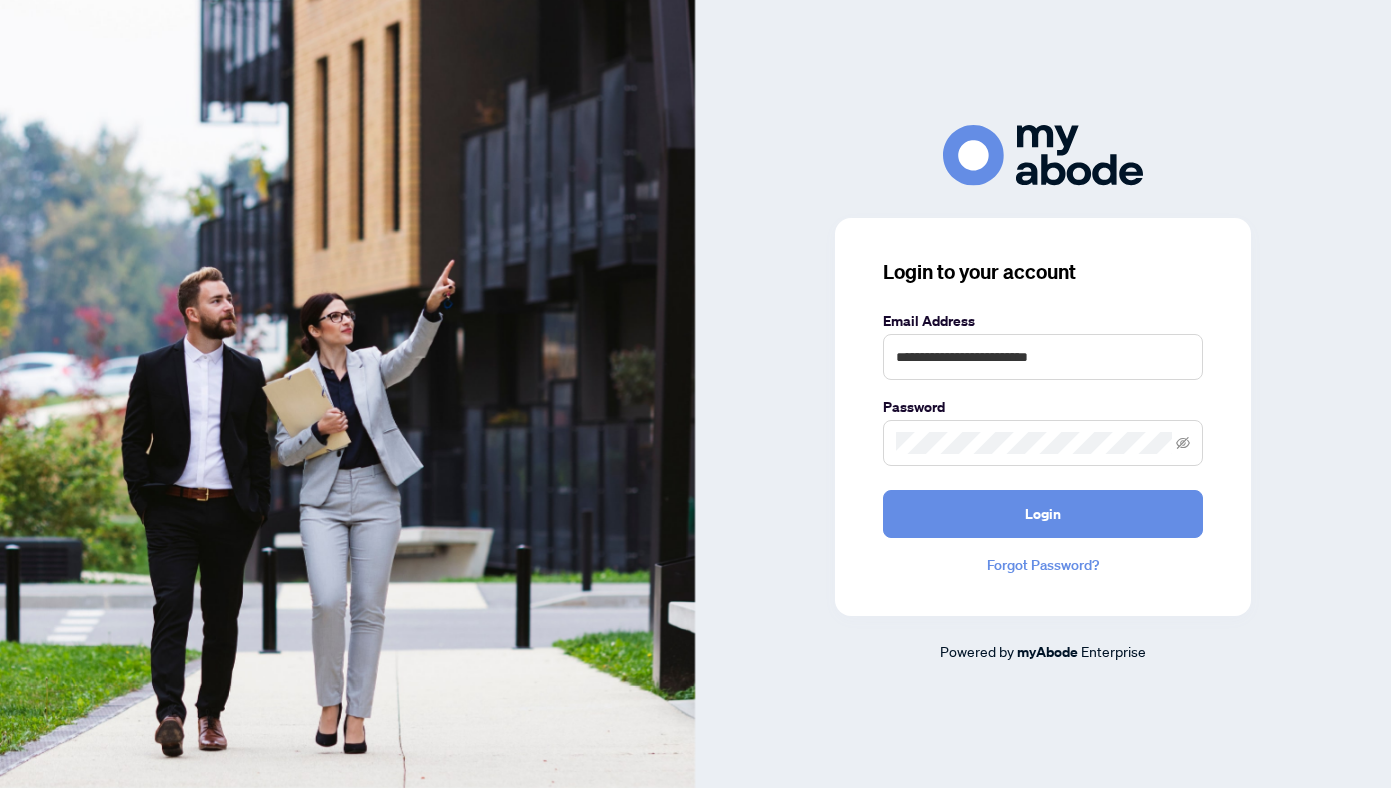scroll, scrollTop: 0, scrollLeft: 0, axis: both 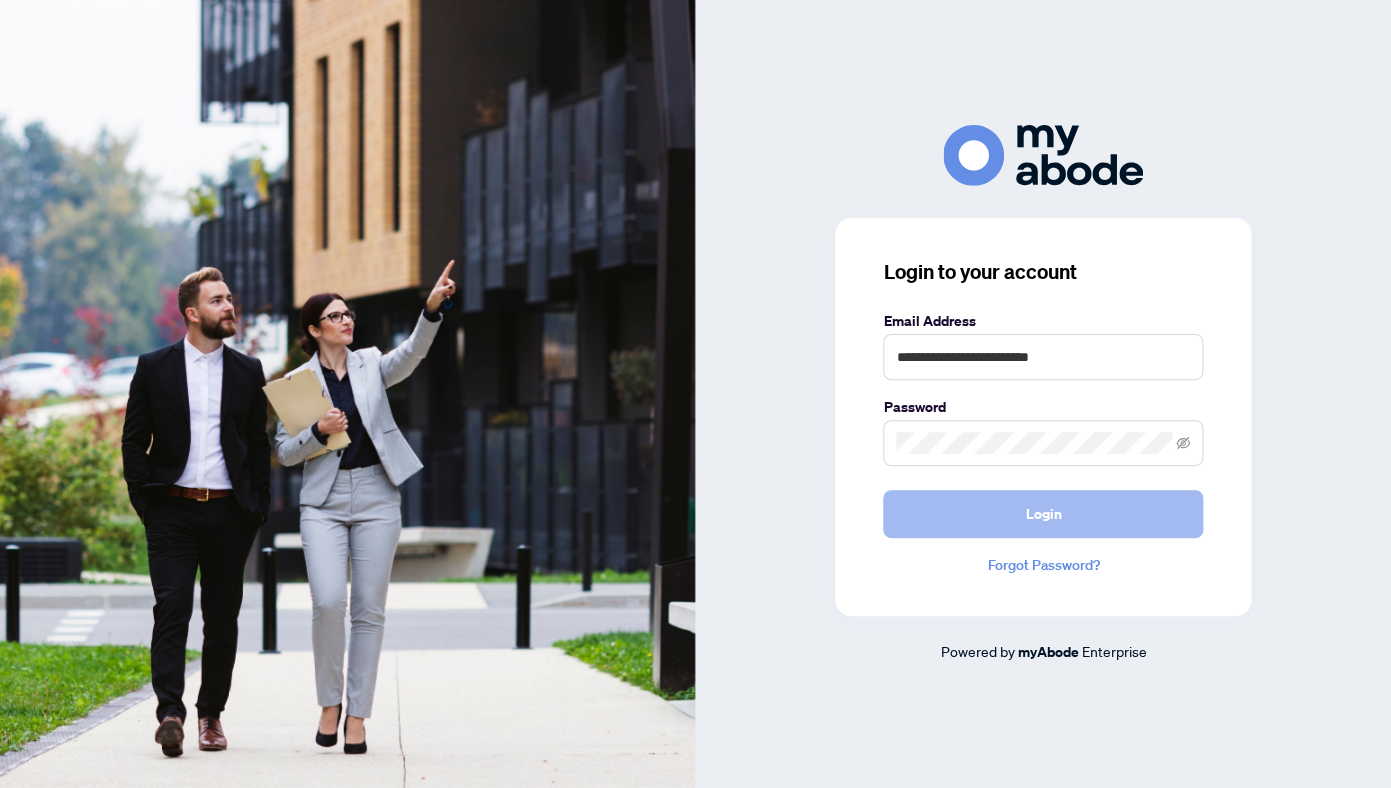 click on "Login" at bounding box center [1043, 514] 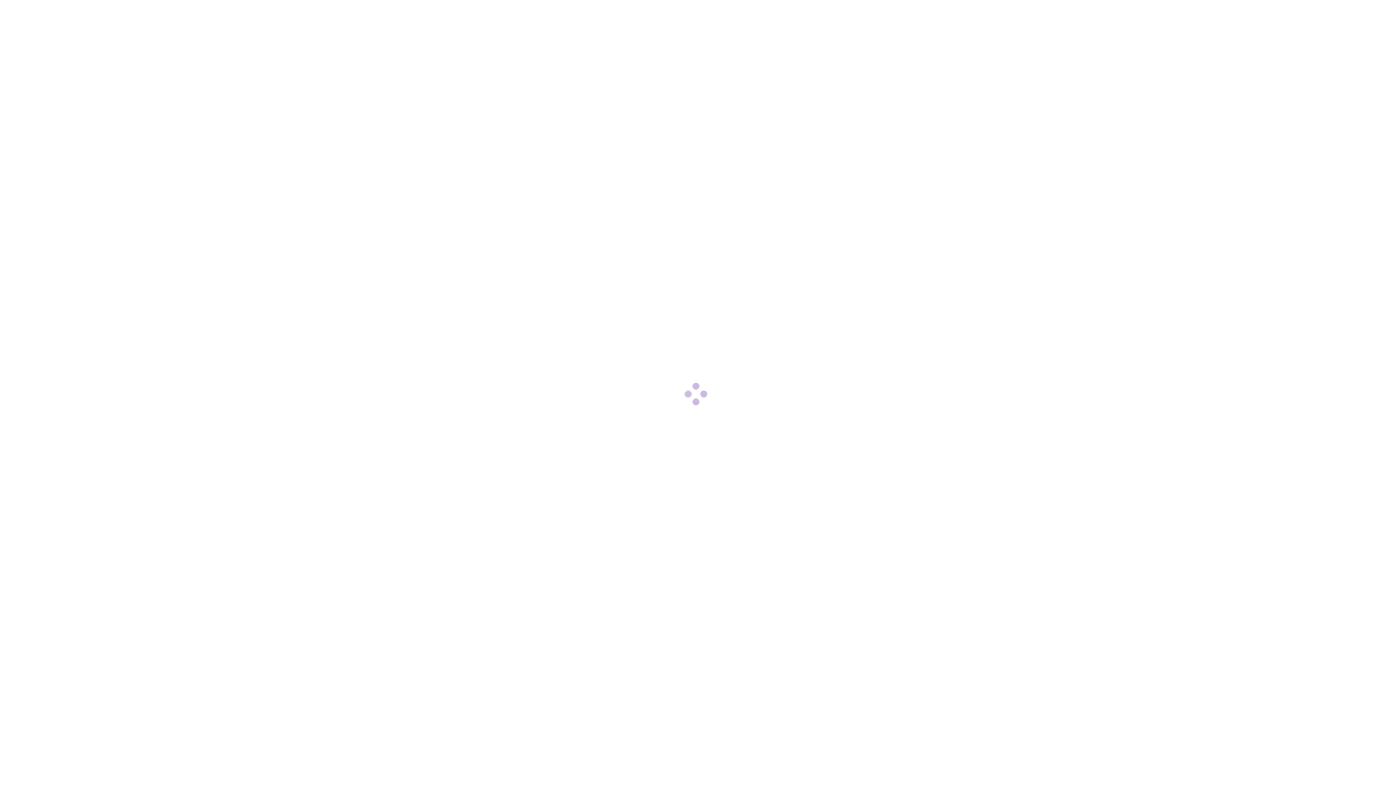 scroll, scrollTop: 0, scrollLeft: 0, axis: both 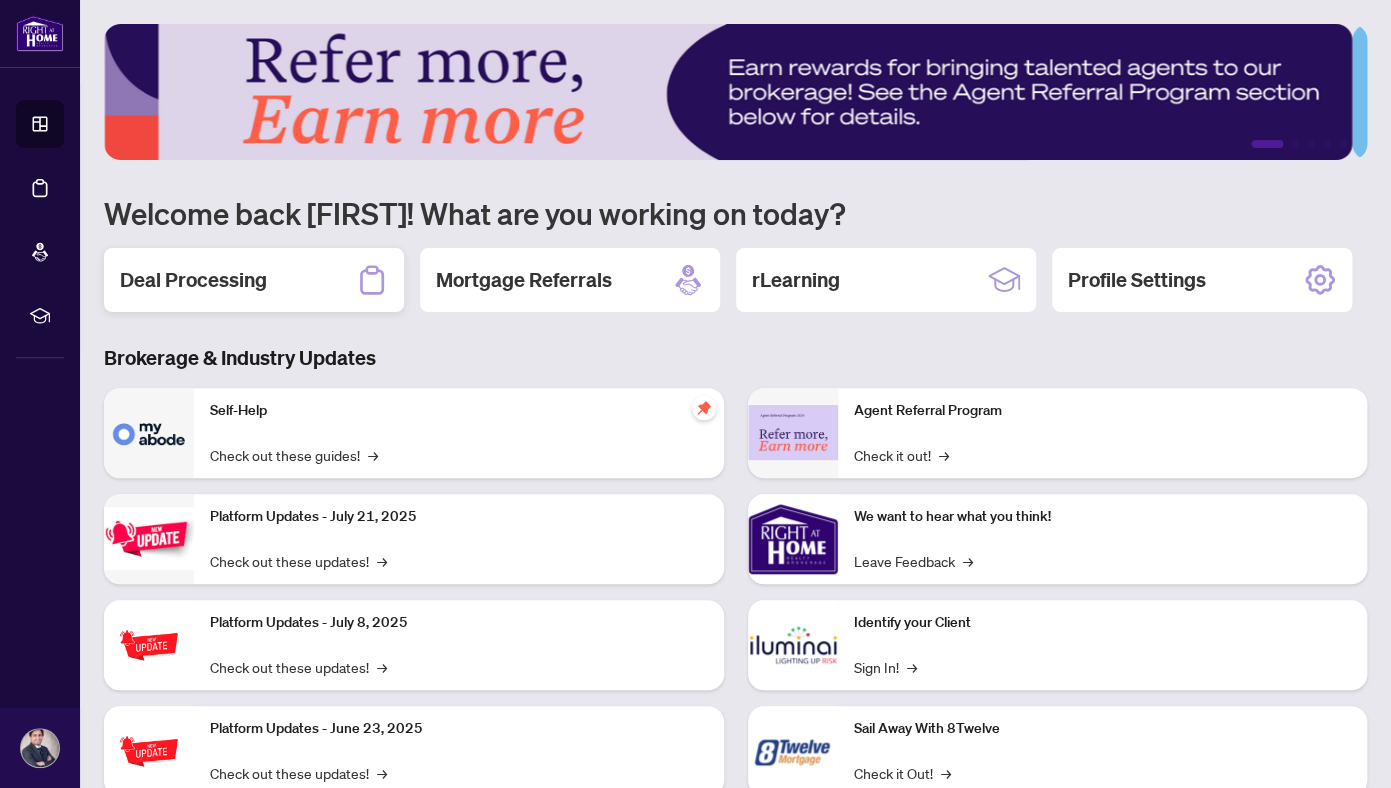 click on "Deal Processing" at bounding box center [193, 280] 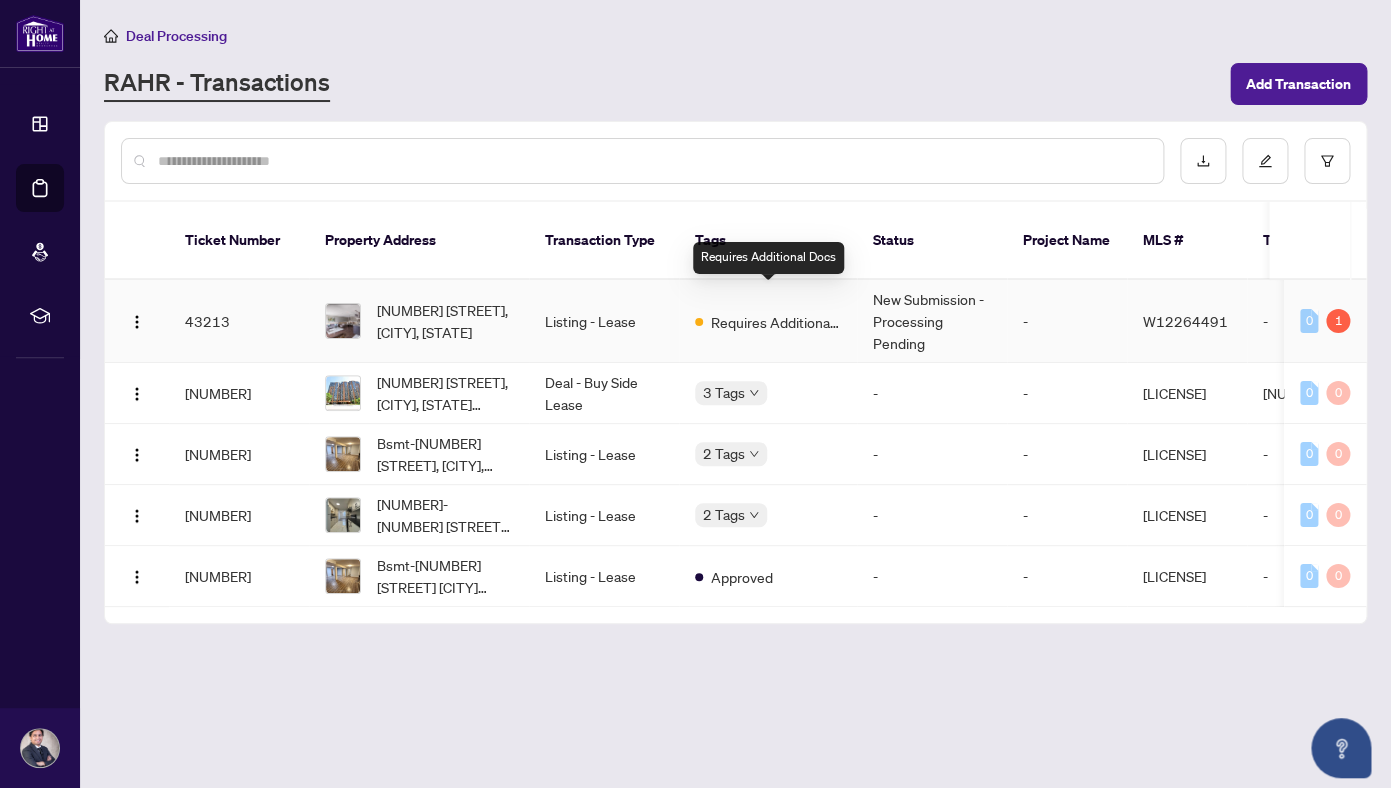 click on "Requires Additional Docs" at bounding box center [776, 322] 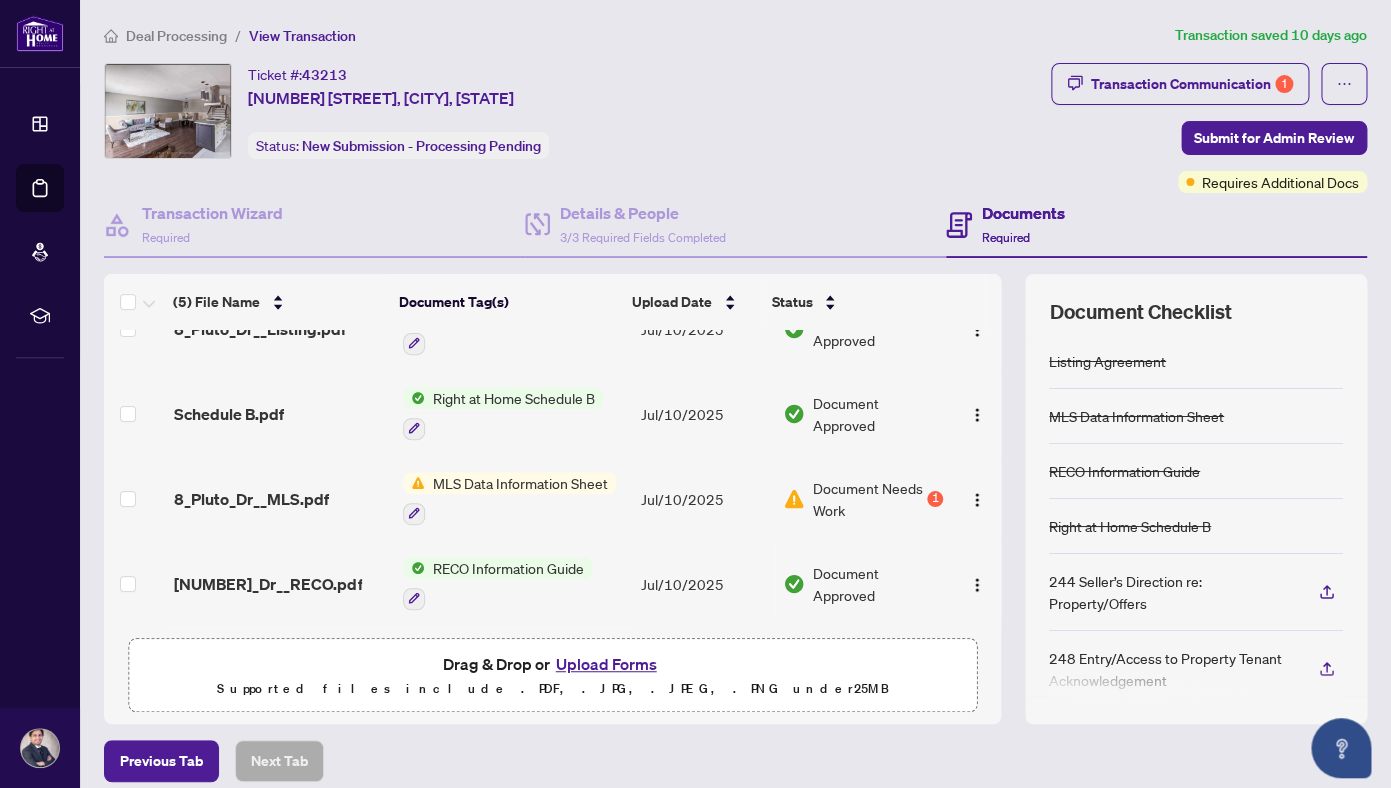 scroll, scrollTop: 85, scrollLeft: 0, axis: vertical 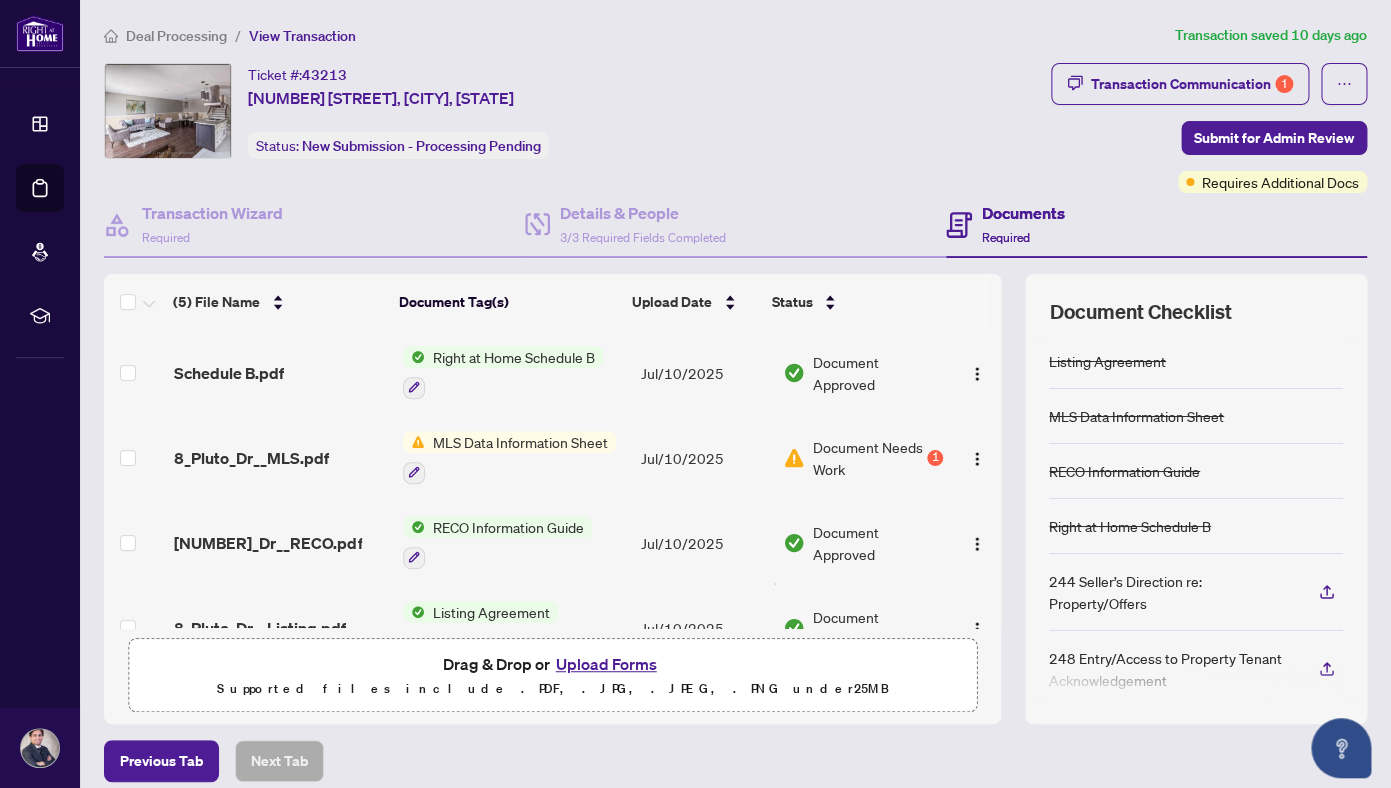 click on "1" at bounding box center (935, 458) 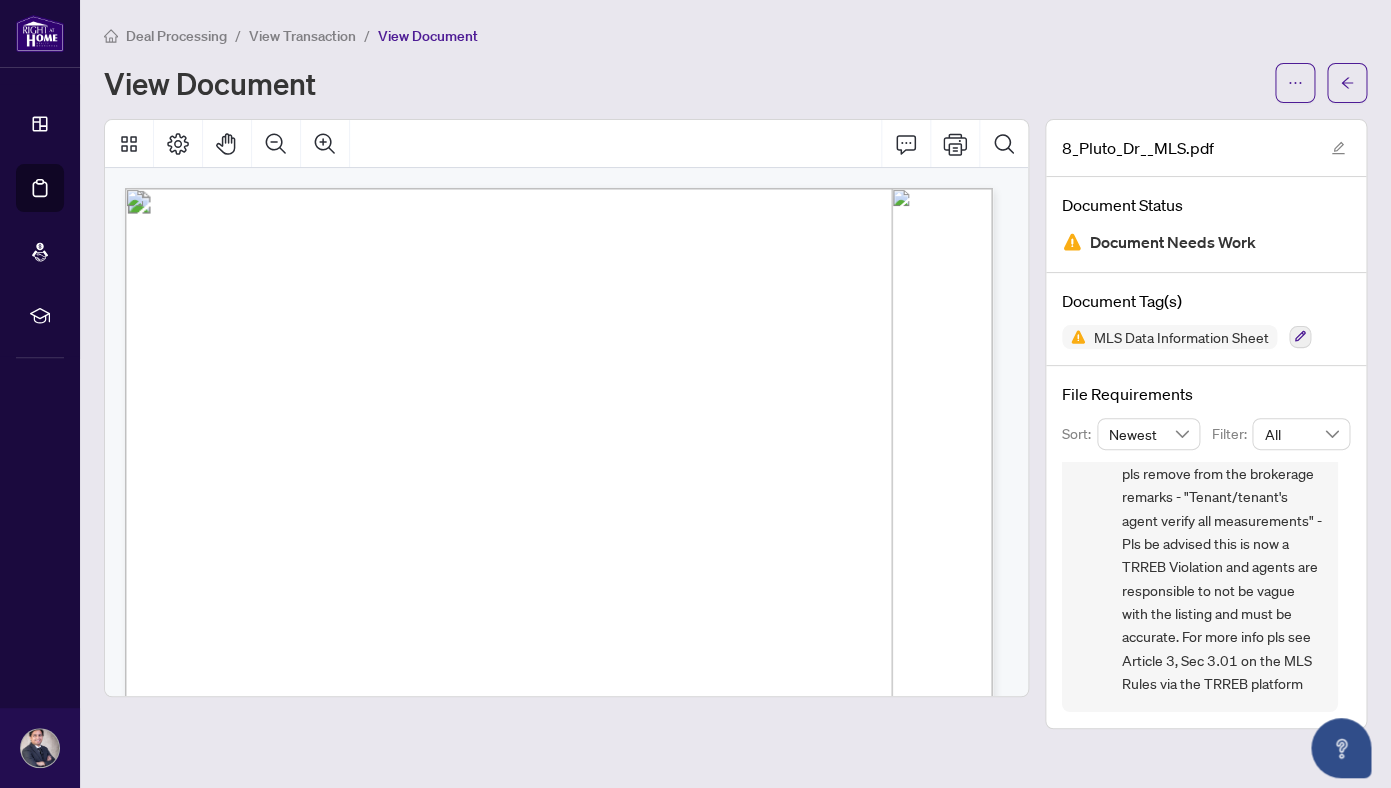 scroll, scrollTop: 107, scrollLeft: 0, axis: vertical 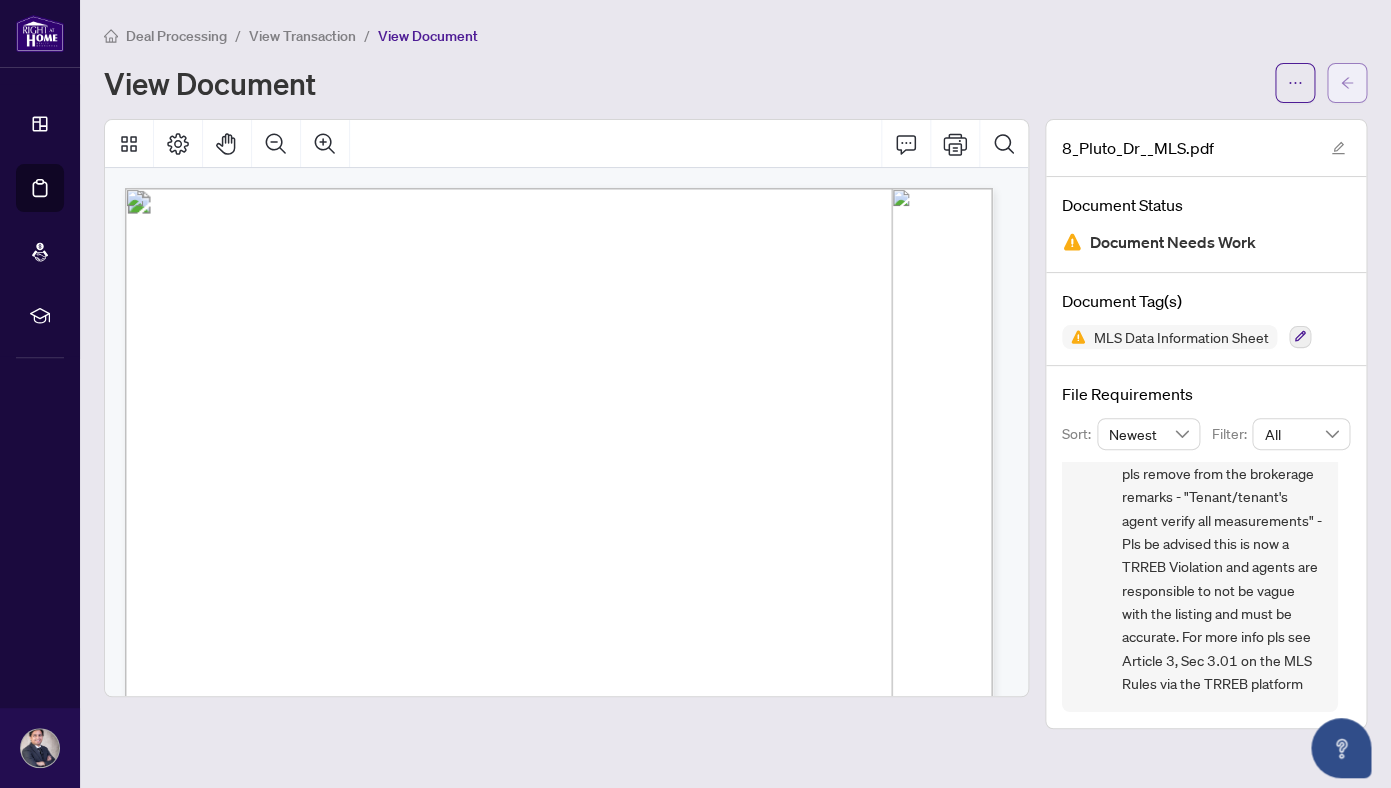 click at bounding box center [1347, 83] 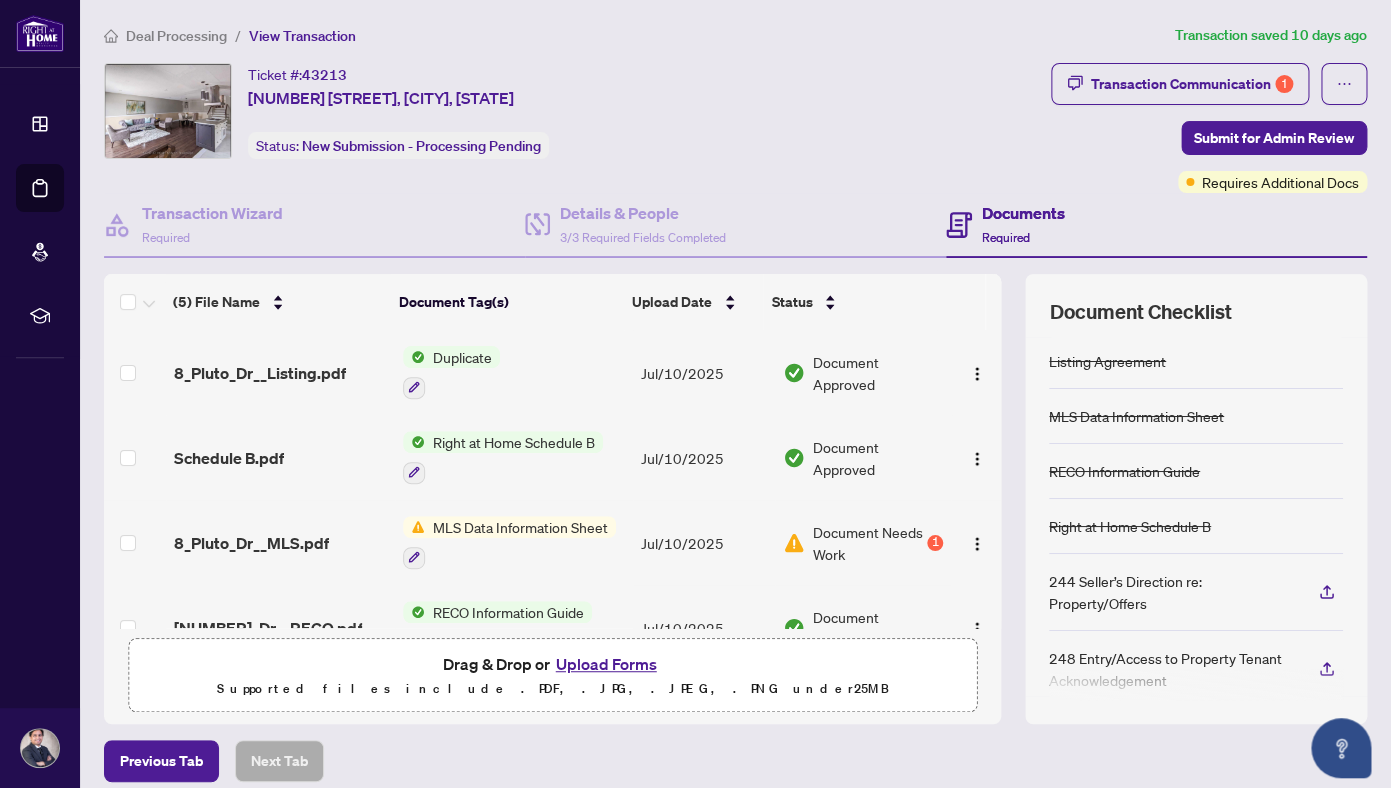 scroll, scrollTop: 17, scrollLeft: 0, axis: vertical 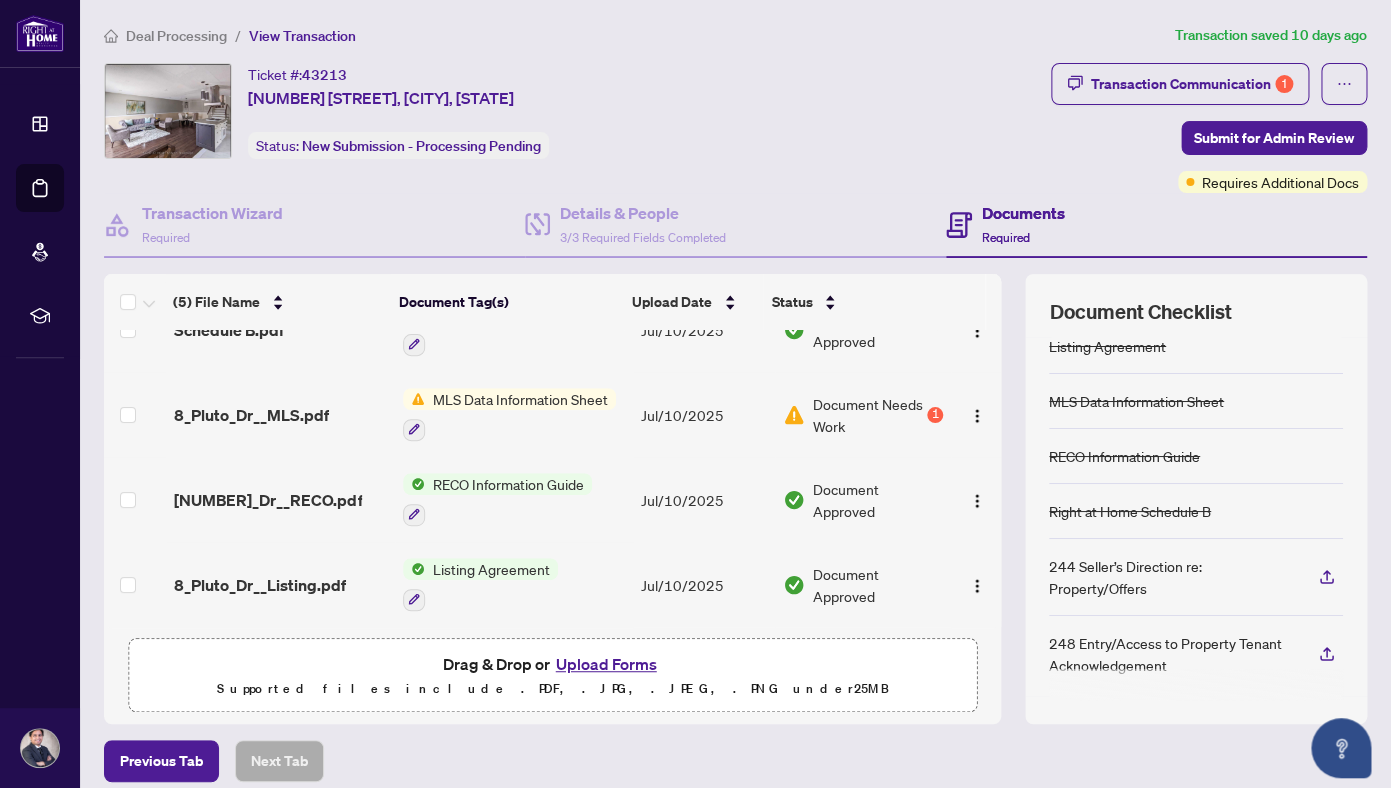 click on "1" at bounding box center [935, 415] 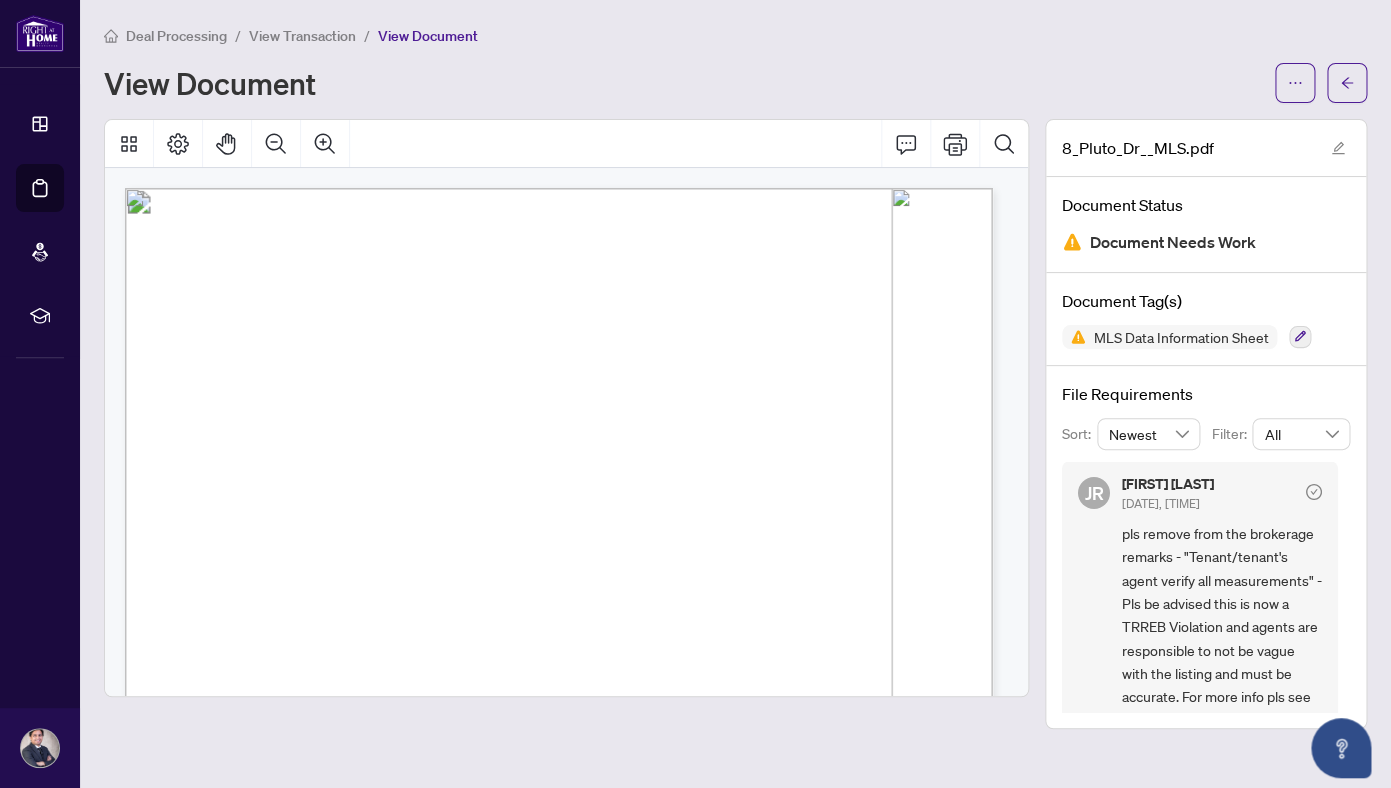 scroll, scrollTop: 0, scrollLeft: 0, axis: both 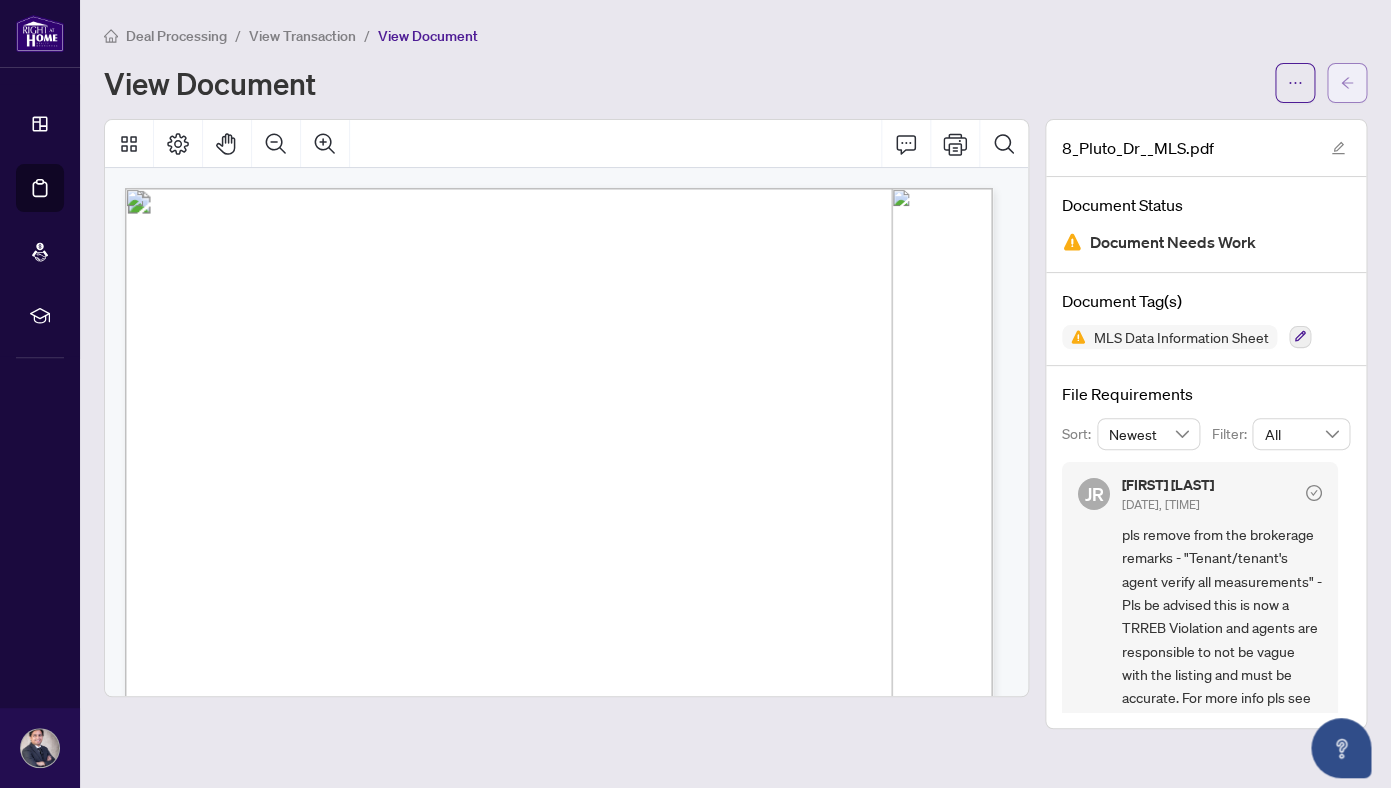 click 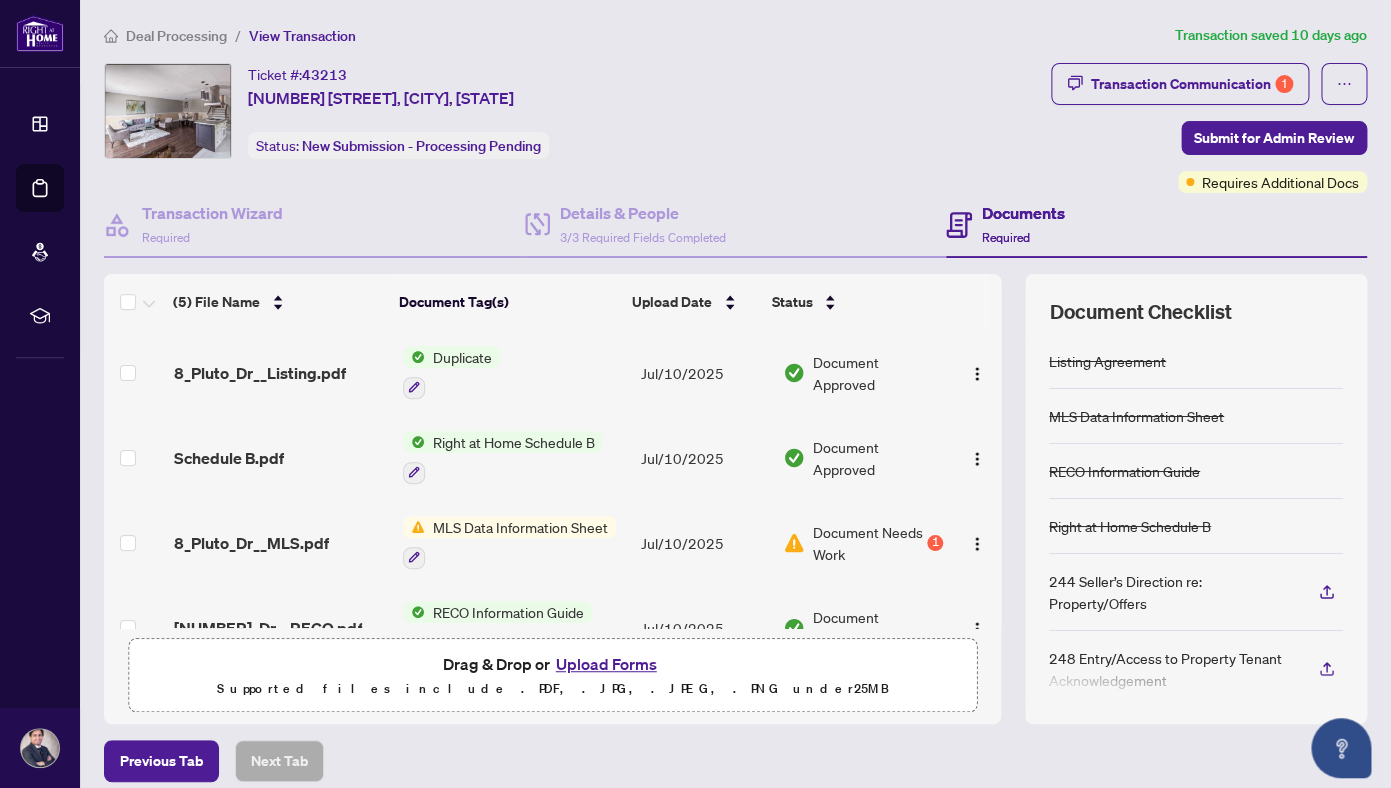 click on "Upload Forms" at bounding box center (606, 664) 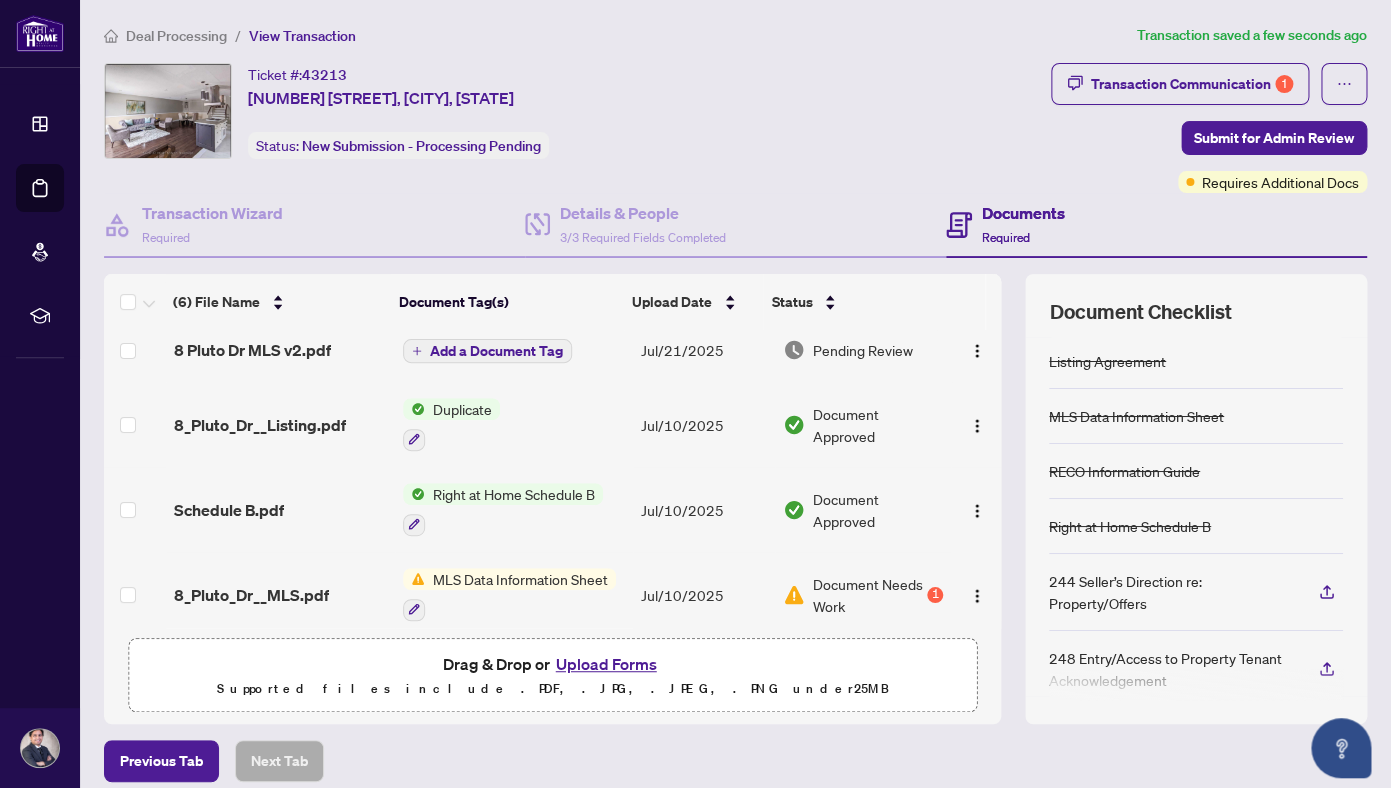 scroll, scrollTop: 0, scrollLeft: 0, axis: both 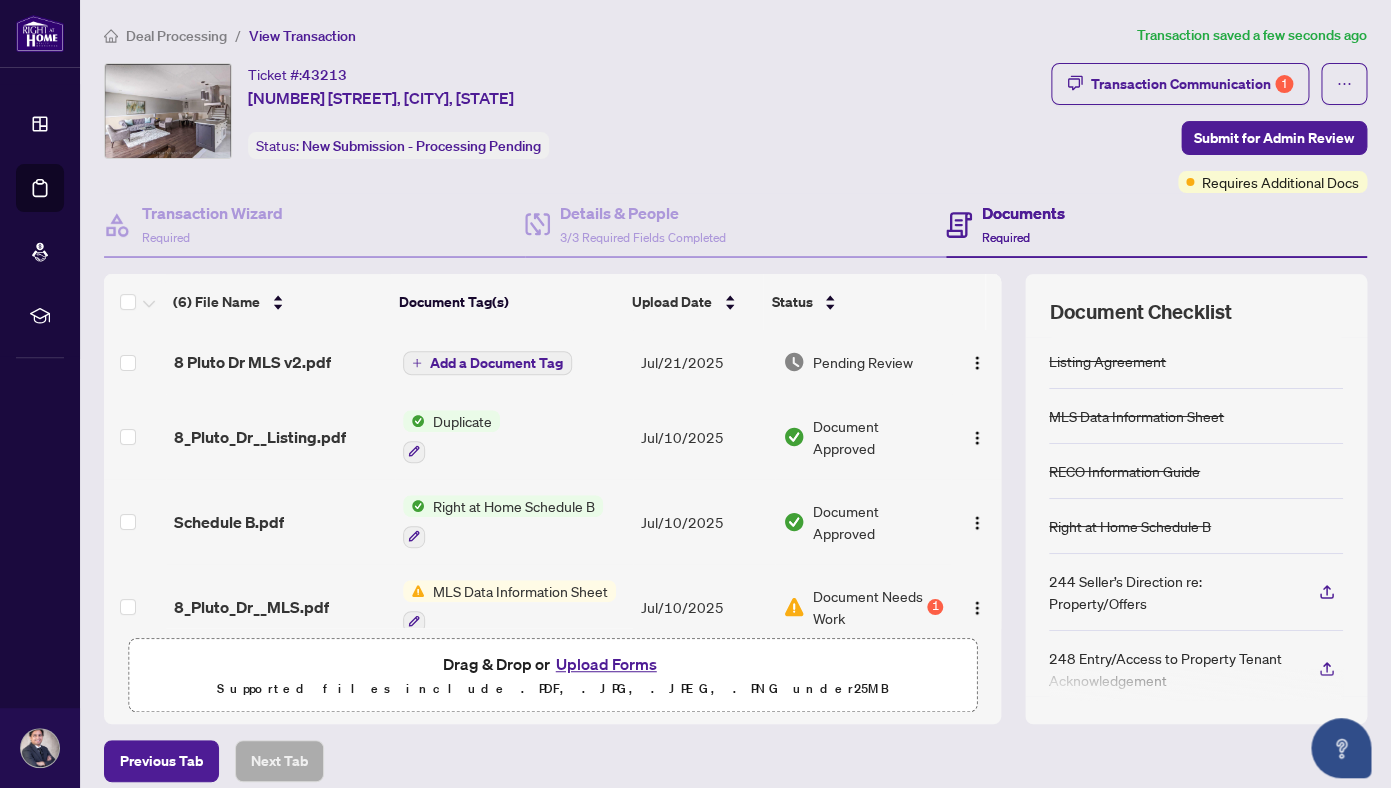 click on "Add a Document Tag" at bounding box center (496, 363) 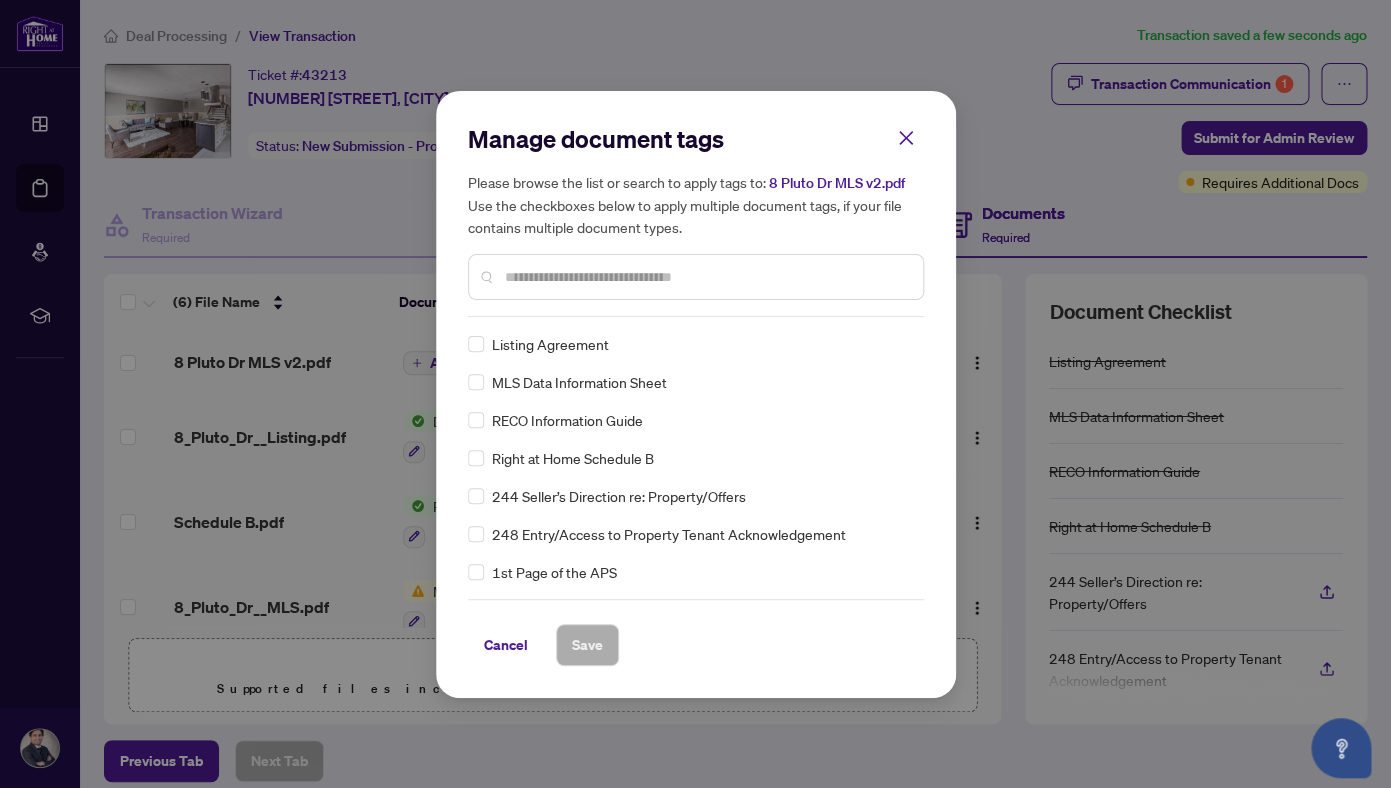 click on "Manage document tags Please browse the list or search to apply tags to:   8 Pluto Dr MLS v2.pdf   Use the checkboxes below to apply multiple document tags, if your file contains multiple document types.   Listing Agreement MLS Data Information Sheet RECO Information Guide Right at Home Schedule B 244 Seller’s Direction re: Property/Offers 248 Entry/Access to Property Tenant Acknowledgement 1st Page of the APS Advance Paperwork Agent Correspondence Agreement of Assignment of Purchase and Sale Agreement of Purchase and Sale Agreement to Cooperate /Broker Referral Agreement to Lease Articles of Incorporation Back to Vendor Letter Belongs to Another Transaction Builder's Consent Buyer Designated Representation Agreement Buyer Designated Representation Agreement Buyers Lawyer Information Certificate of Estate Trustee(s) Client Refused to Sign Closing Date Change Co-op Brokerage Commission Statement Co-op EFT Co-operating Indemnity Agreement Commission Adjustment Commission Agreement Commission Calculation EFT" at bounding box center [696, 394] 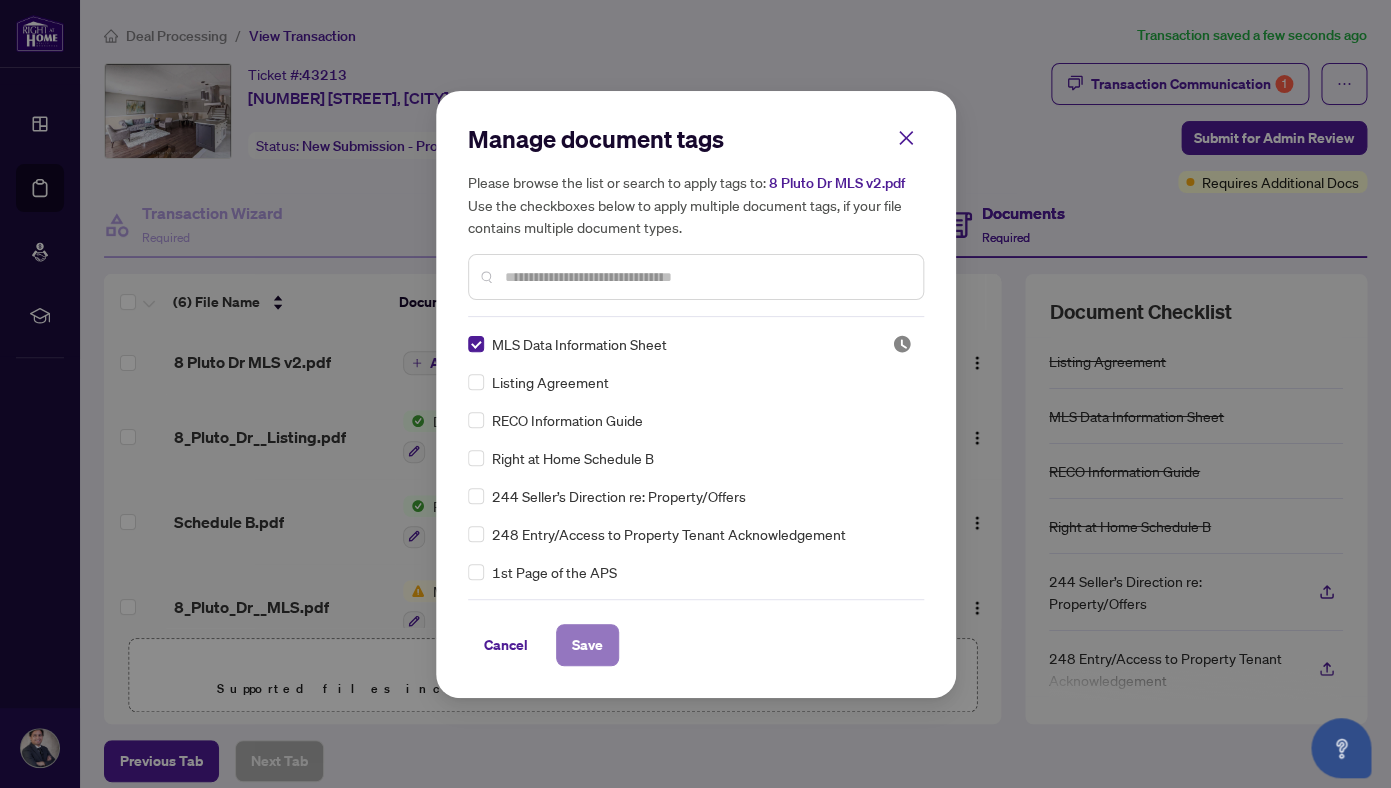 click on "Save" at bounding box center (587, 645) 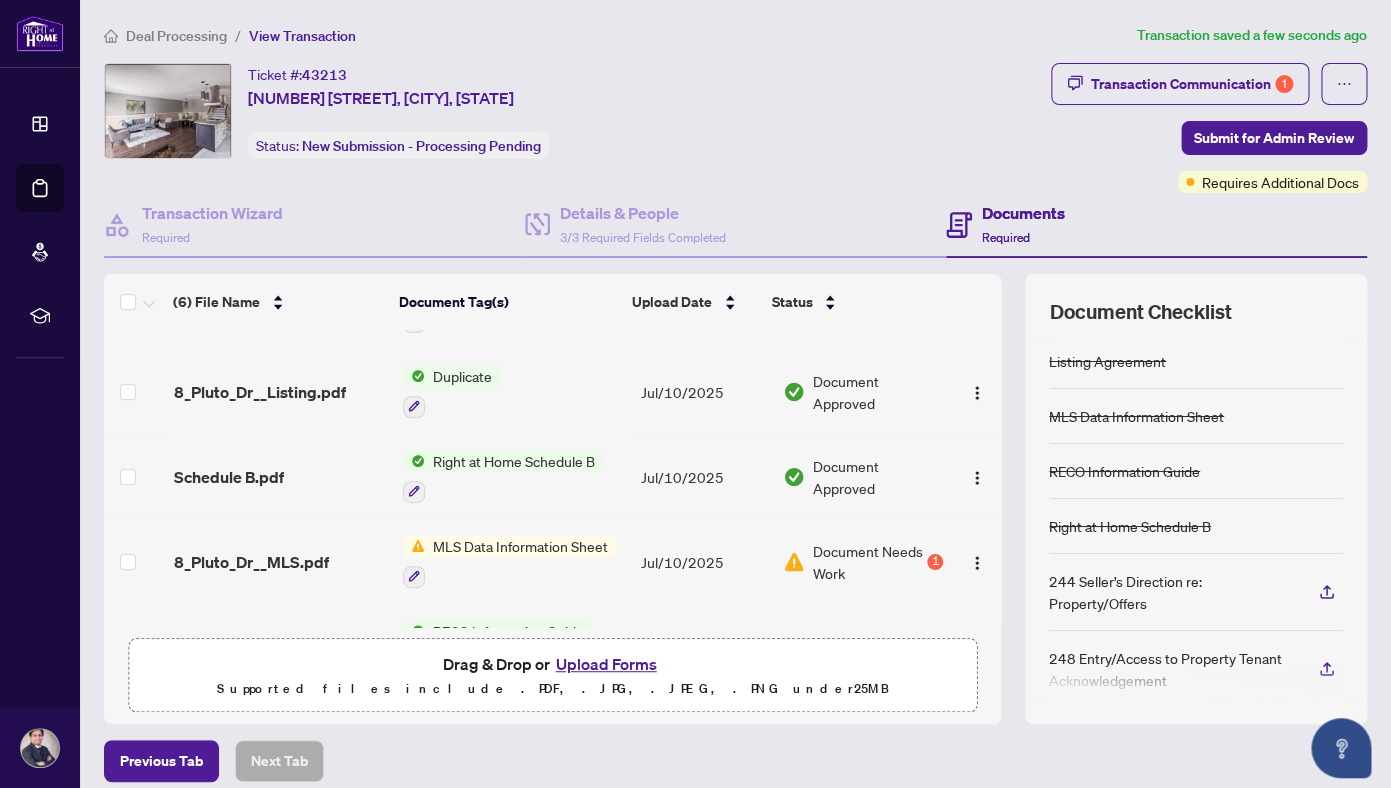 scroll, scrollTop: 0, scrollLeft: 0, axis: both 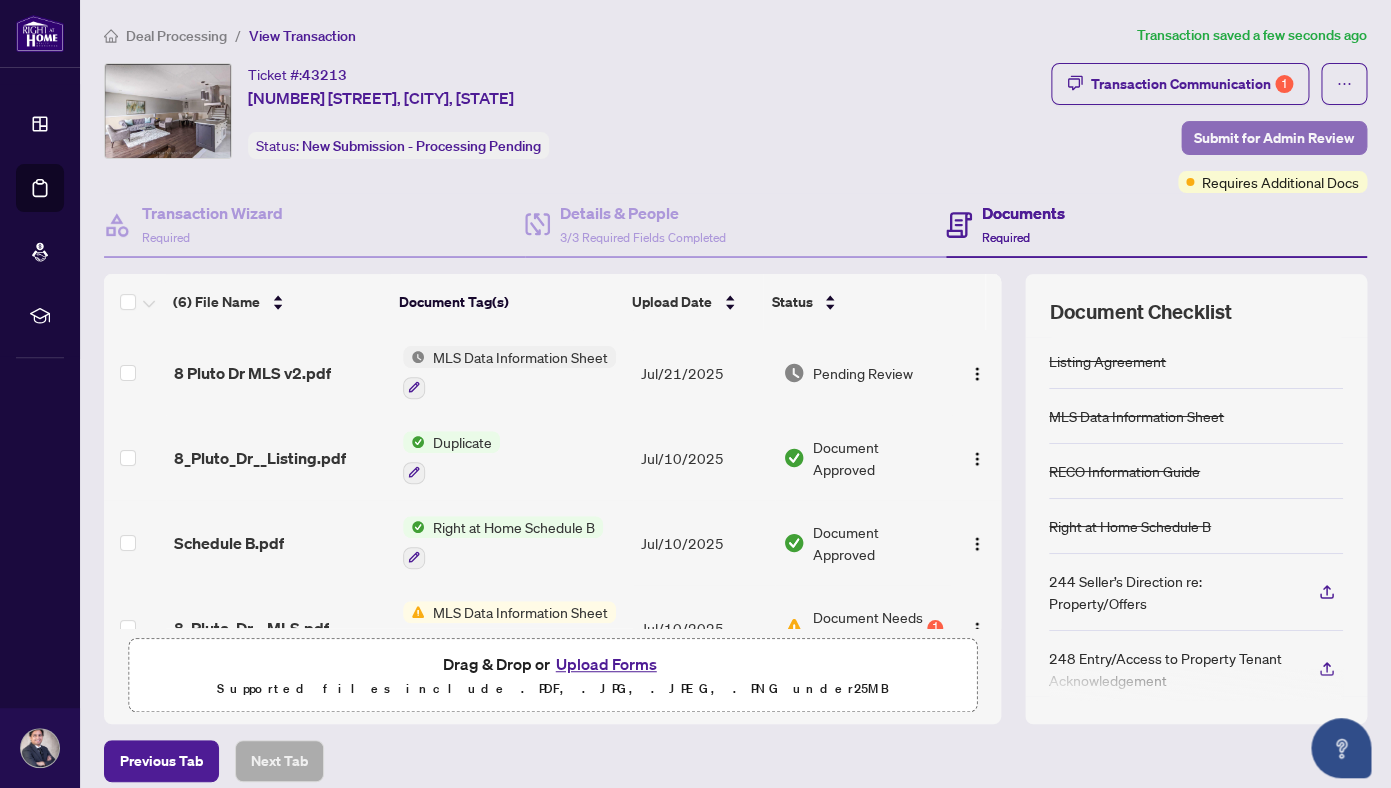 click on "Submit for Admin Review" at bounding box center [1274, 138] 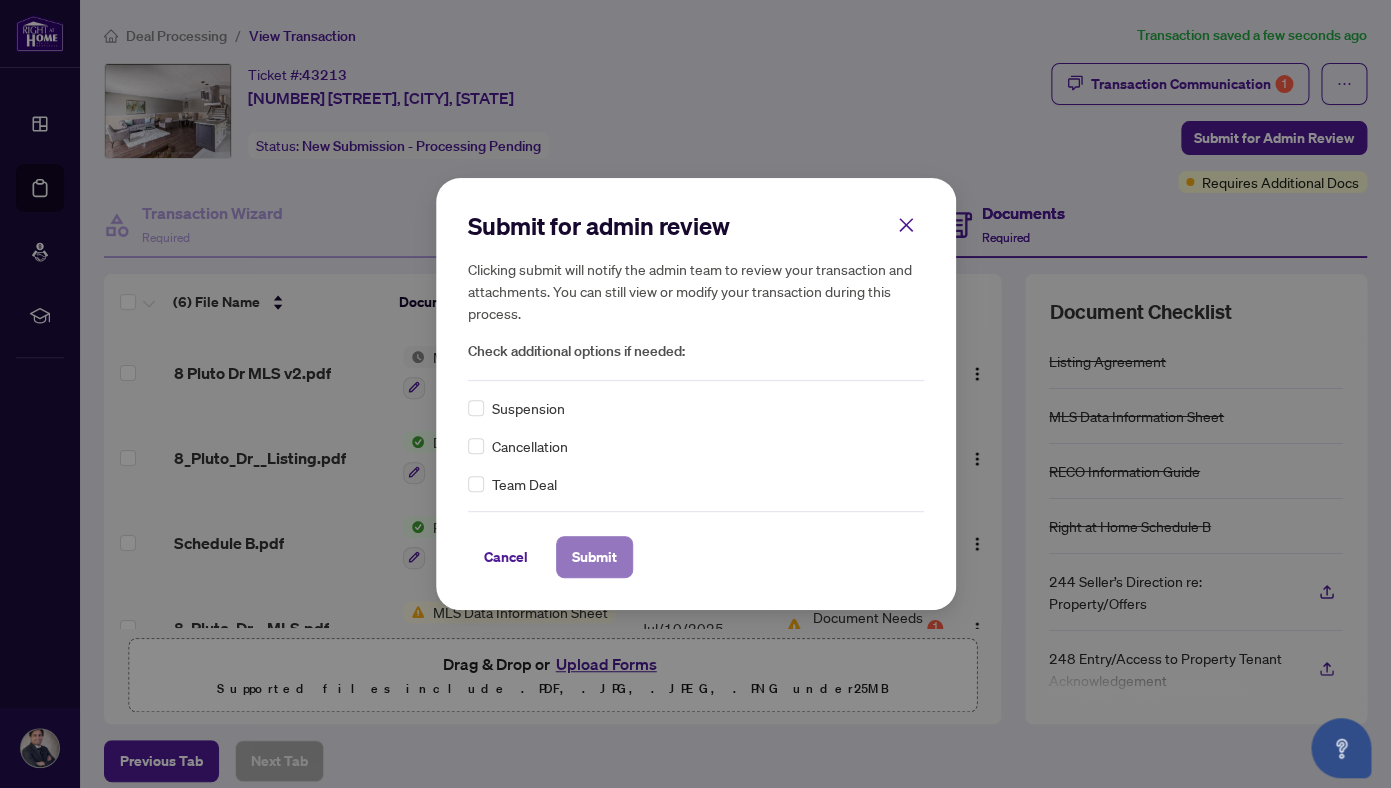 click on "Submit" at bounding box center [594, 557] 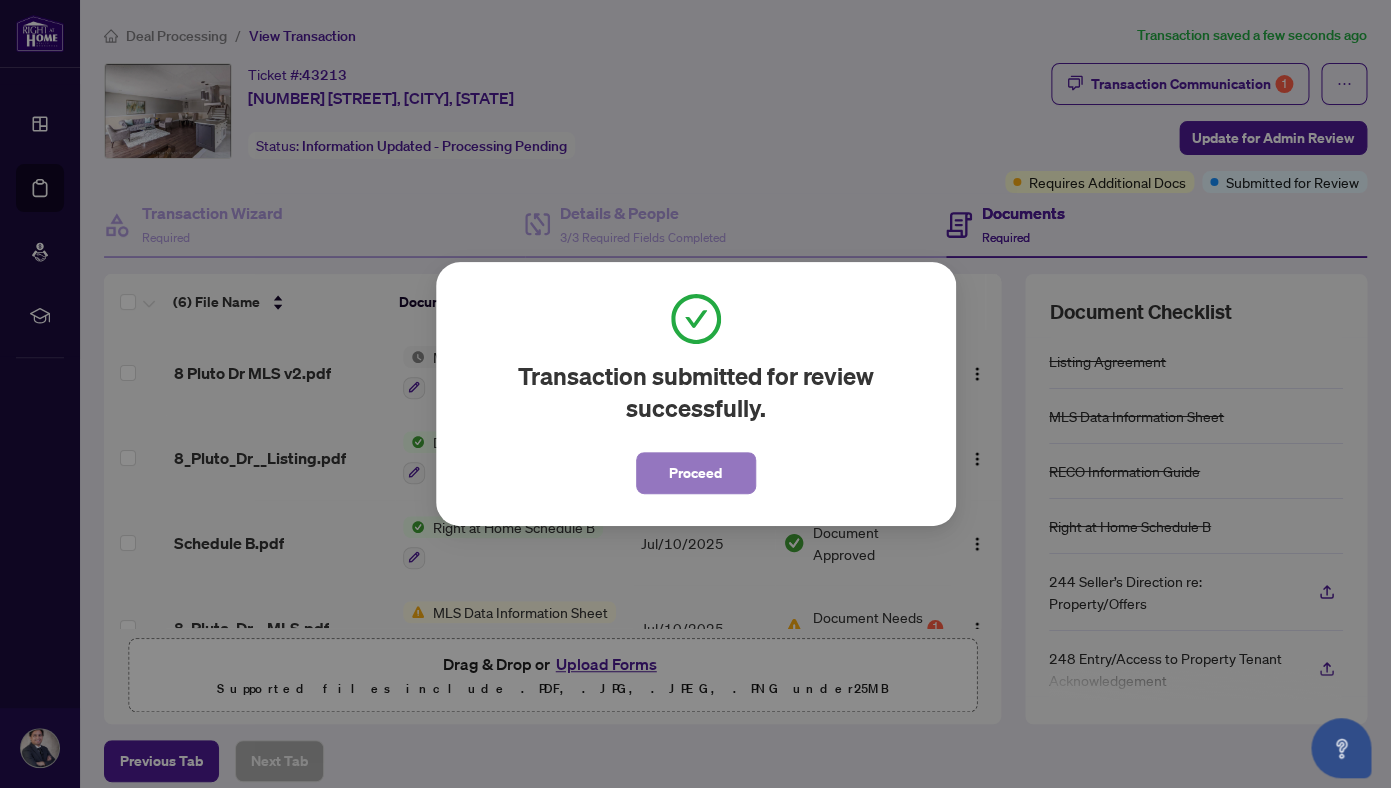 click on "Proceed" at bounding box center [696, 473] 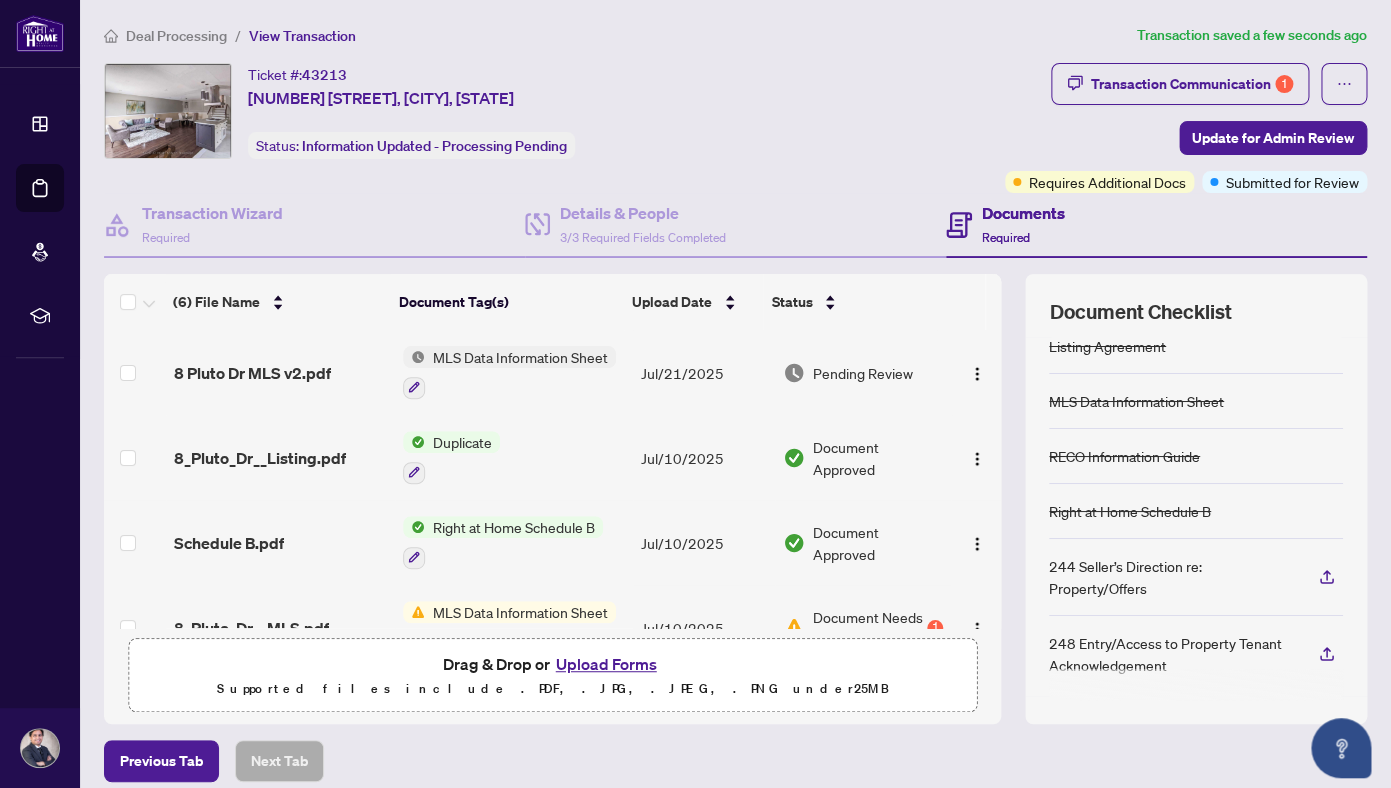 scroll, scrollTop: 0, scrollLeft: 0, axis: both 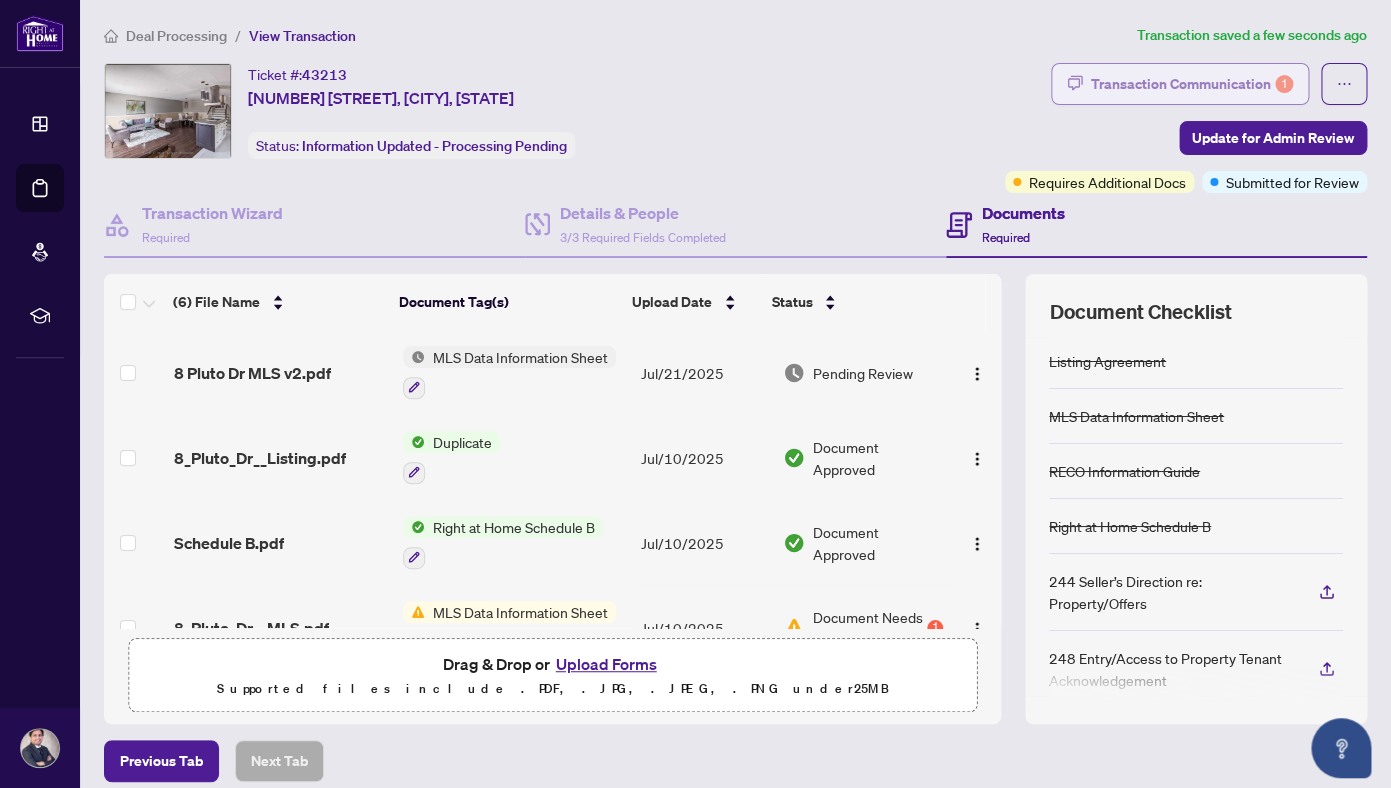 click on "Transaction Communication 1" at bounding box center [1192, 84] 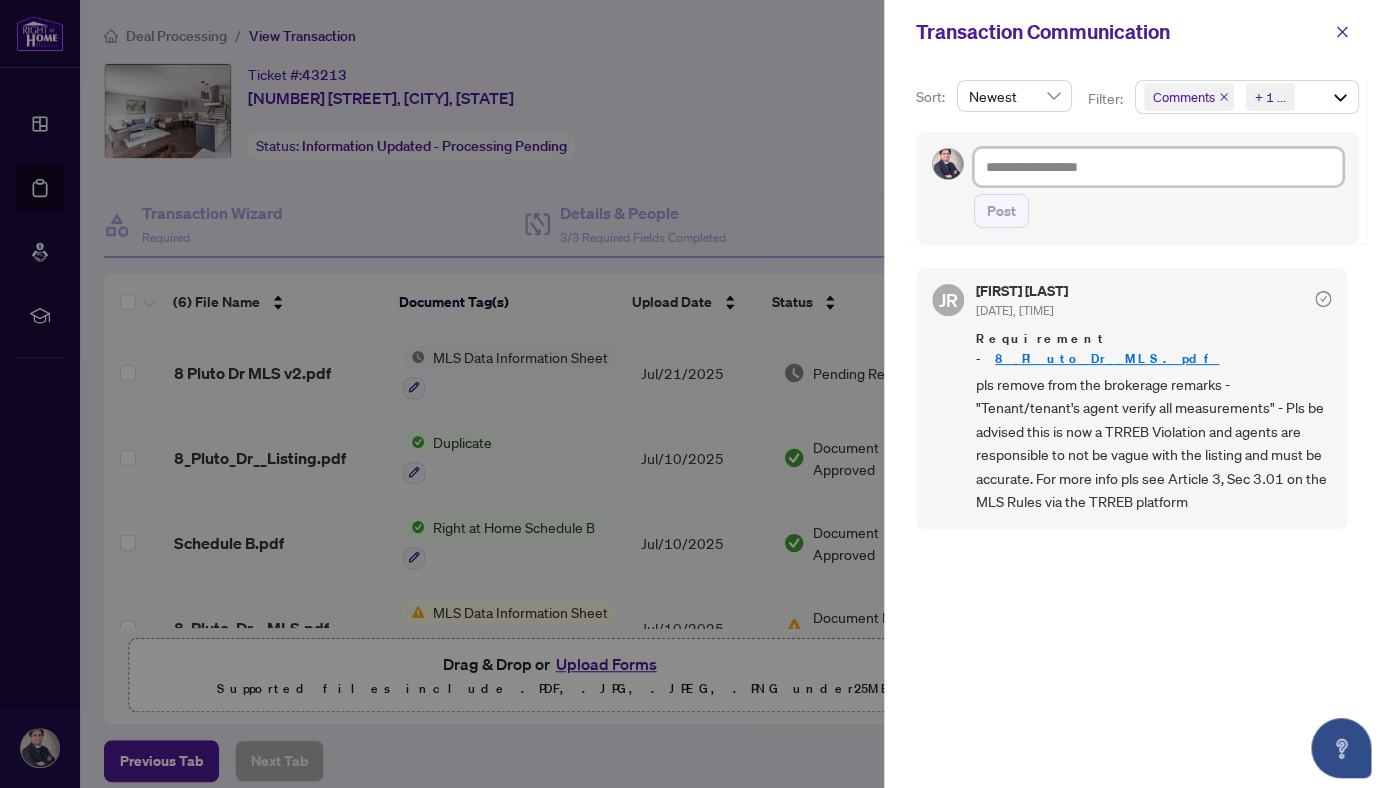 click at bounding box center (1158, 167) 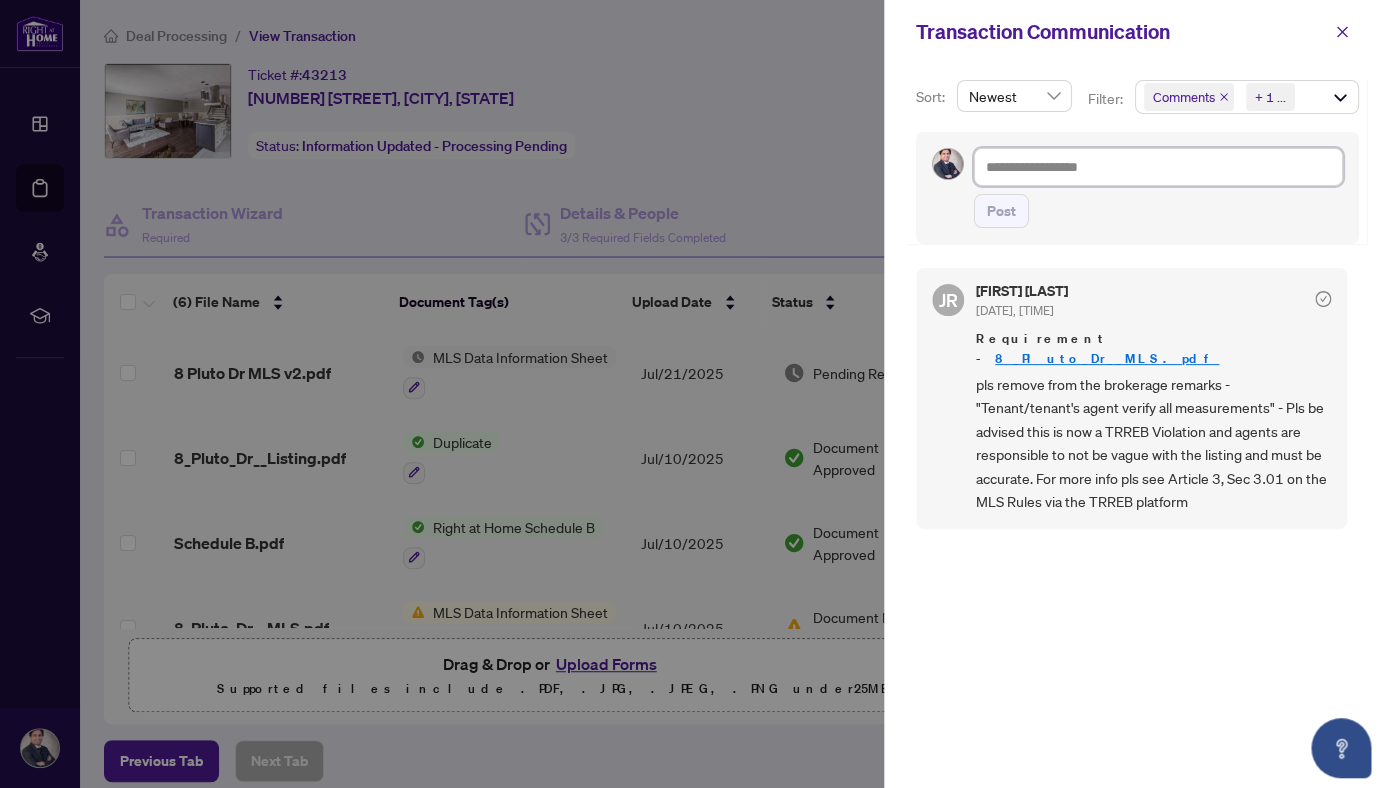 type on "*" 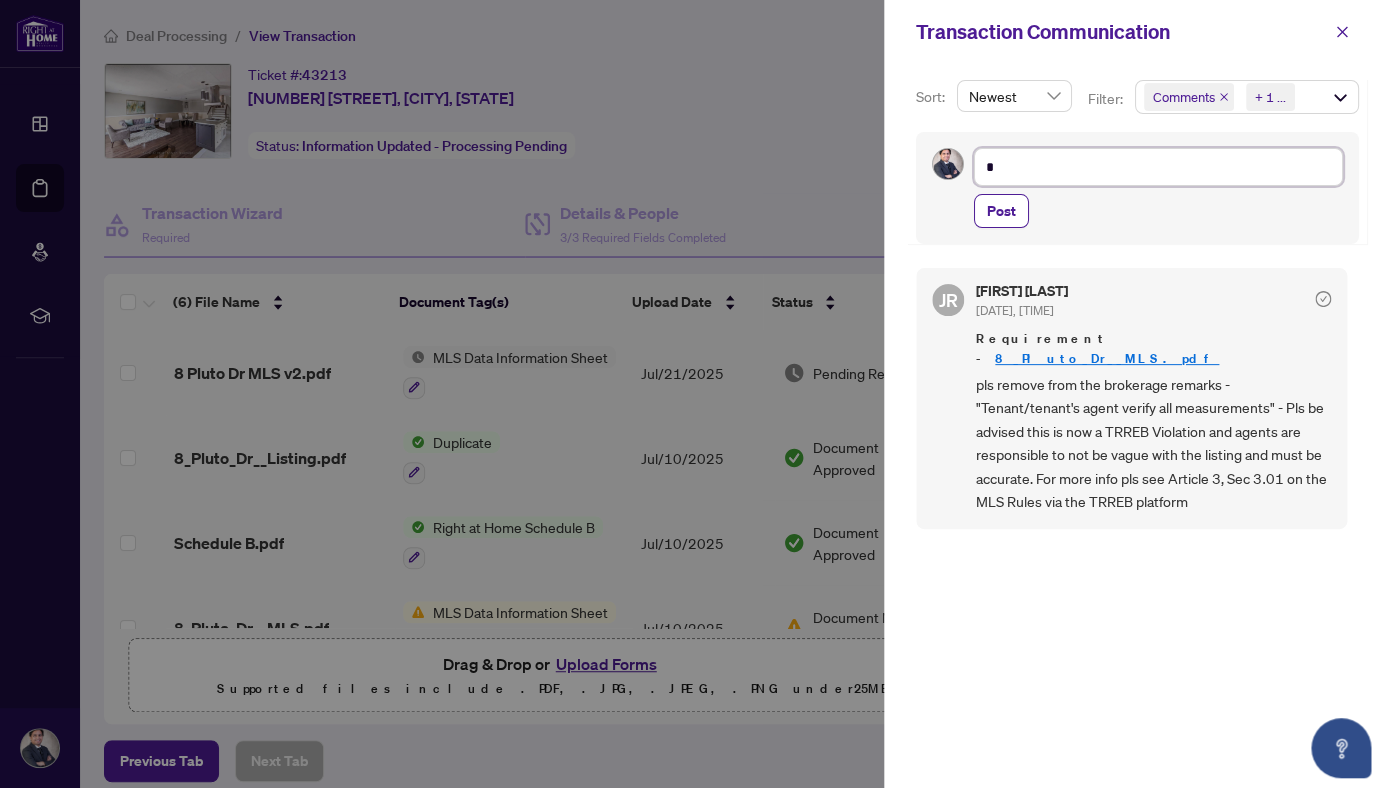type on "**" 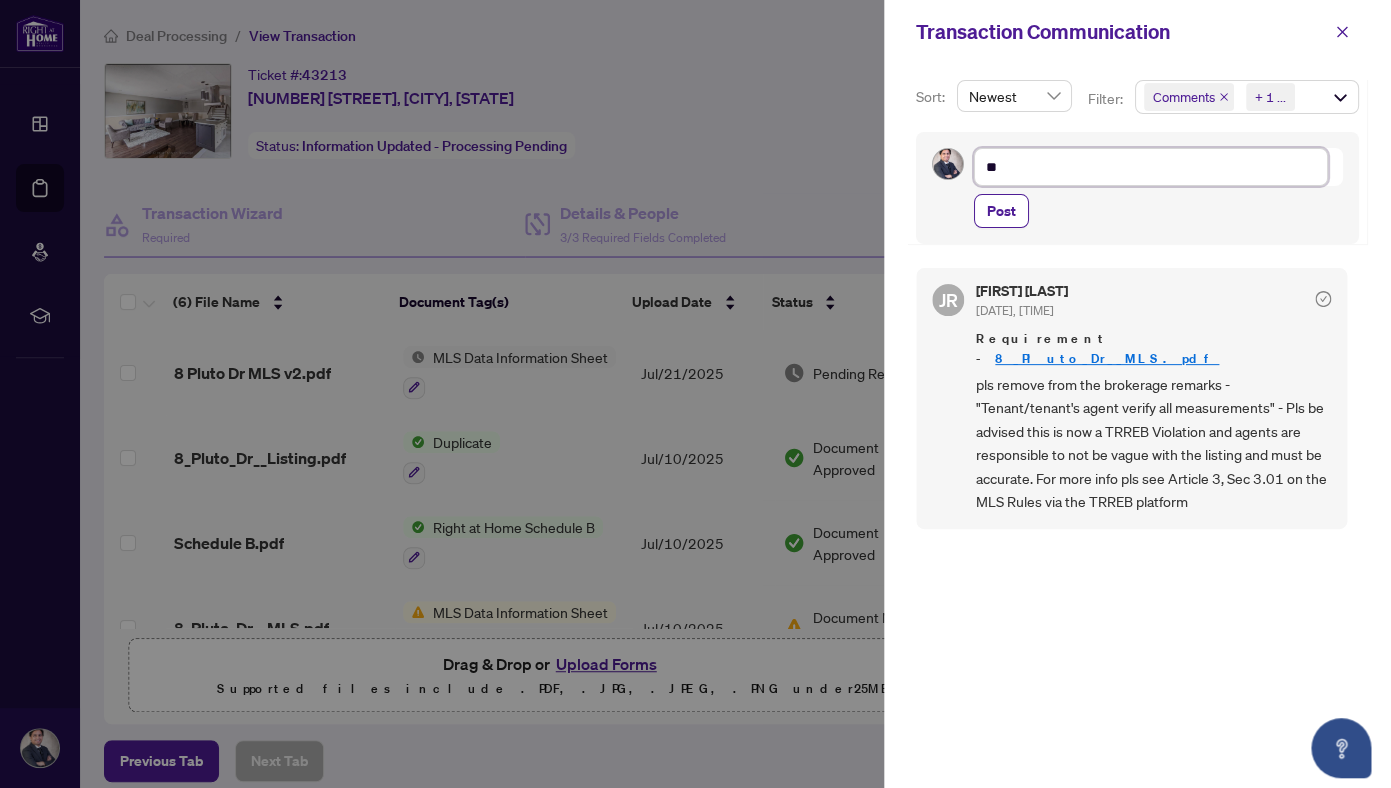 type on "***" 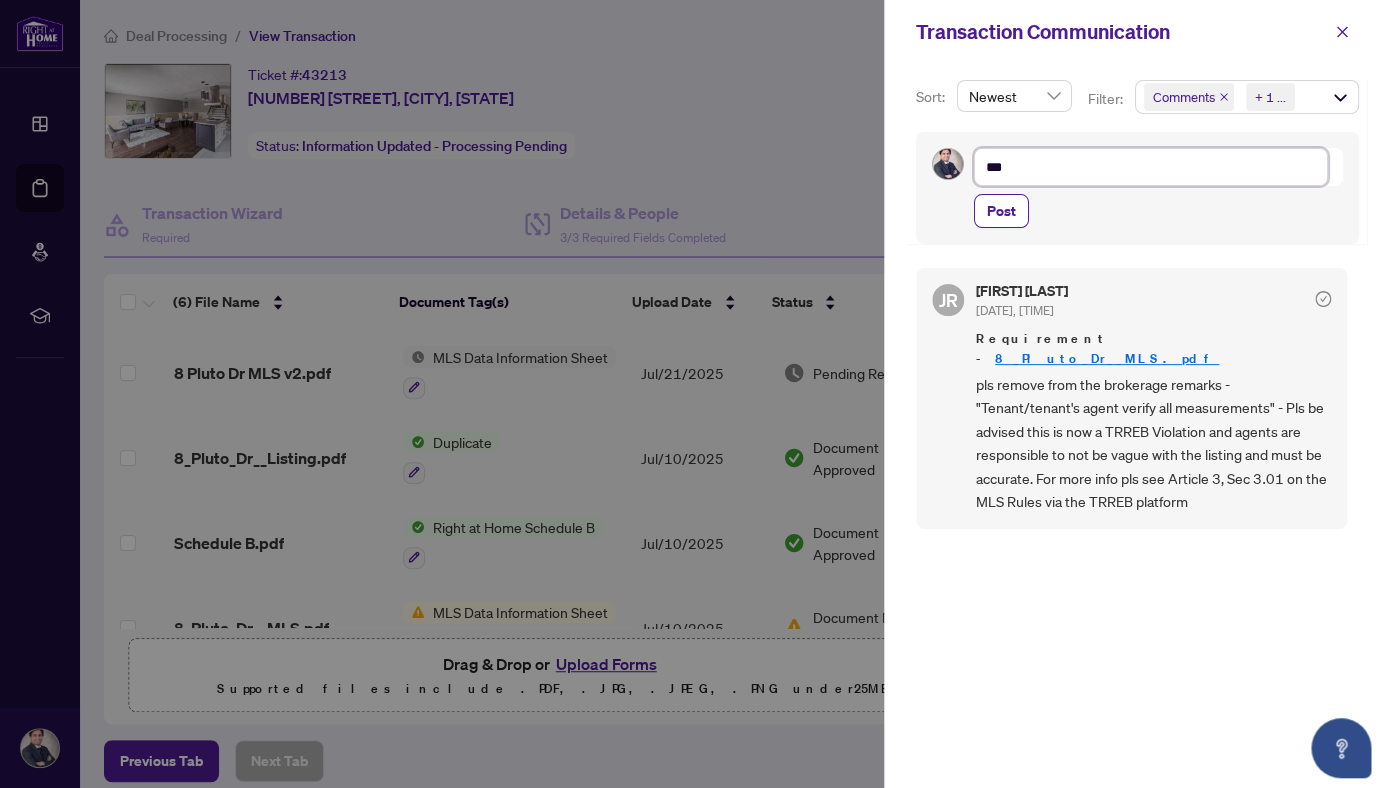 type on "**" 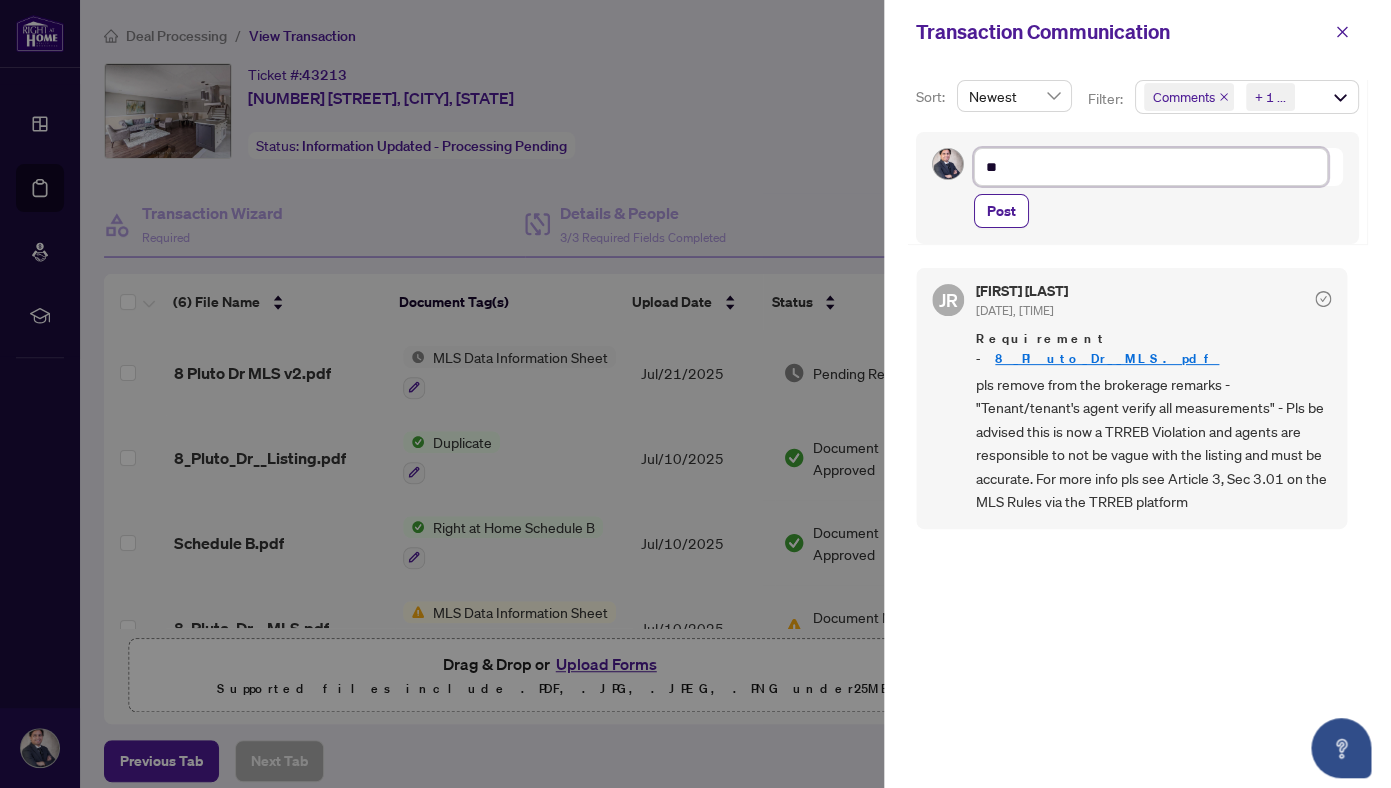 type on "*" 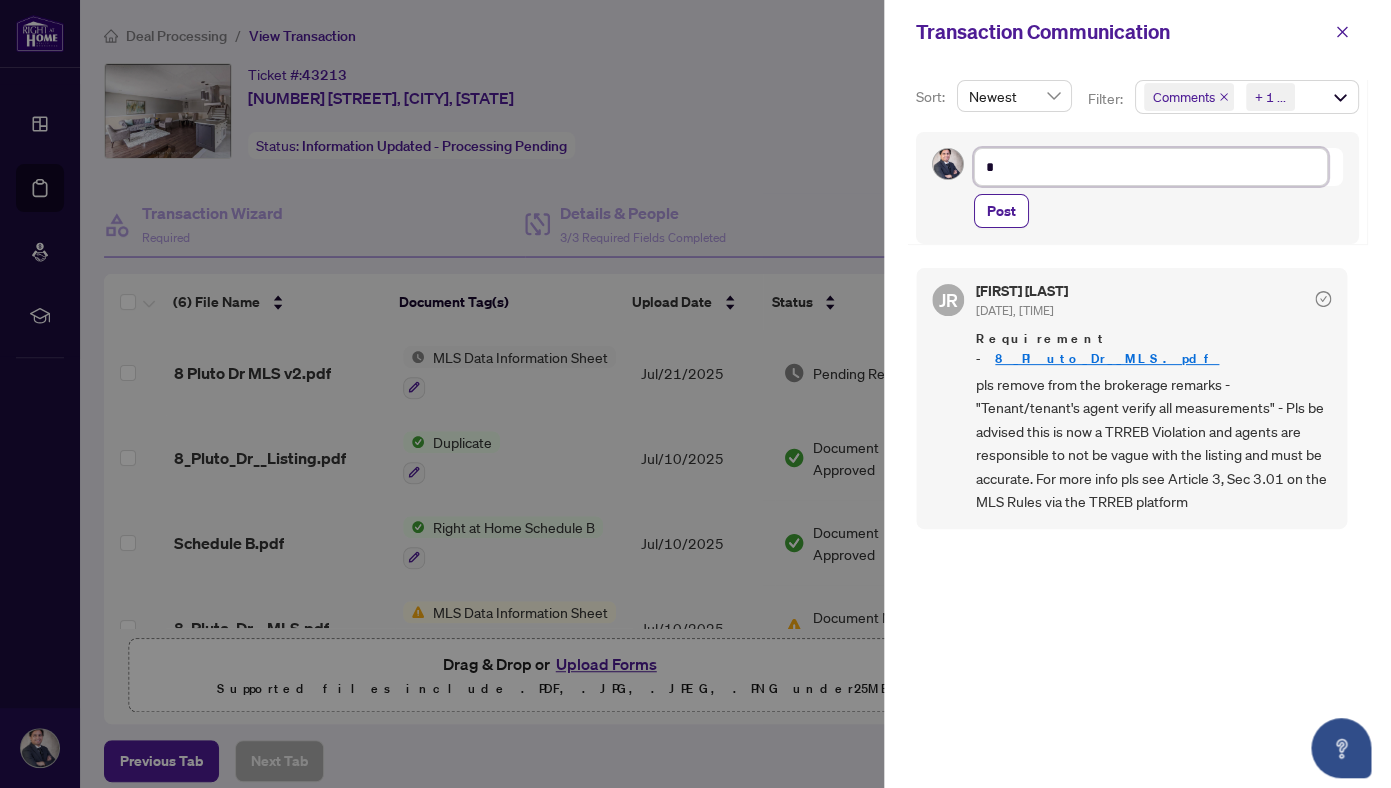 type 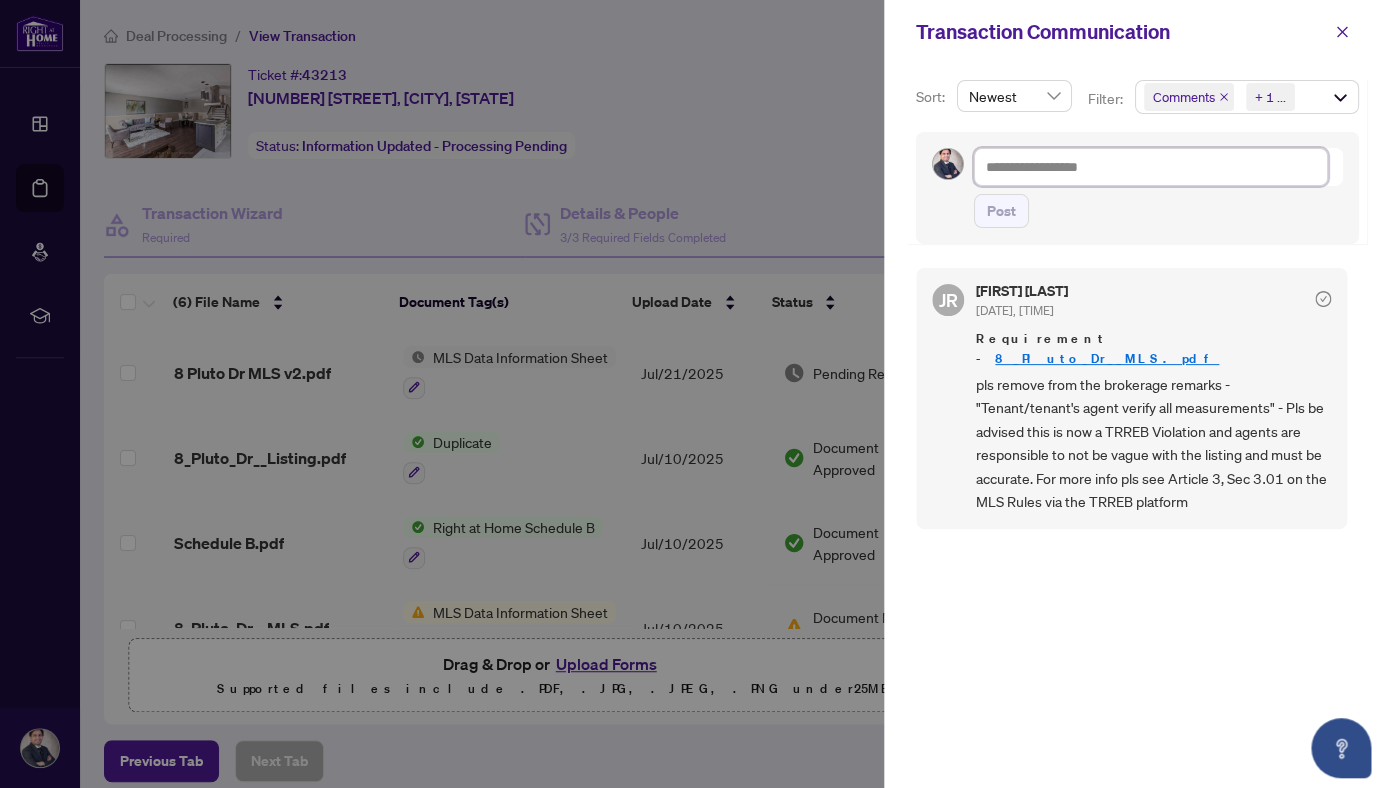 type on "*" 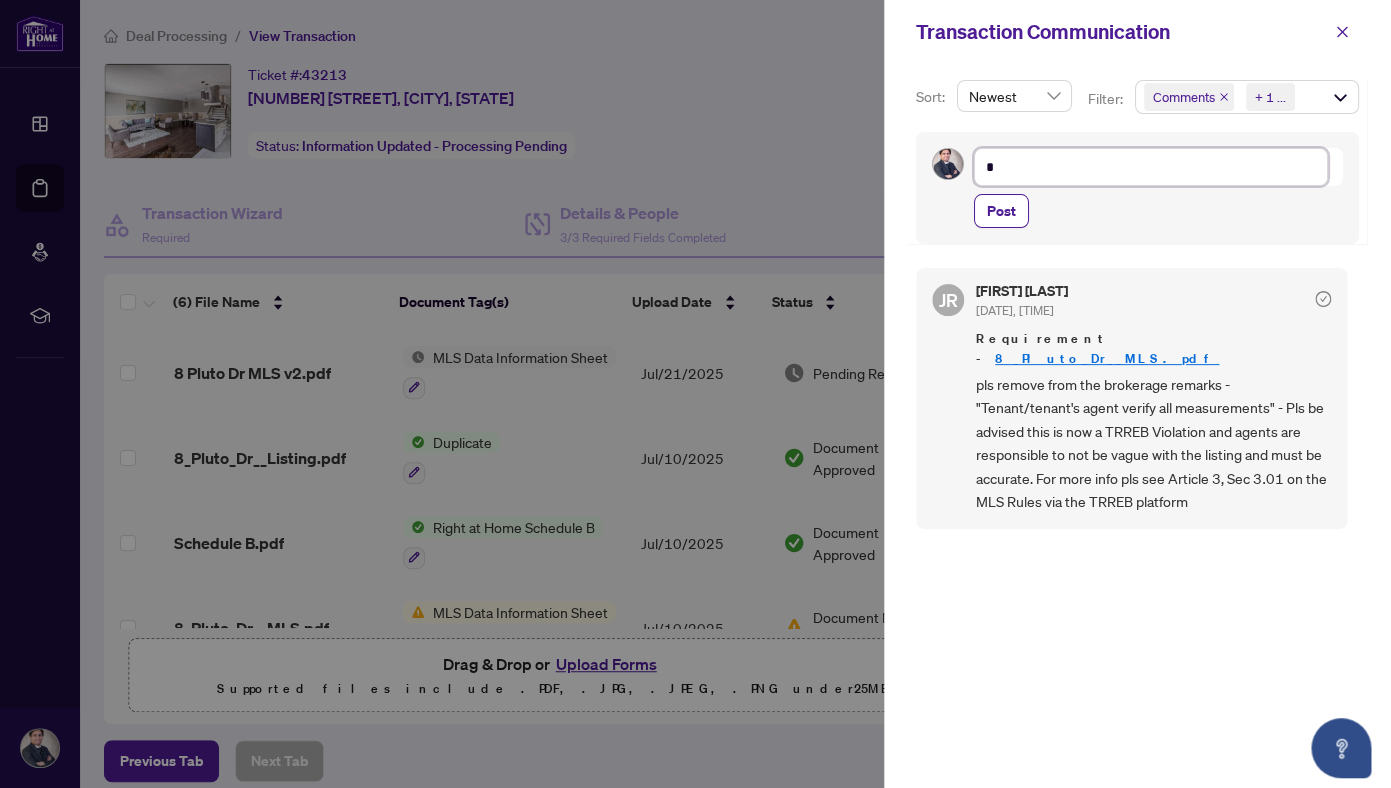 type on "**" 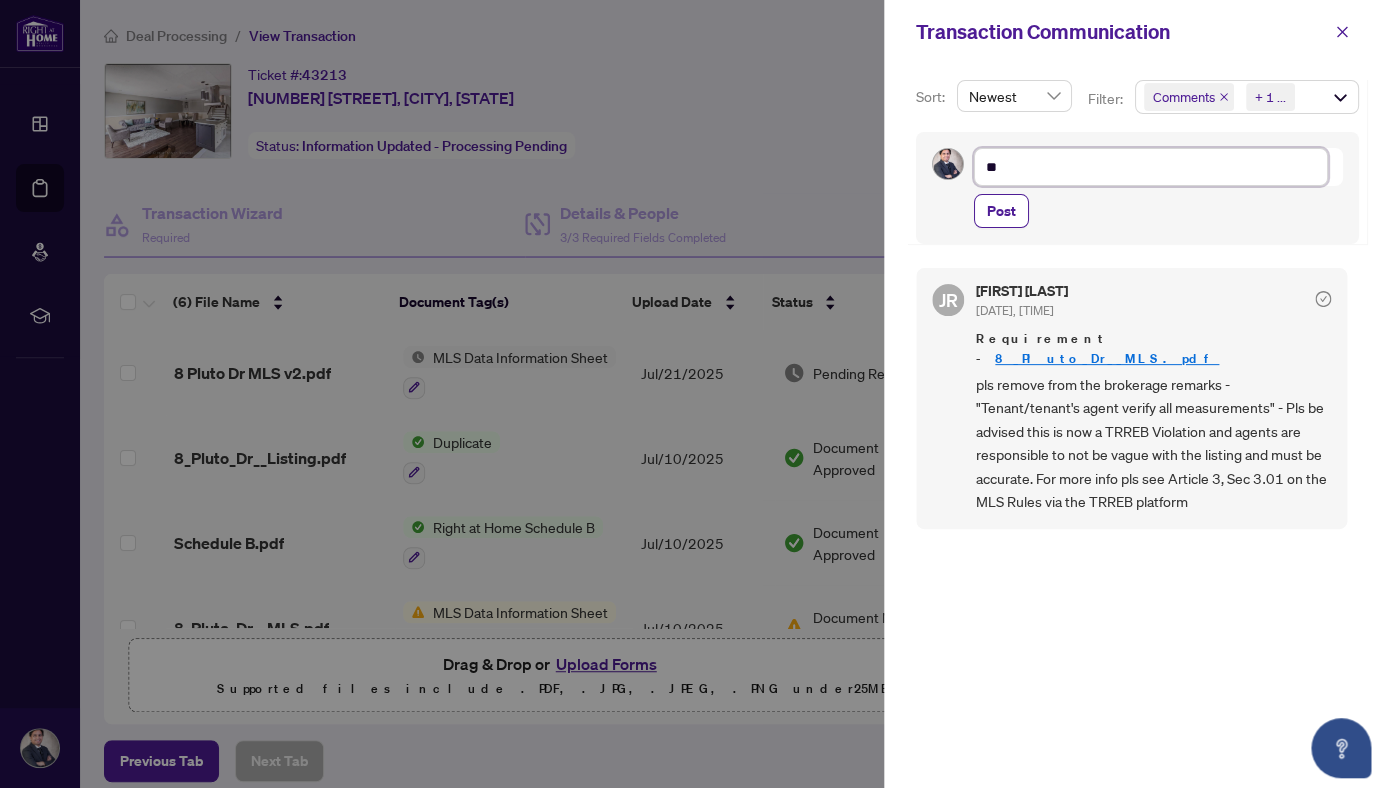 type on "***" 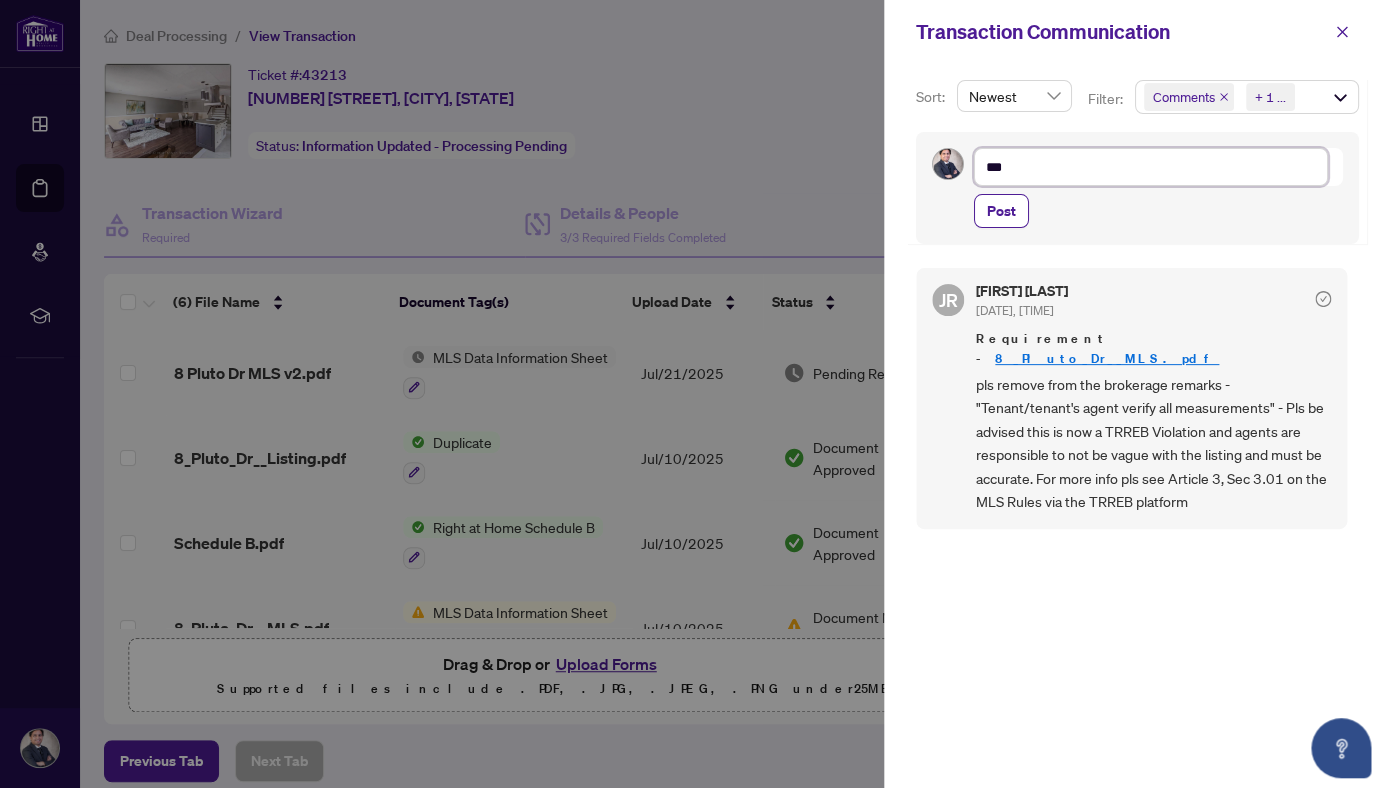 type on "****" 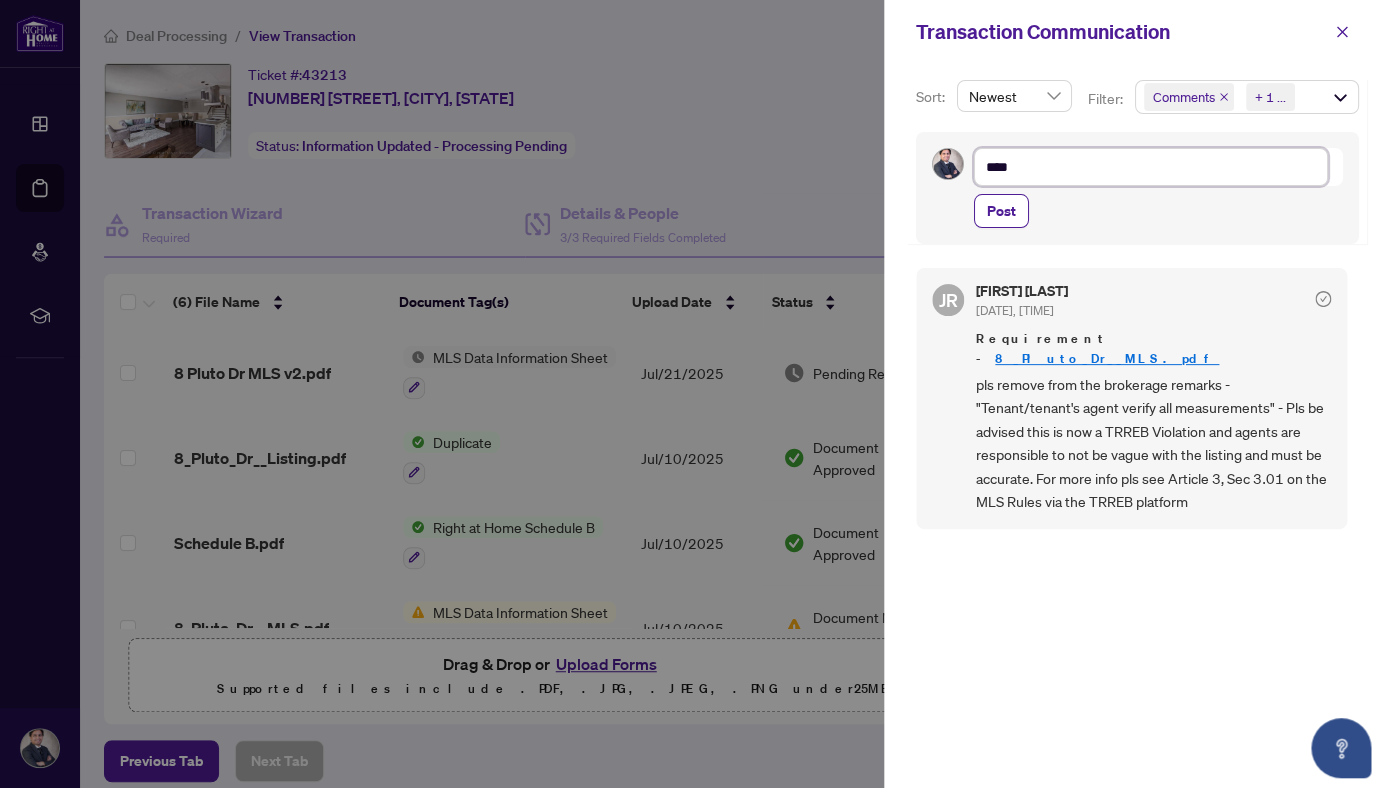 type on "*****" 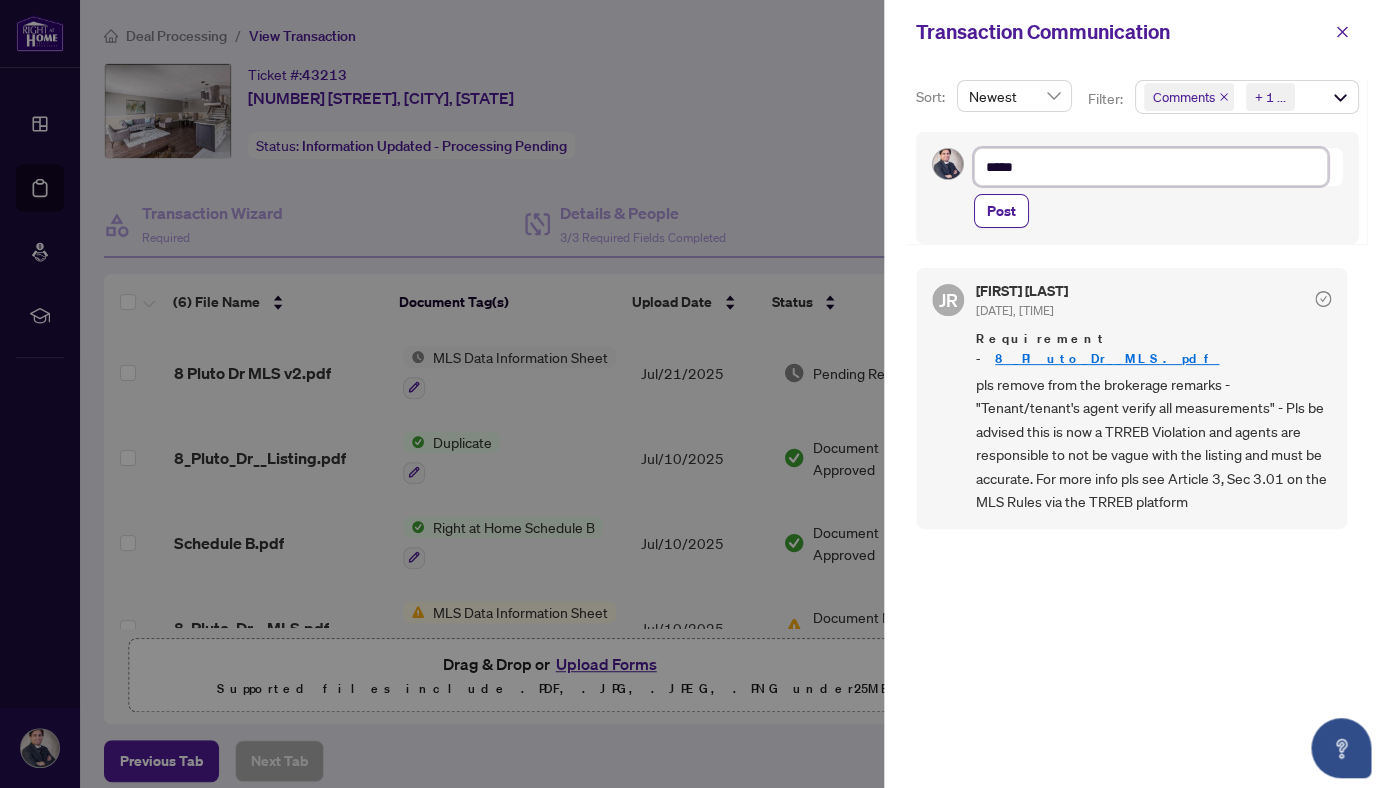 type on "******" 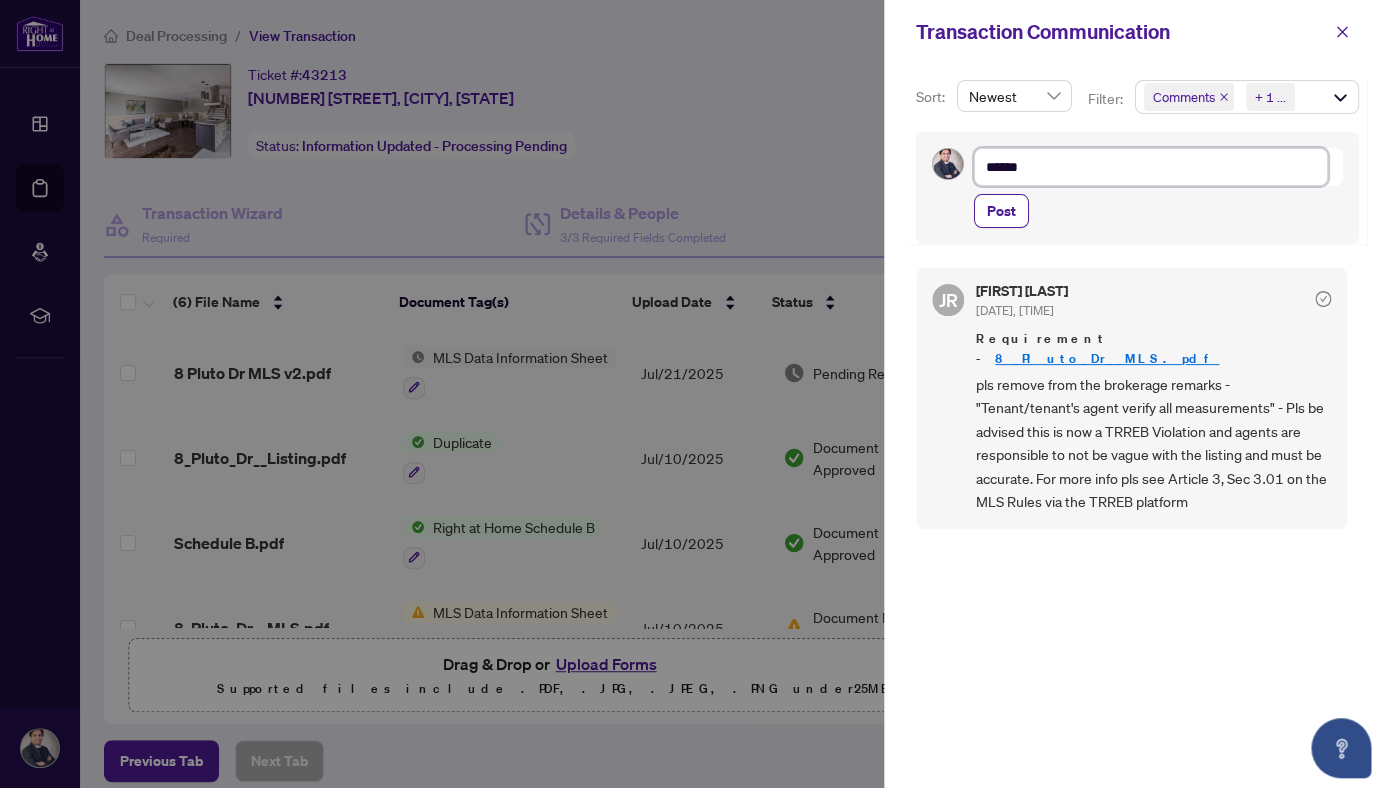 type on "*******" 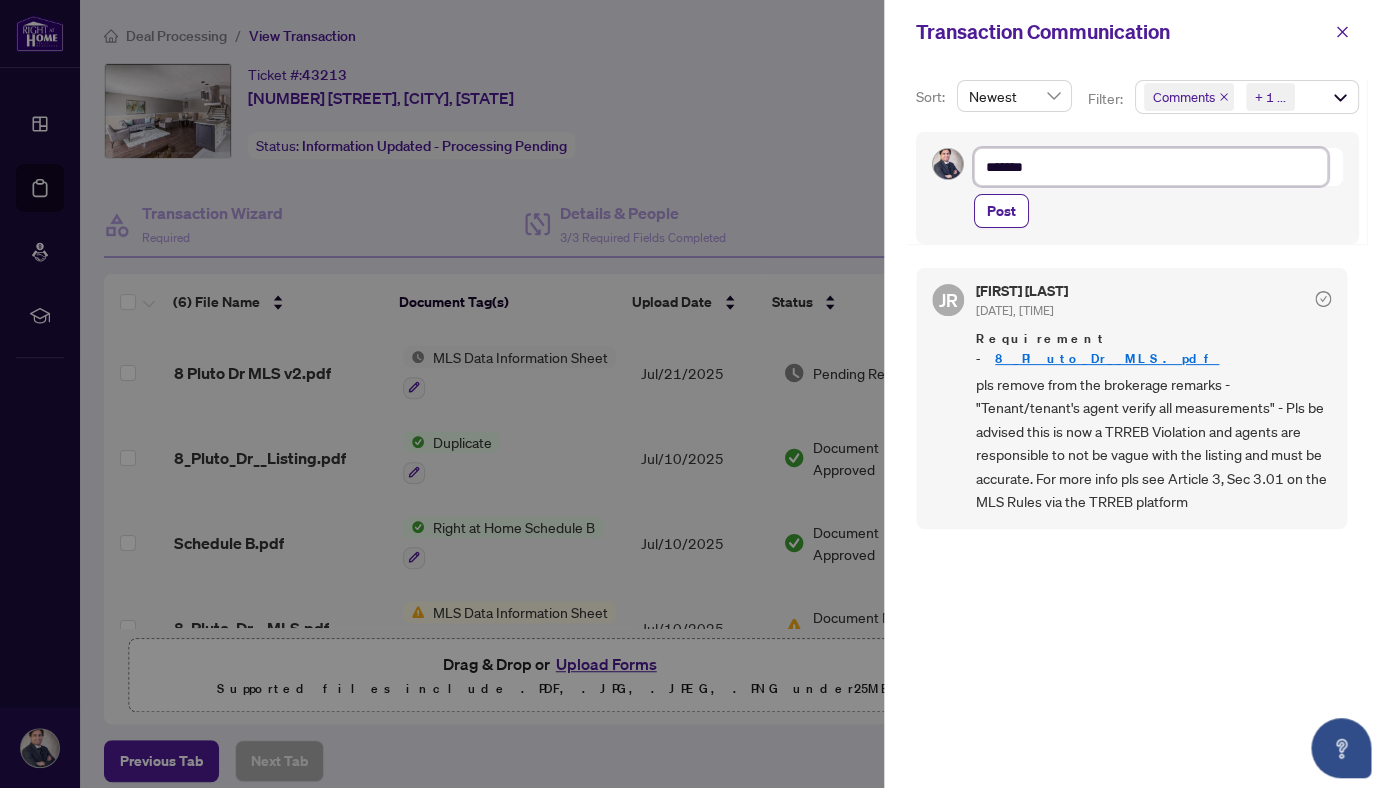 type on "*******" 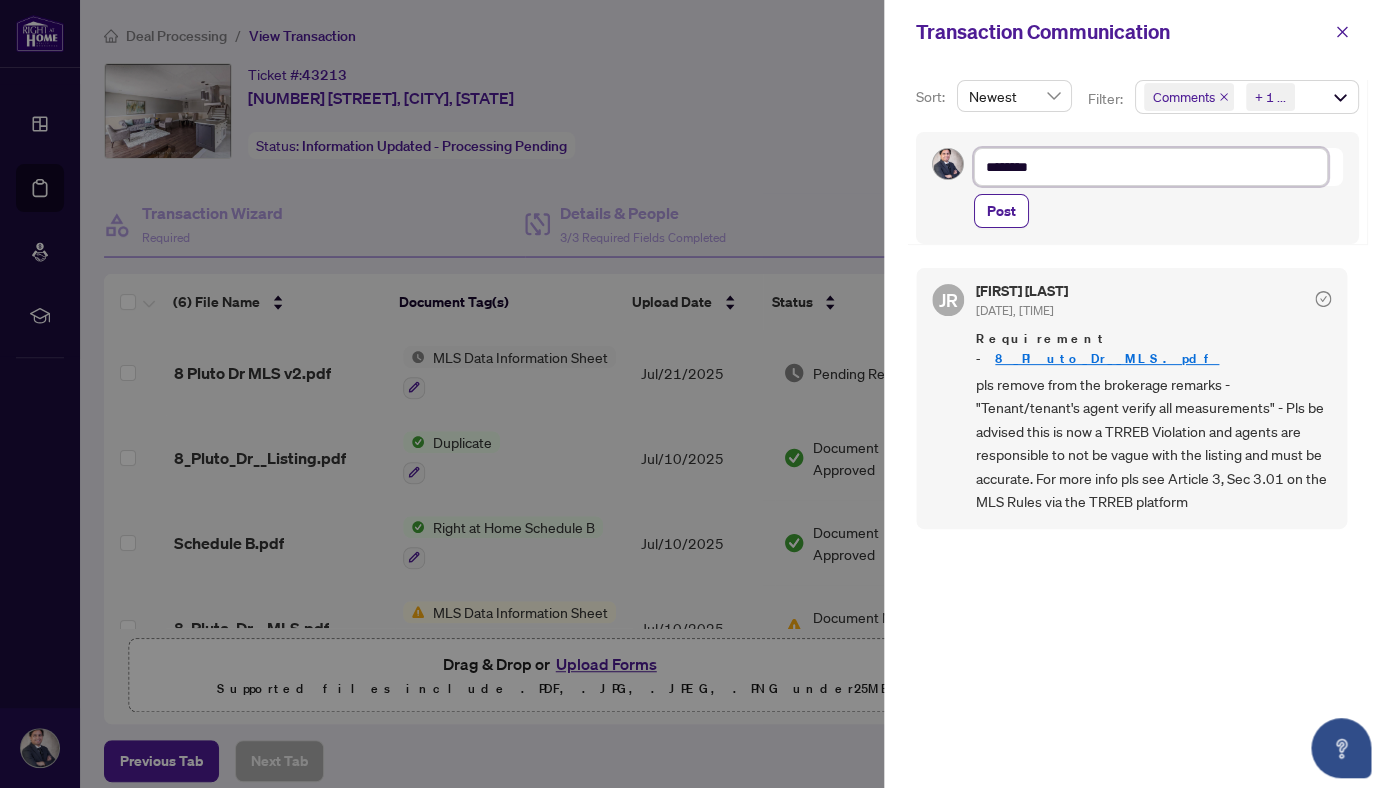 type on "*********" 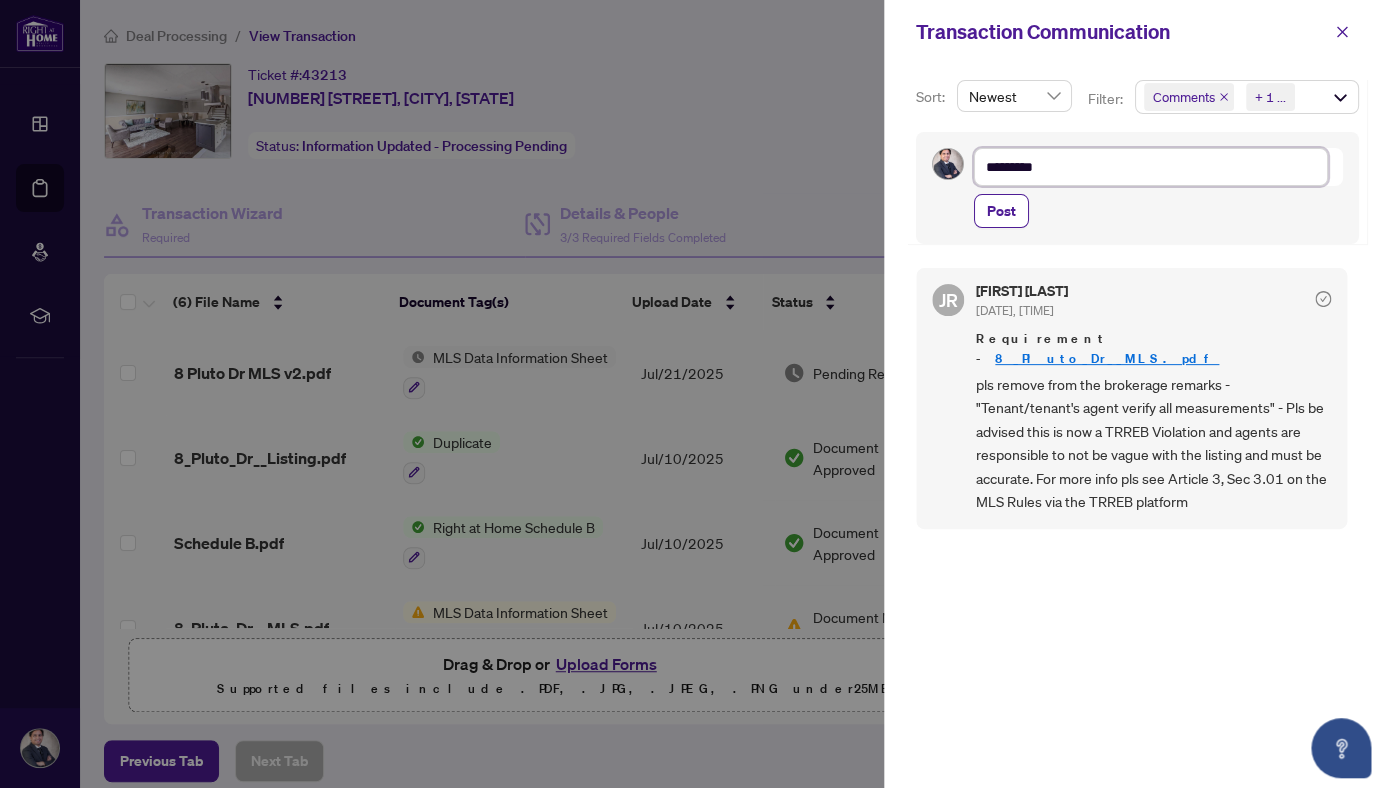 type on "**********" 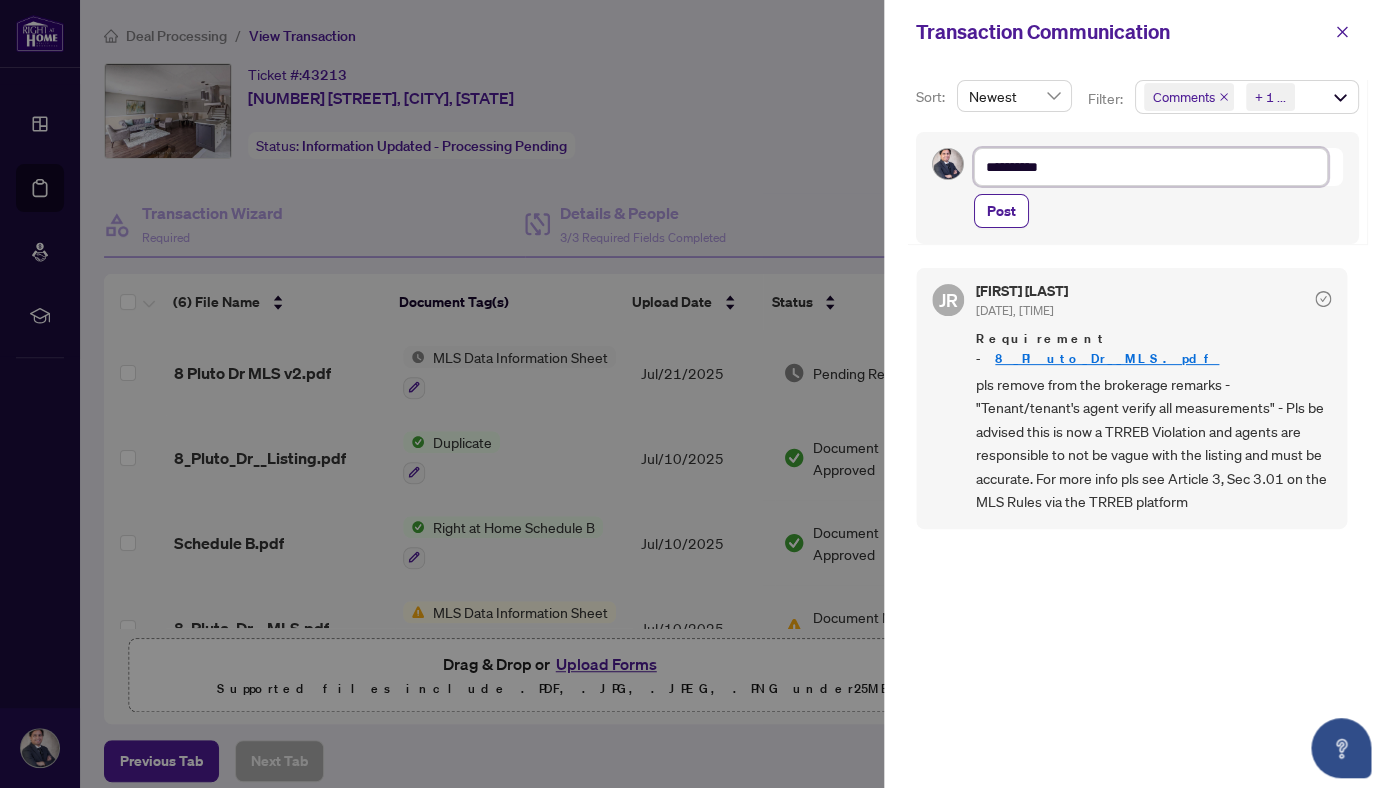 type on "**********" 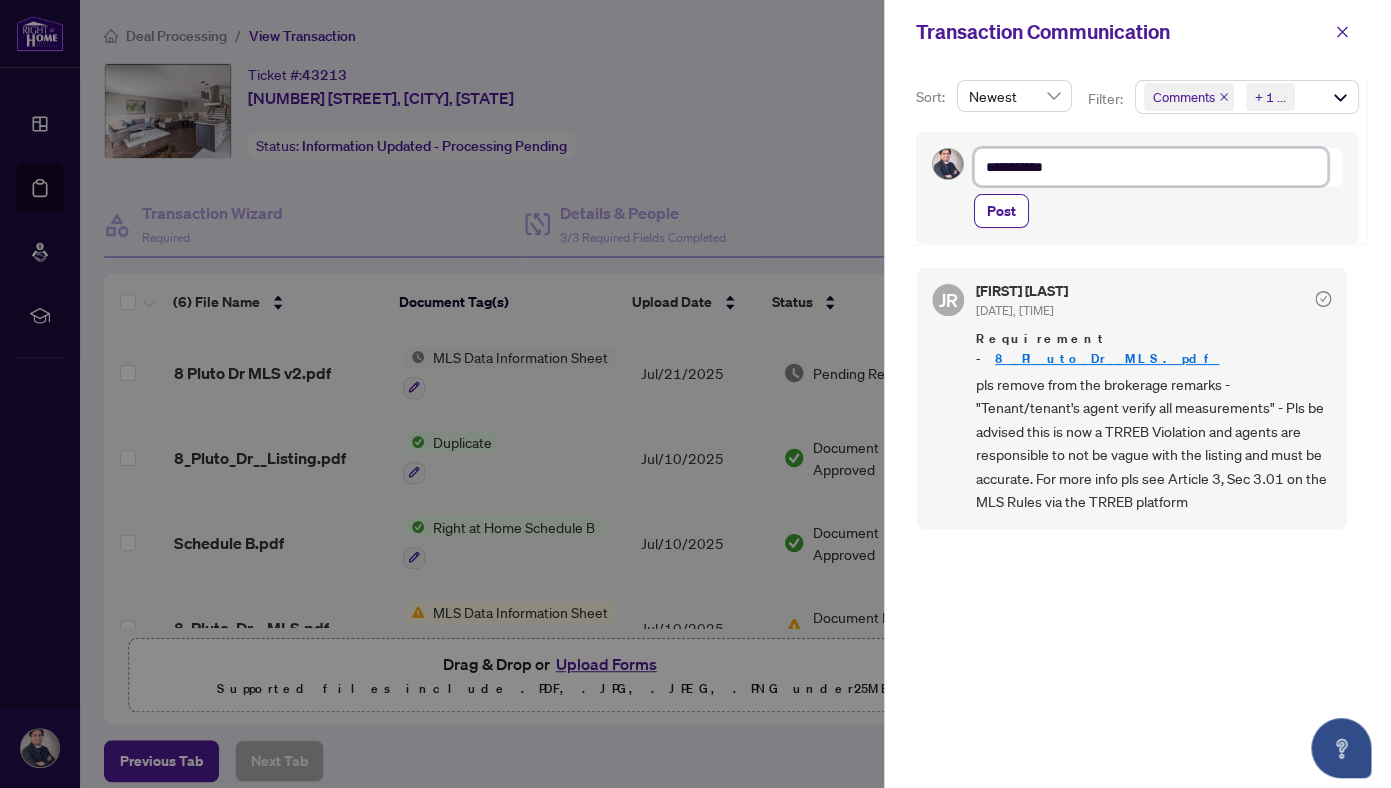 type on "**********" 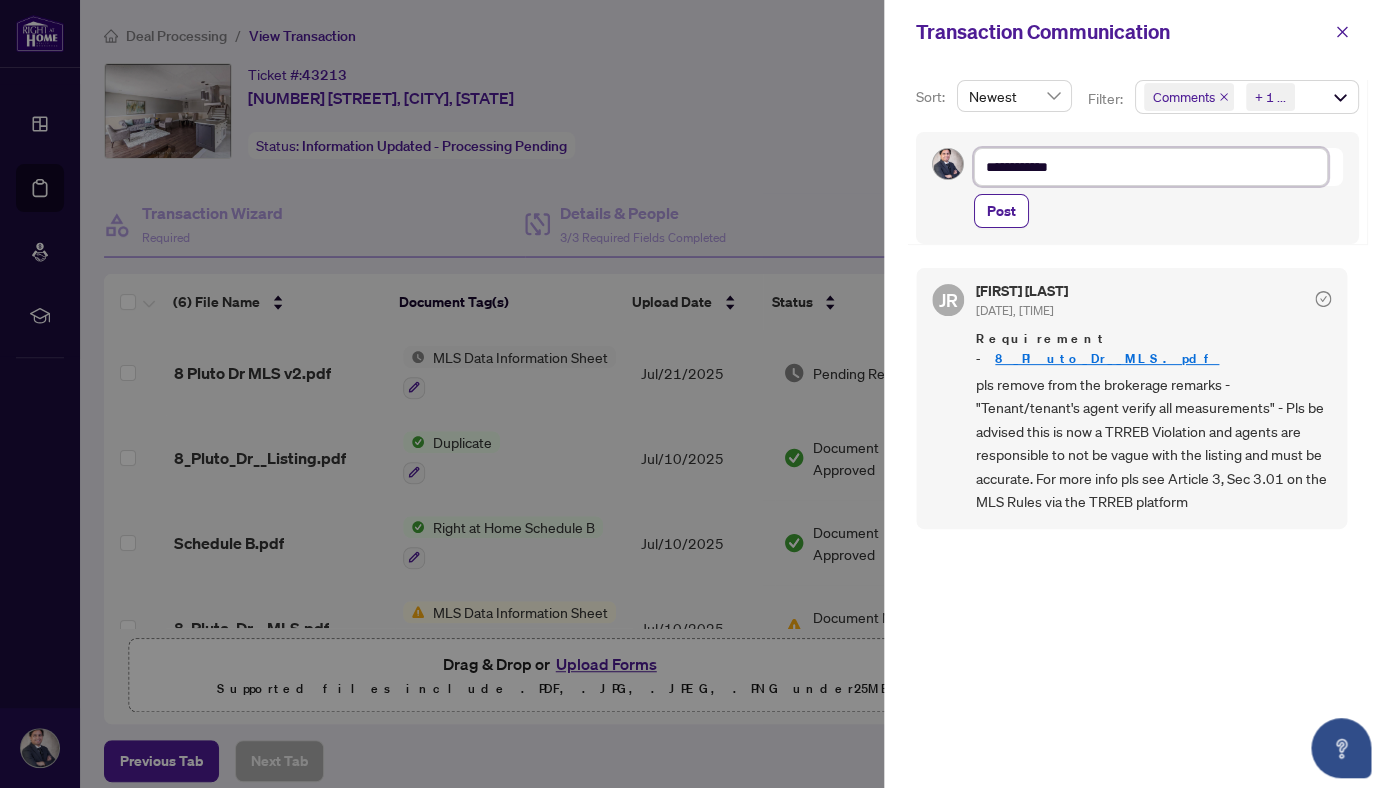 type on "**********" 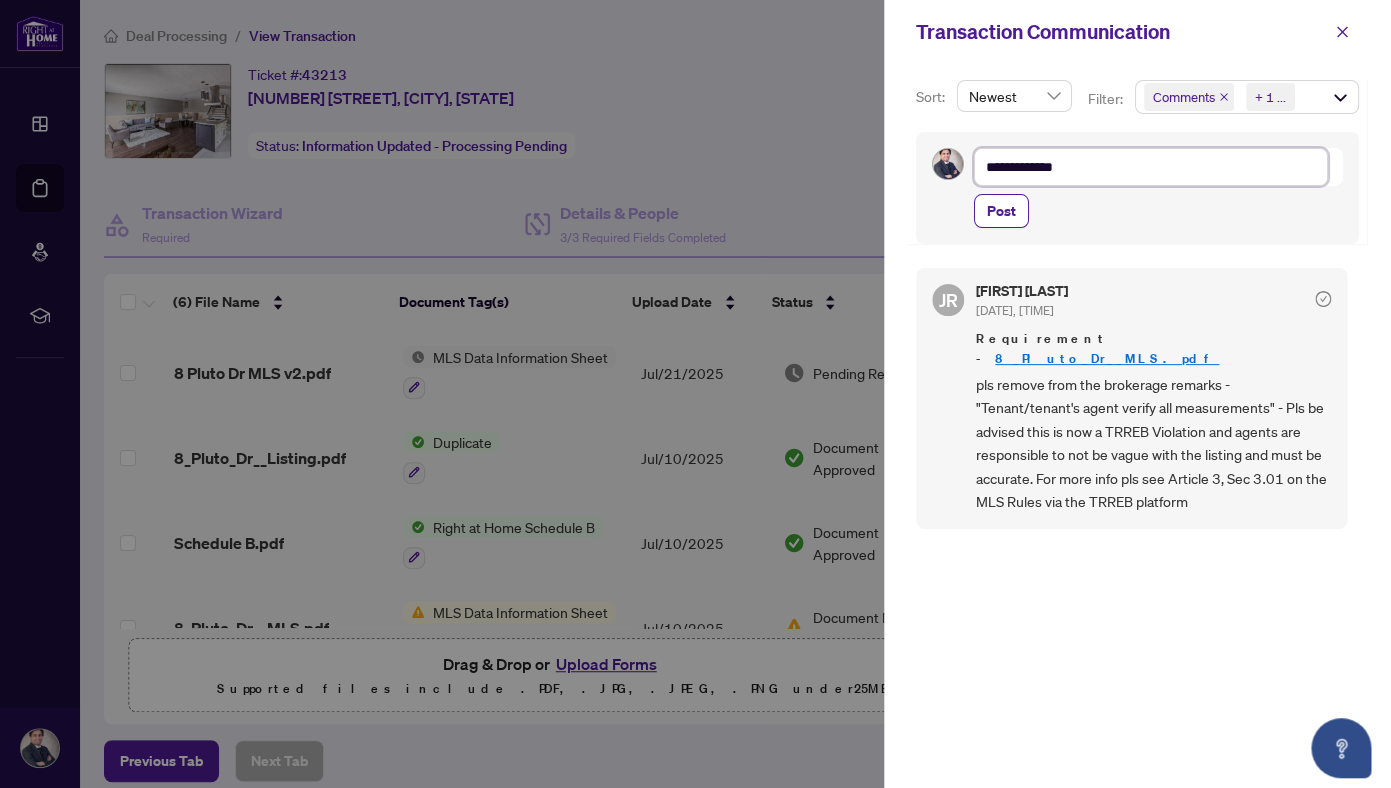 type on "**********" 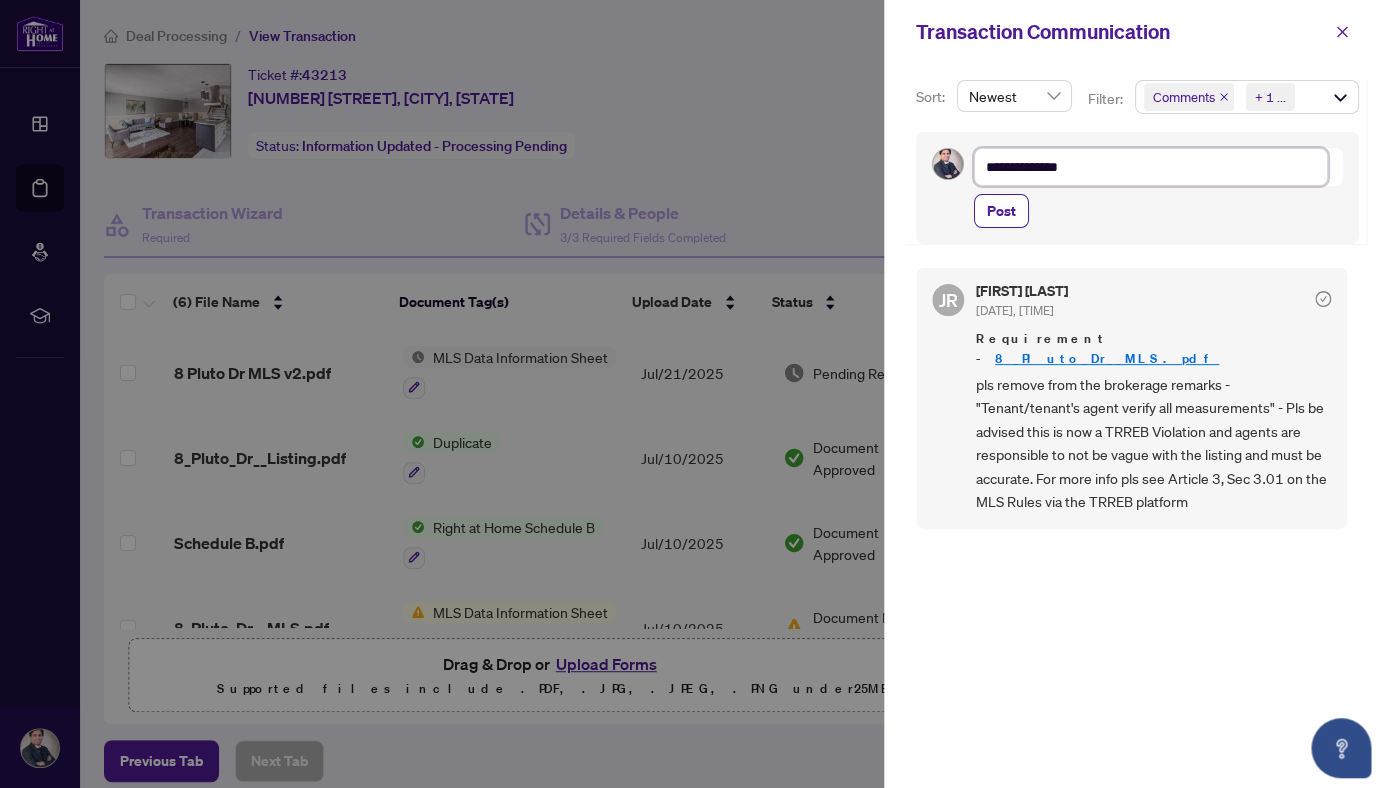 type on "**********" 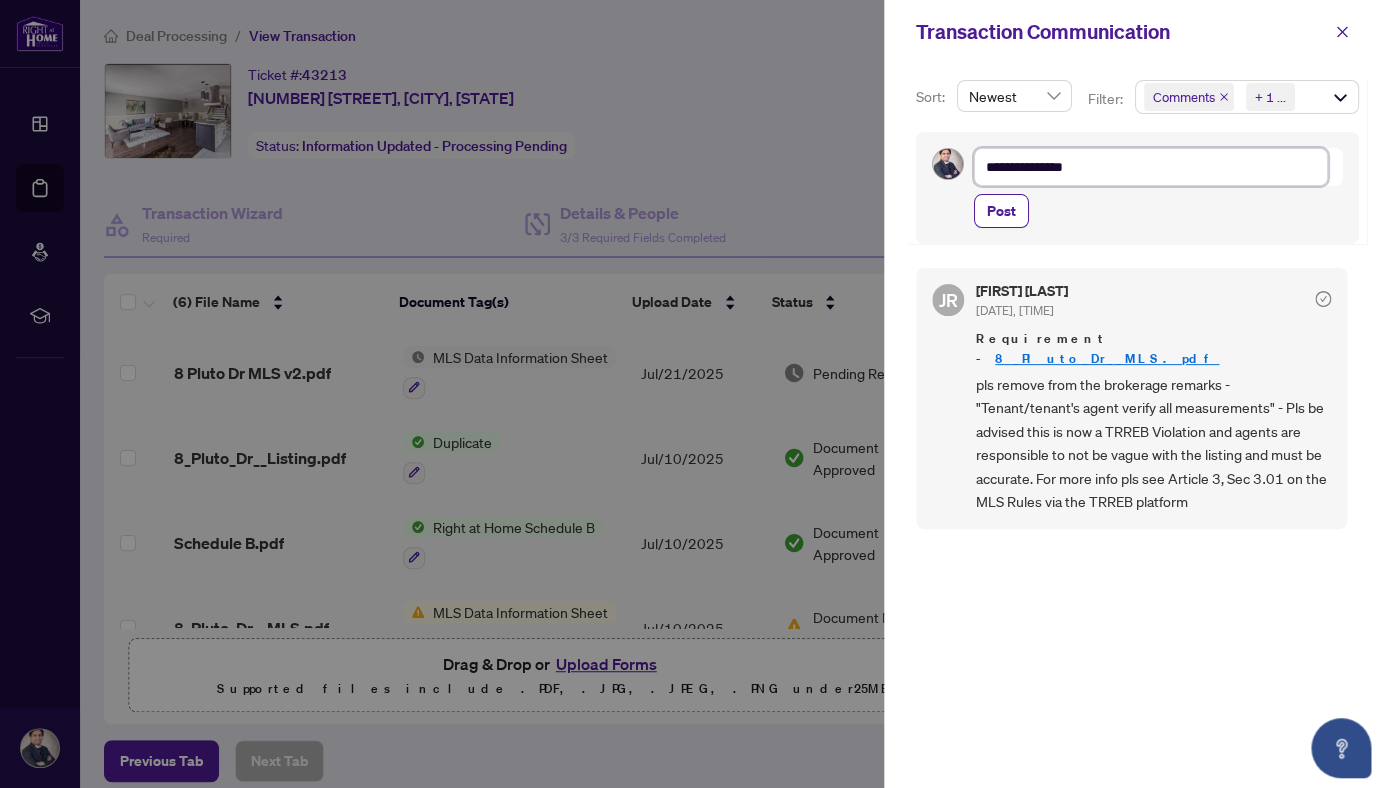 type on "**********" 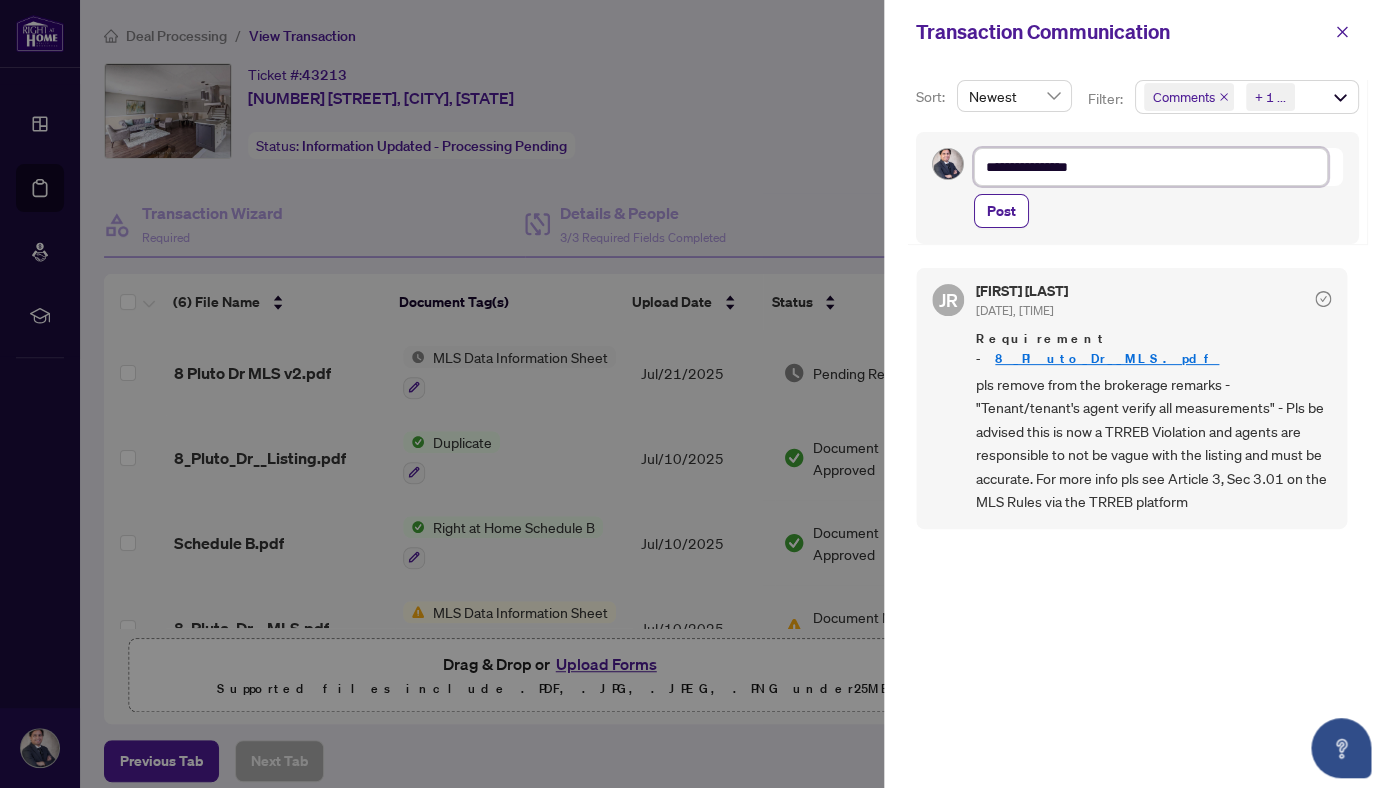 type on "**********" 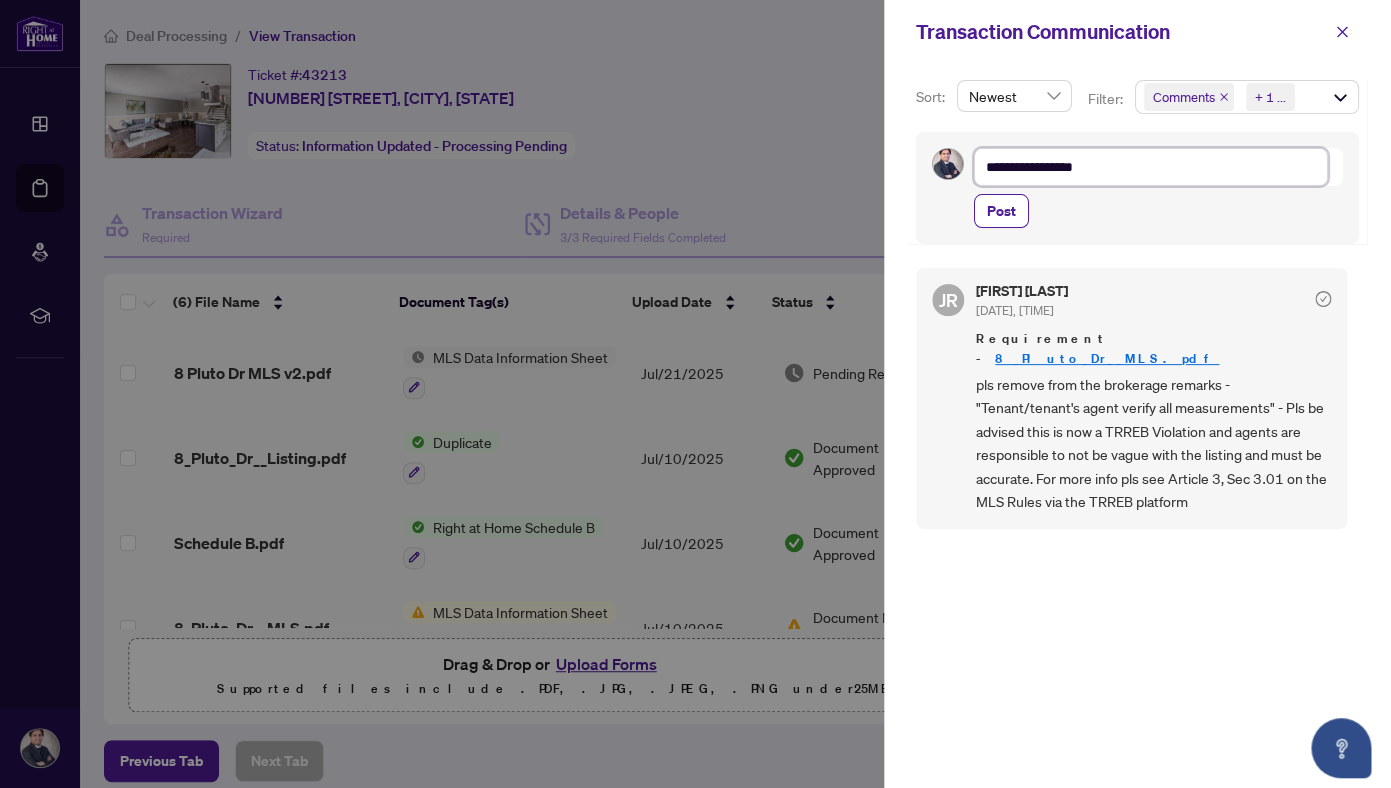 type on "**********" 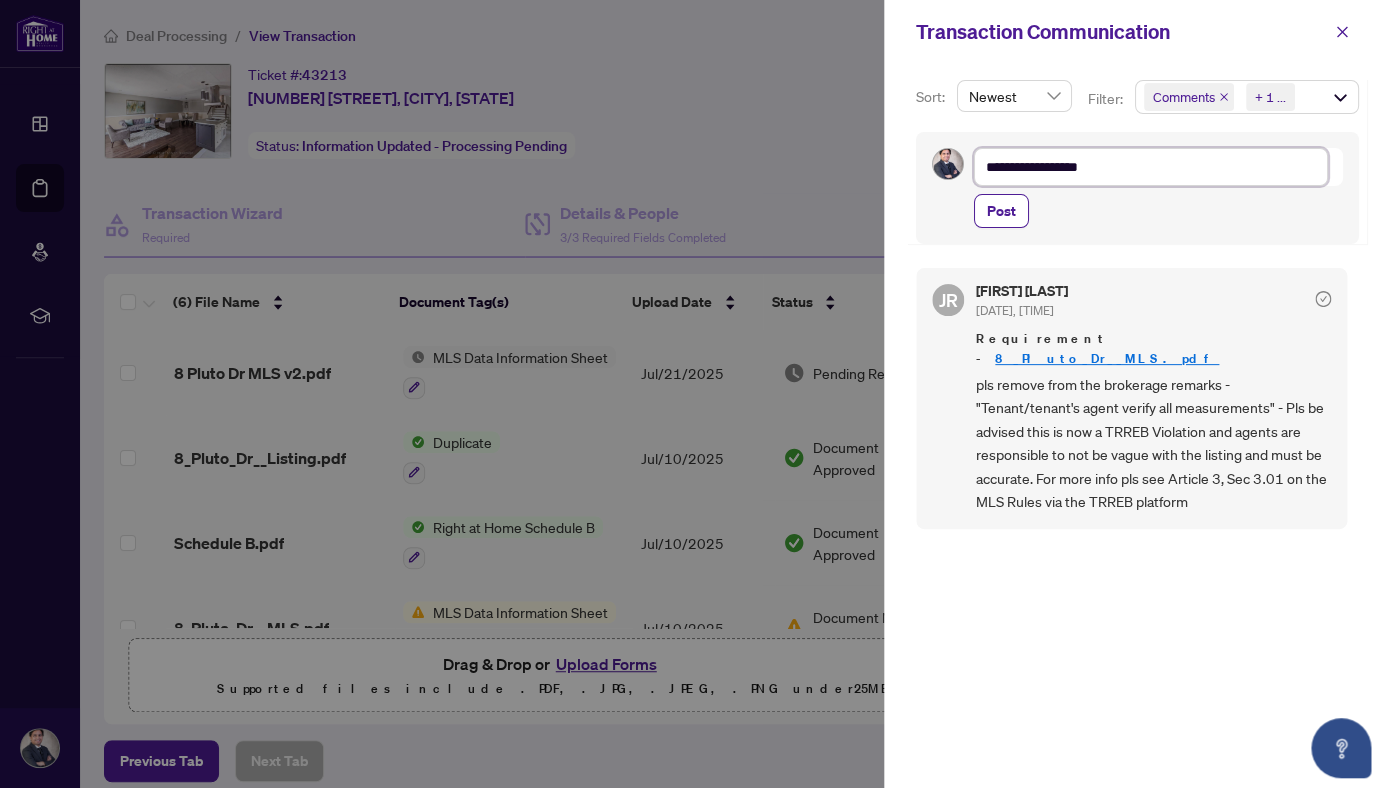 type on "**********" 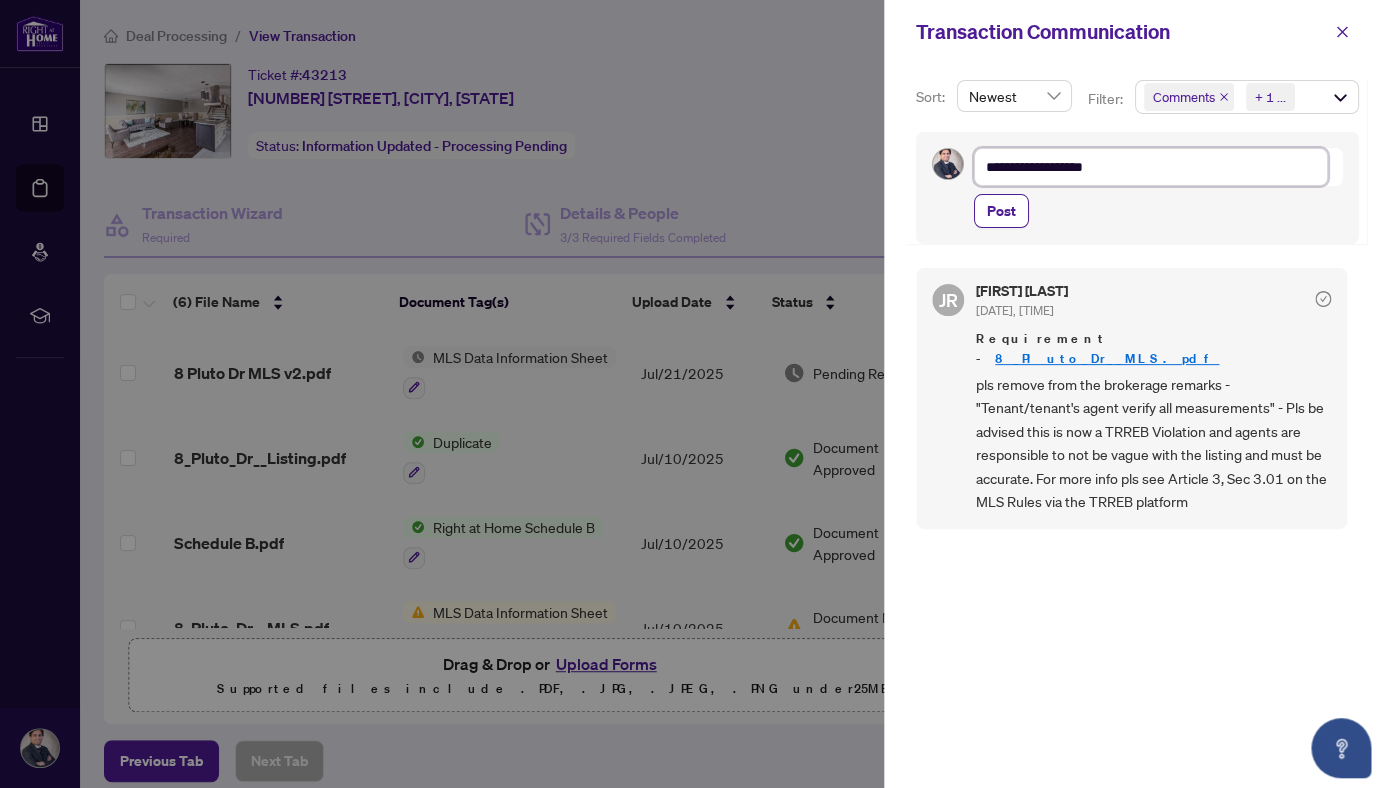 type on "**********" 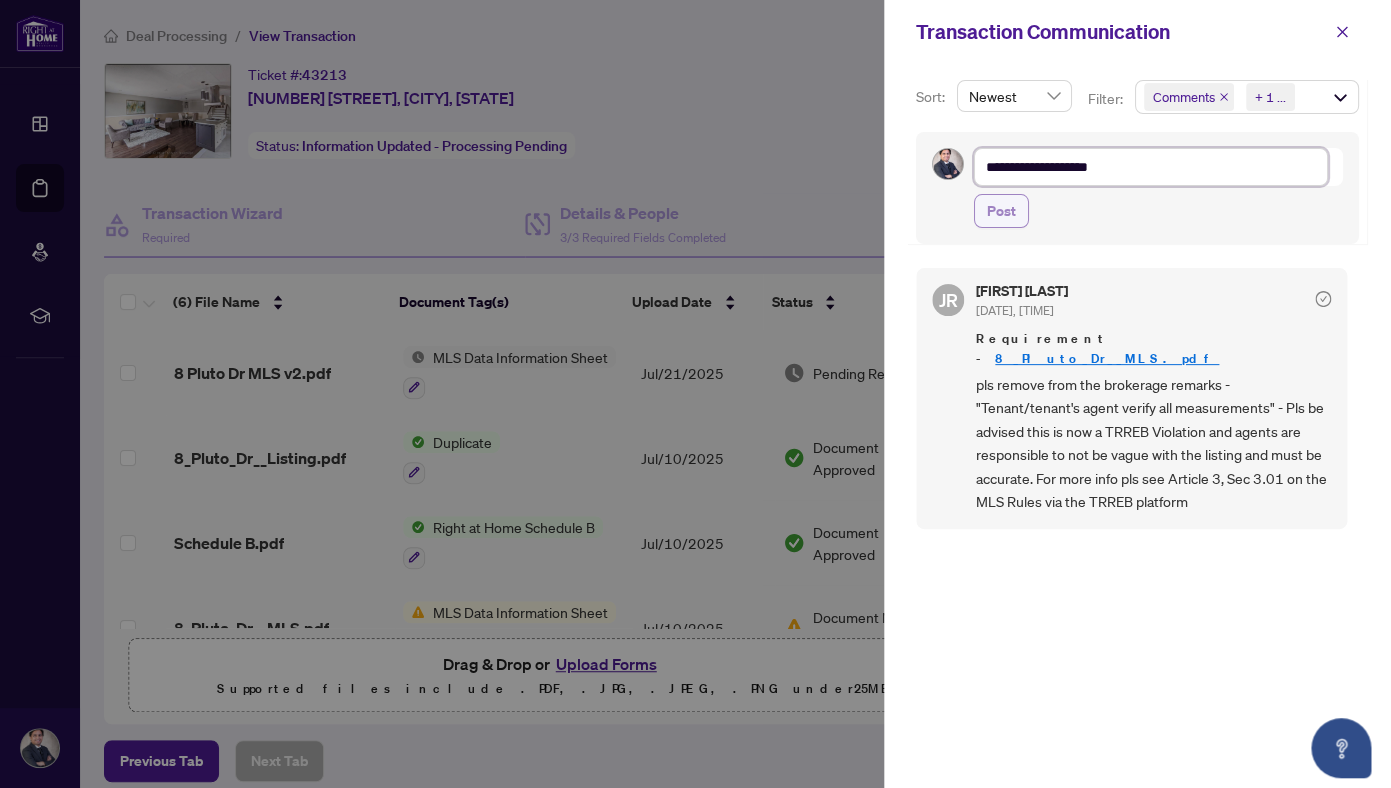 type on "**********" 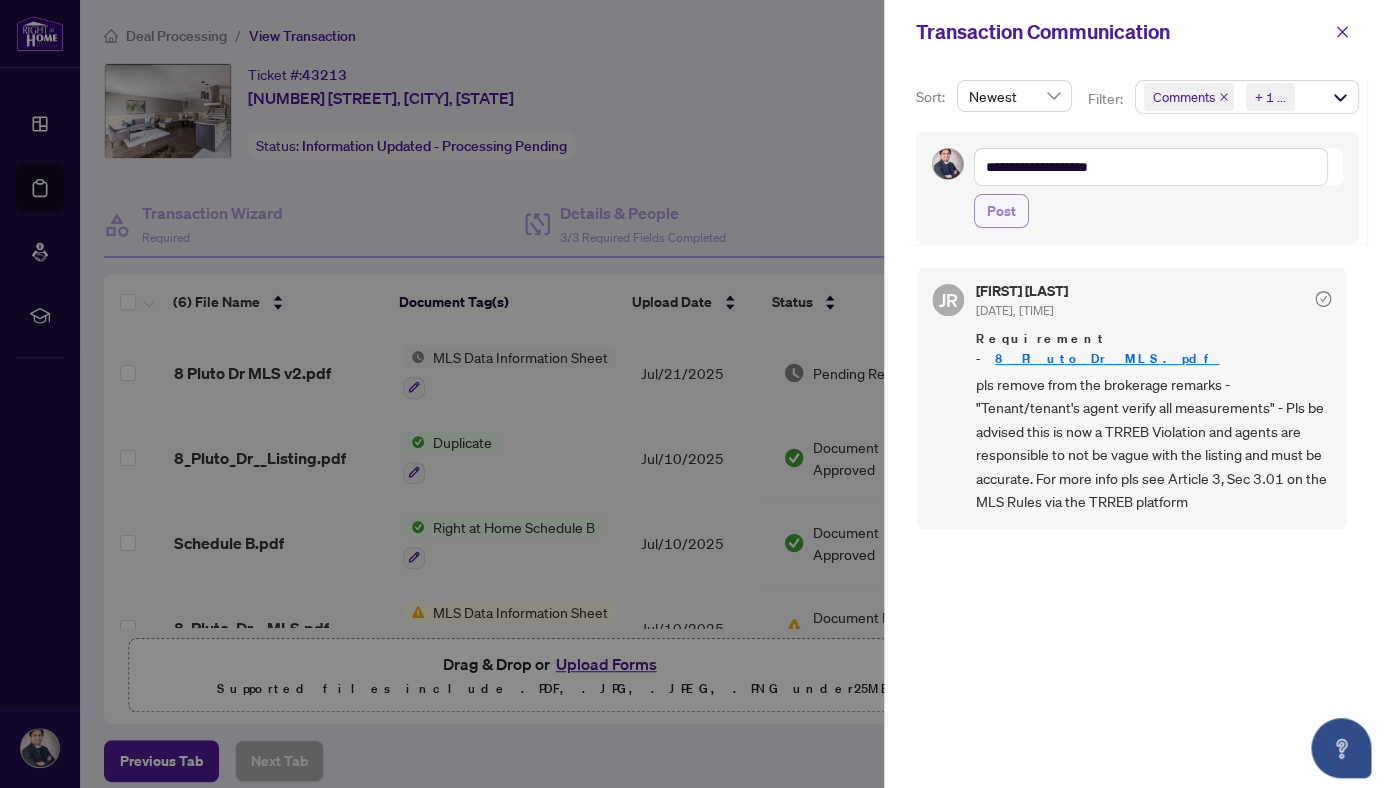 click on "Post" at bounding box center [1001, 211] 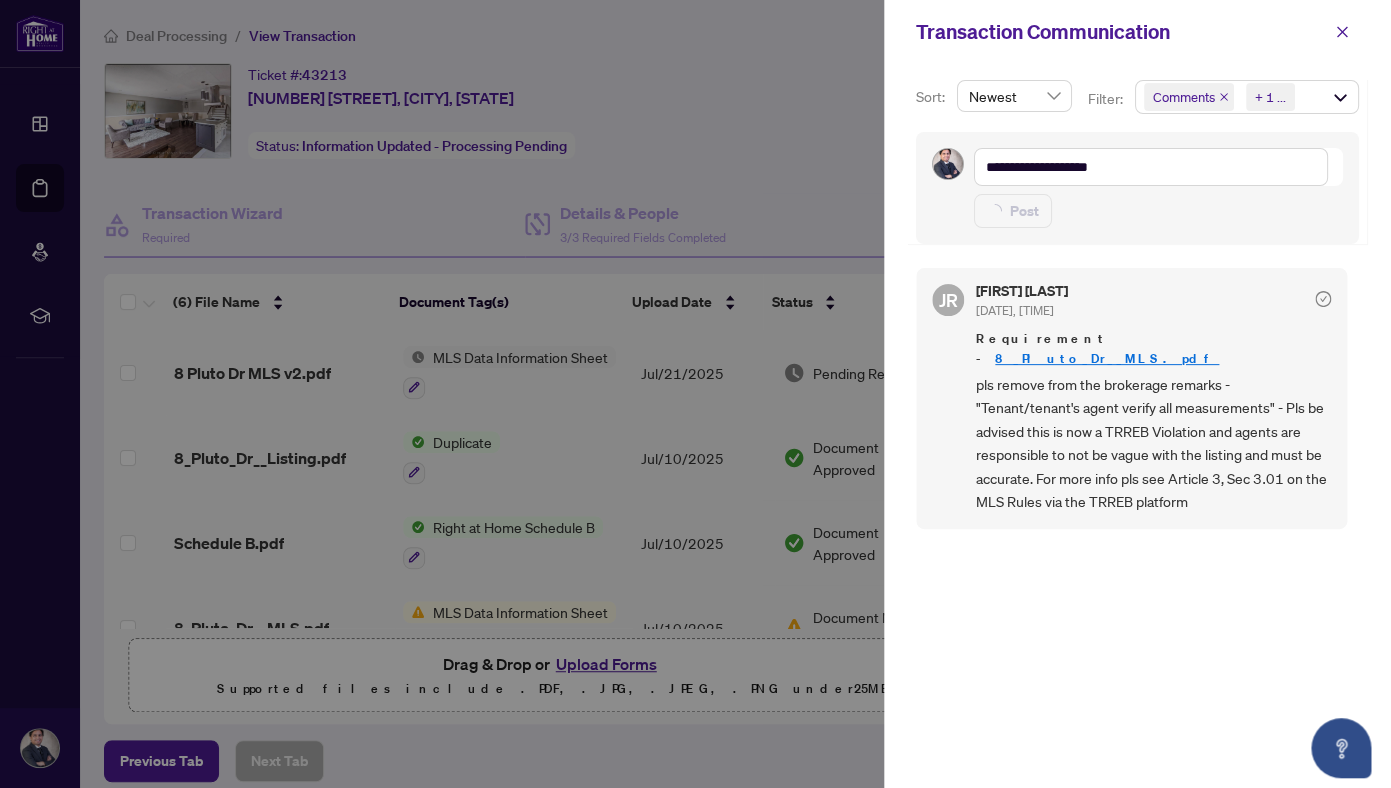 type 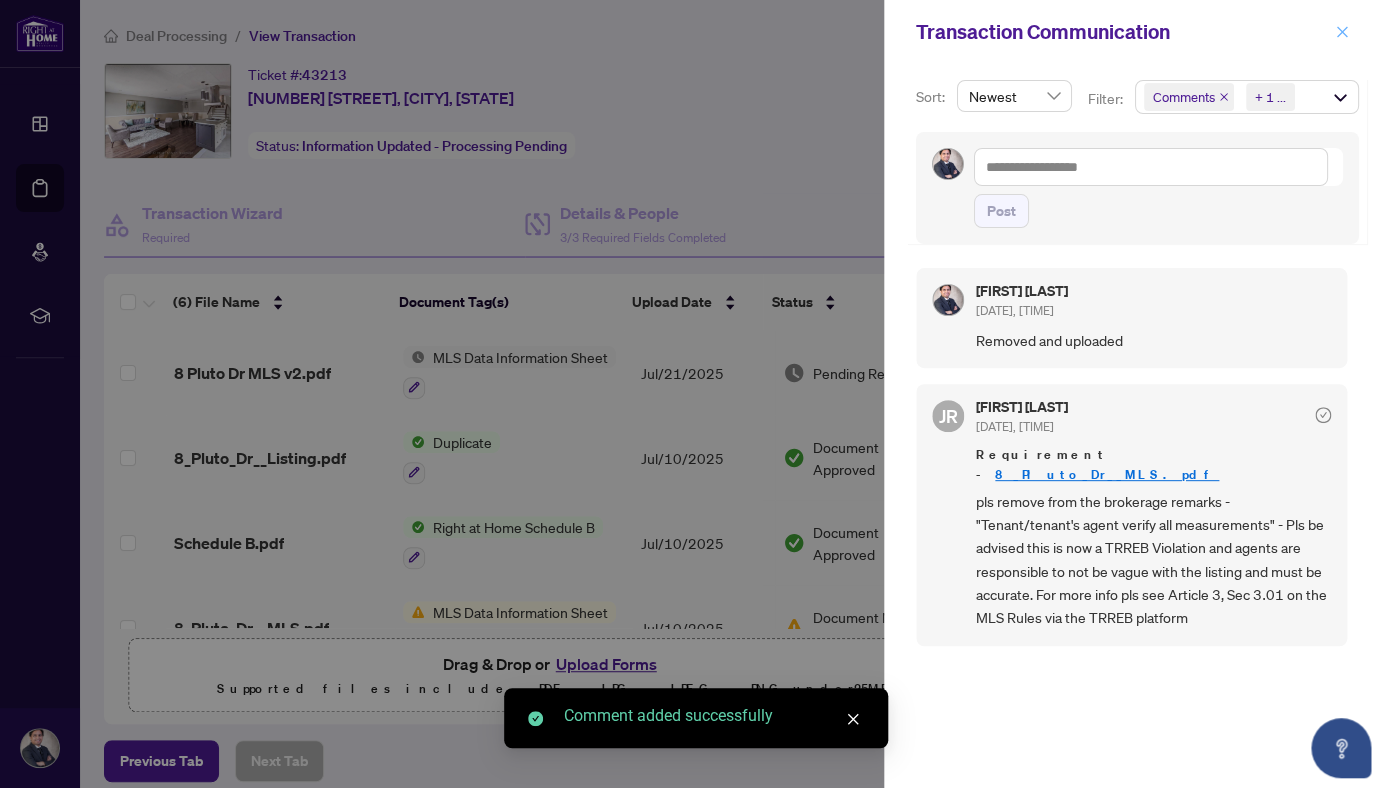 click at bounding box center (1342, 32) 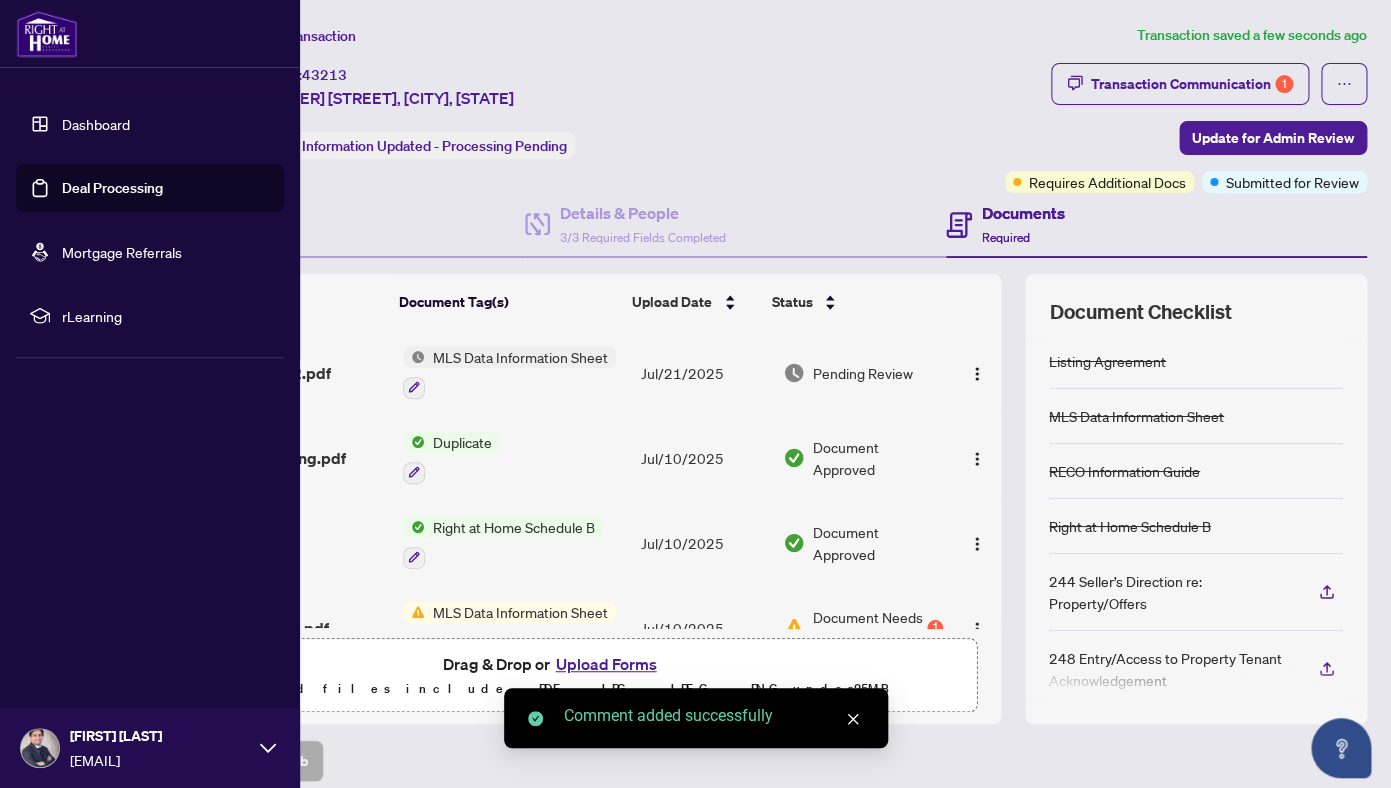 click on "Dashboard" at bounding box center (96, 124) 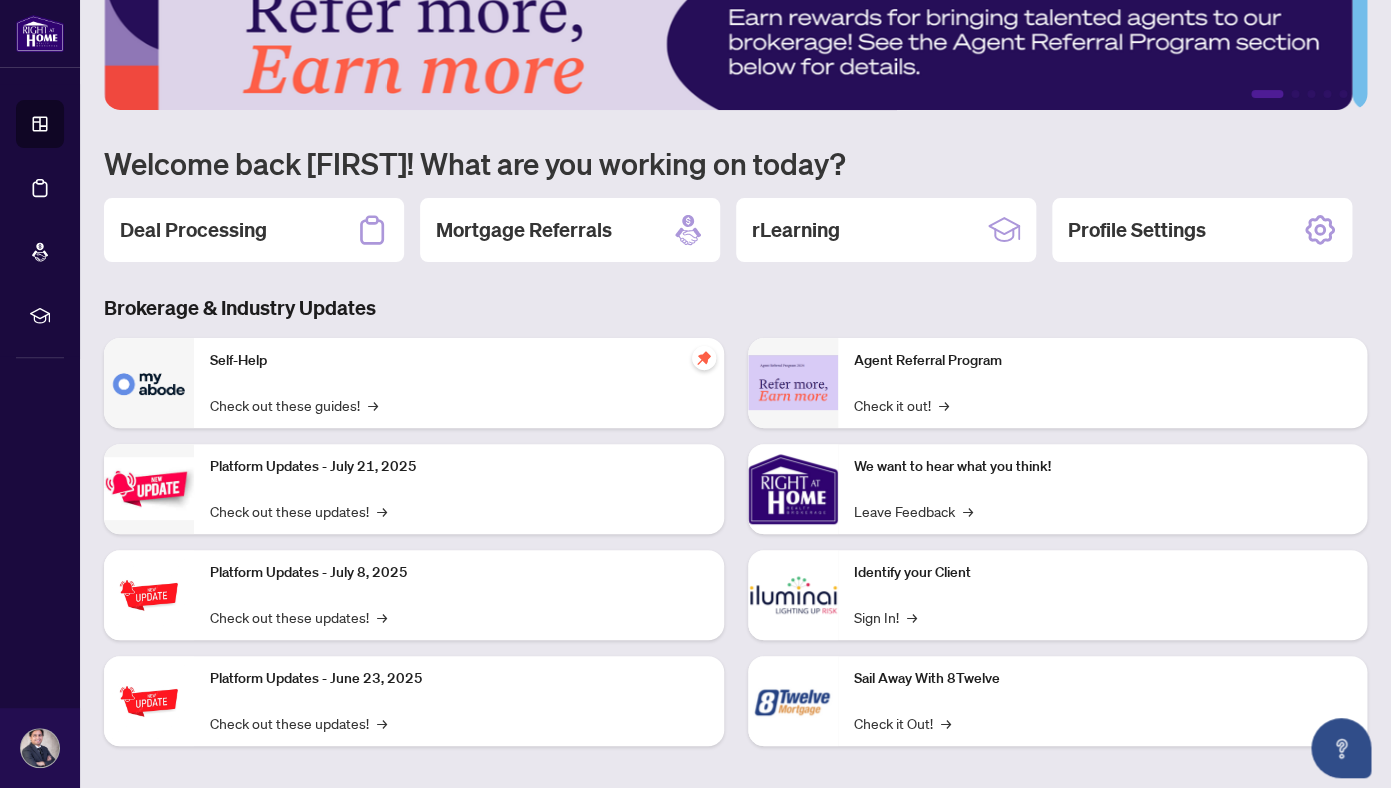 scroll, scrollTop: 0, scrollLeft: 0, axis: both 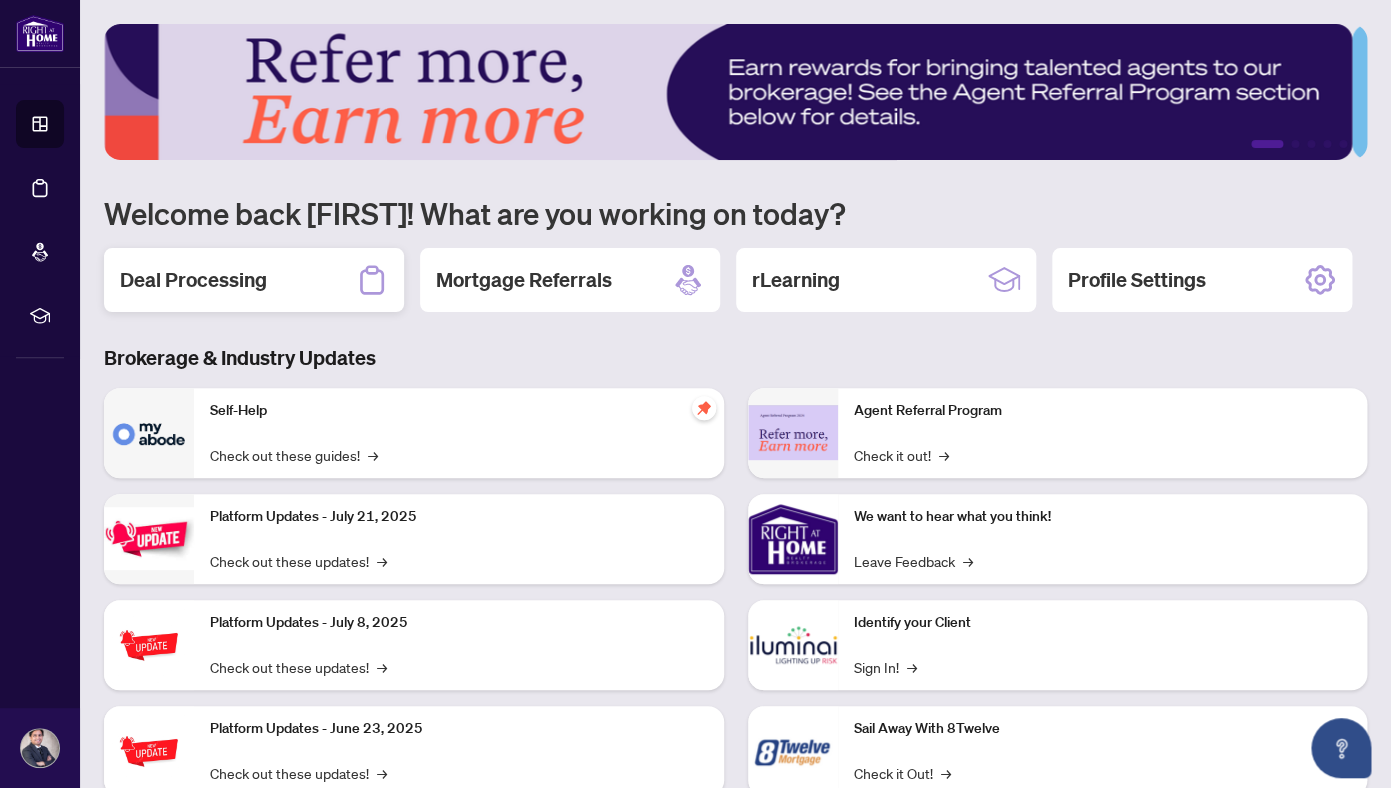 click on "Deal Processing" at bounding box center (254, 280) 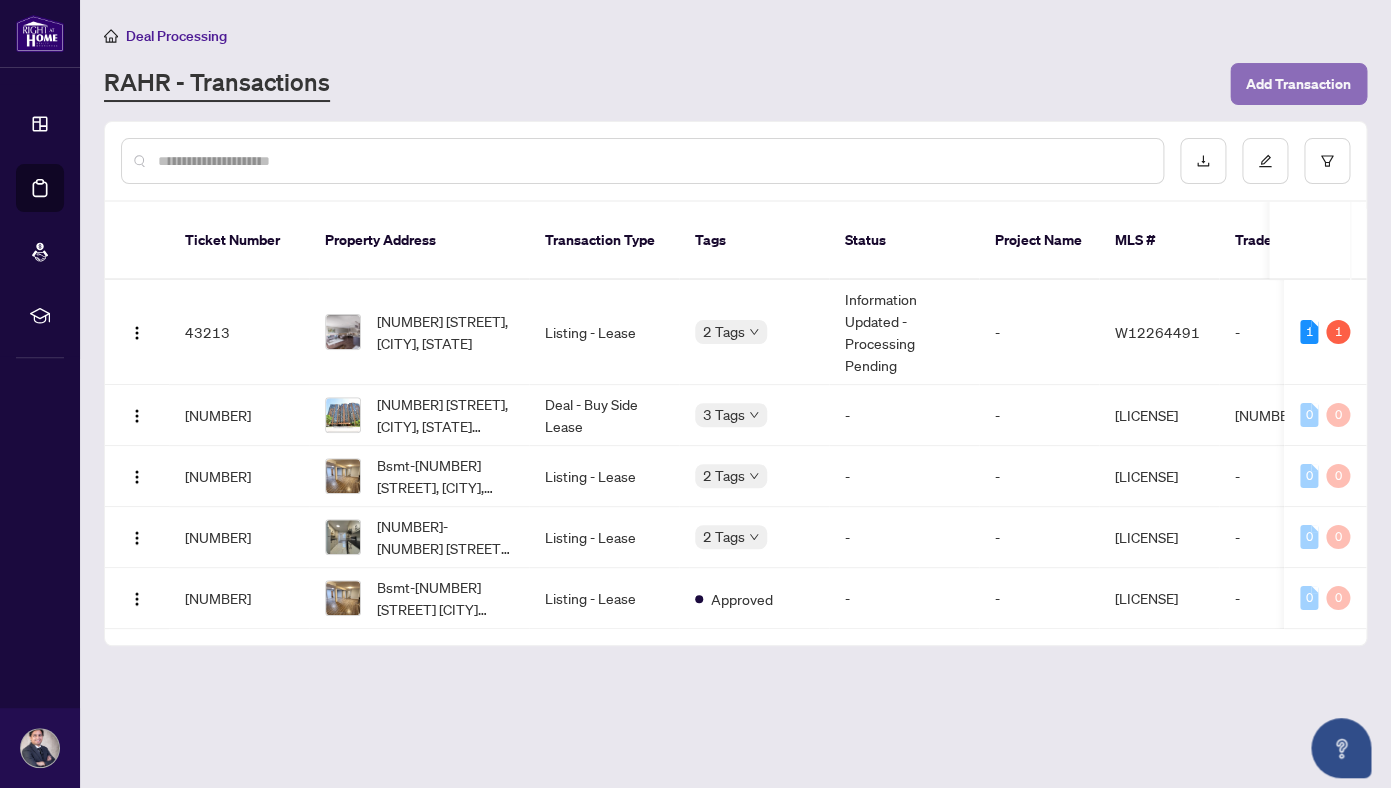 click on "Add Transaction" at bounding box center [1298, 84] 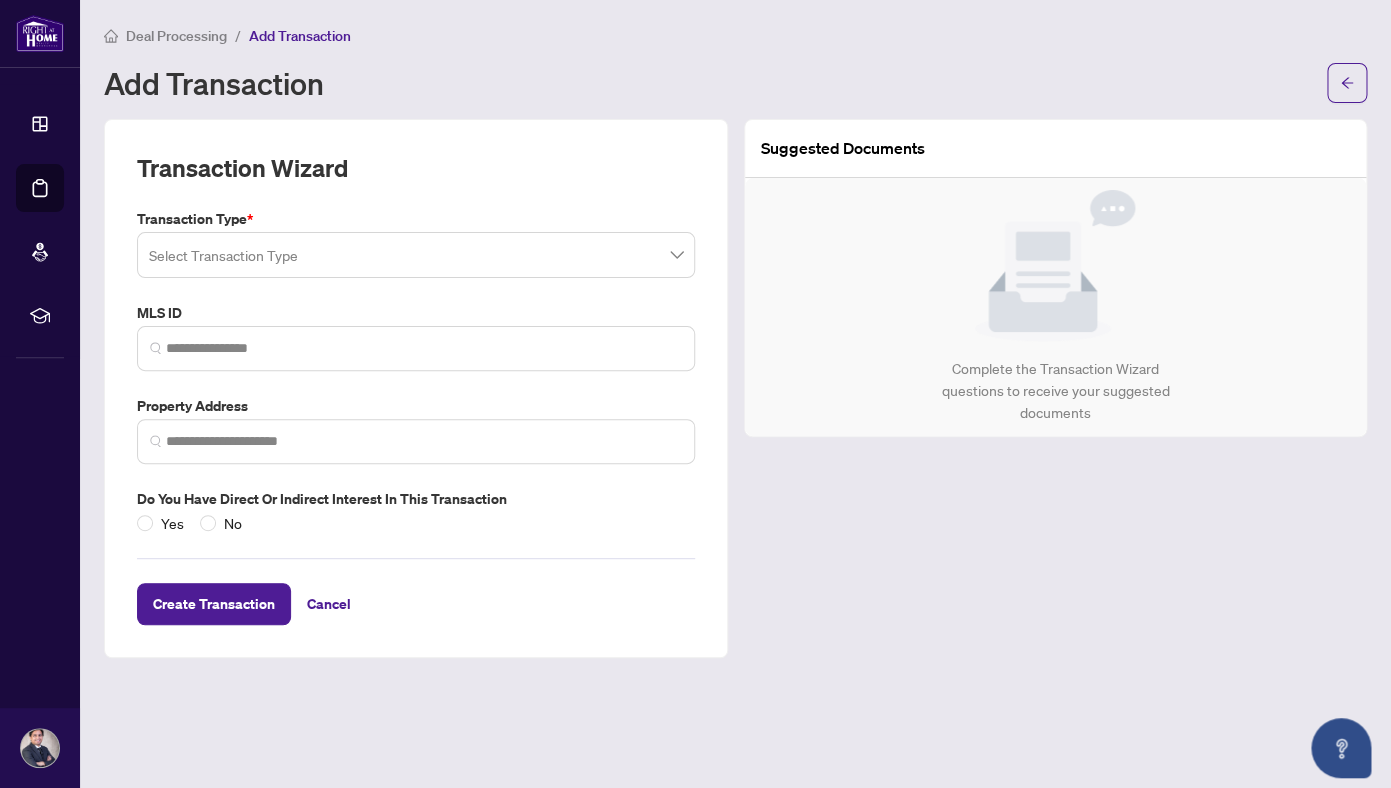 click at bounding box center (416, 255) 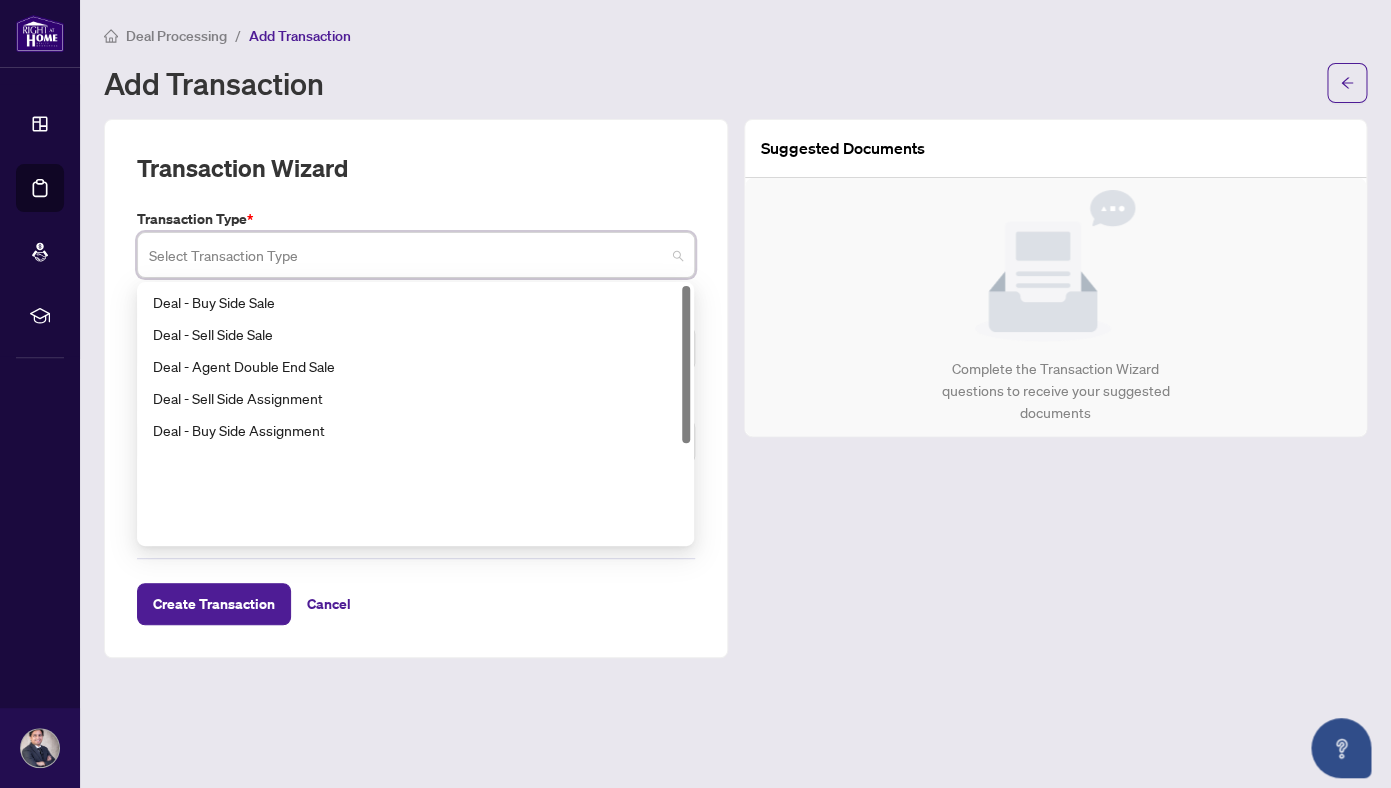 scroll, scrollTop: 0, scrollLeft: 0, axis: both 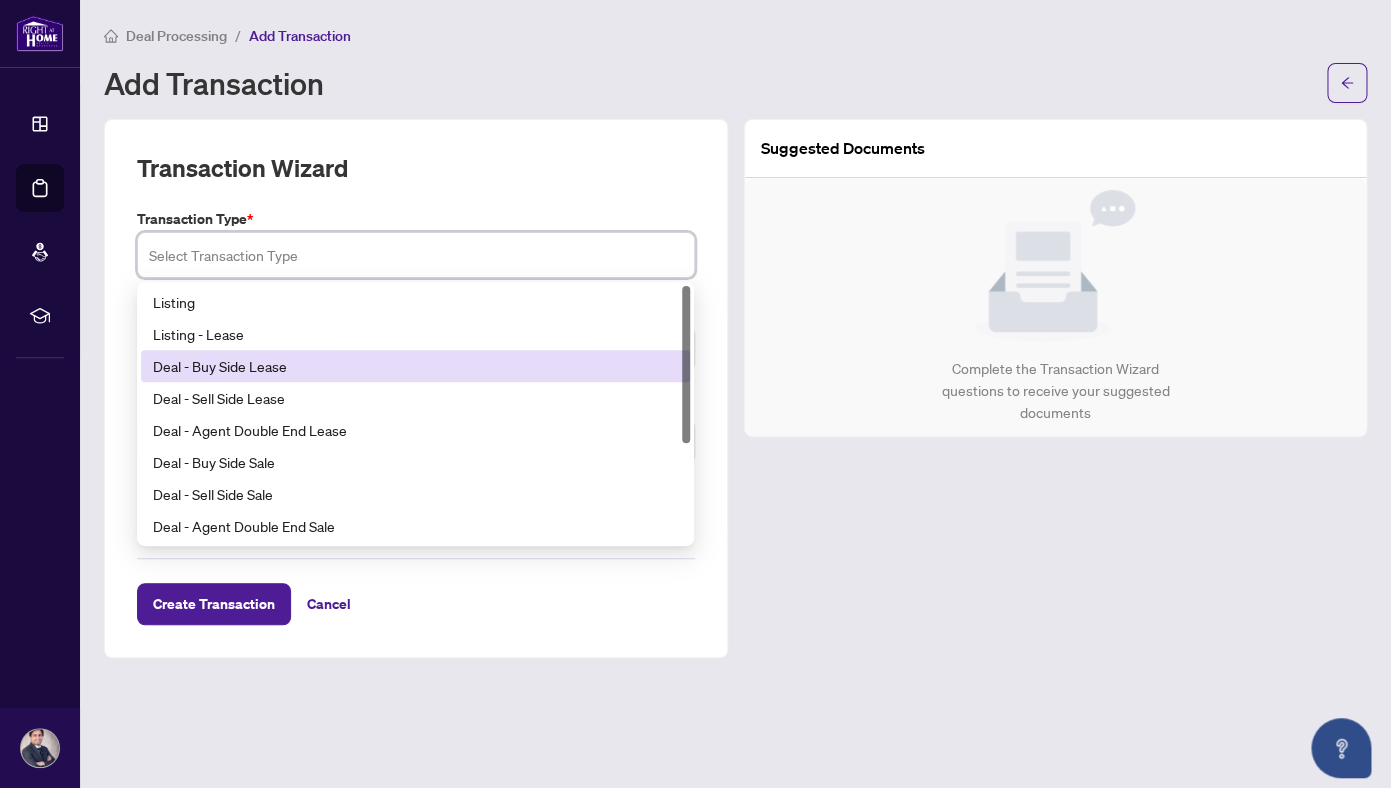 click on "Deal - Buy Side Lease" at bounding box center [415, 366] 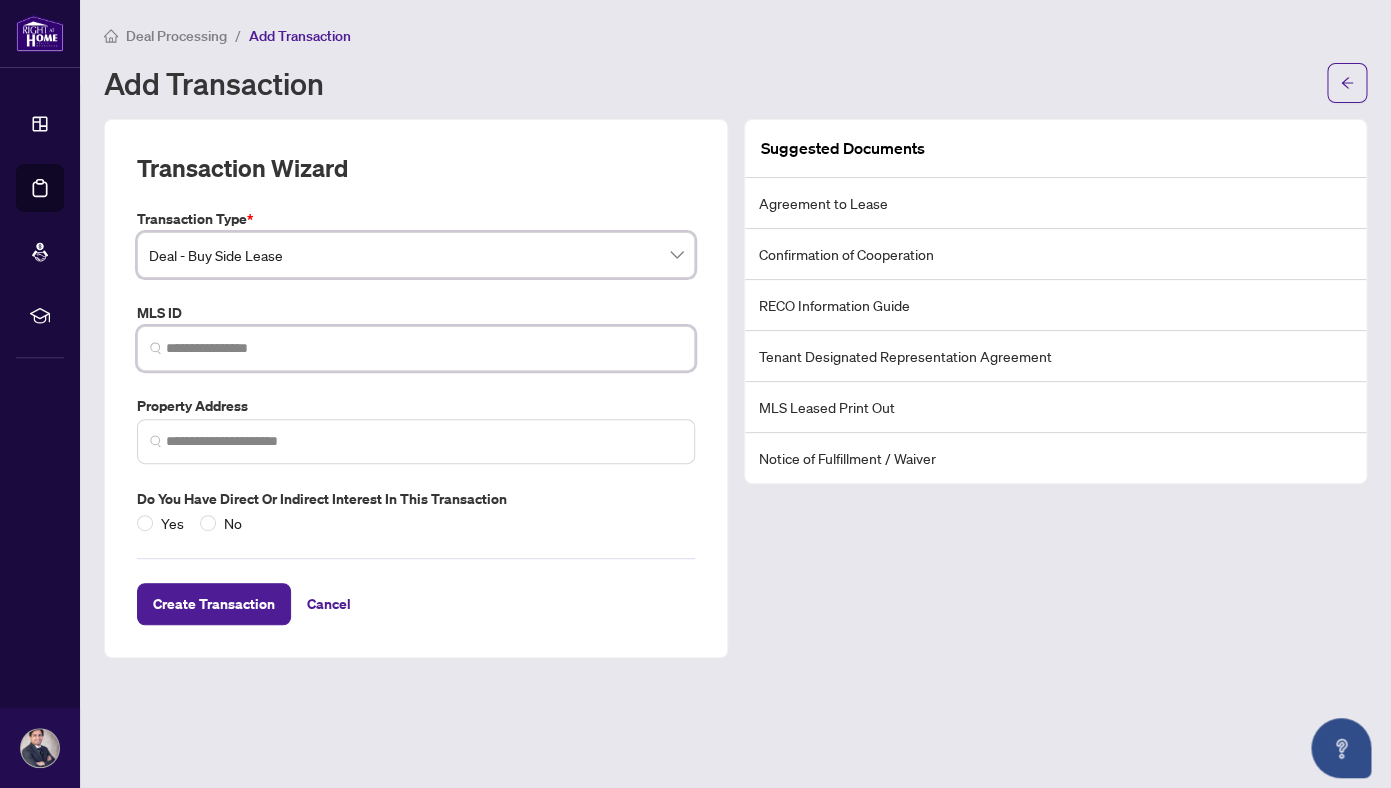 click at bounding box center (424, 348) 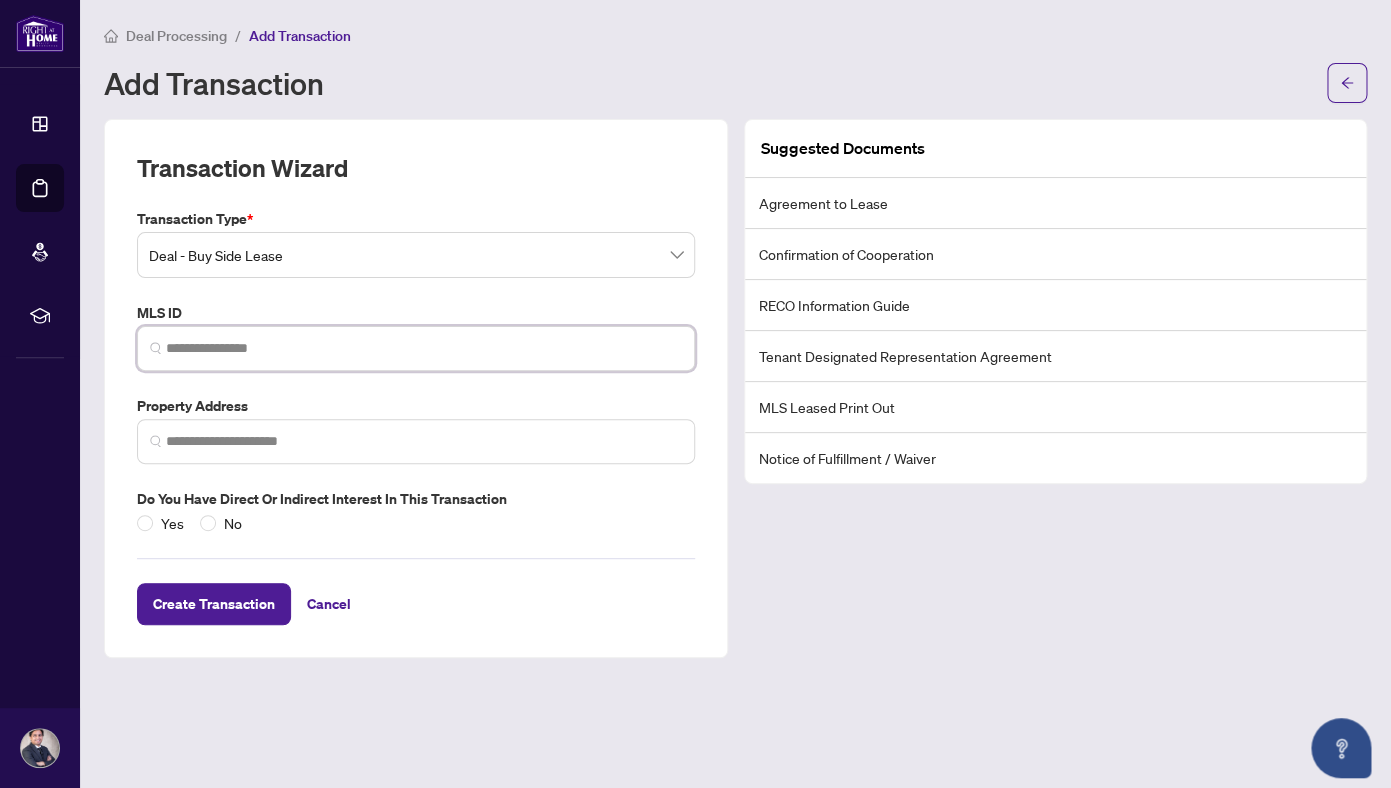 paste on "*********" 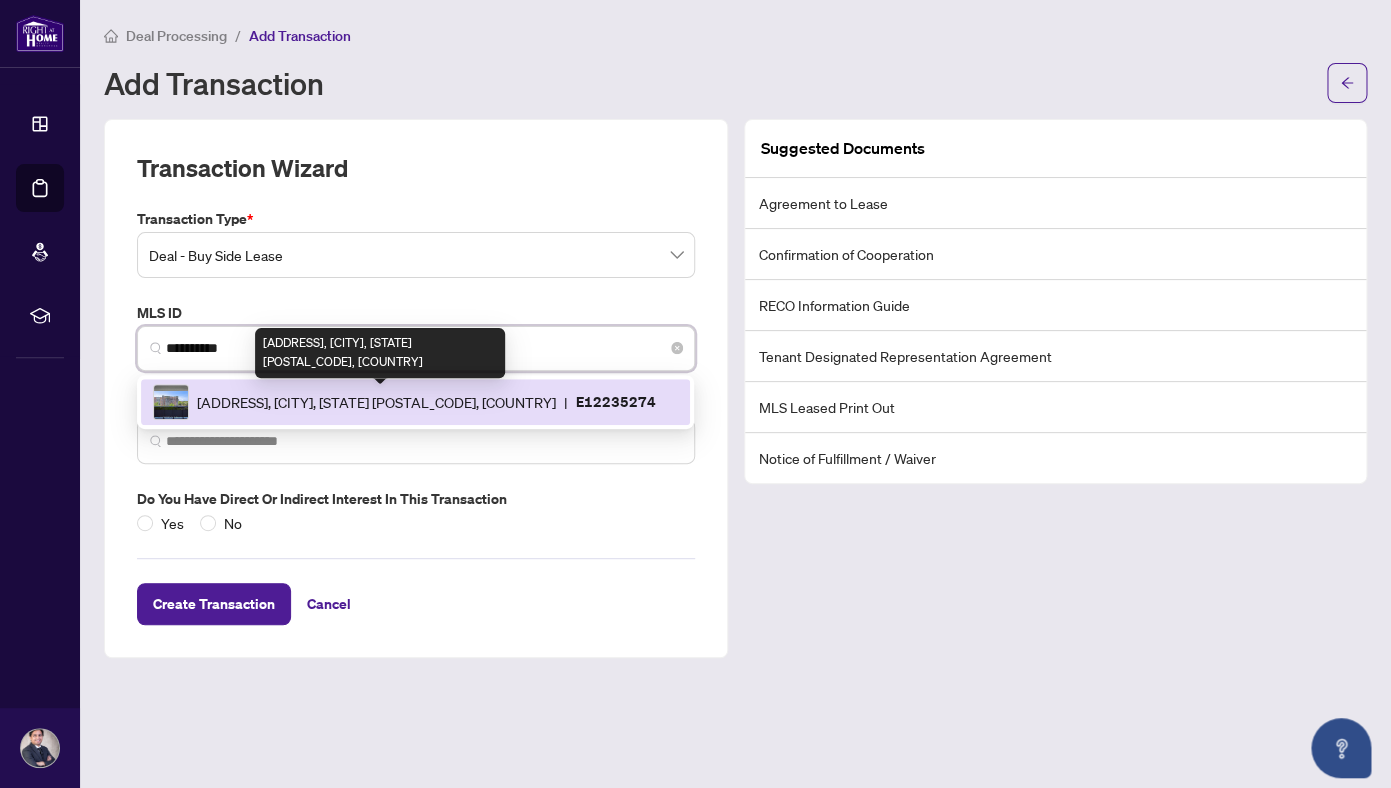 click on "[ADDRESS], [CITY], [STATE] [POSTAL_CODE], [COUNTRY]" at bounding box center [376, 402] 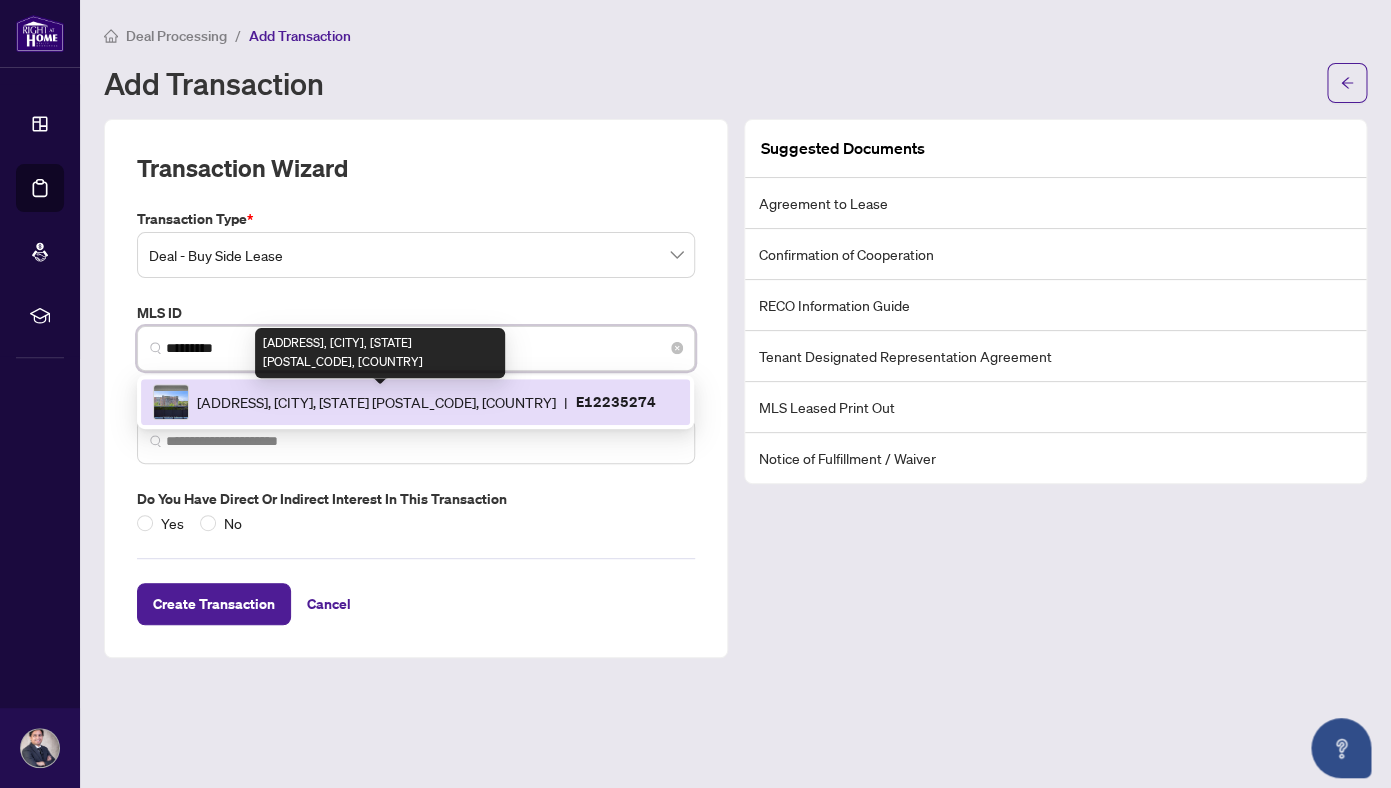 type on "**********" 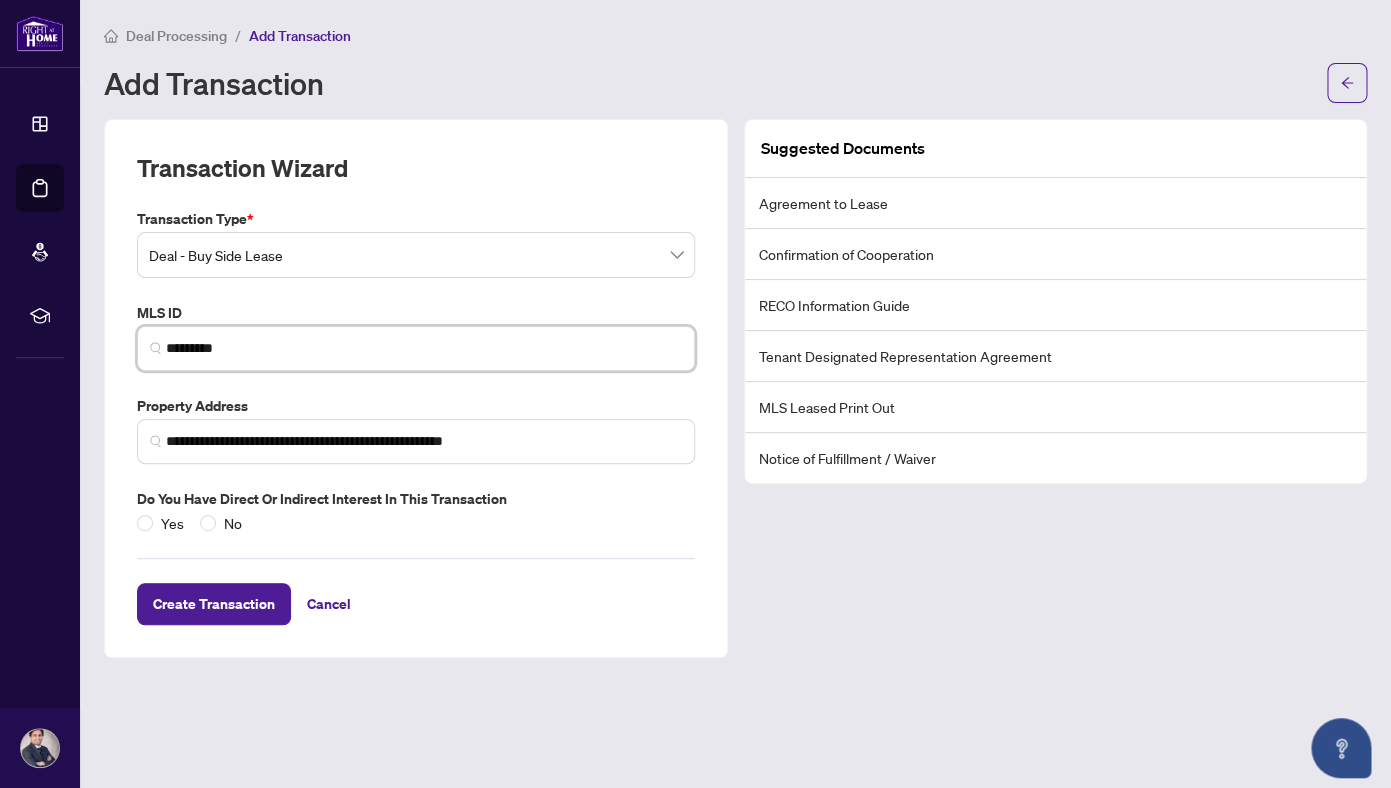 type on "*********" 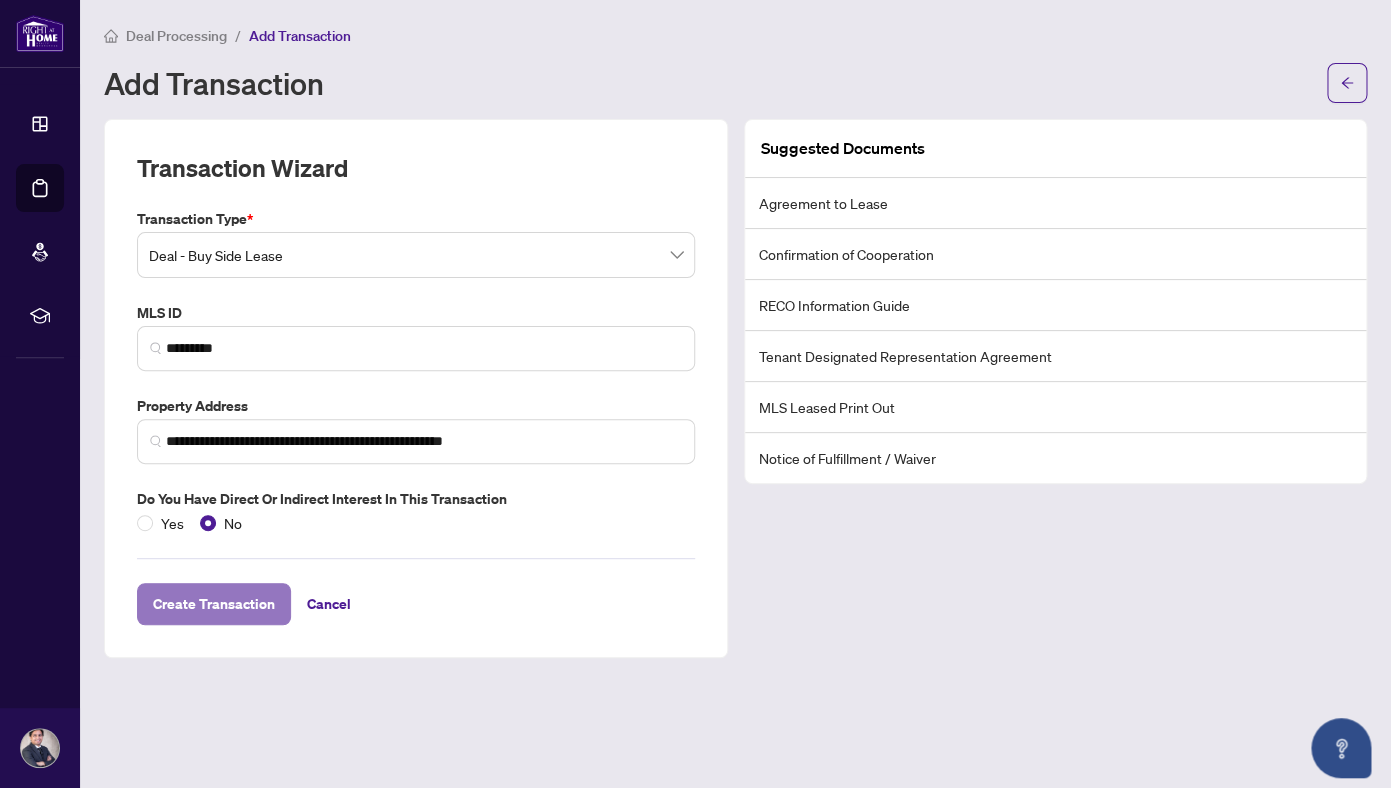 click on "Create Transaction" at bounding box center [214, 604] 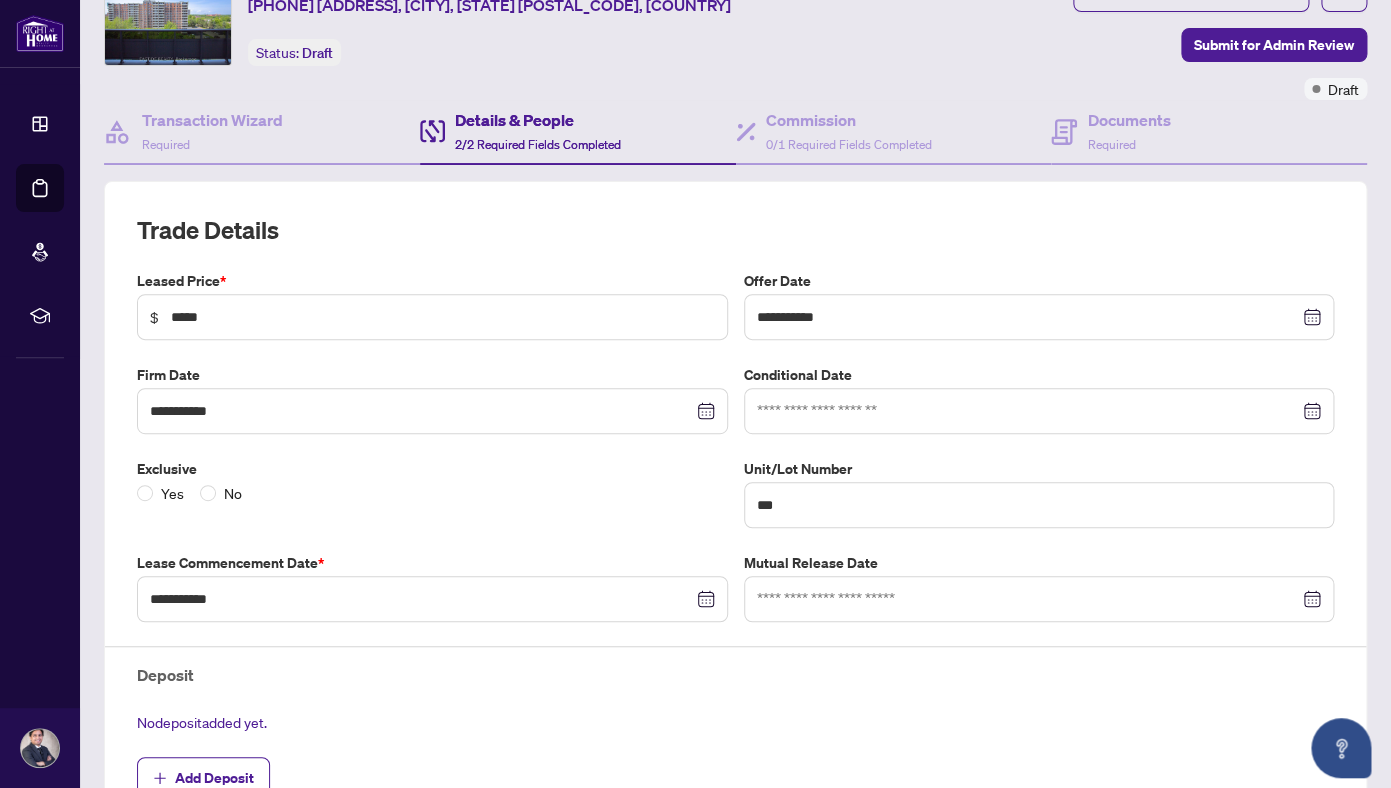 scroll, scrollTop: 99, scrollLeft: 0, axis: vertical 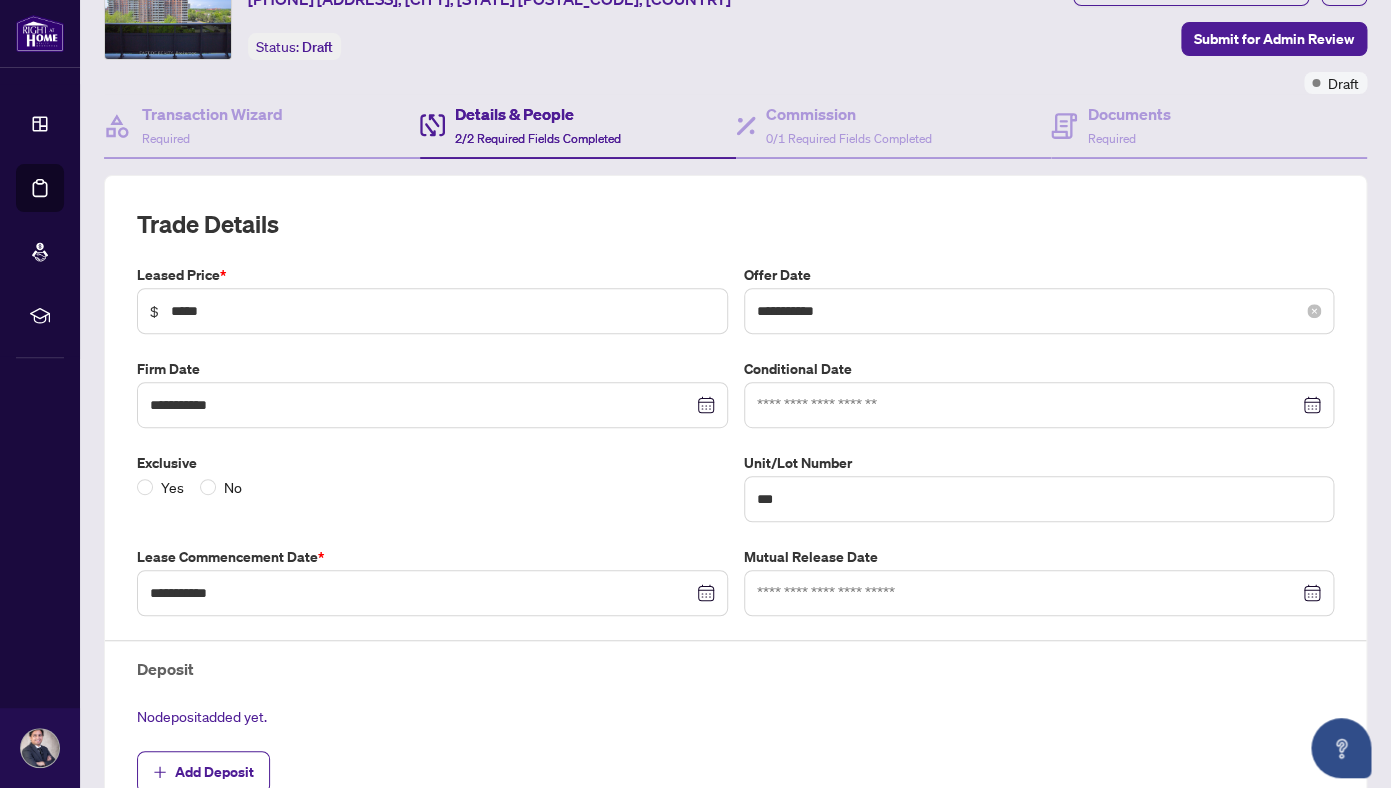 click on "**********" at bounding box center [1039, 311] 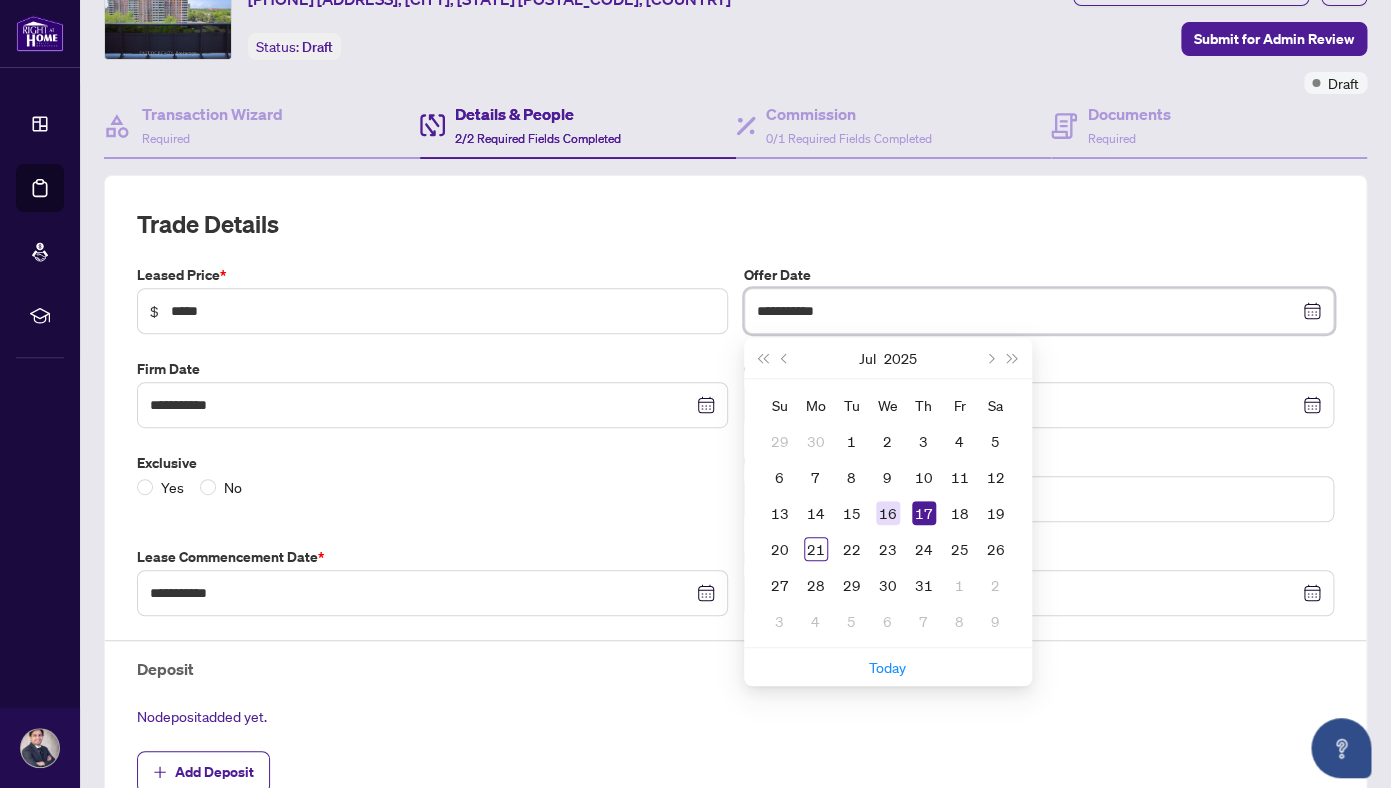type on "**********" 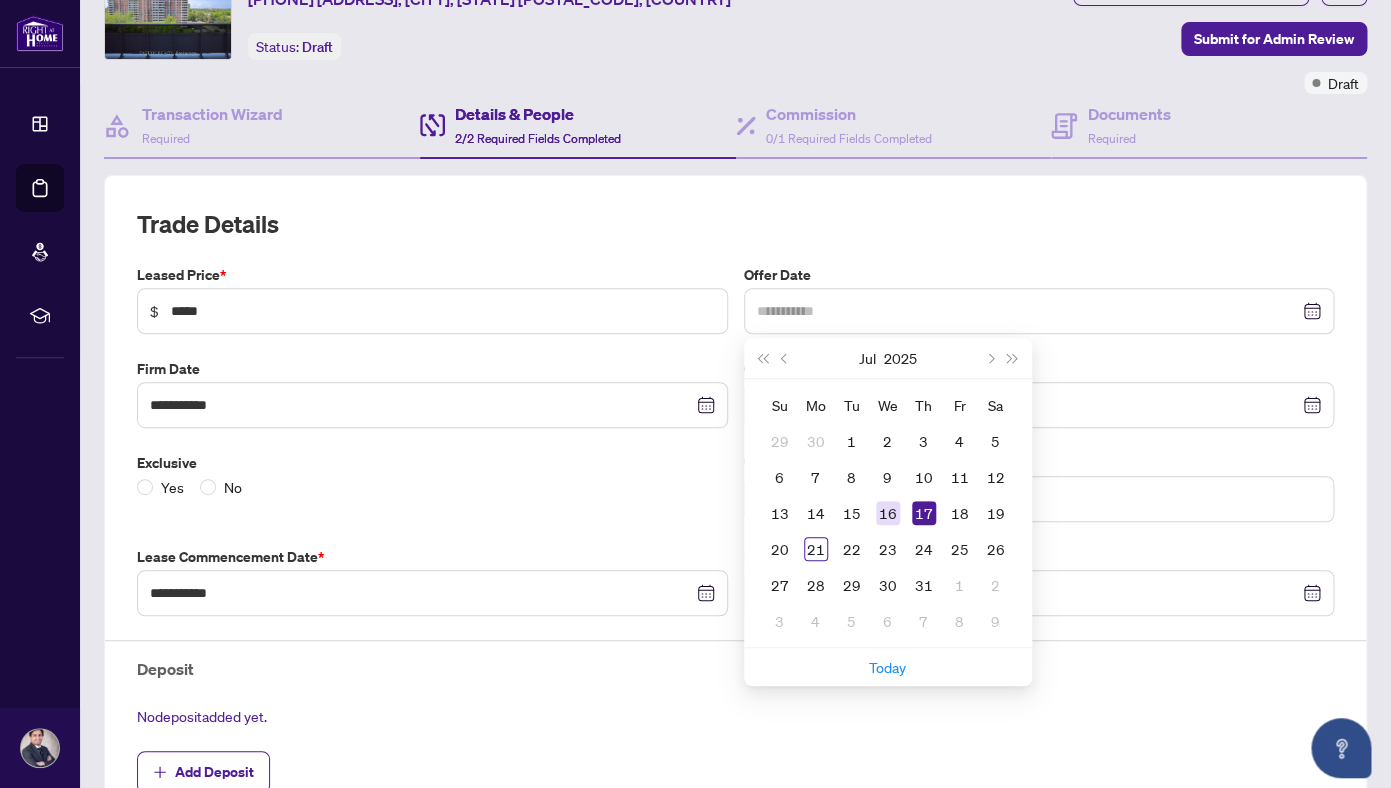 click on "16" at bounding box center (888, 513) 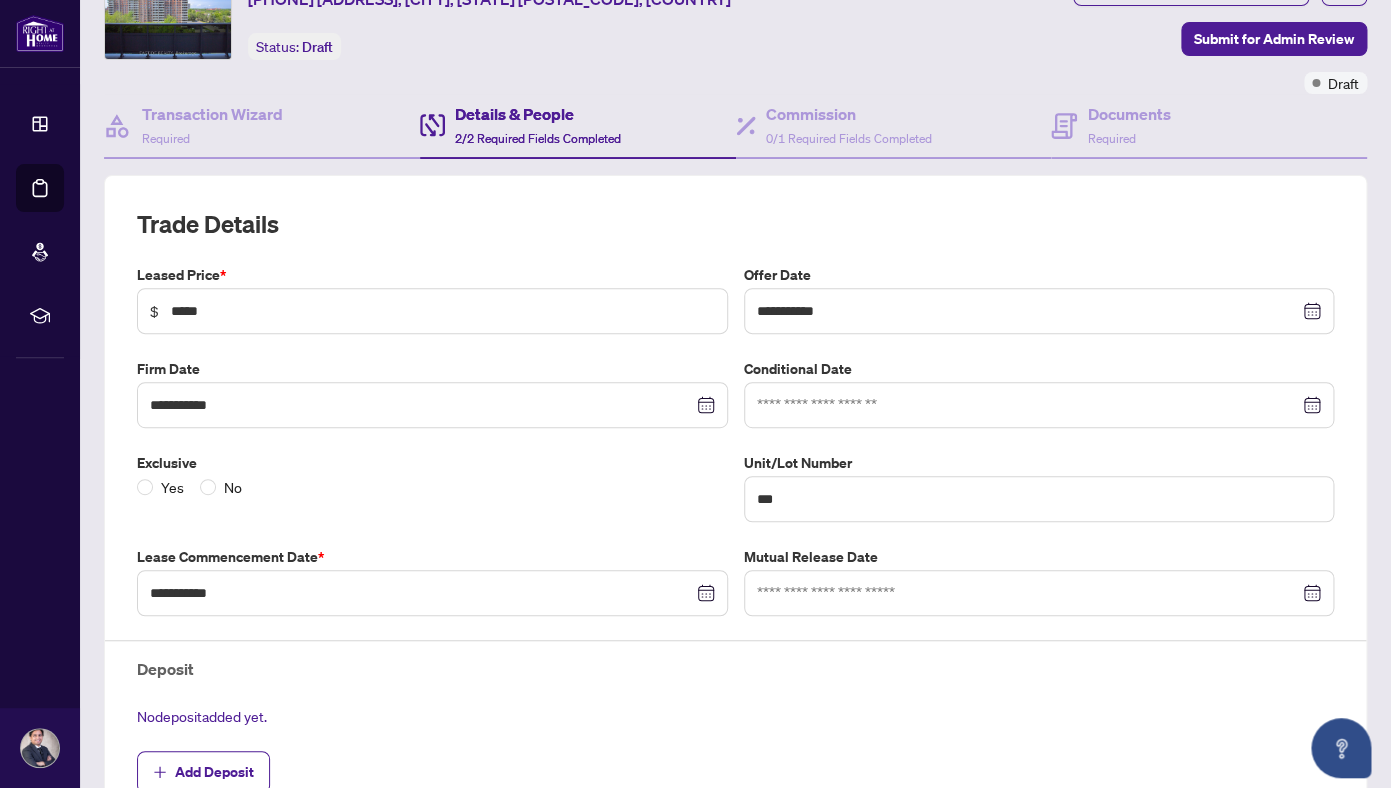 click on "Trade Details" at bounding box center [735, 224] 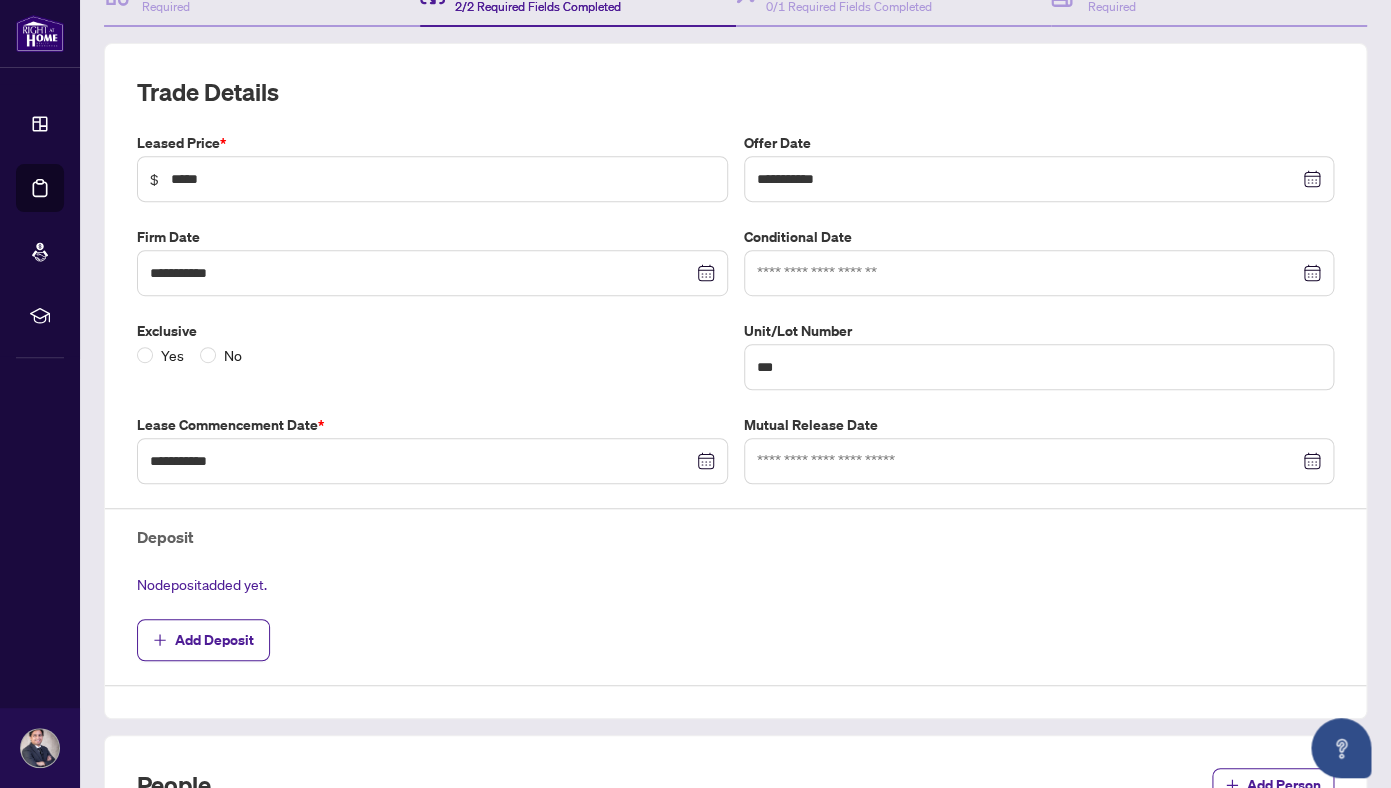 scroll, scrollTop: 233, scrollLeft: 0, axis: vertical 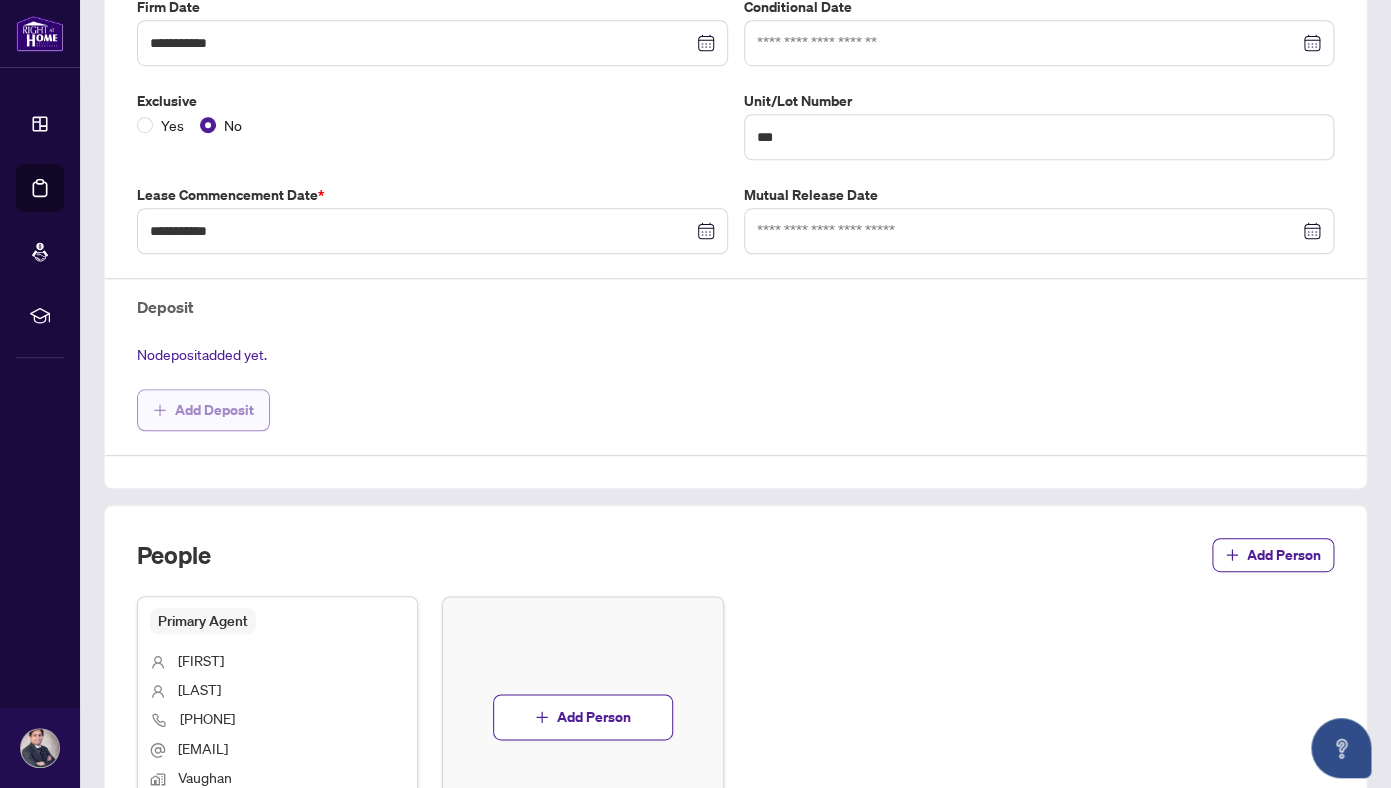click on "Add Deposit" at bounding box center (203, 410) 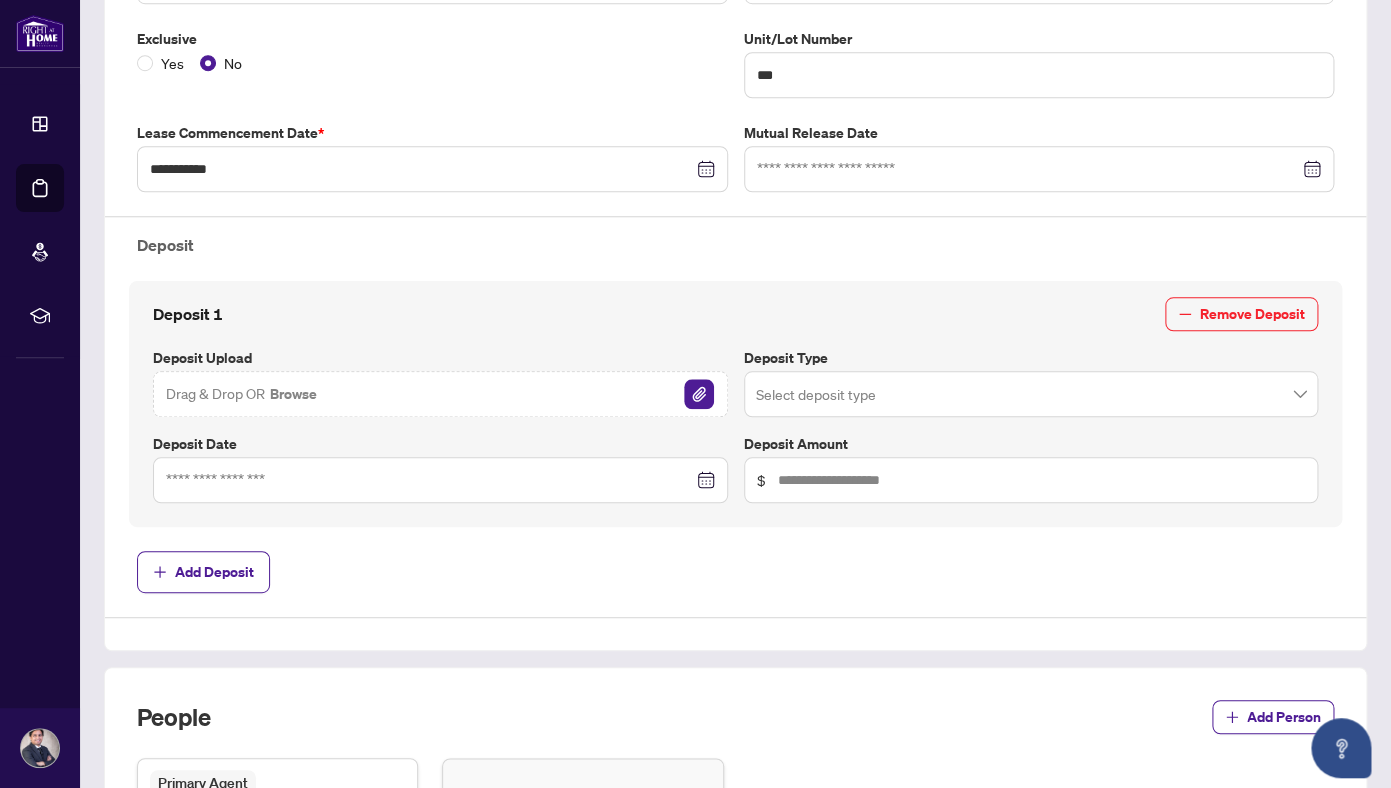 scroll, scrollTop: 572, scrollLeft: 0, axis: vertical 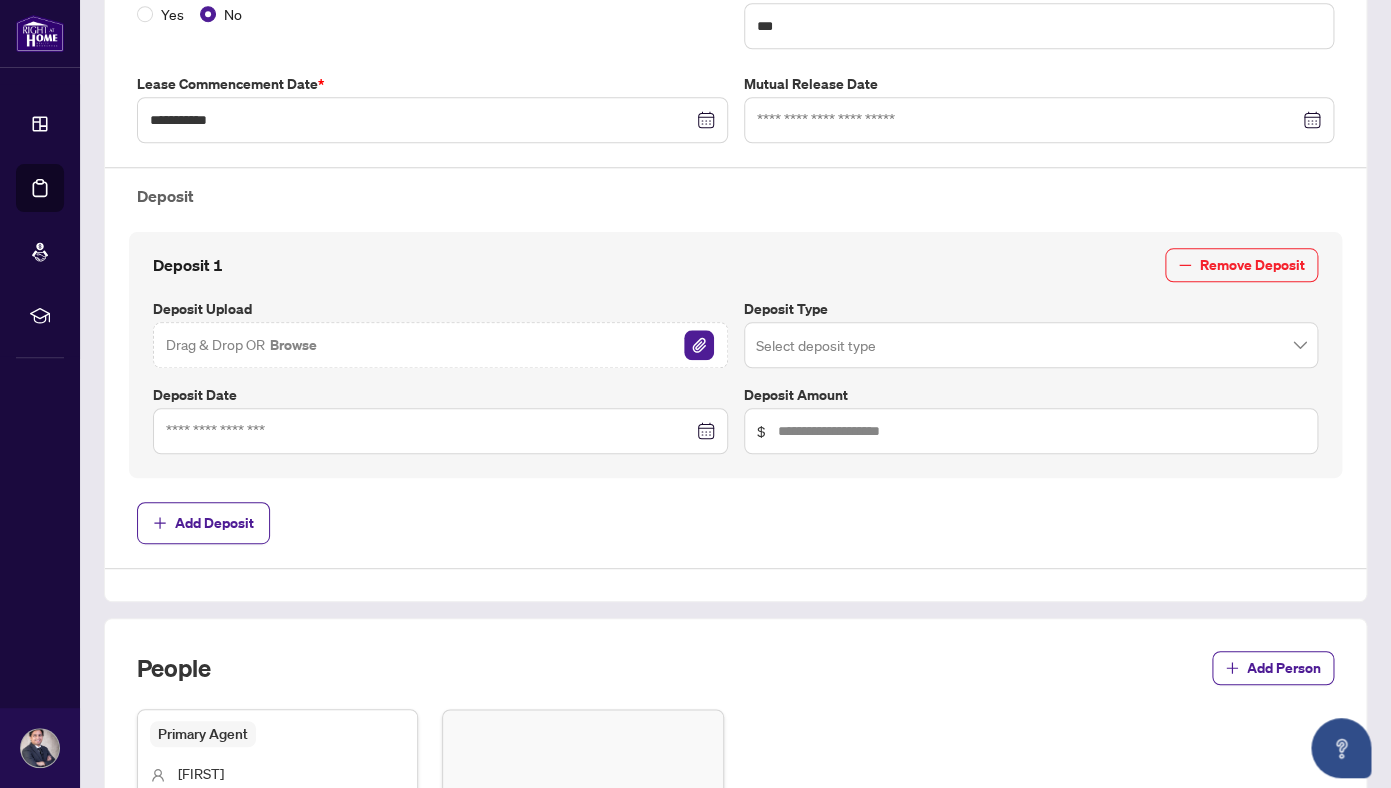 click at bounding box center [1031, 345] 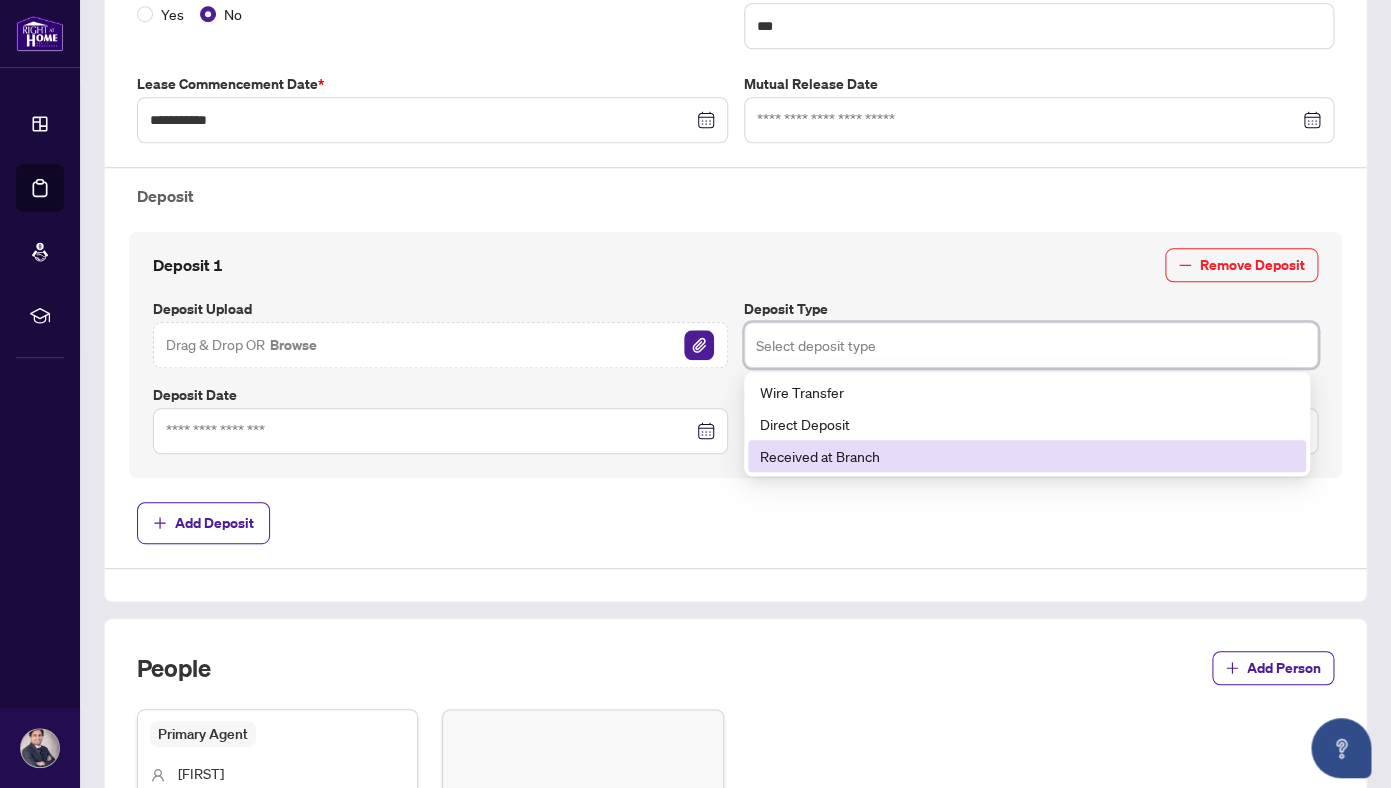 click on "Received at Branch" at bounding box center (1027, 456) 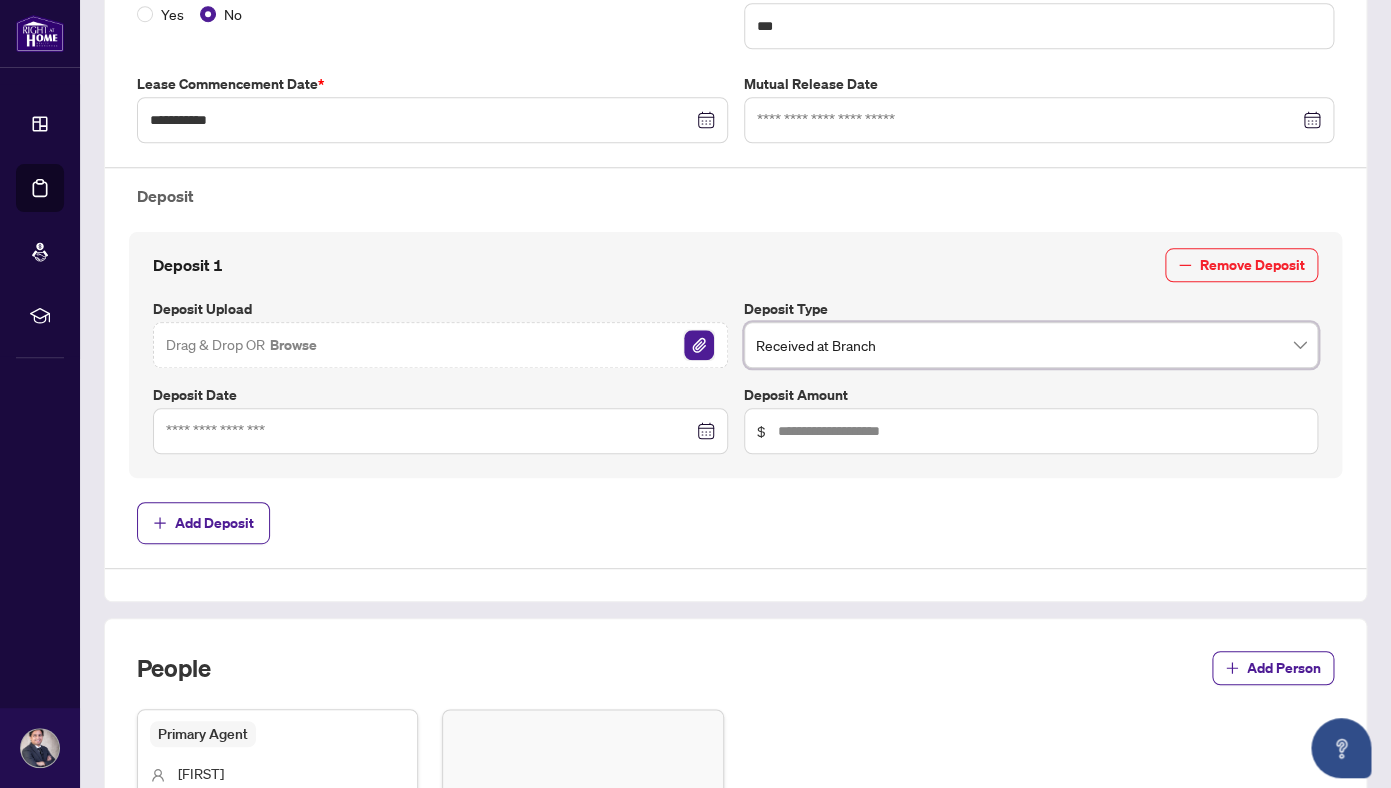 click at bounding box center (699, 345) 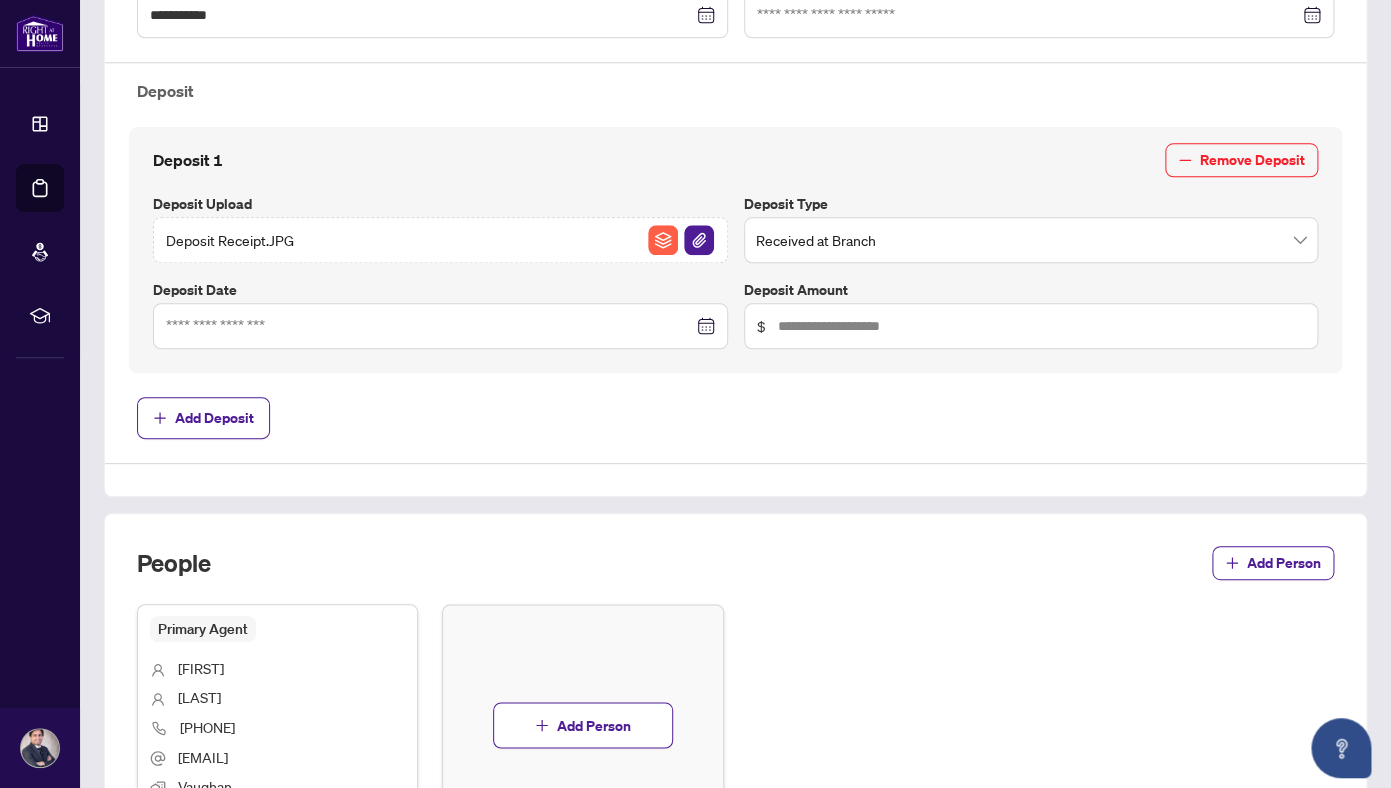 scroll, scrollTop: 683, scrollLeft: 0, axis: vertical 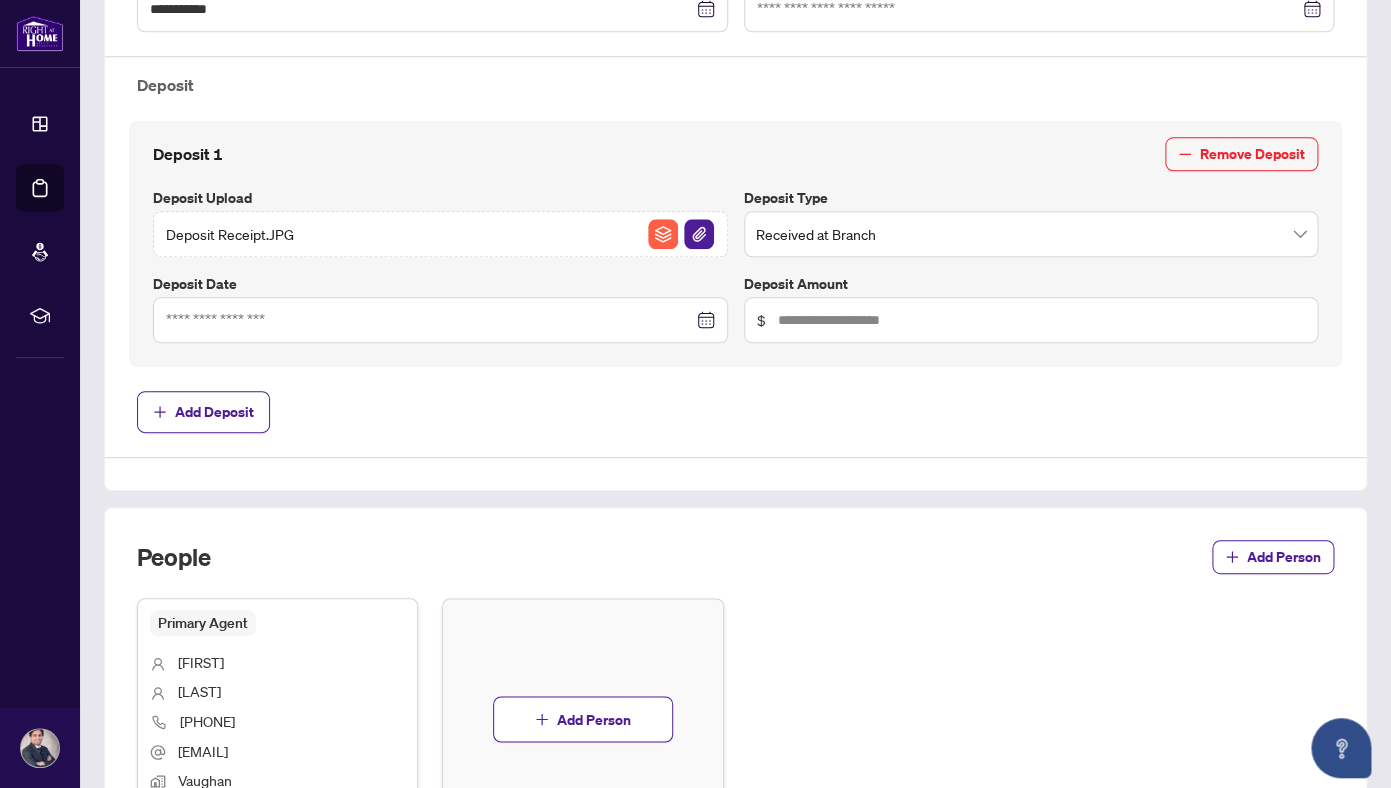 click at bounding box center (440, 320) 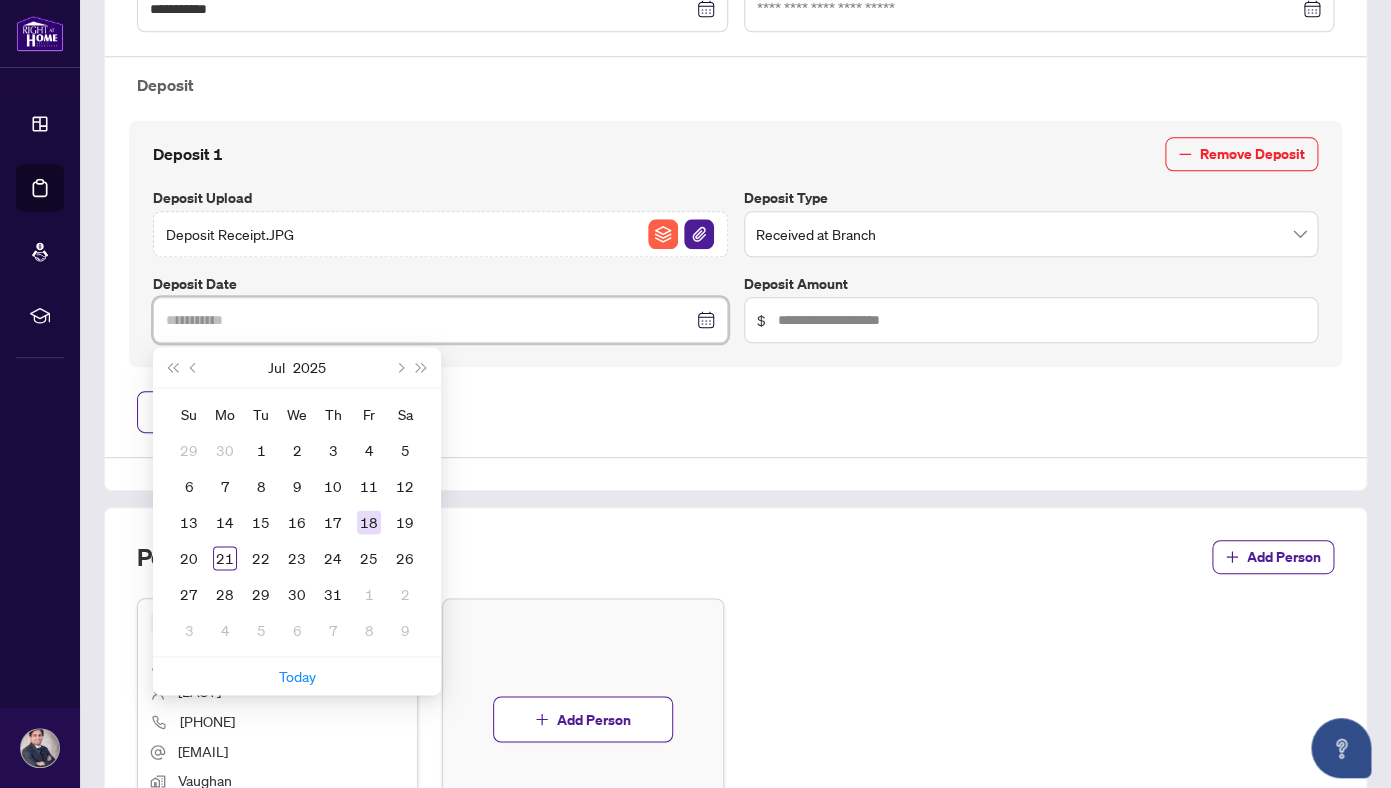 type on "**********" 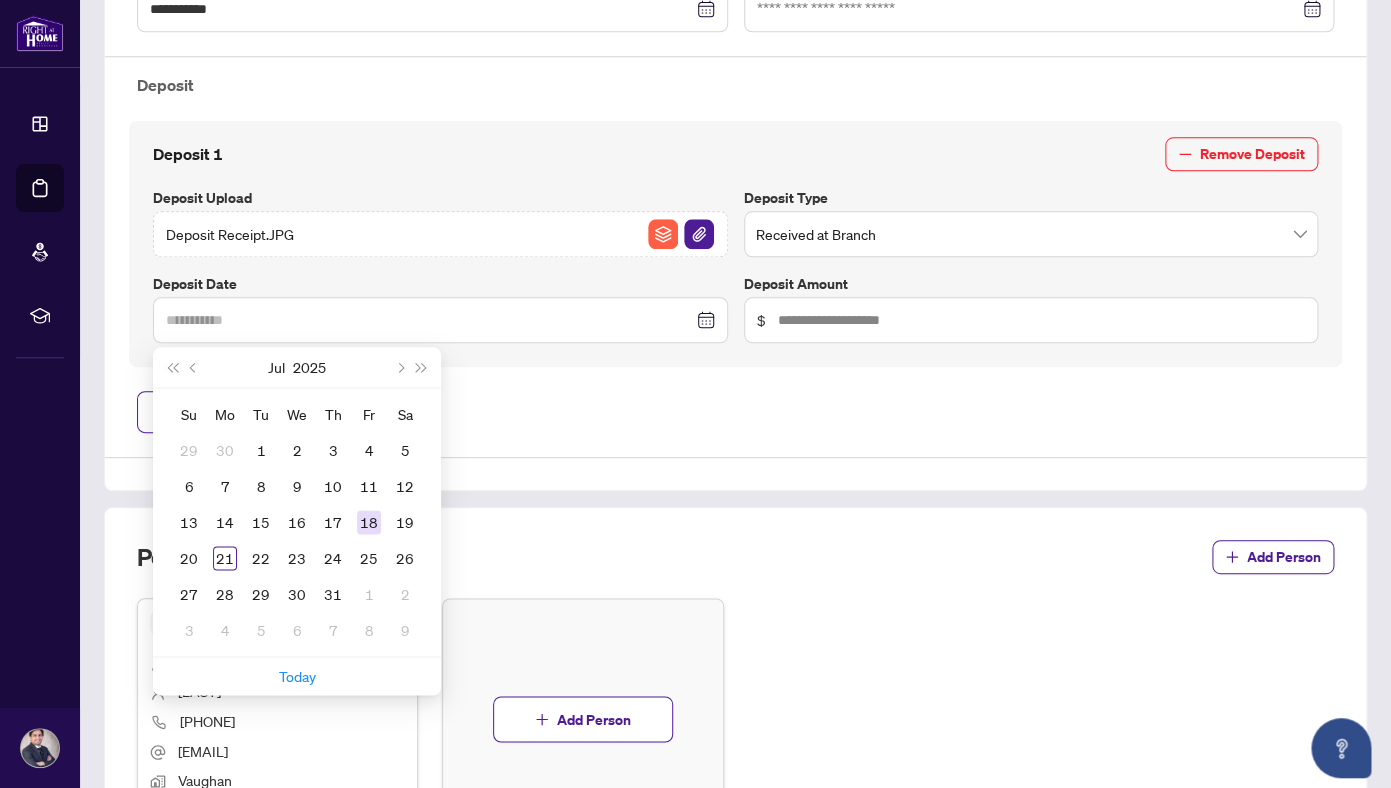 click on "18" at bounding box center (369, 522) 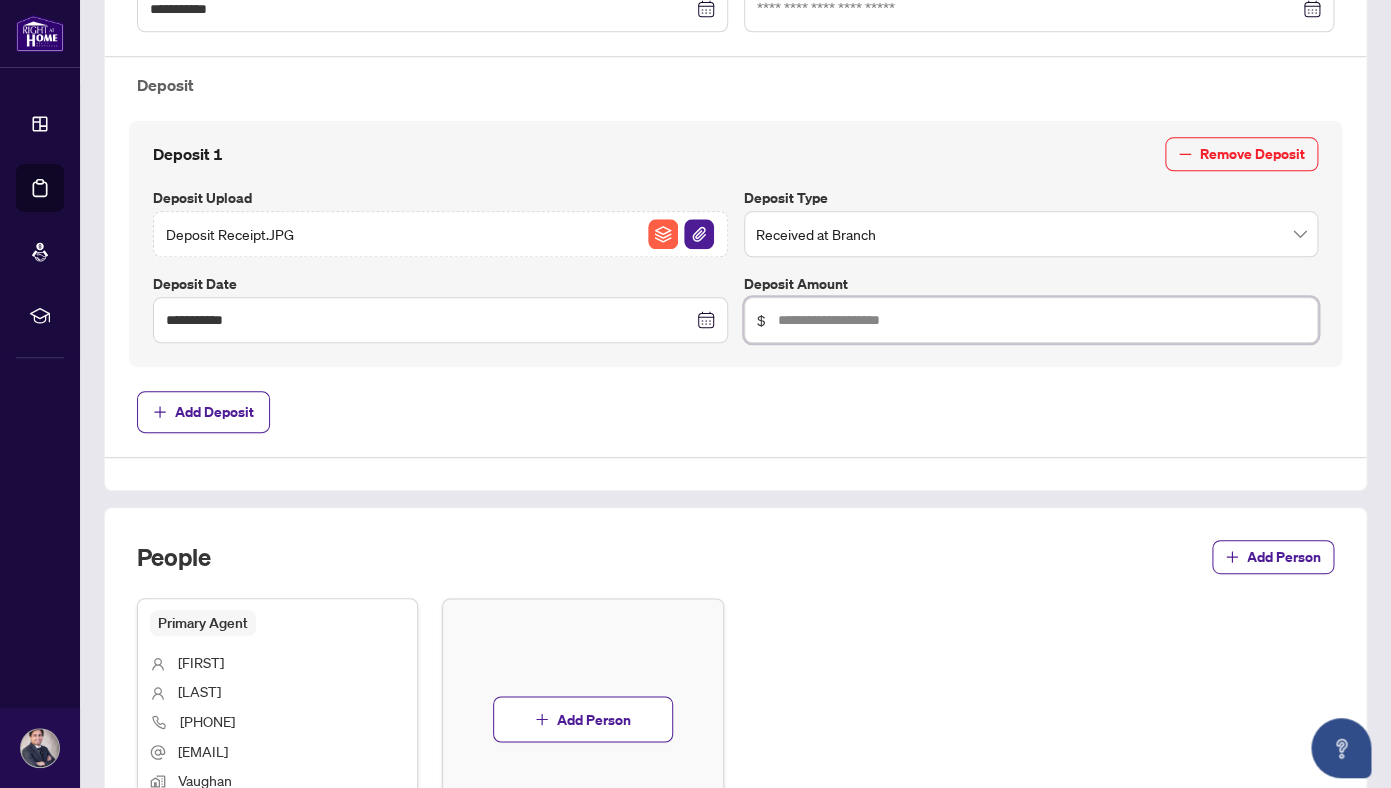 click at bounding box center (1042, 320) 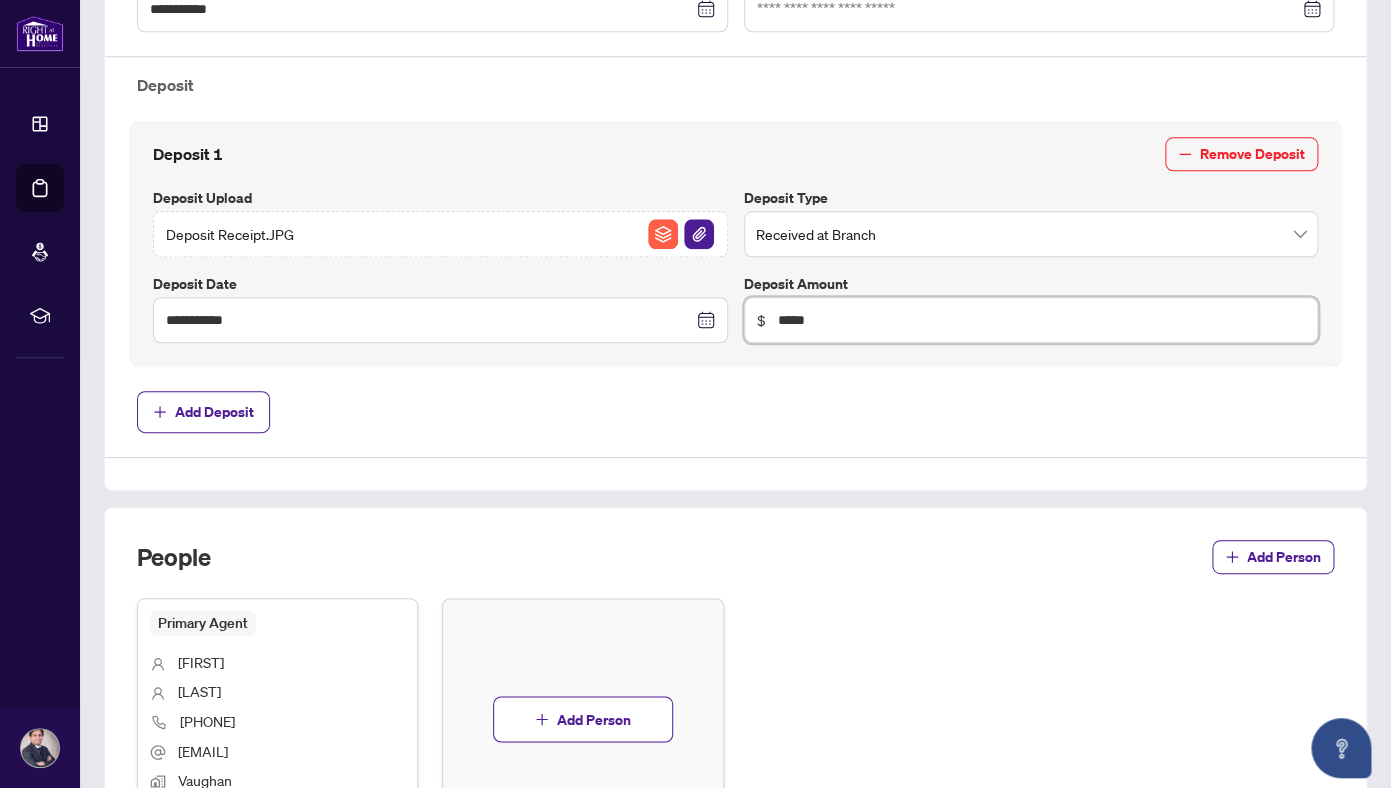 type on "*****" 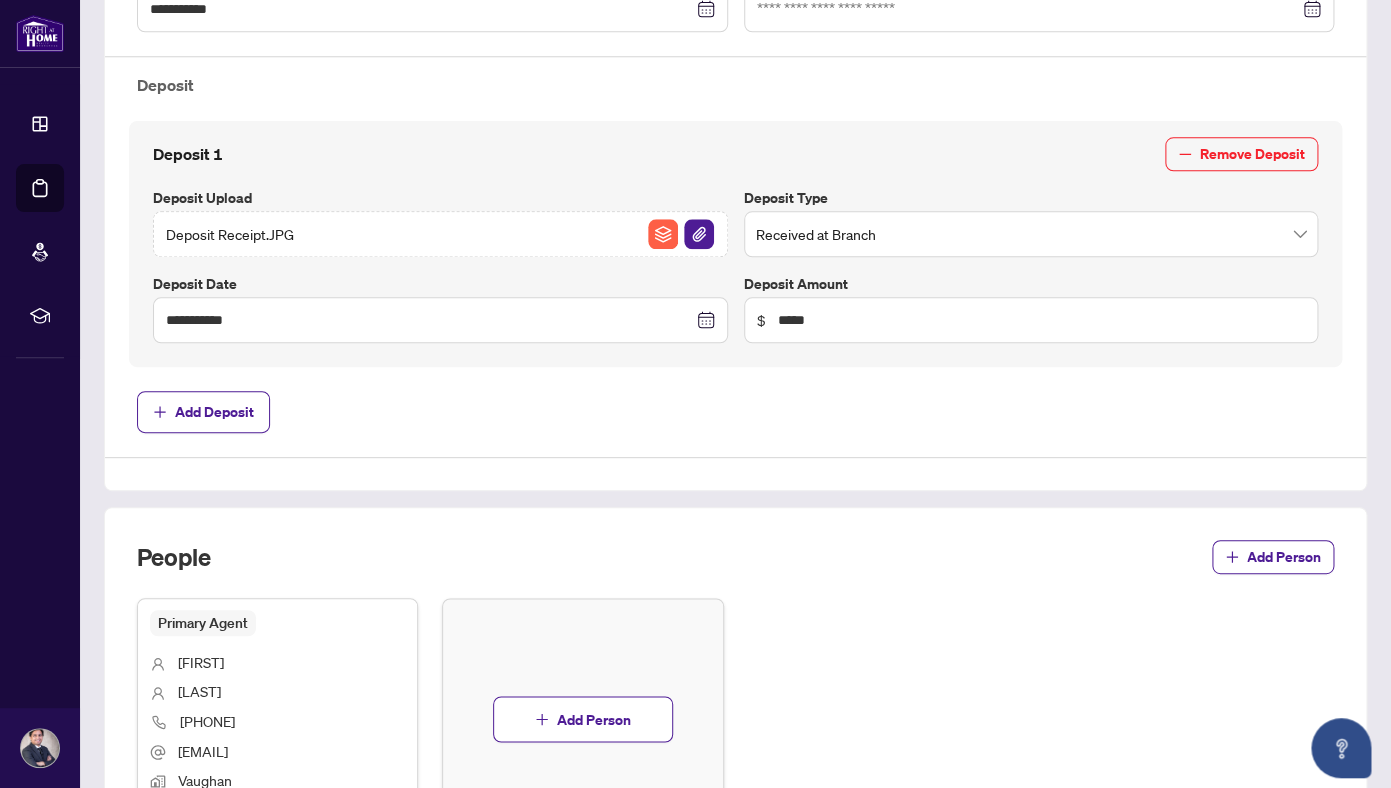 click on "**********" at bounding box center (735, 69) 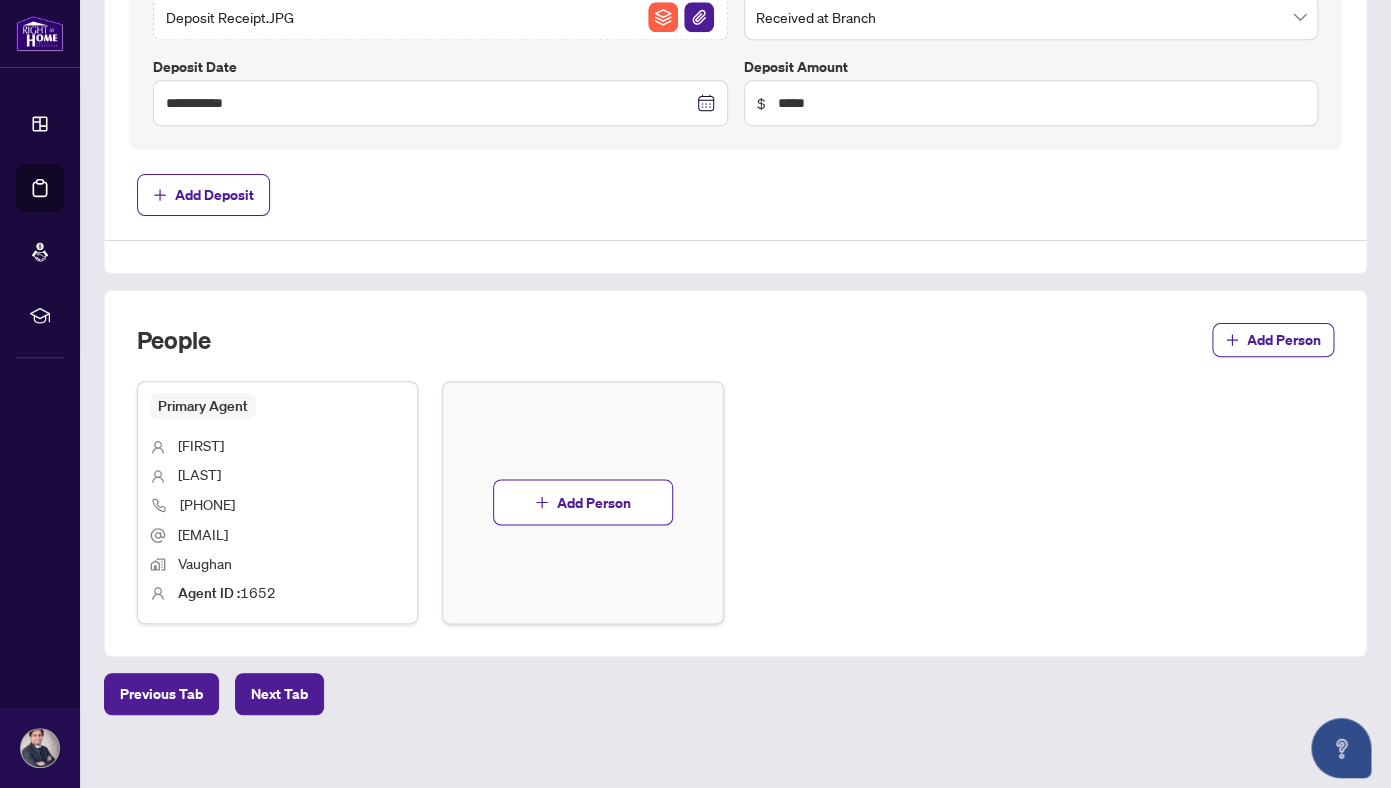 scroll, scrollTop: 919, scrollLeft: 0, axis: vertical 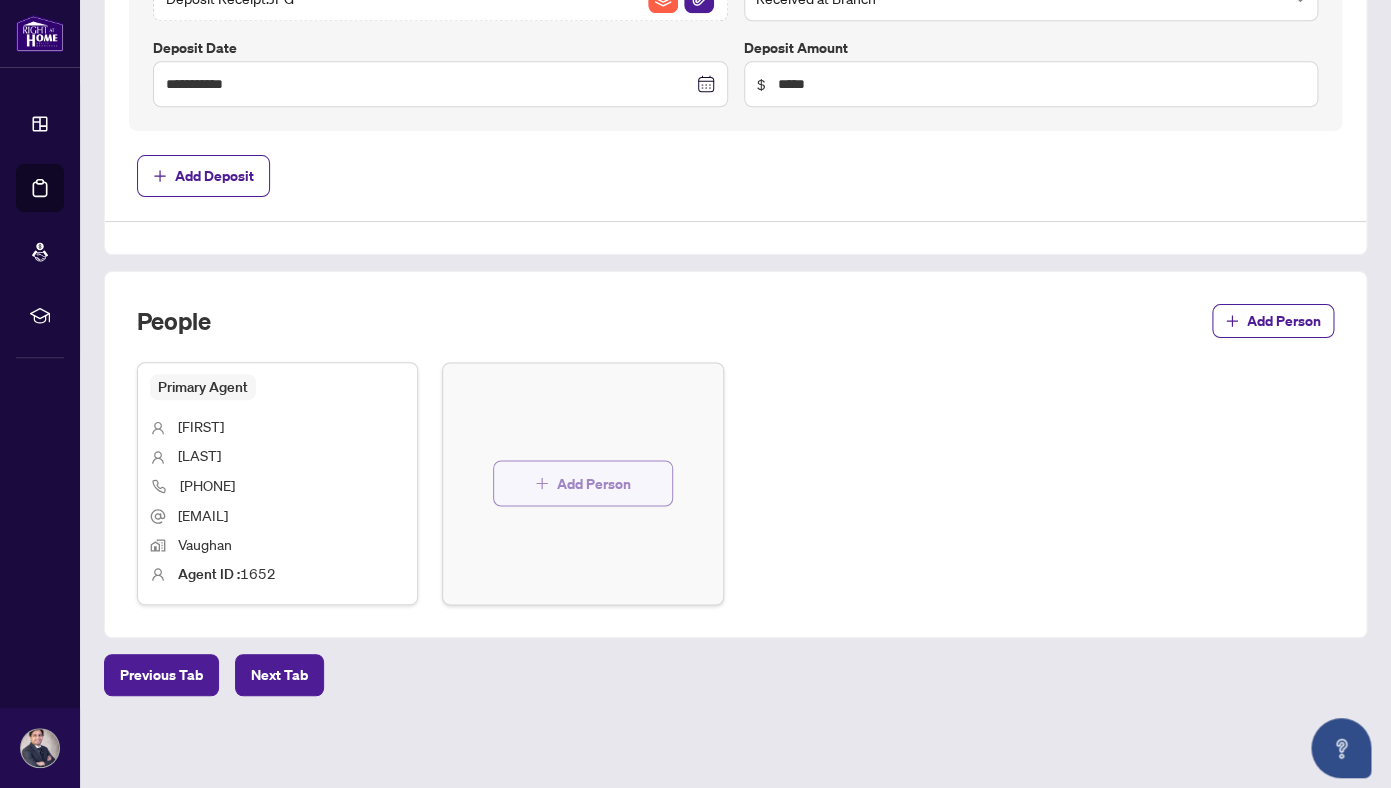 click on "Add Person" at bounding box center [583, 483] 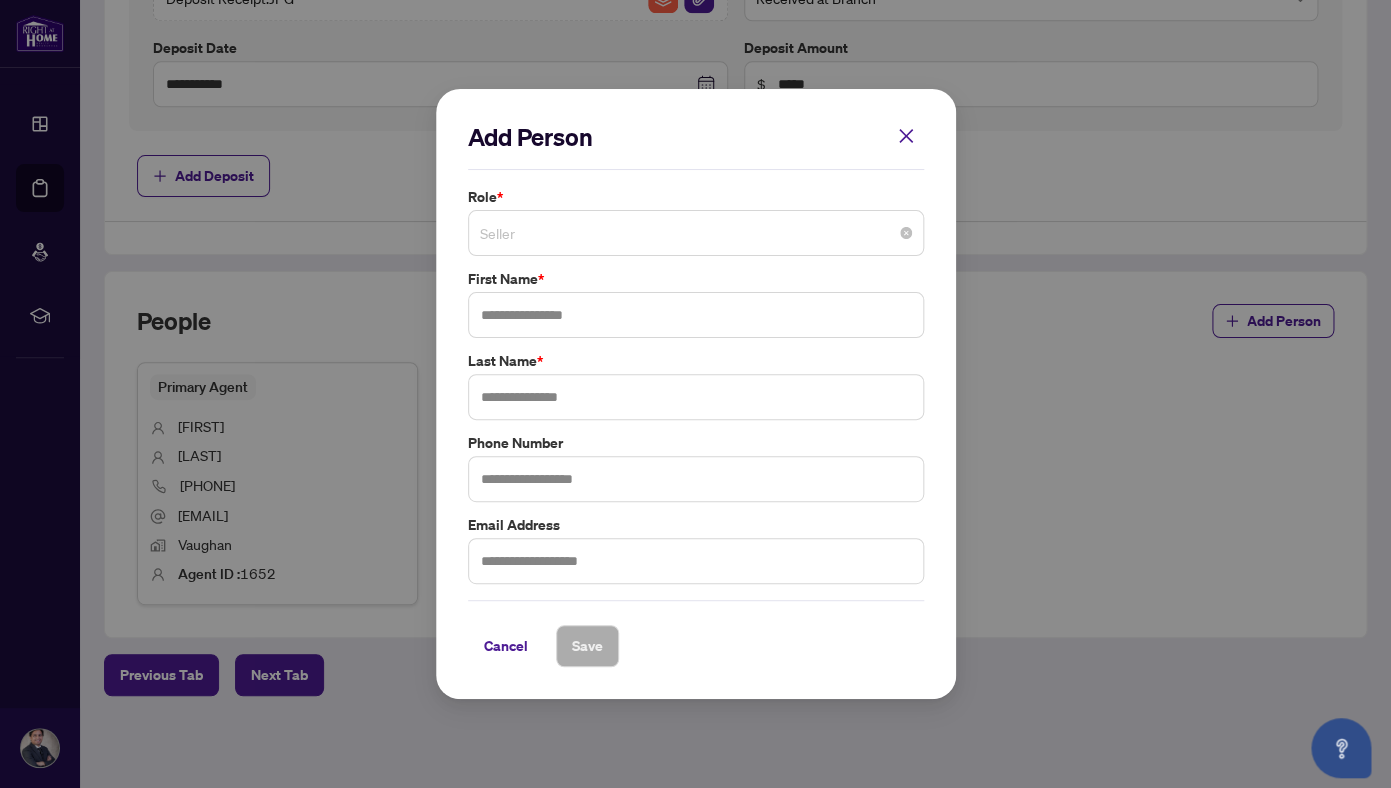 click on "Seller" at bounding box center [696, 233] 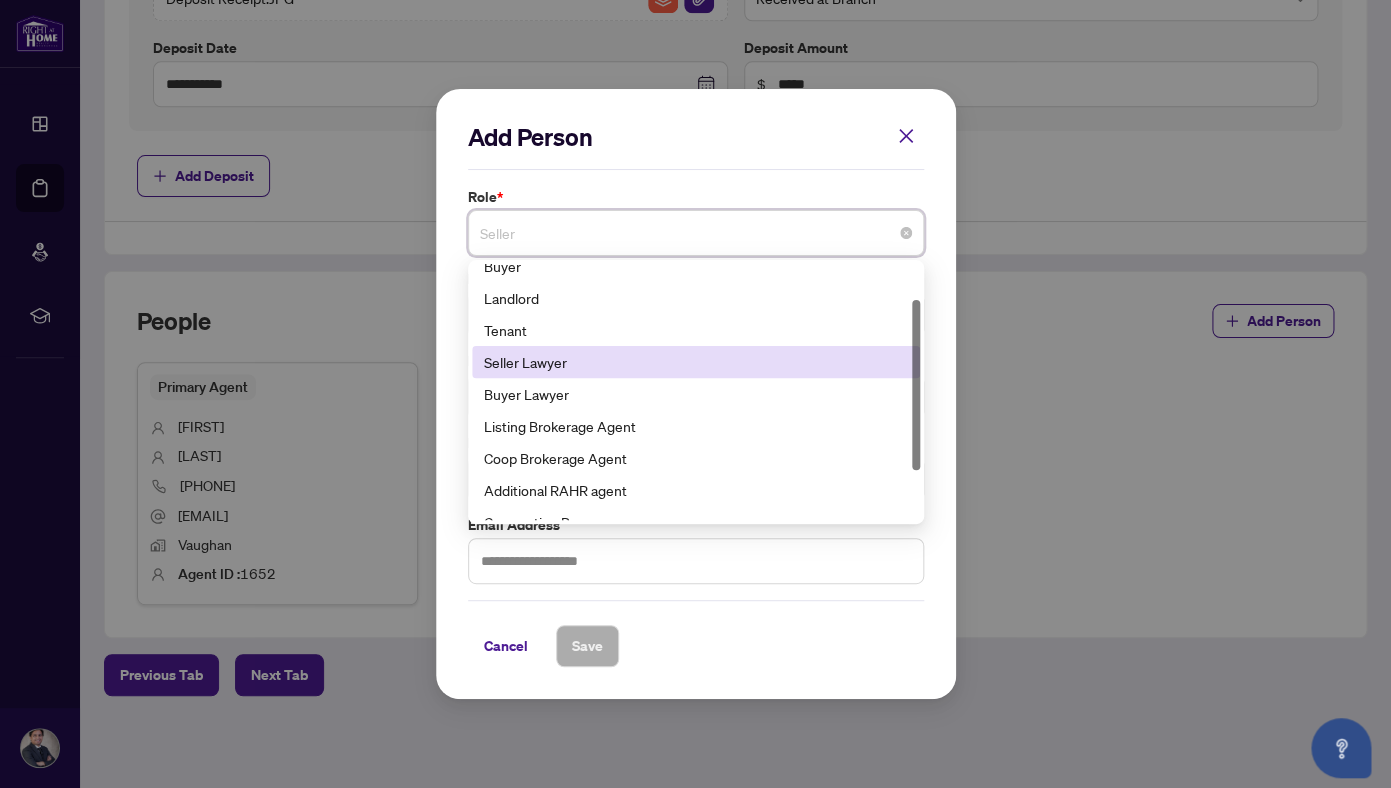 scroll, scrollTop: 80, scrollLeft: 0, axis: vertical 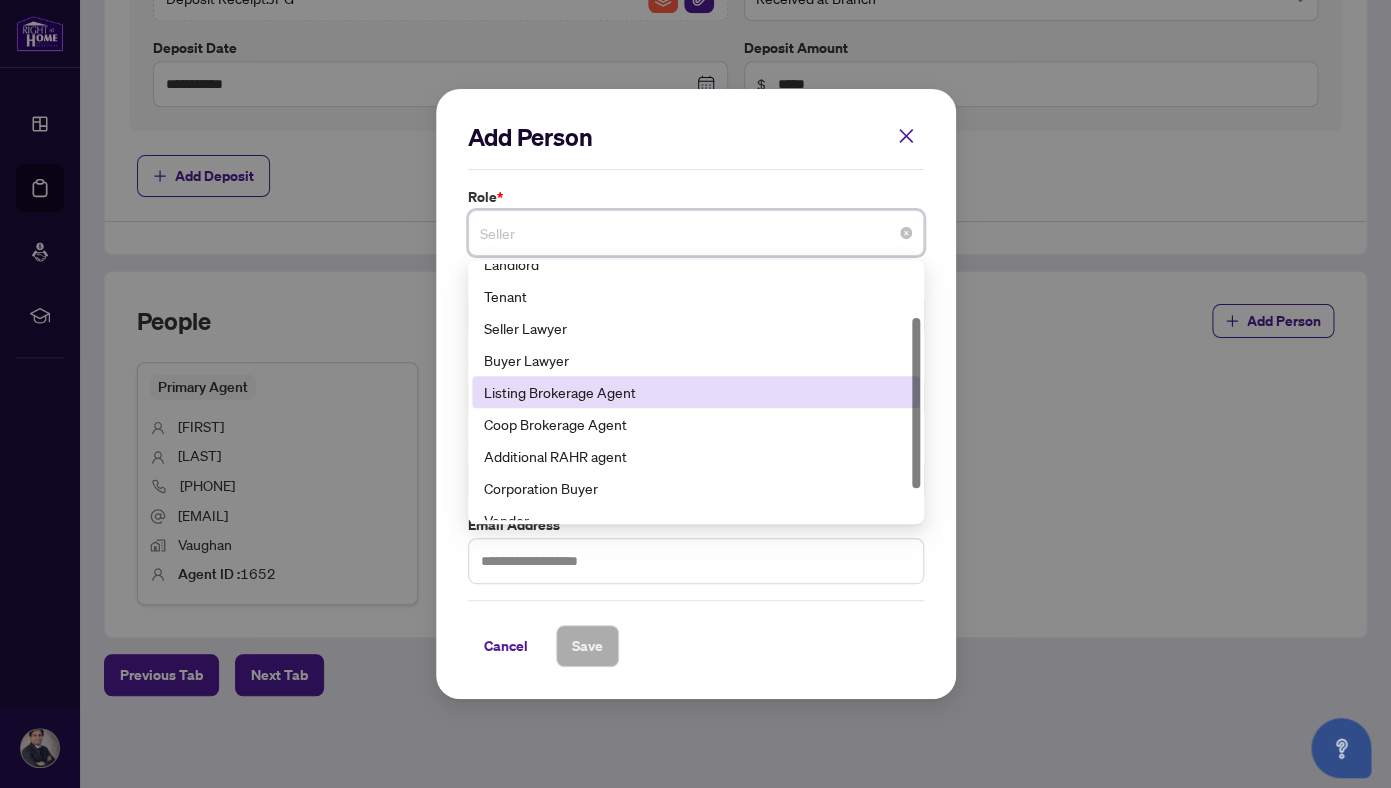click on "Listing Brokerage Agent" at bounding box center [696, 392] 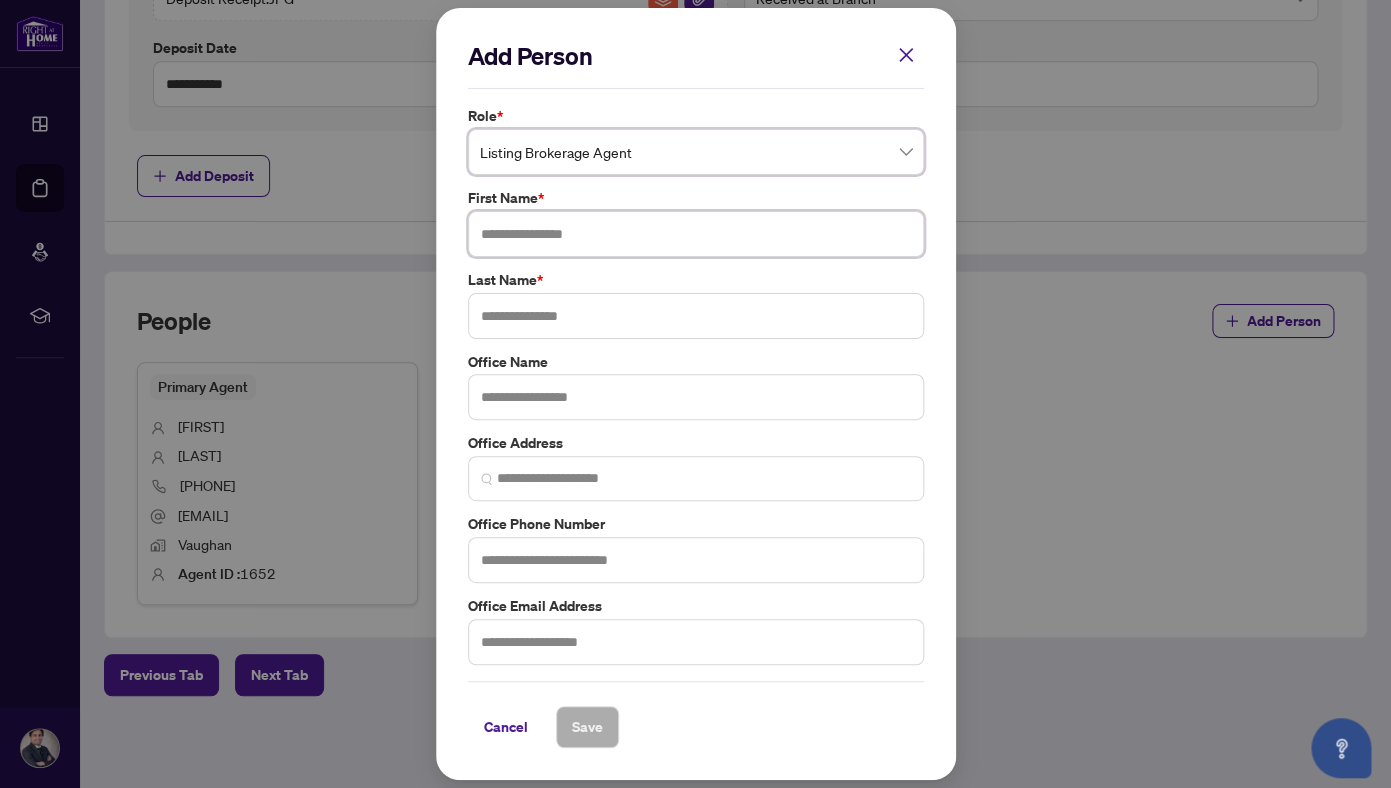 click at bounding box center [696, 234] 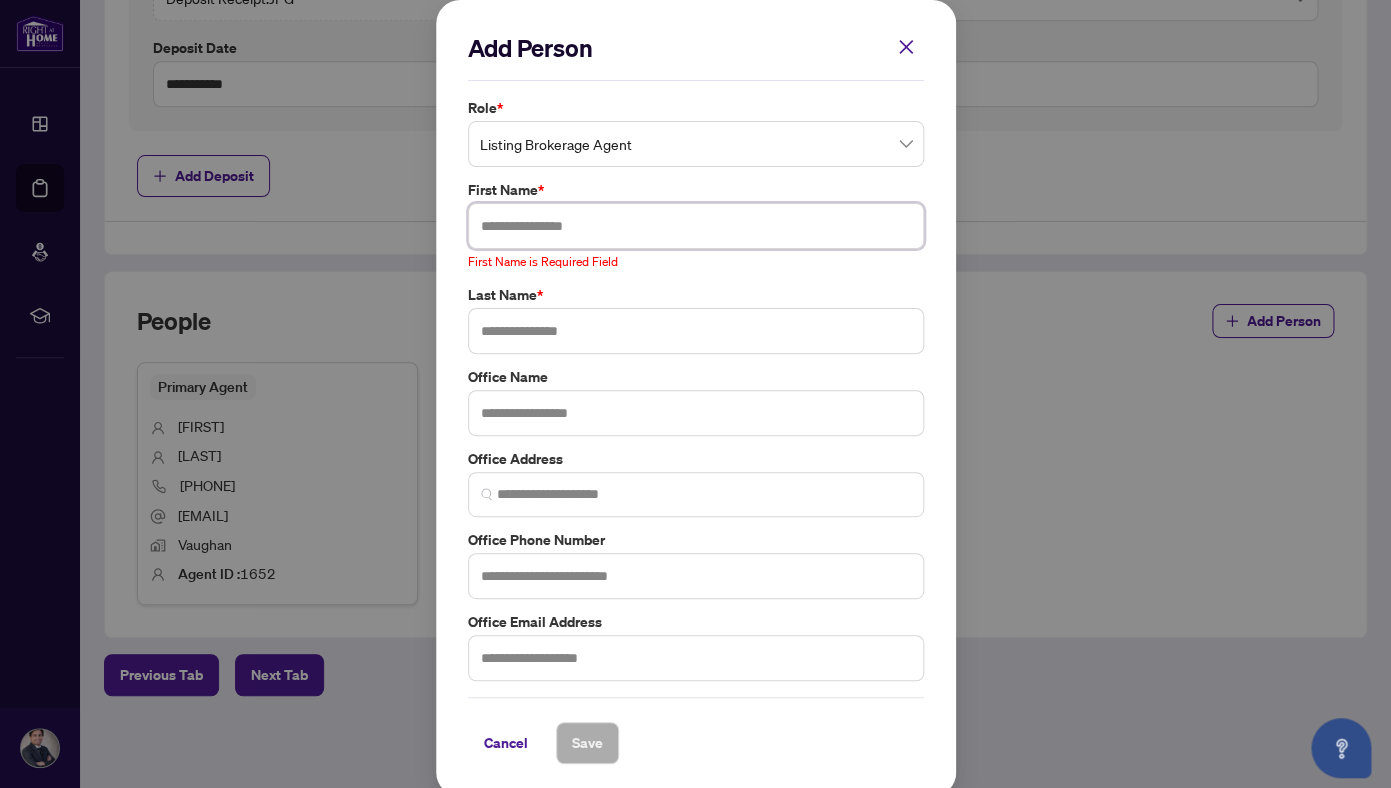 paste on "******" 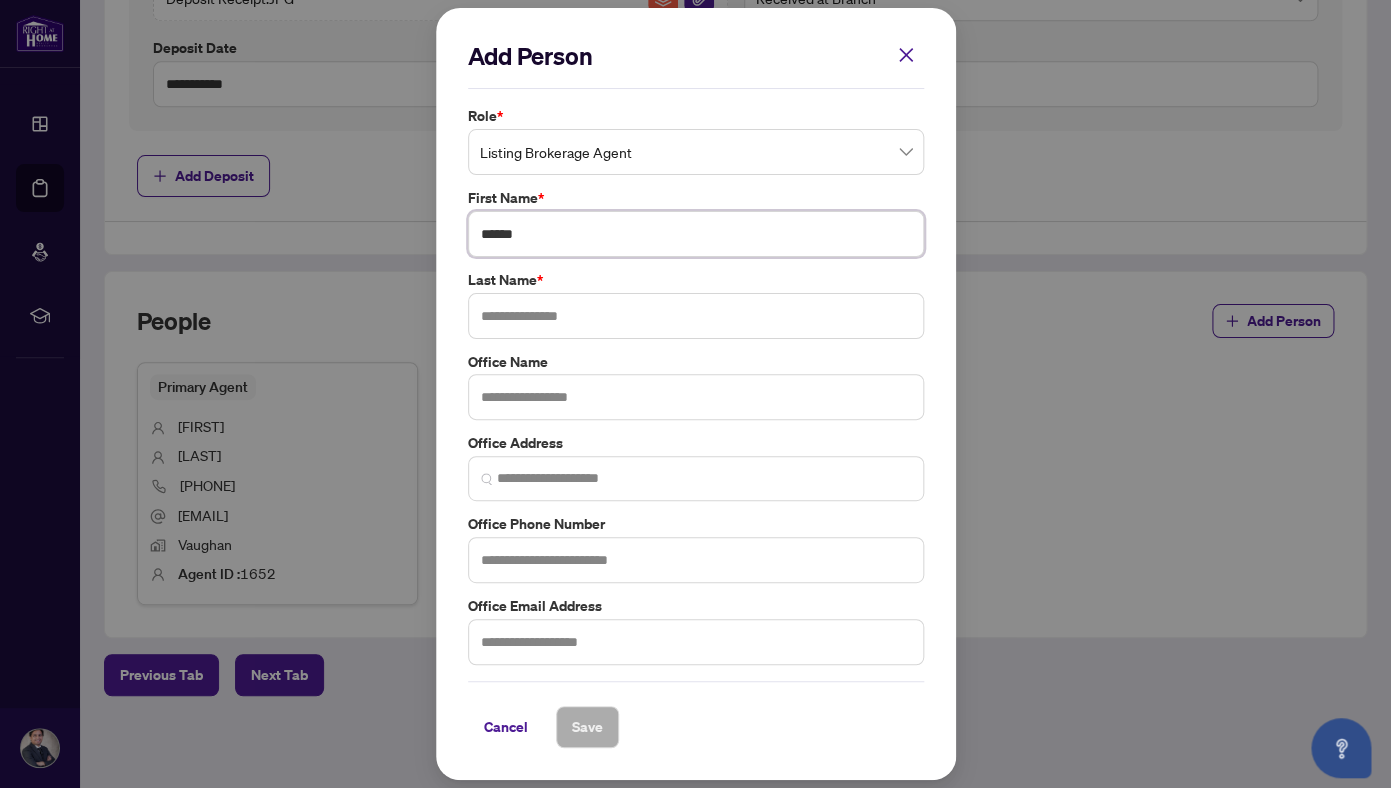 type on "******" 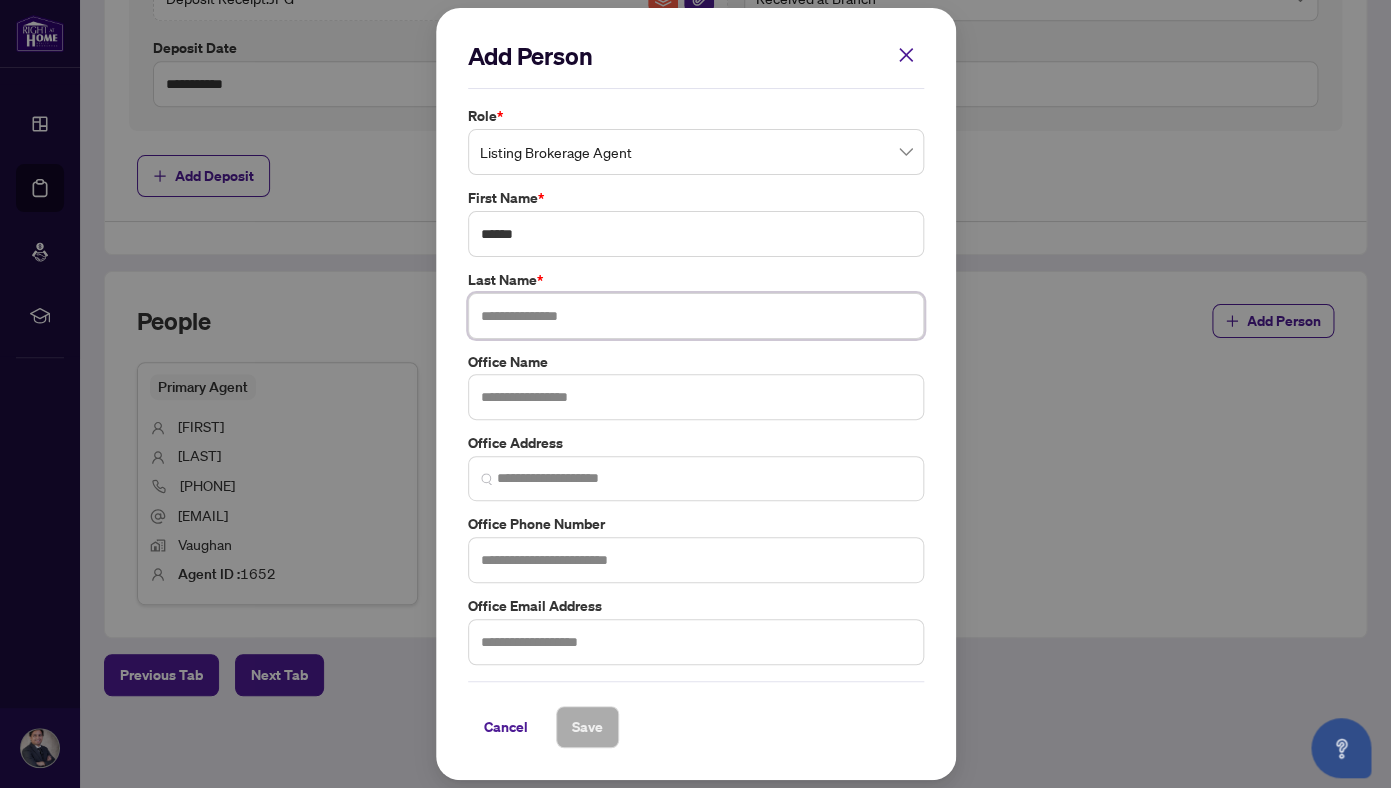 click at bounding box center (696, 316) 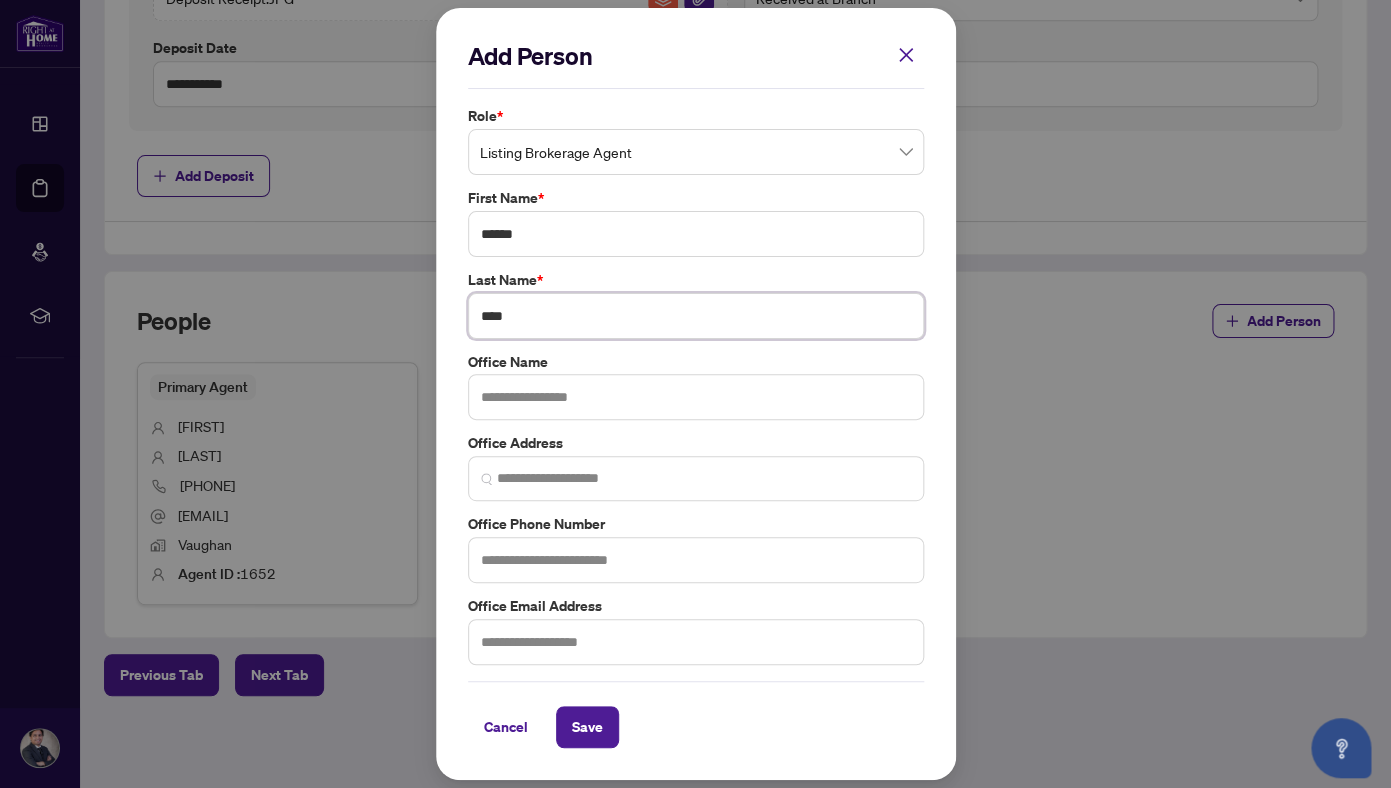 type on "****" 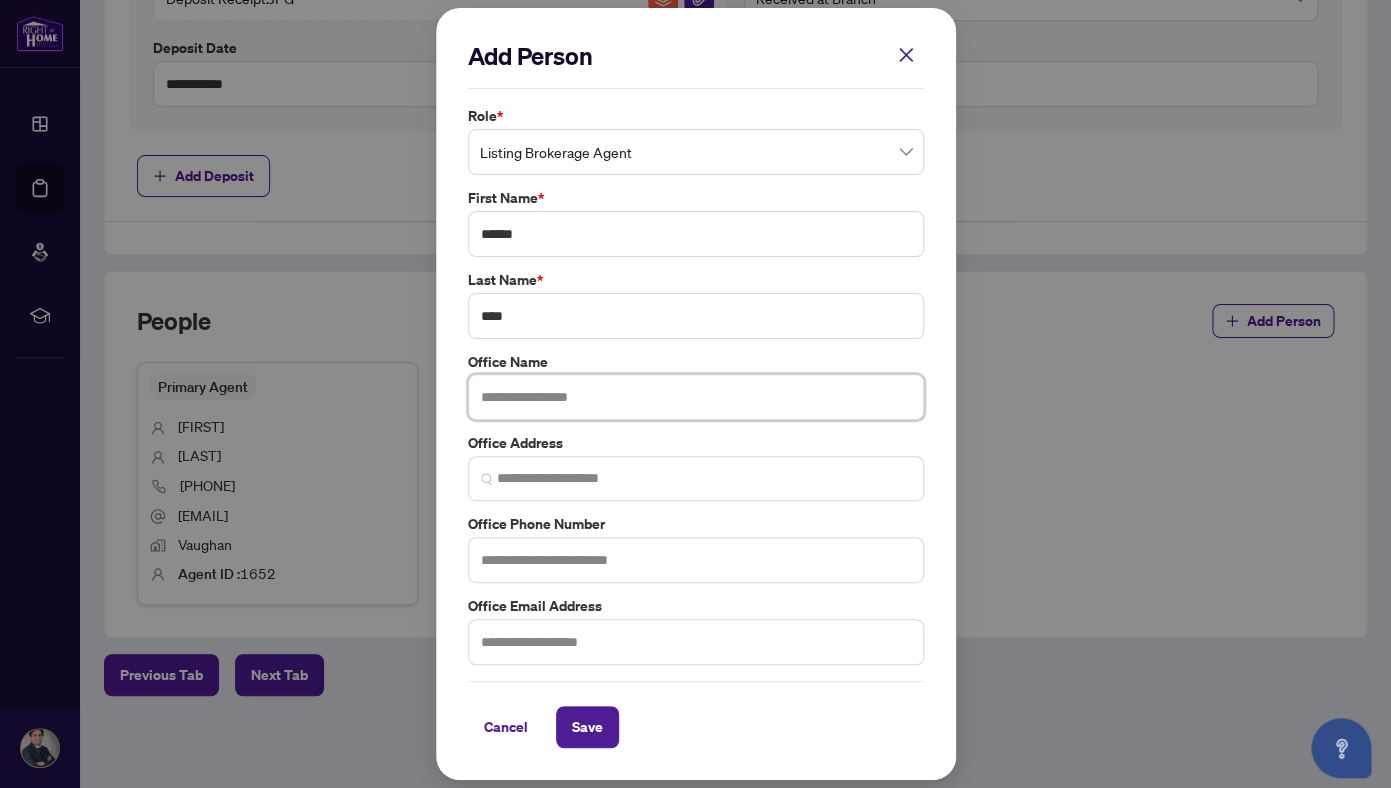 click at bounding box center [696, 397] 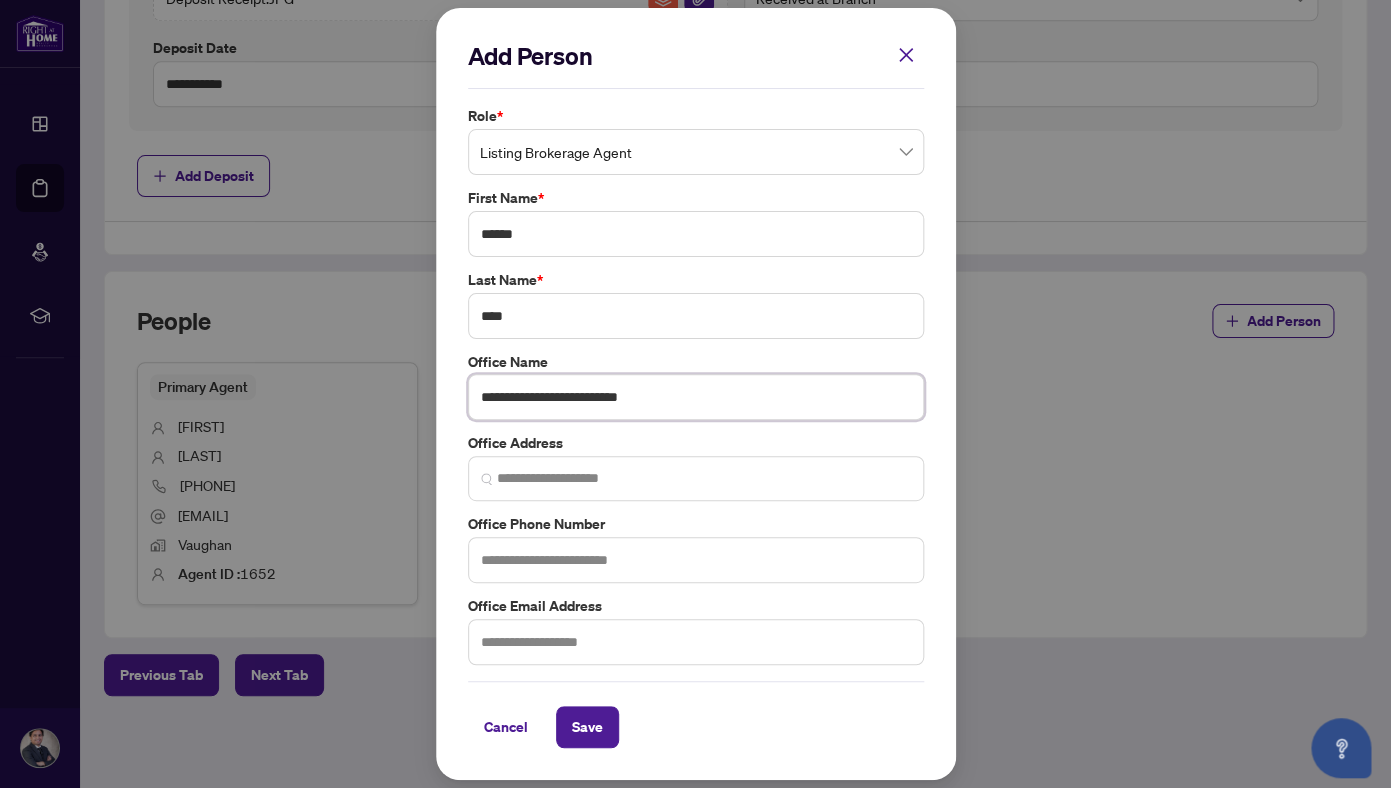 click on "**********" at bounding box center (696, 397) 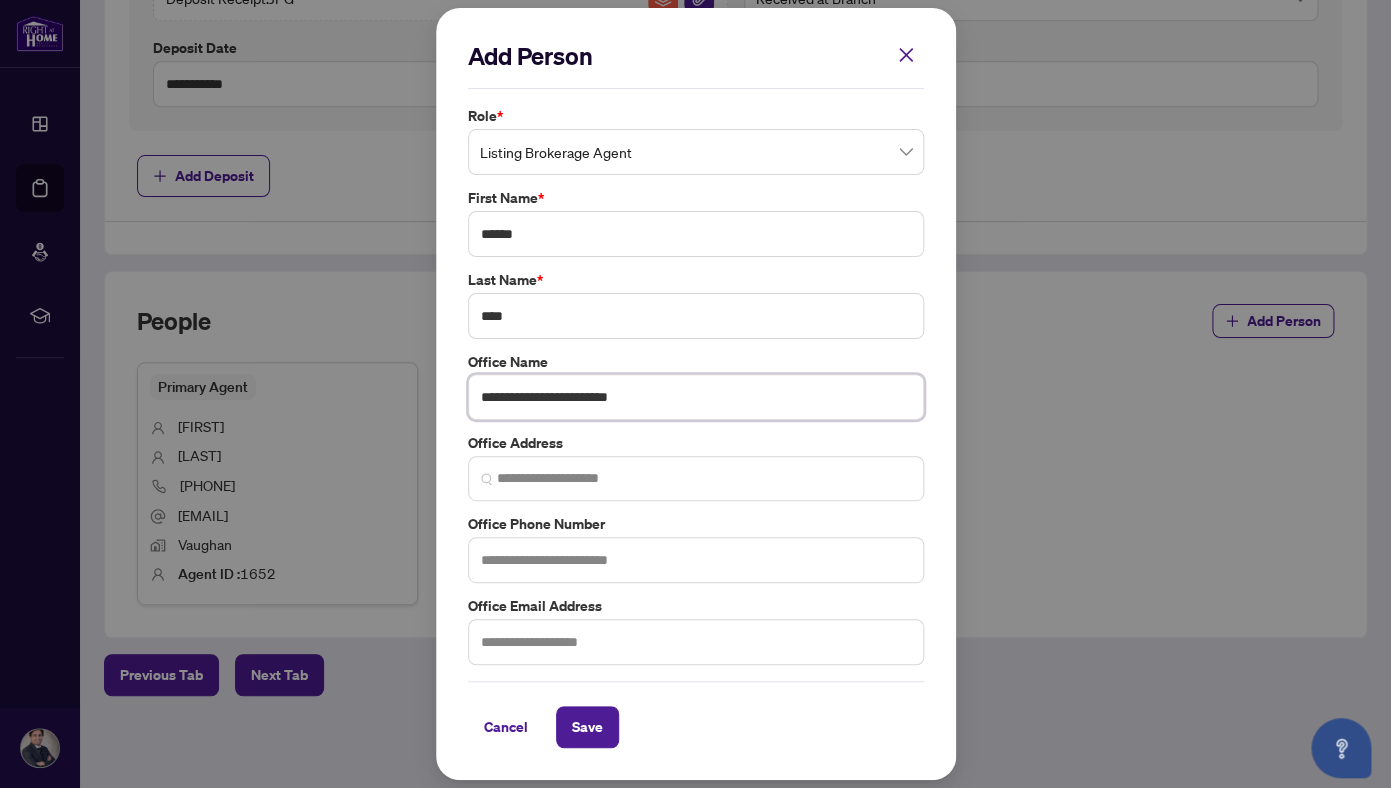type on "**********" 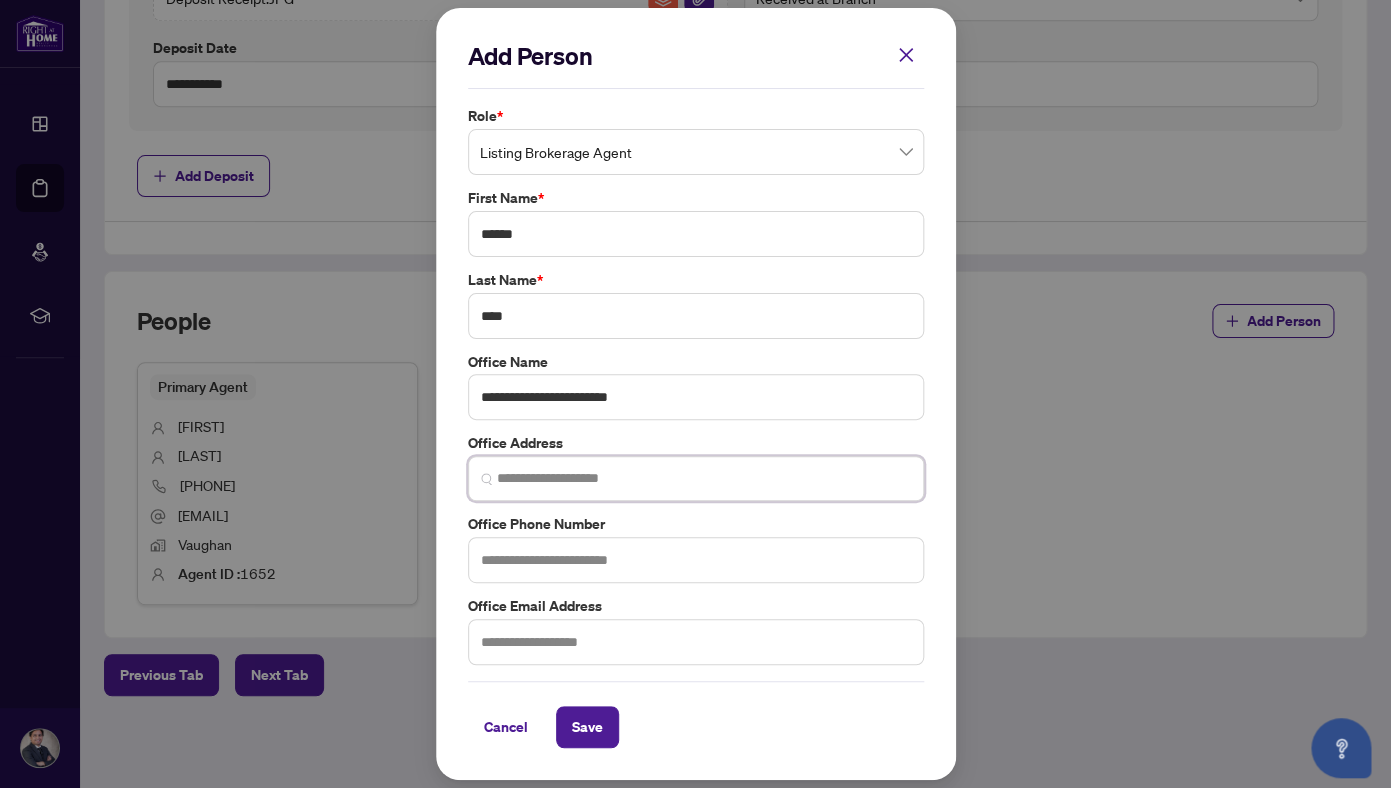 click at bounding box center [704, 478] 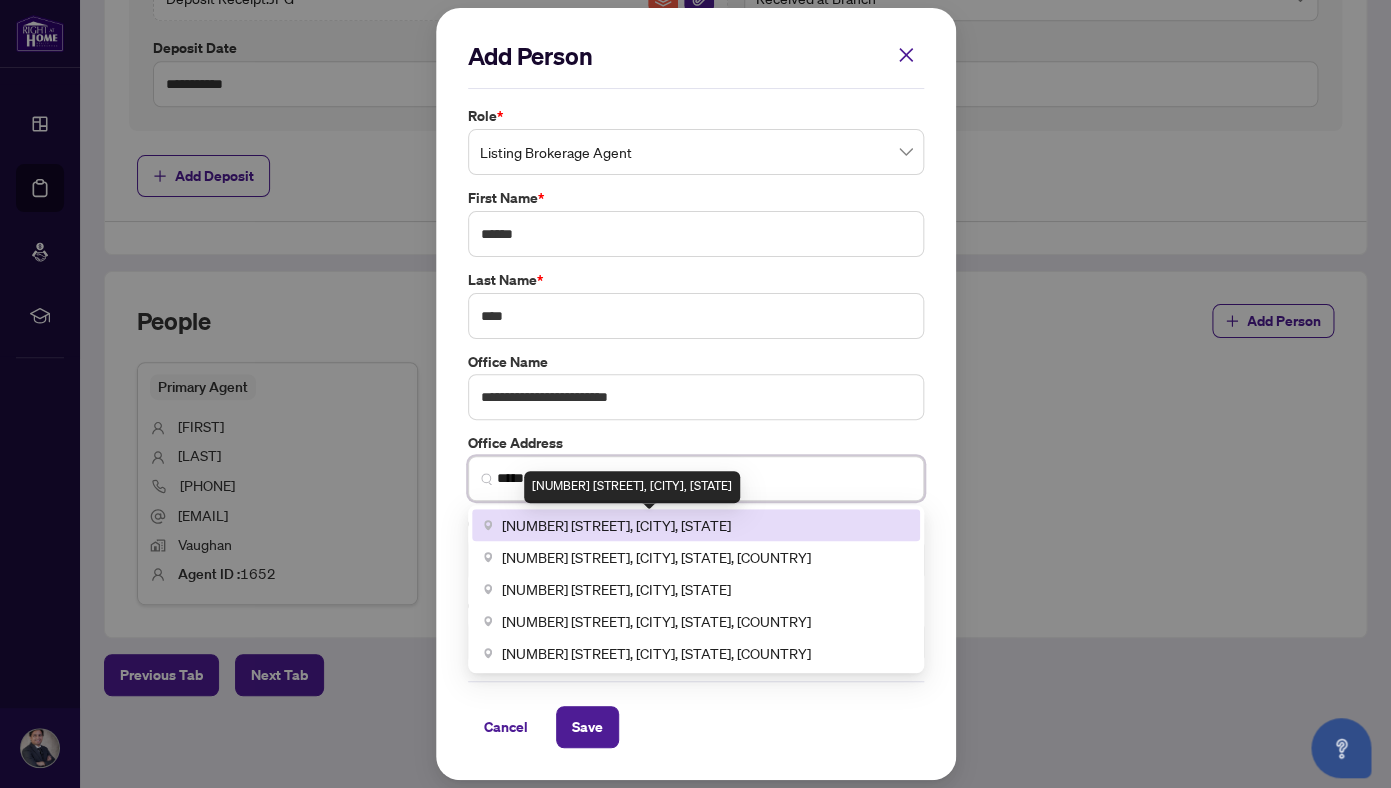 click on "[NUMBER] [STREET], [CITY], [STATE]" at bounding box center (616, 525) 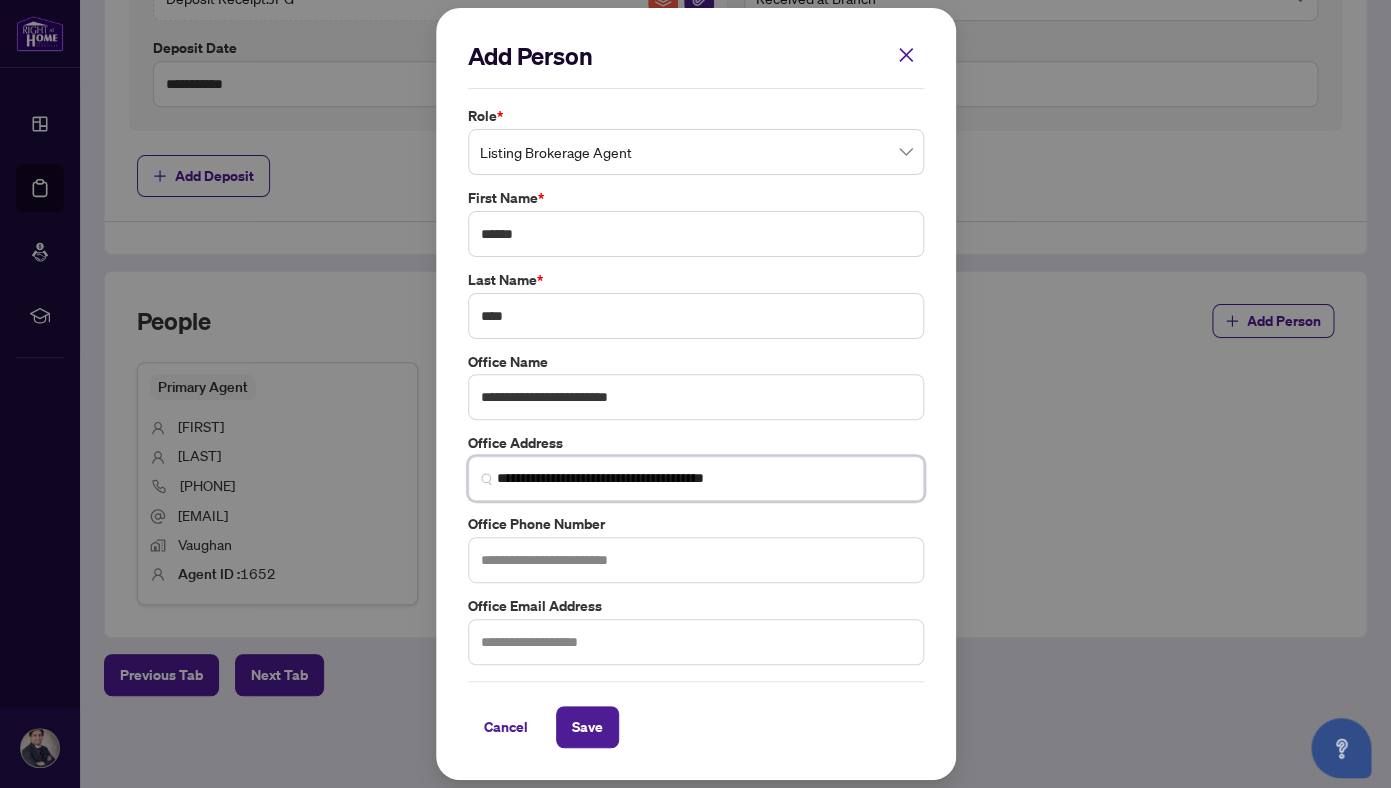 click on "**********" at bounding box center (704, 478) 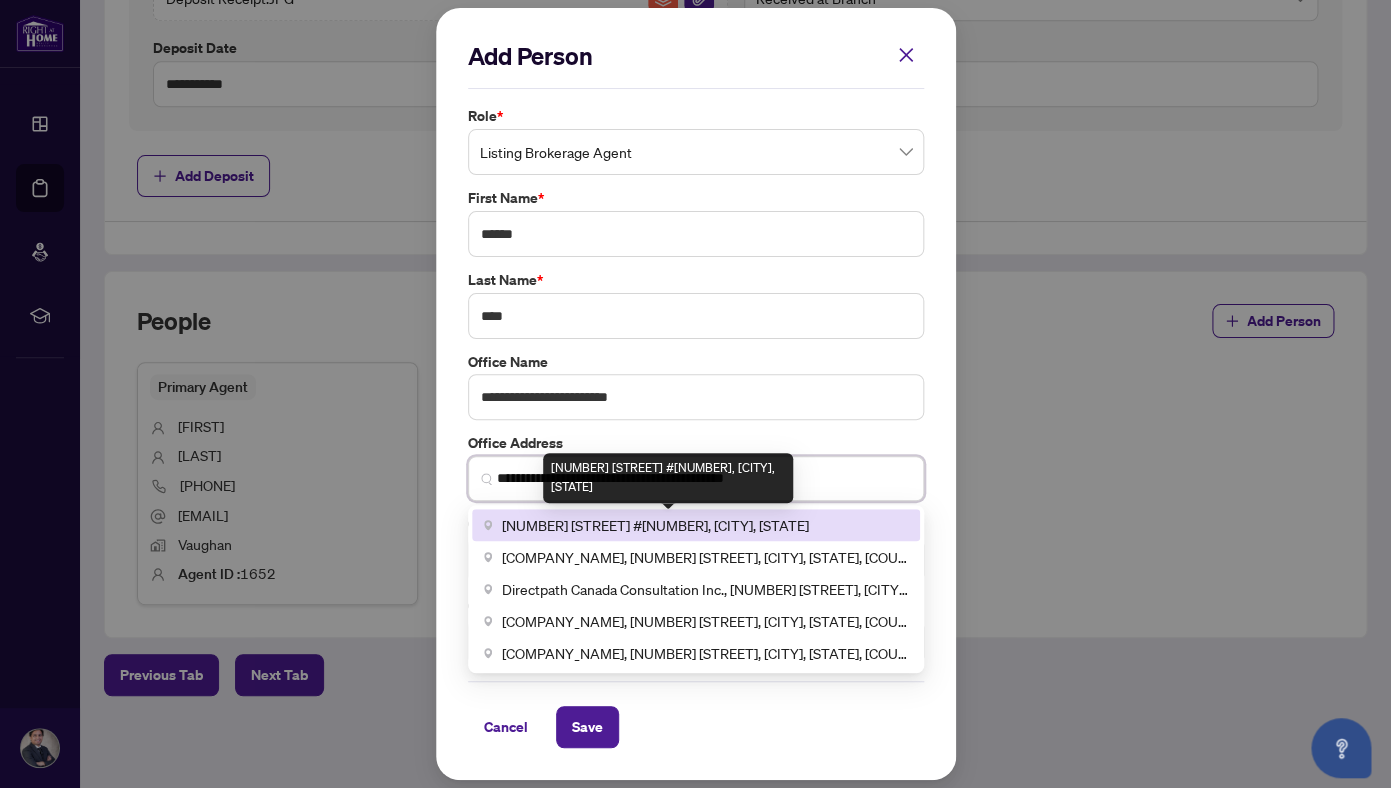 click on "[NUMBER] [STREET] #[NUMBER], [CITY], [STATE]" at bounding box center (655, 525) 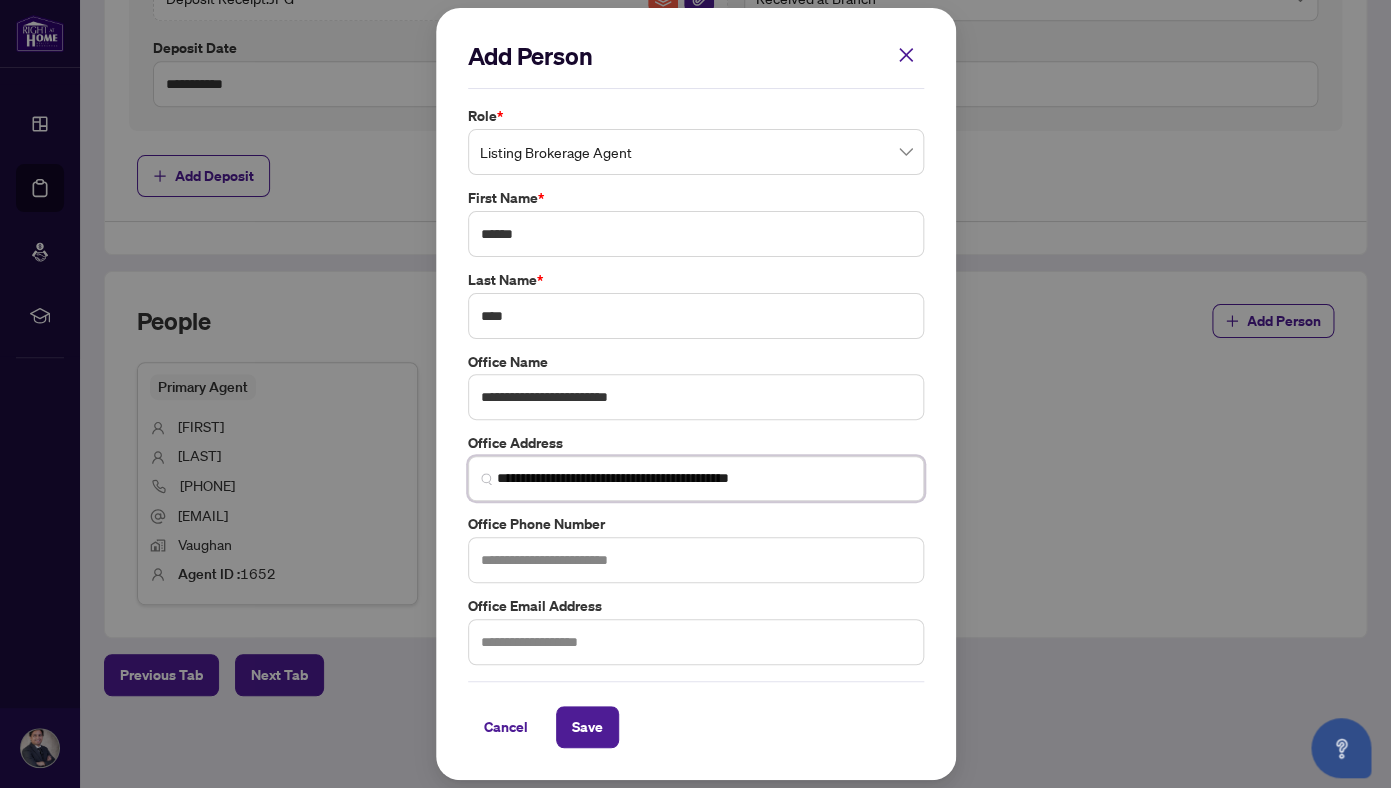 type on "**********" 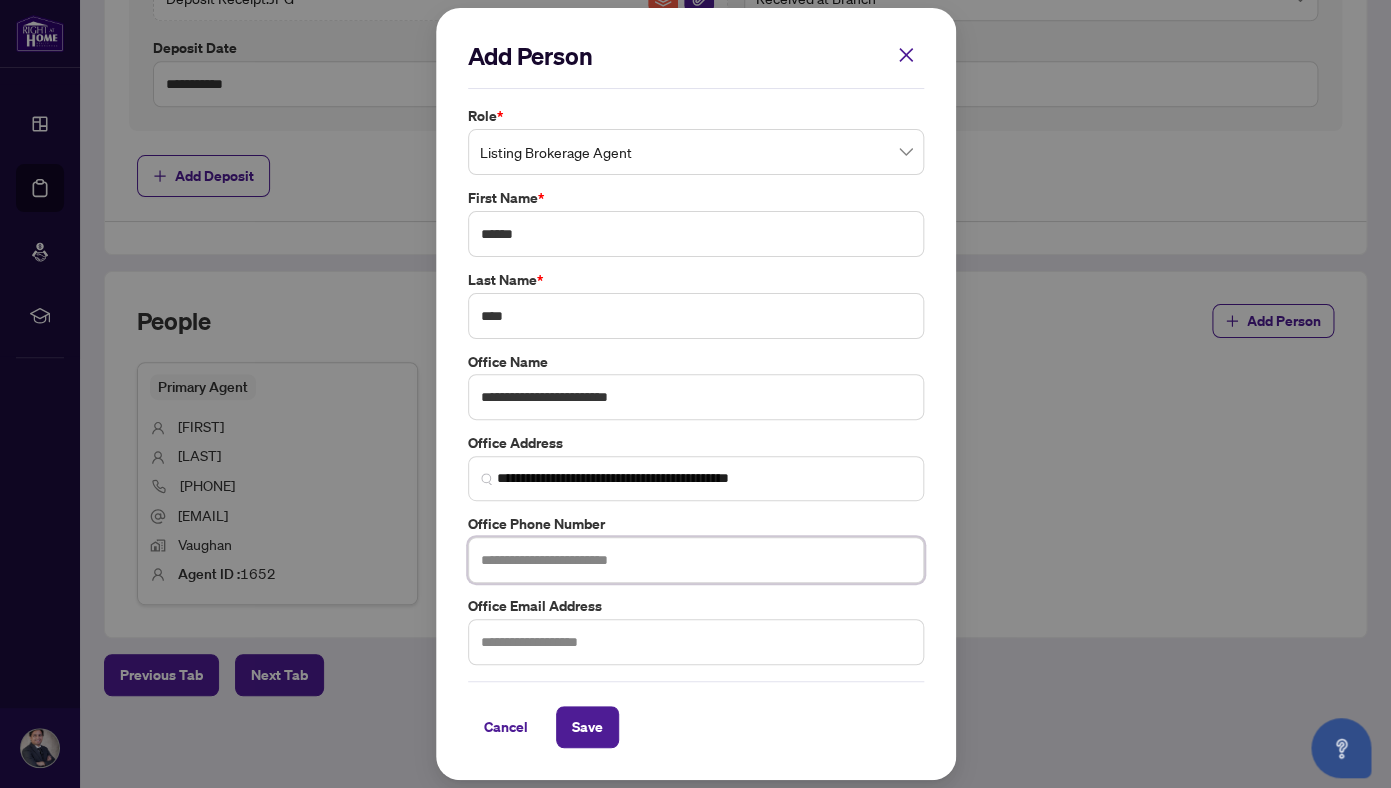click at bounding box center (696, 560) 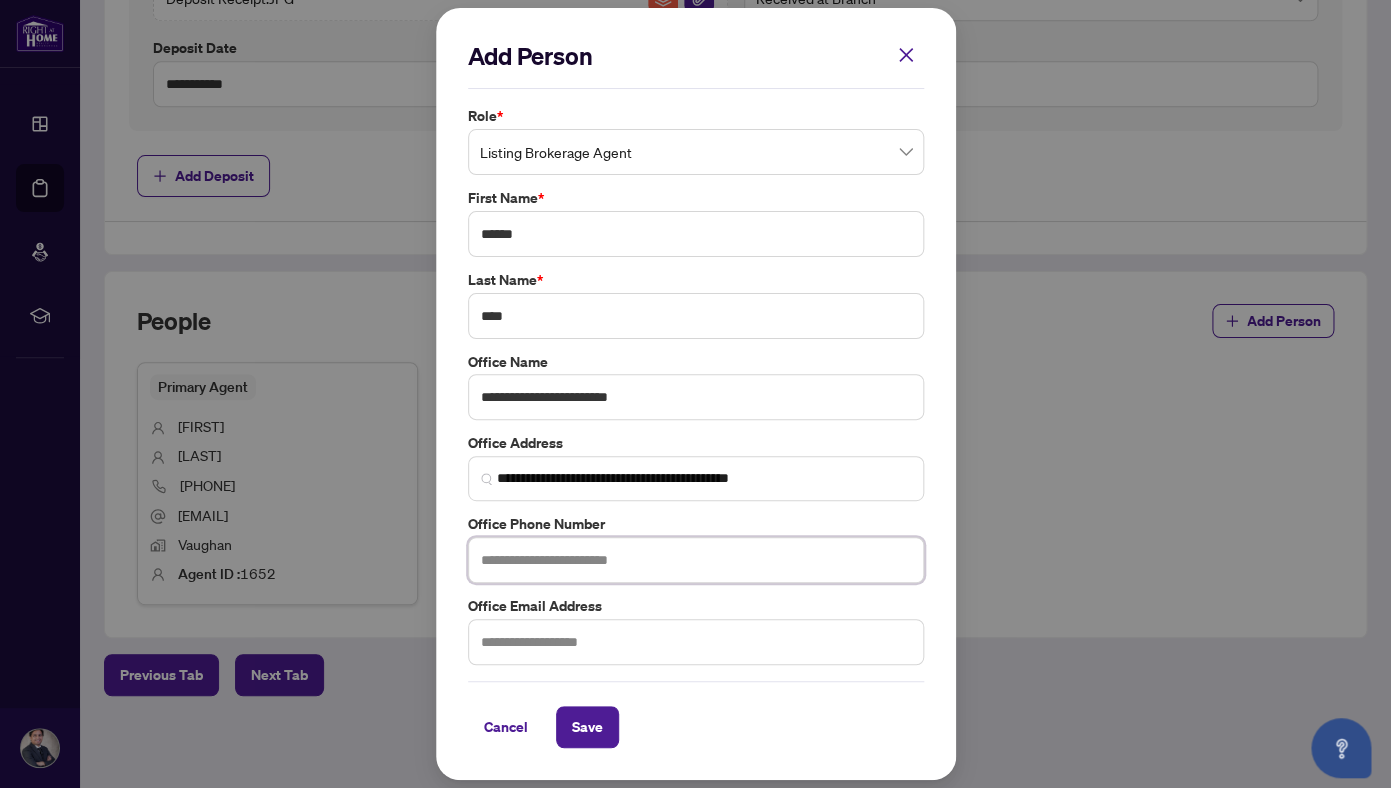 paste on "**********" 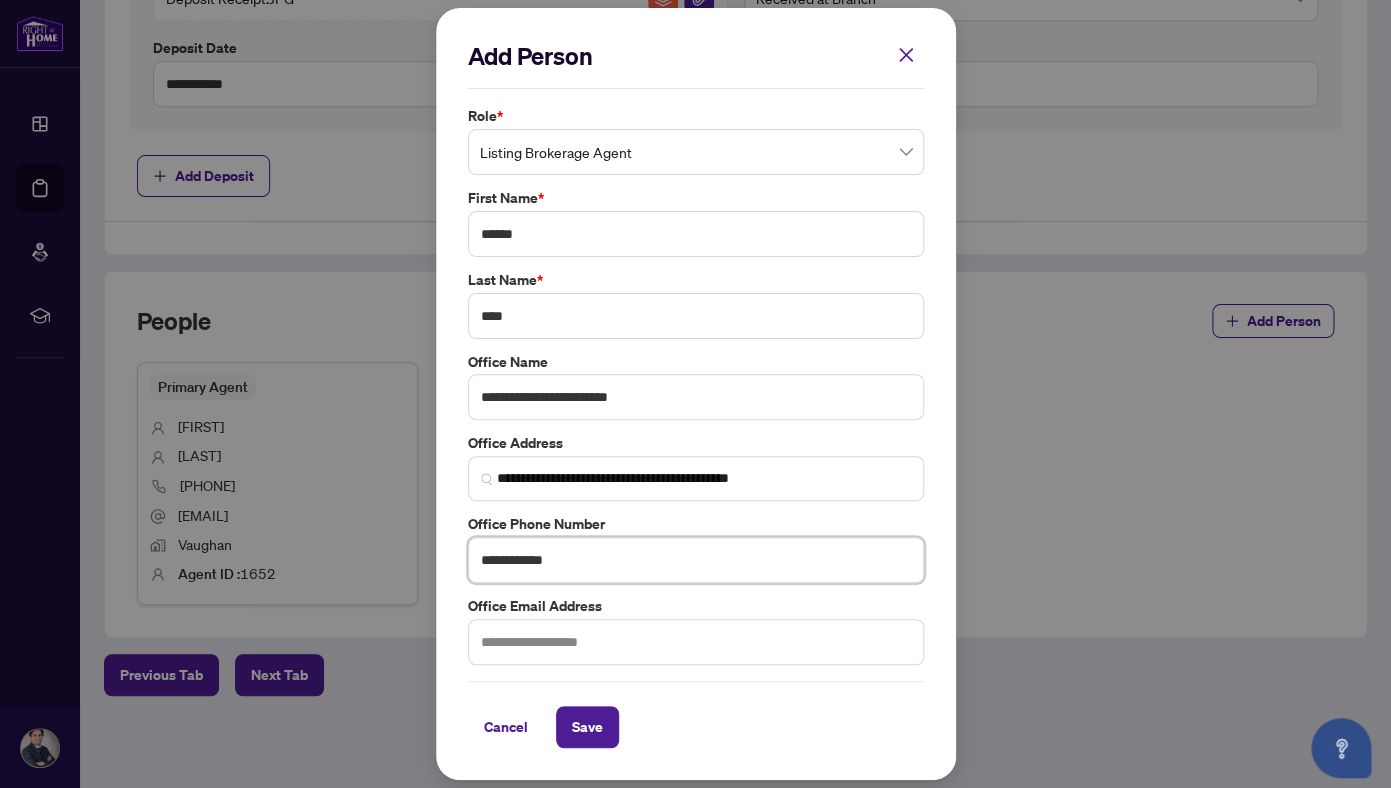 type on "**********" 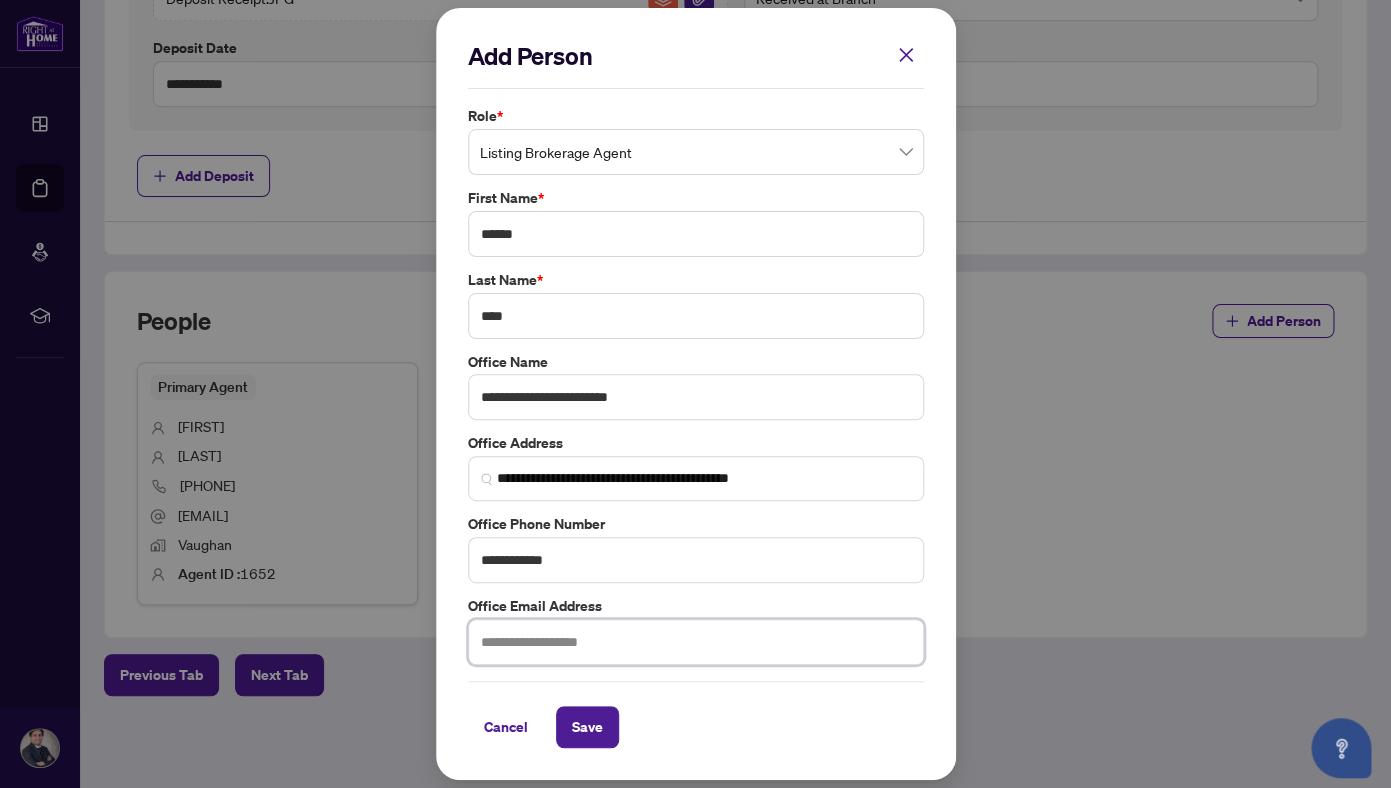 click at bounding box center (696, 642) 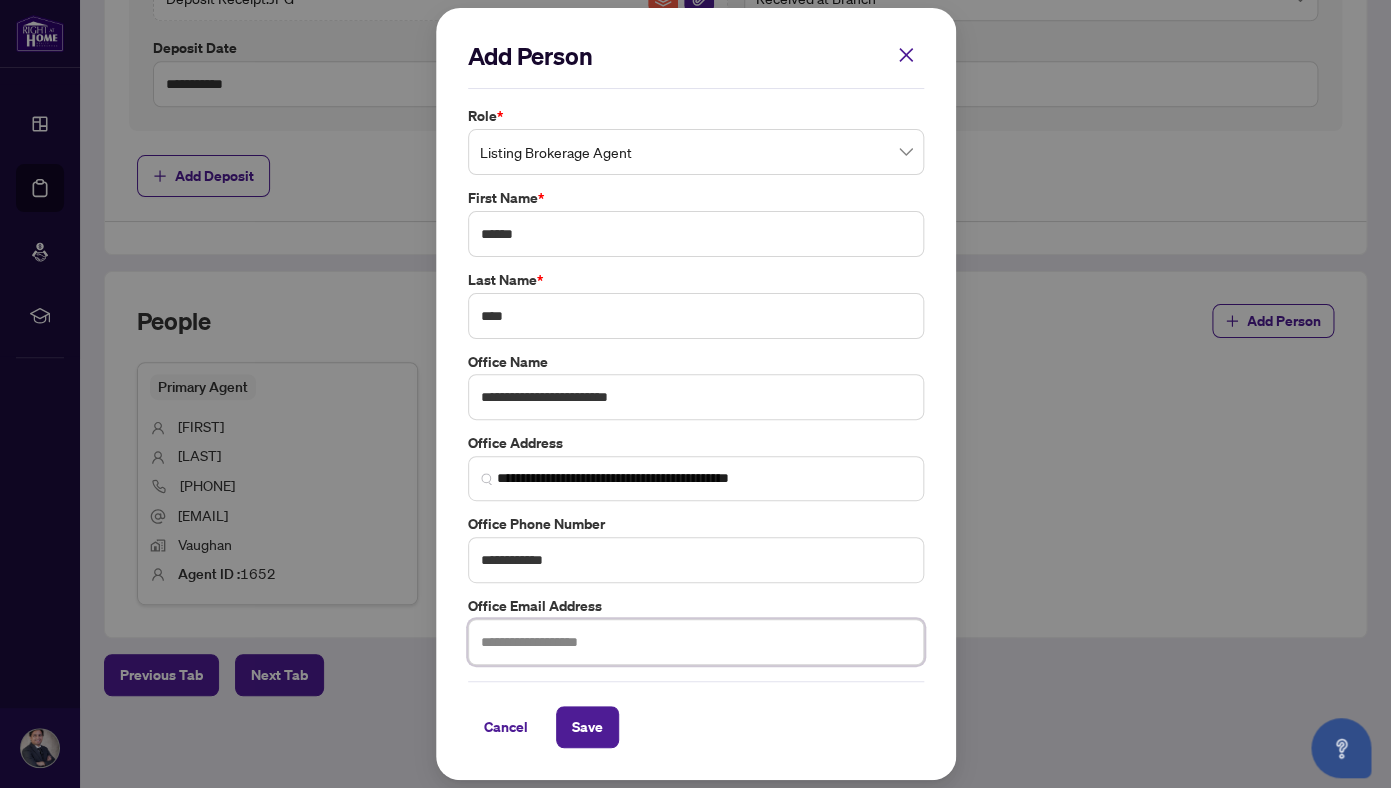 paste on "**********" 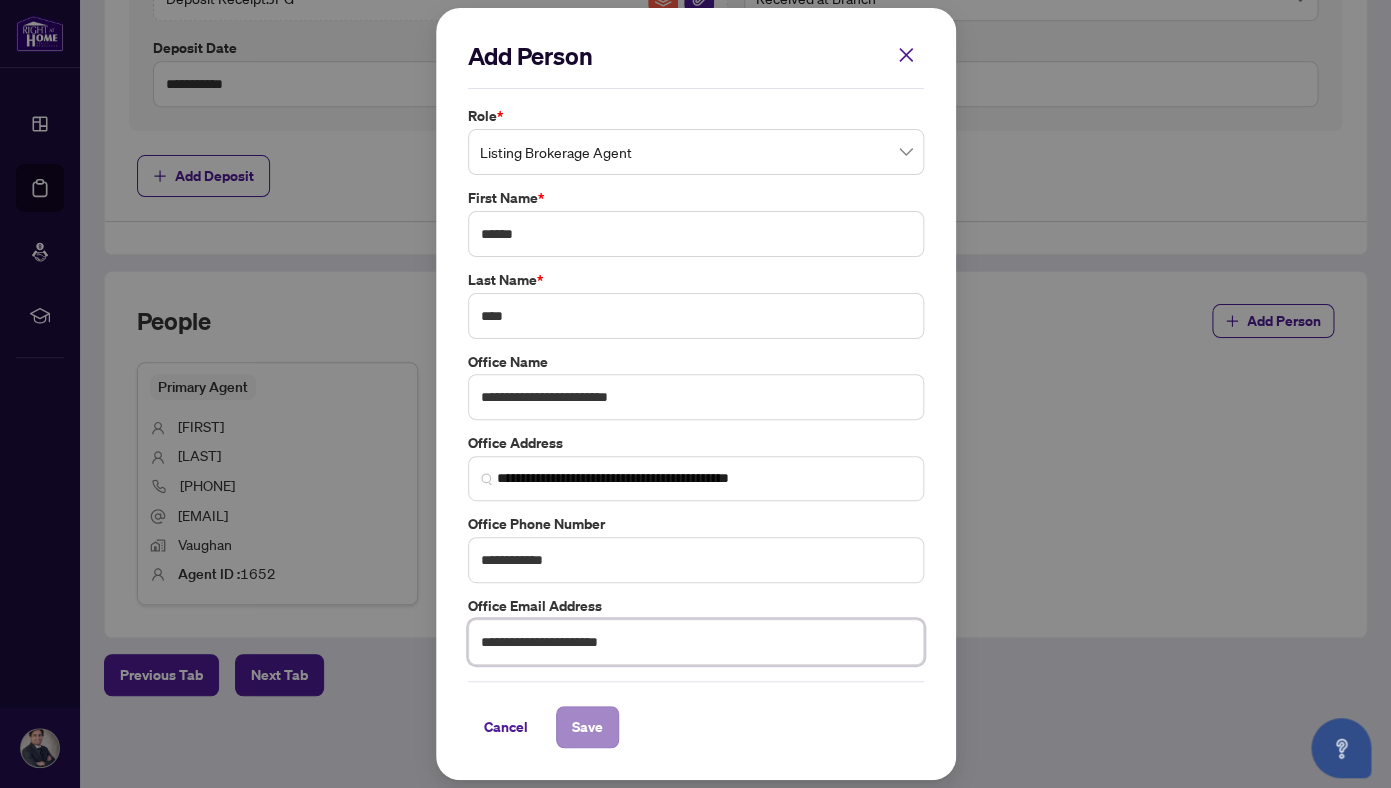 type on "**********" 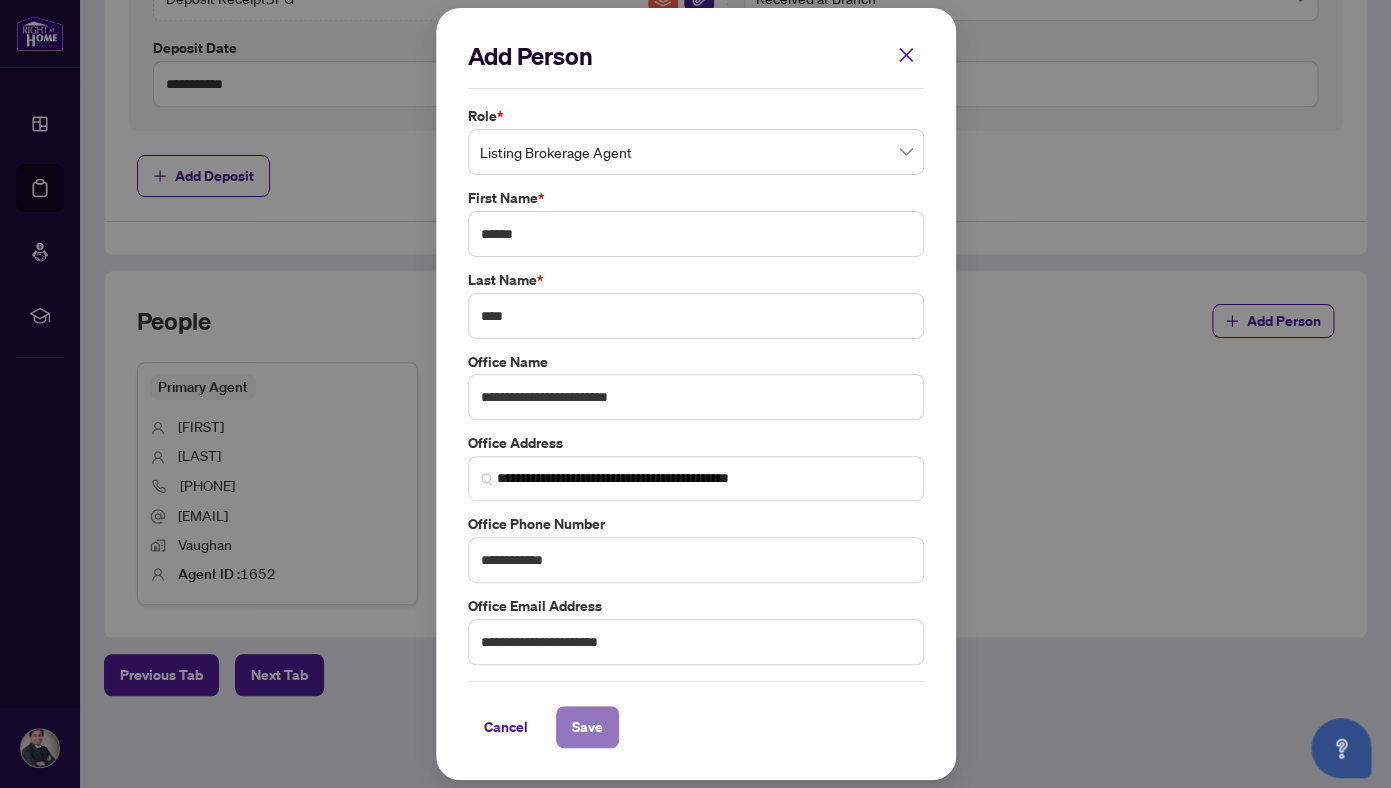 click on "Save" at bounding box center (587, 727) 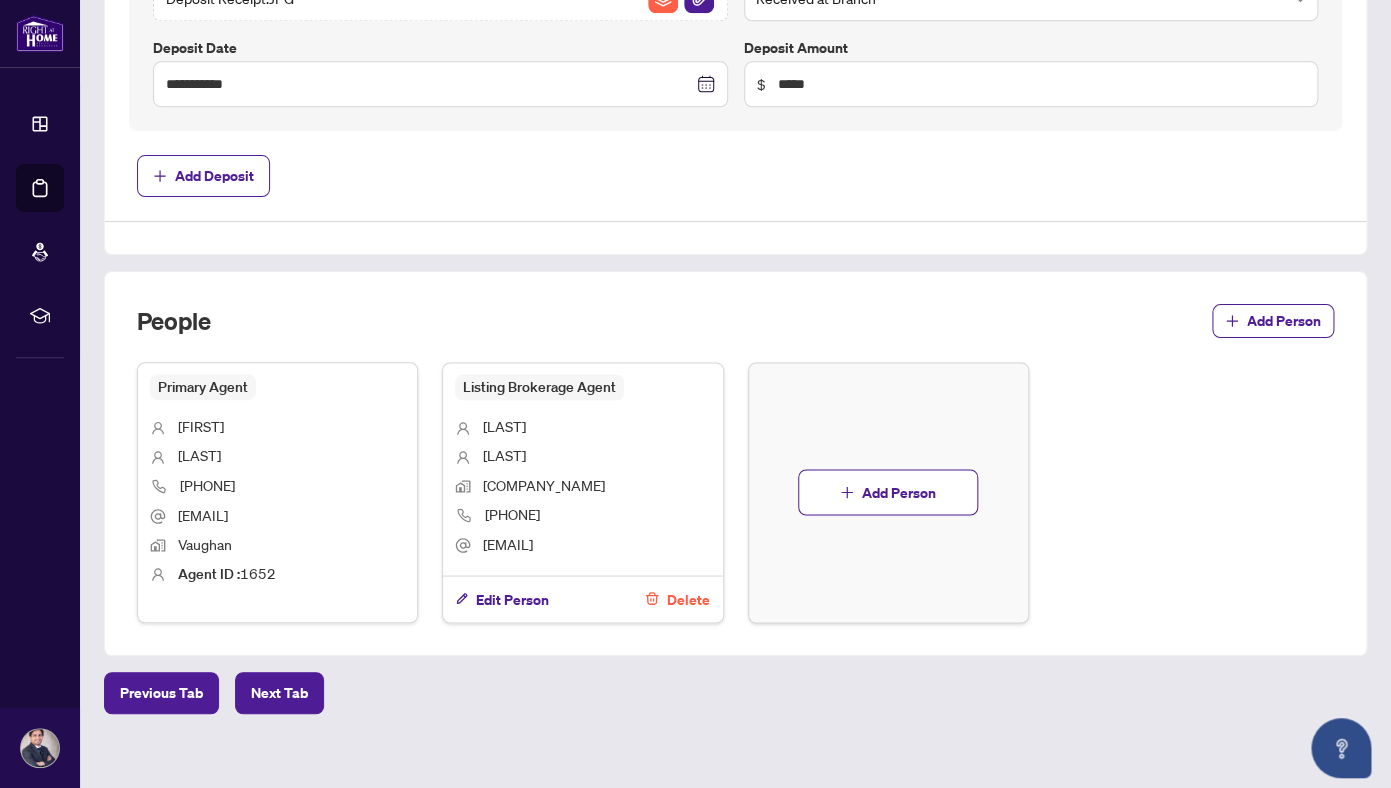 click on "People Add Person" at bounding box center [735, 333] 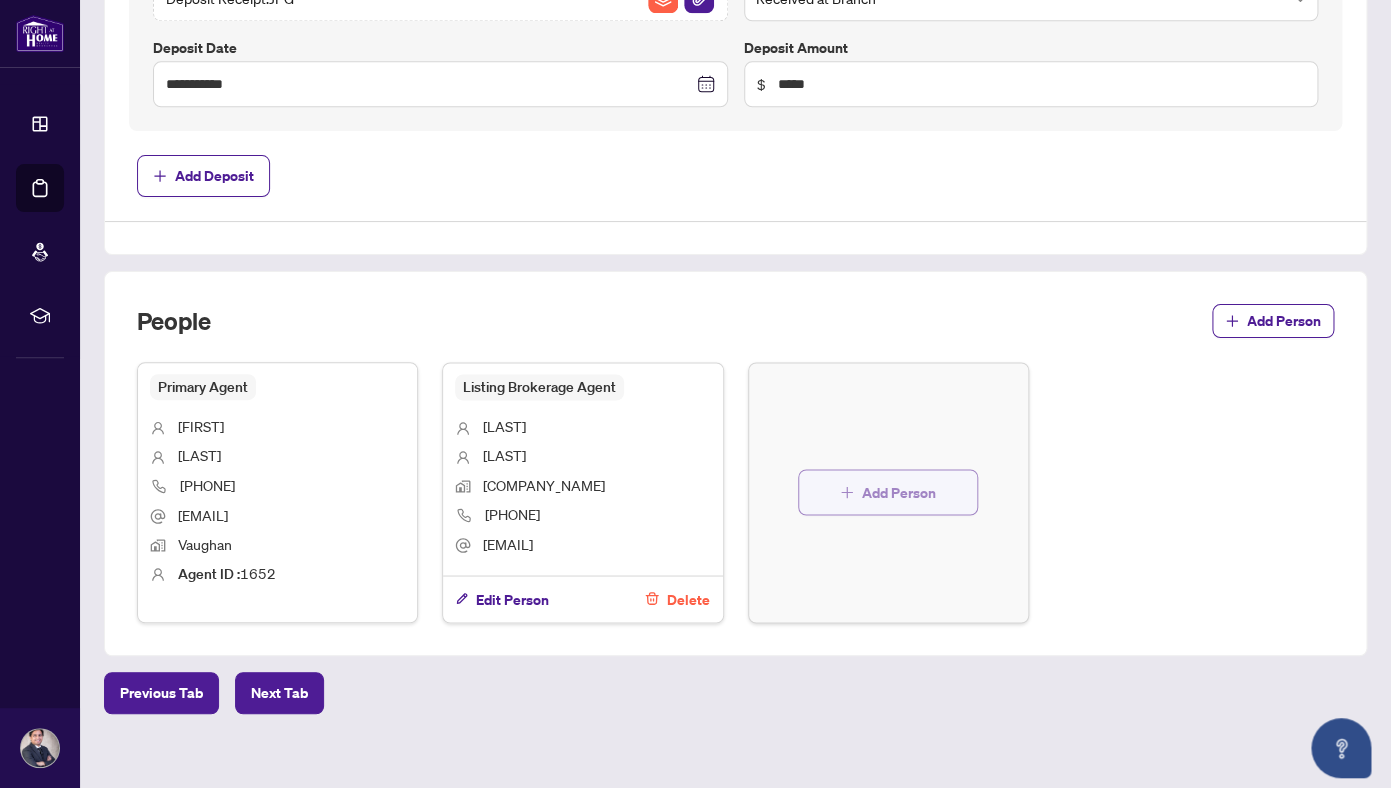 click on "Add Person" at bounding box center [899, 492] 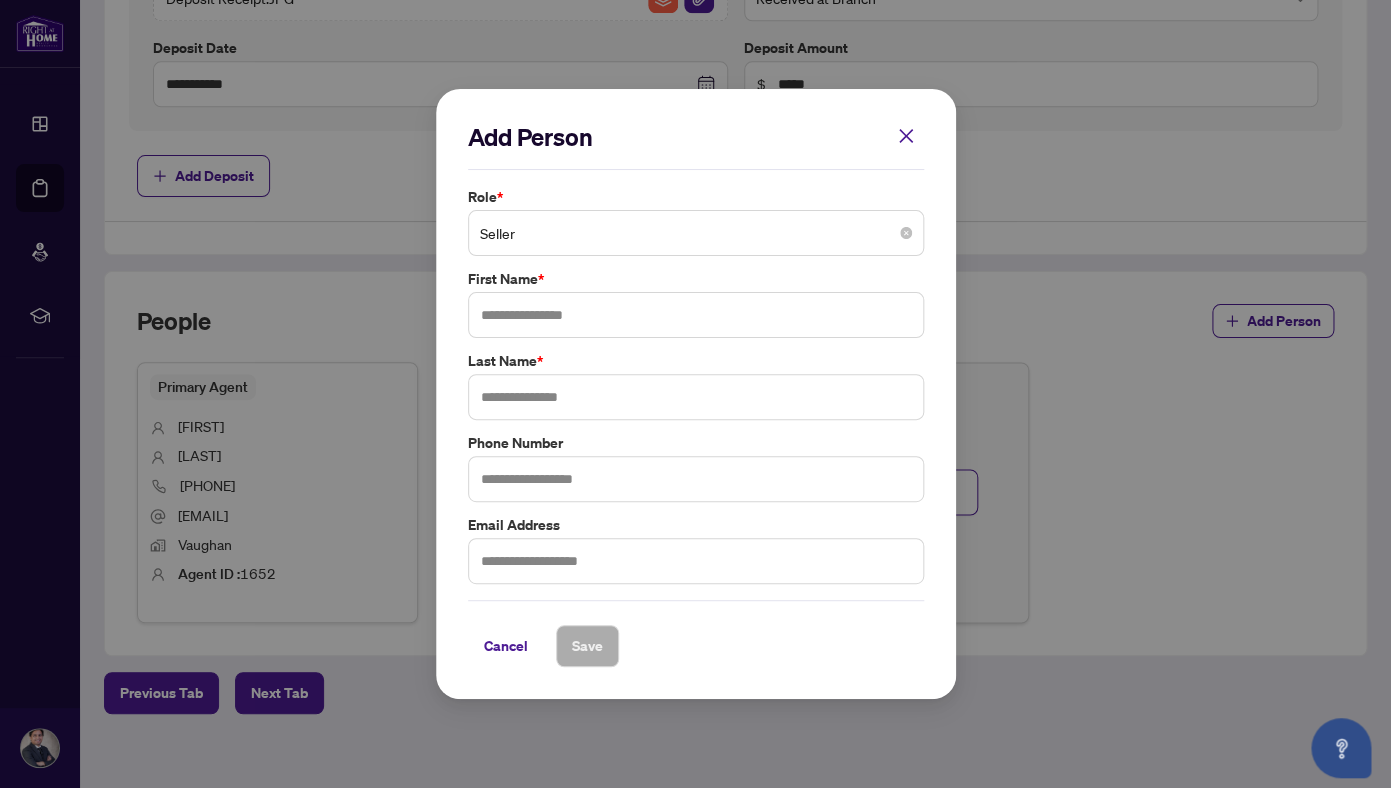 click on "Seller" at bounding box center (696, 233) 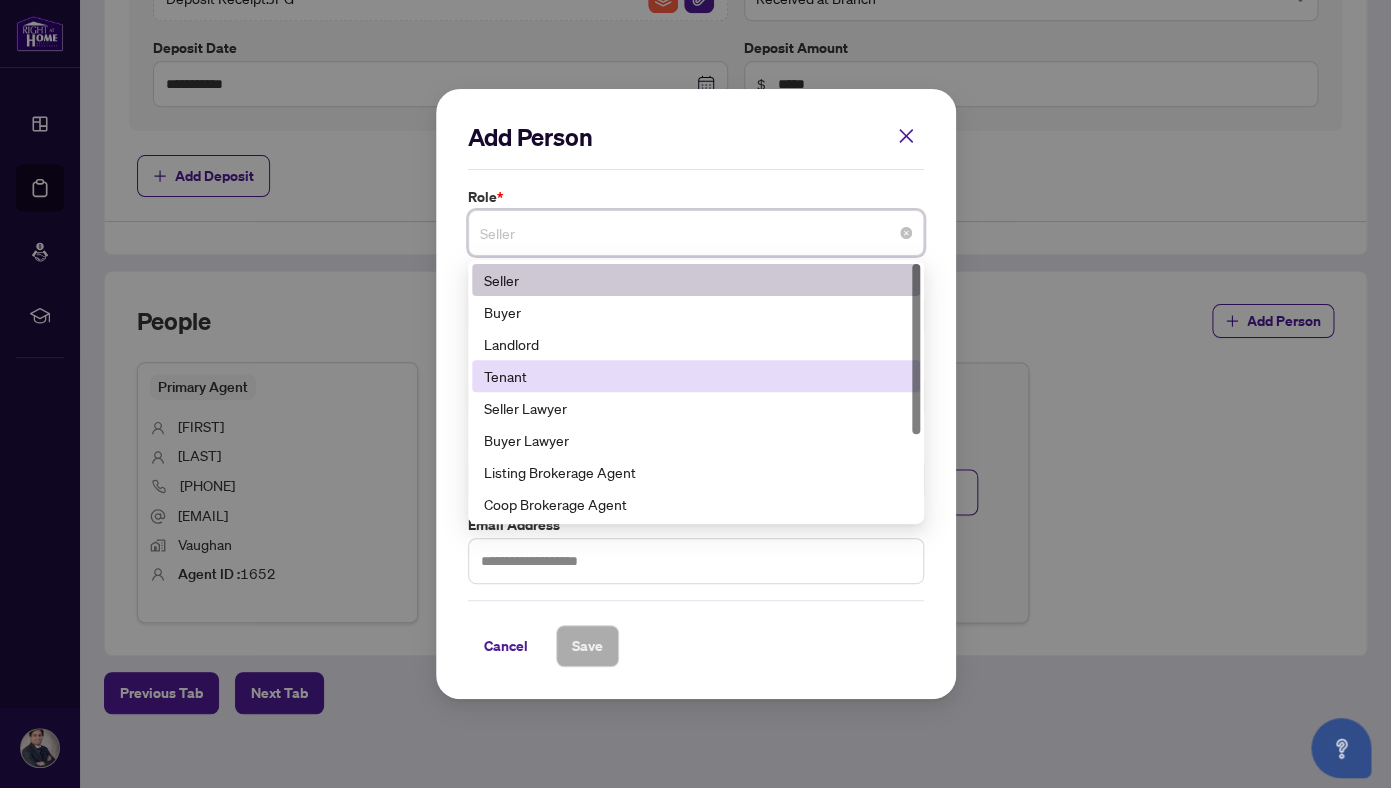 click on "Tenant" at bounding box center (696, 376) 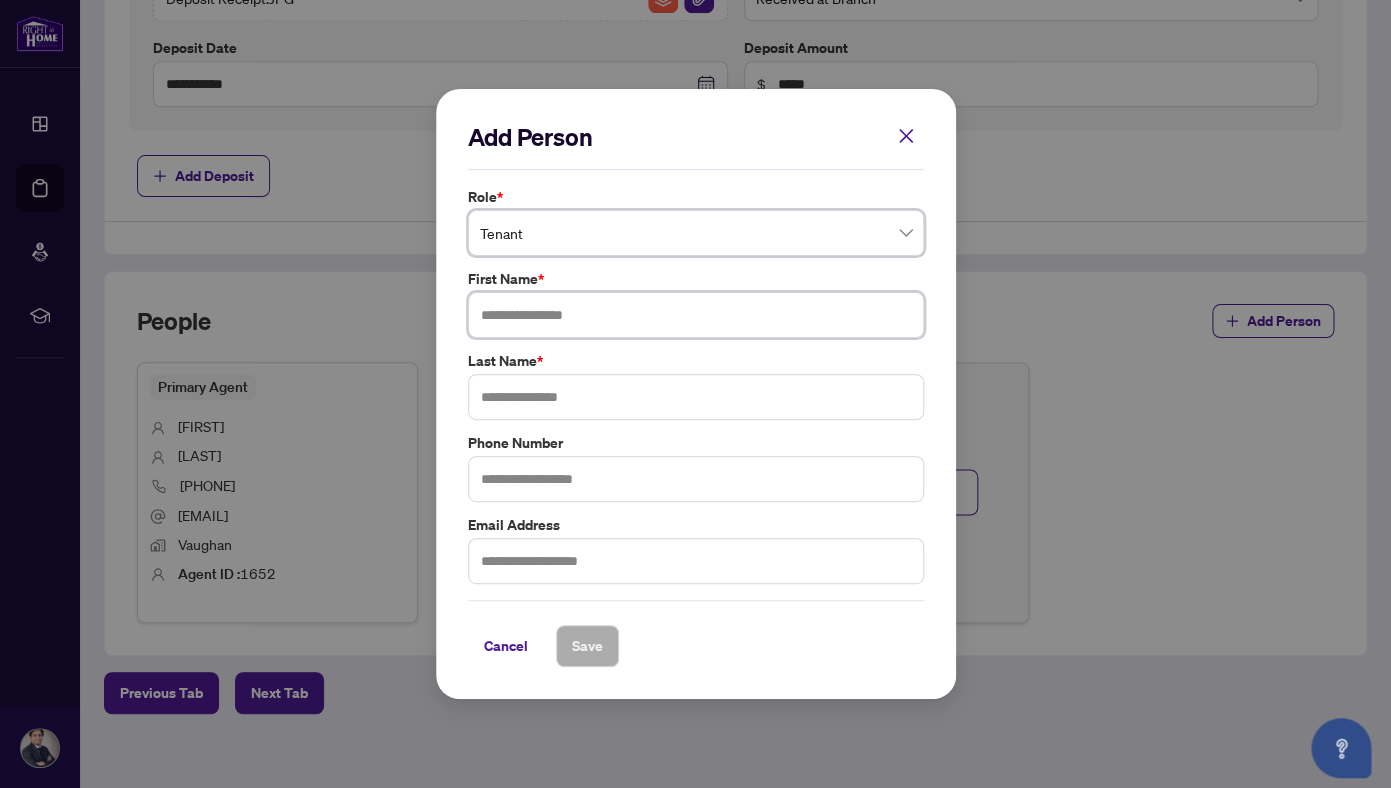 click at bounding box center [696, 315] 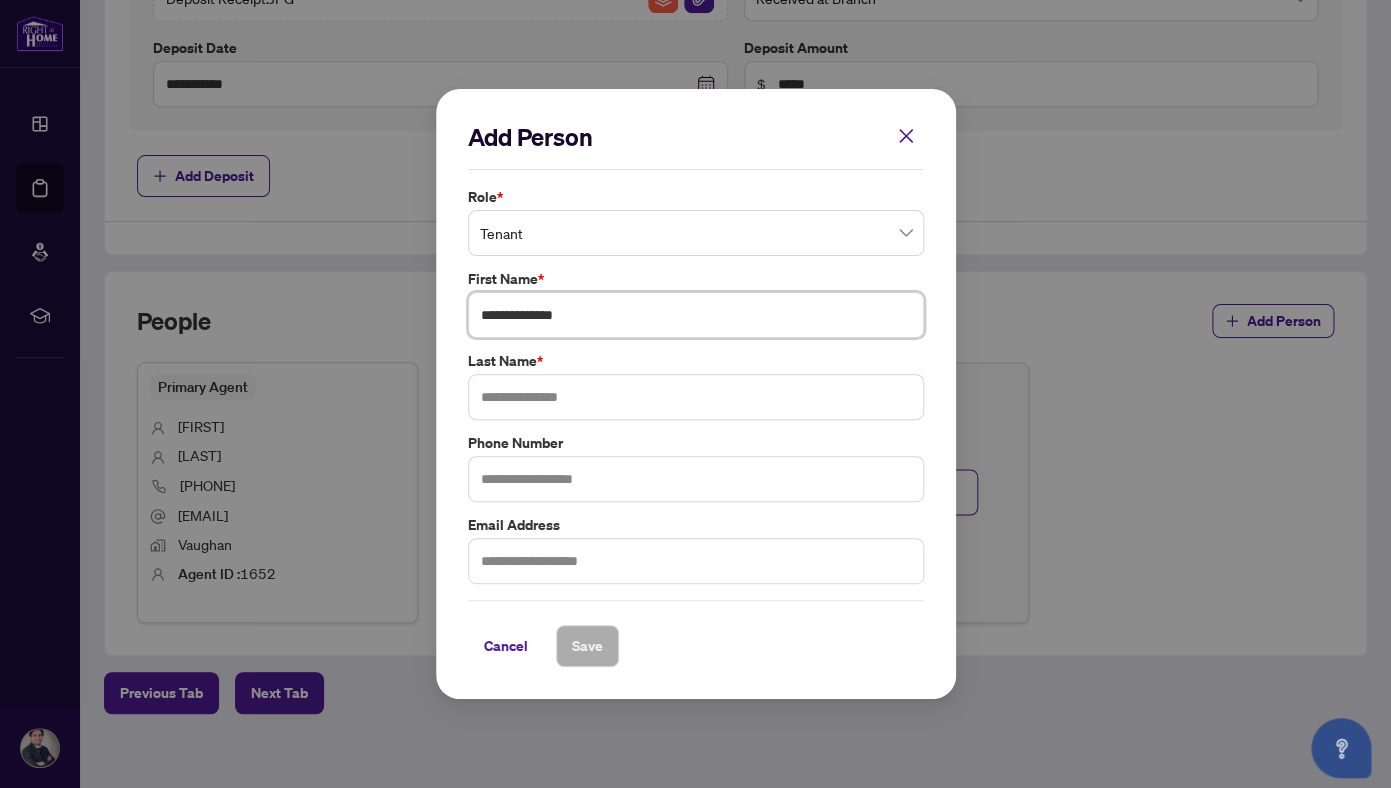 type on "**********" 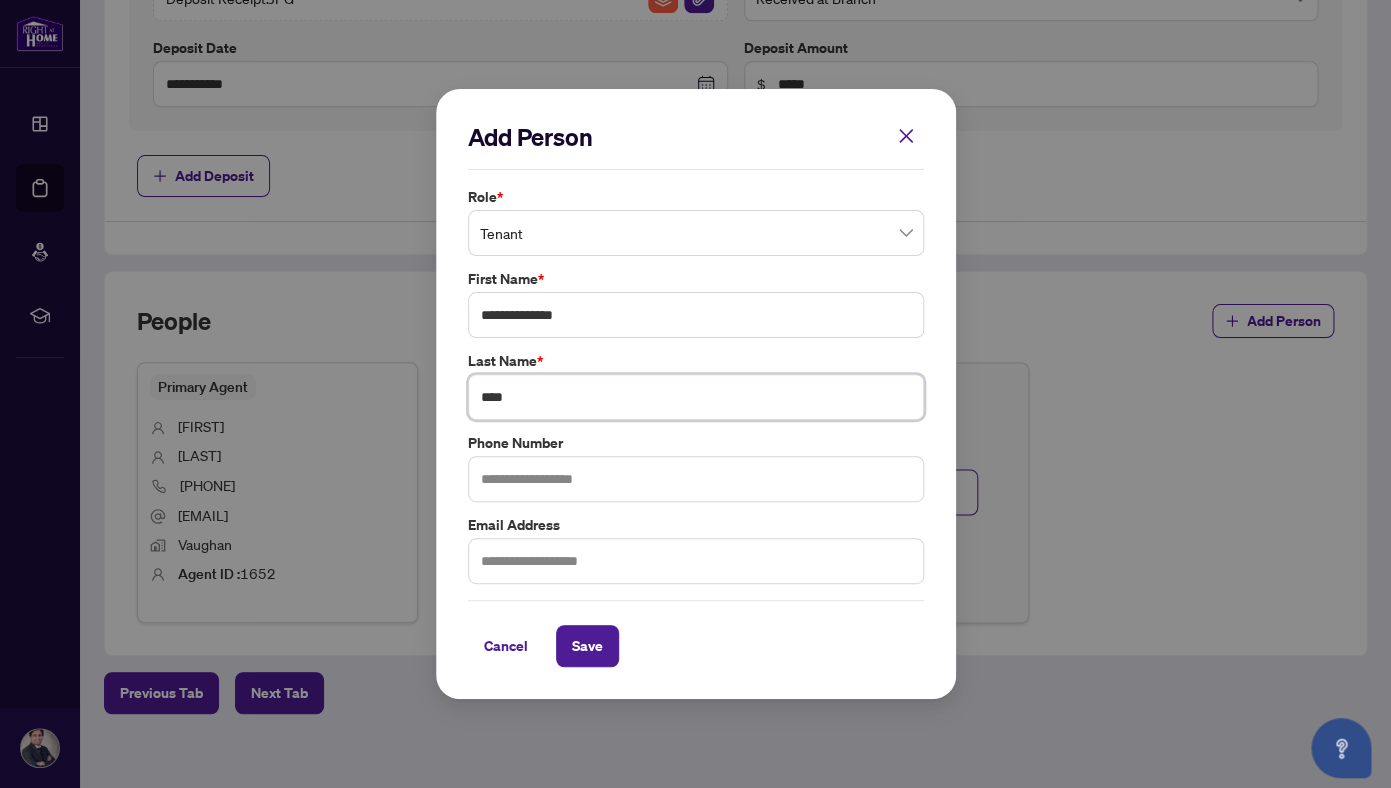 type on "****" 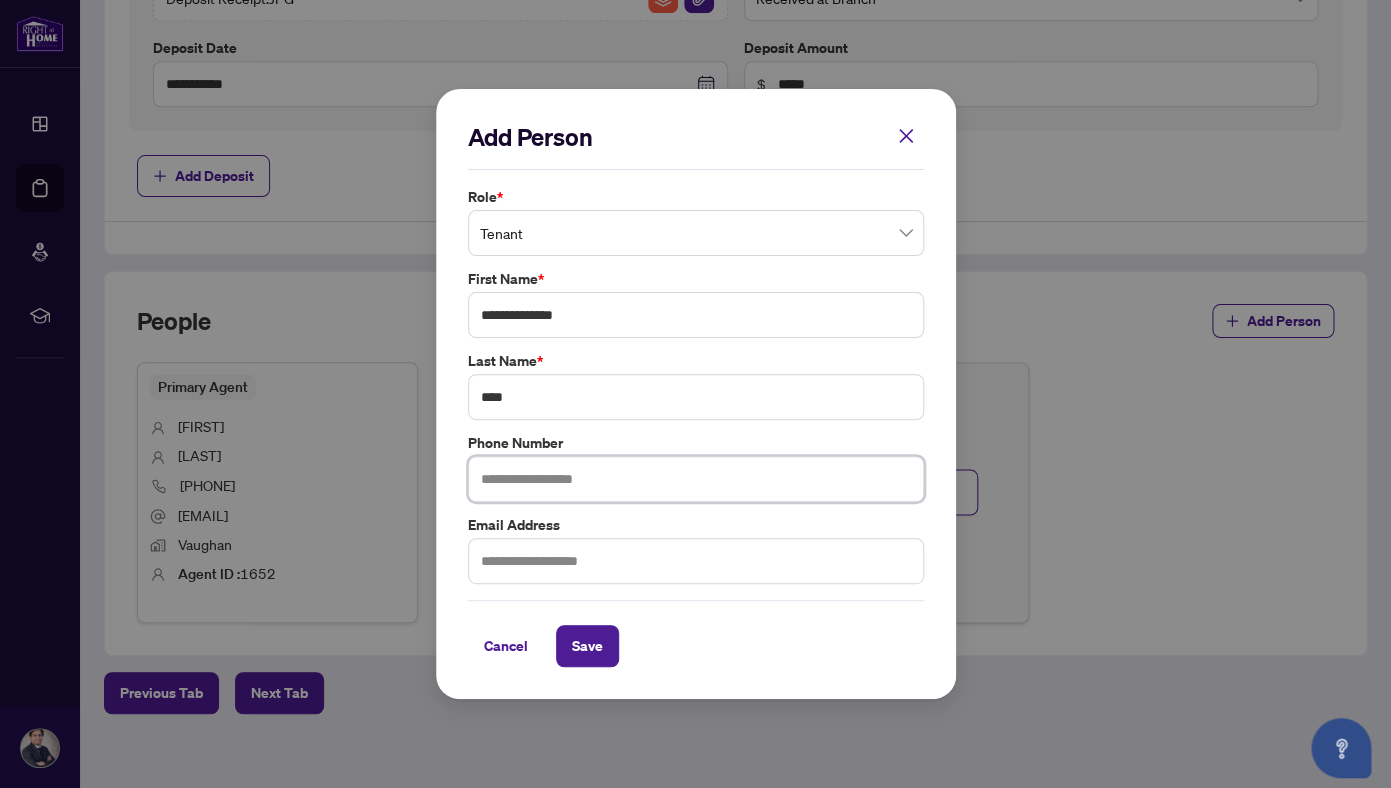 paste on "**********" 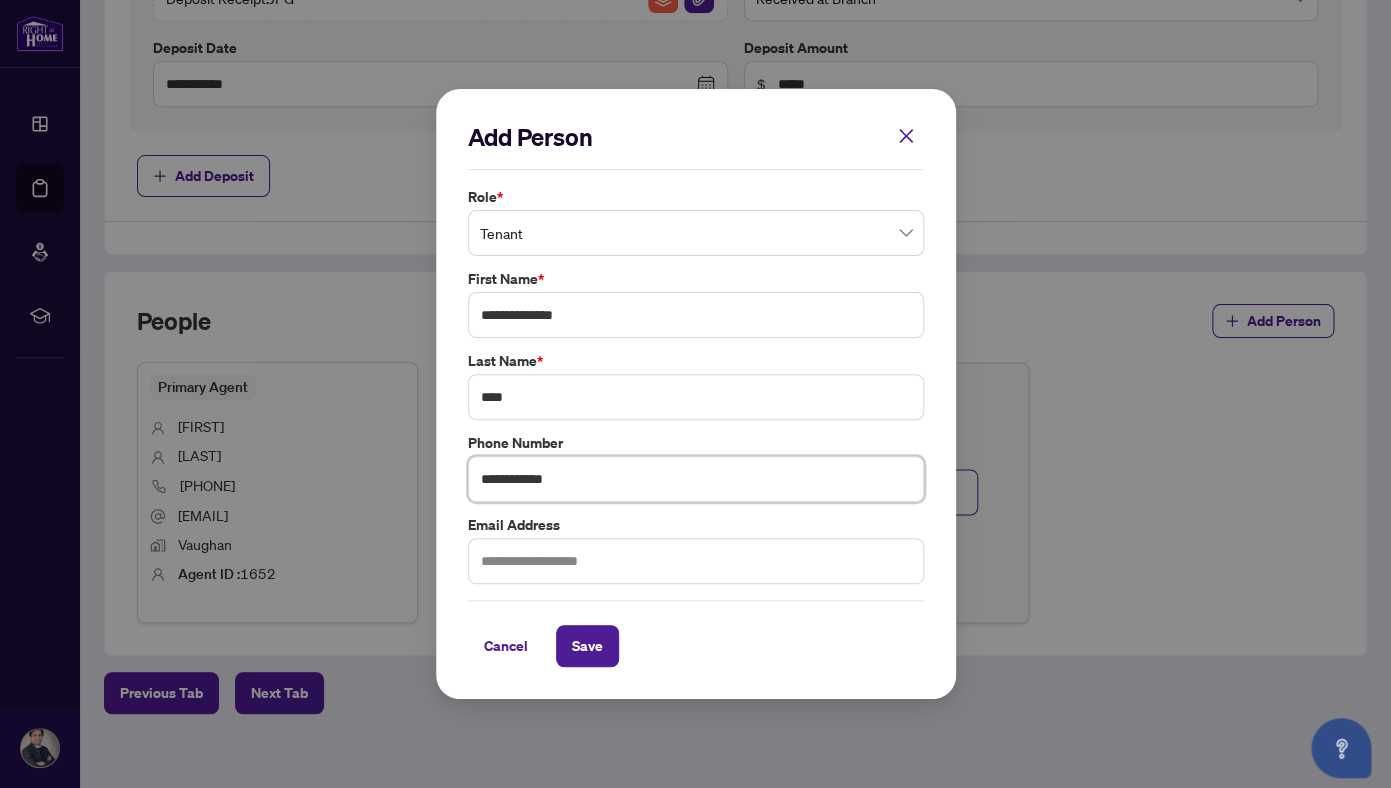 type on "**********" 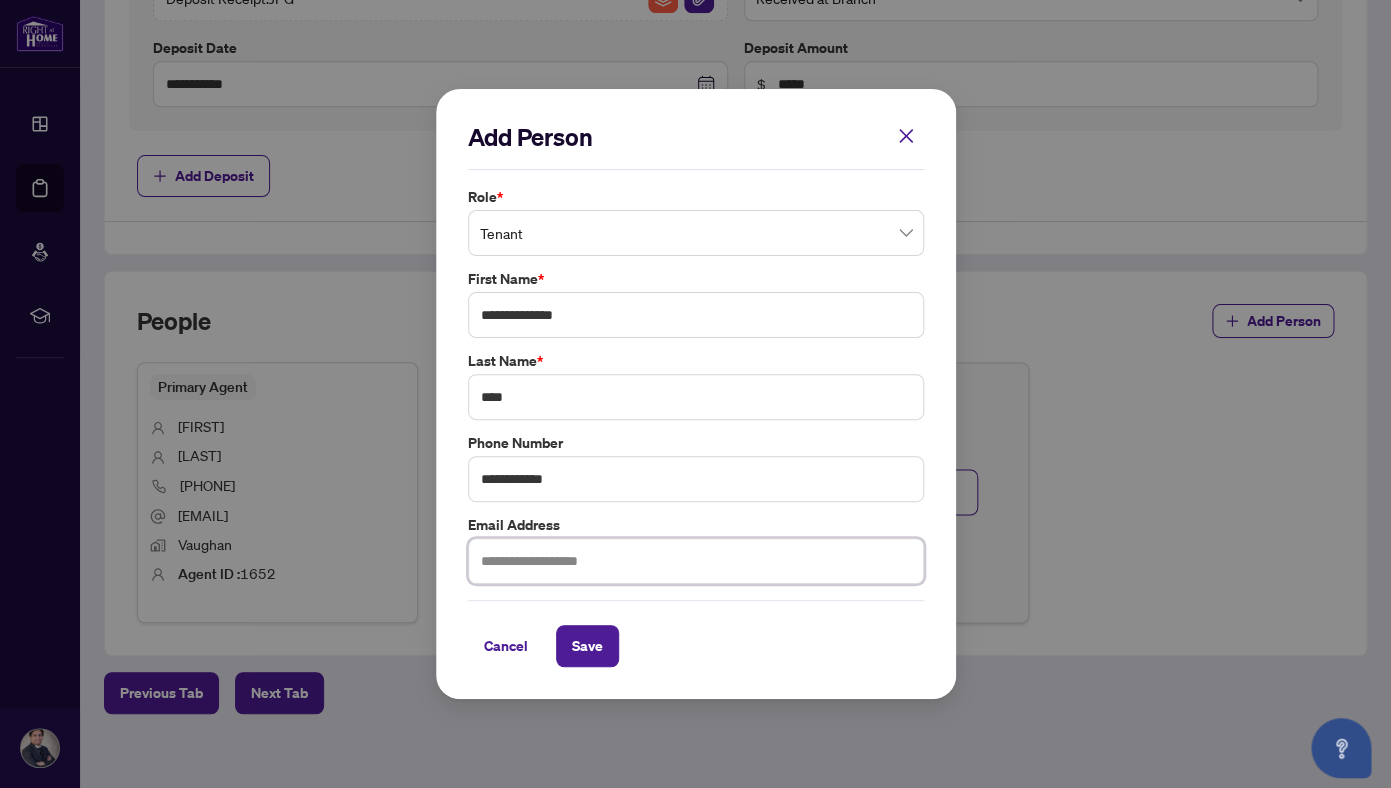 click at bounding box center (696, 561) 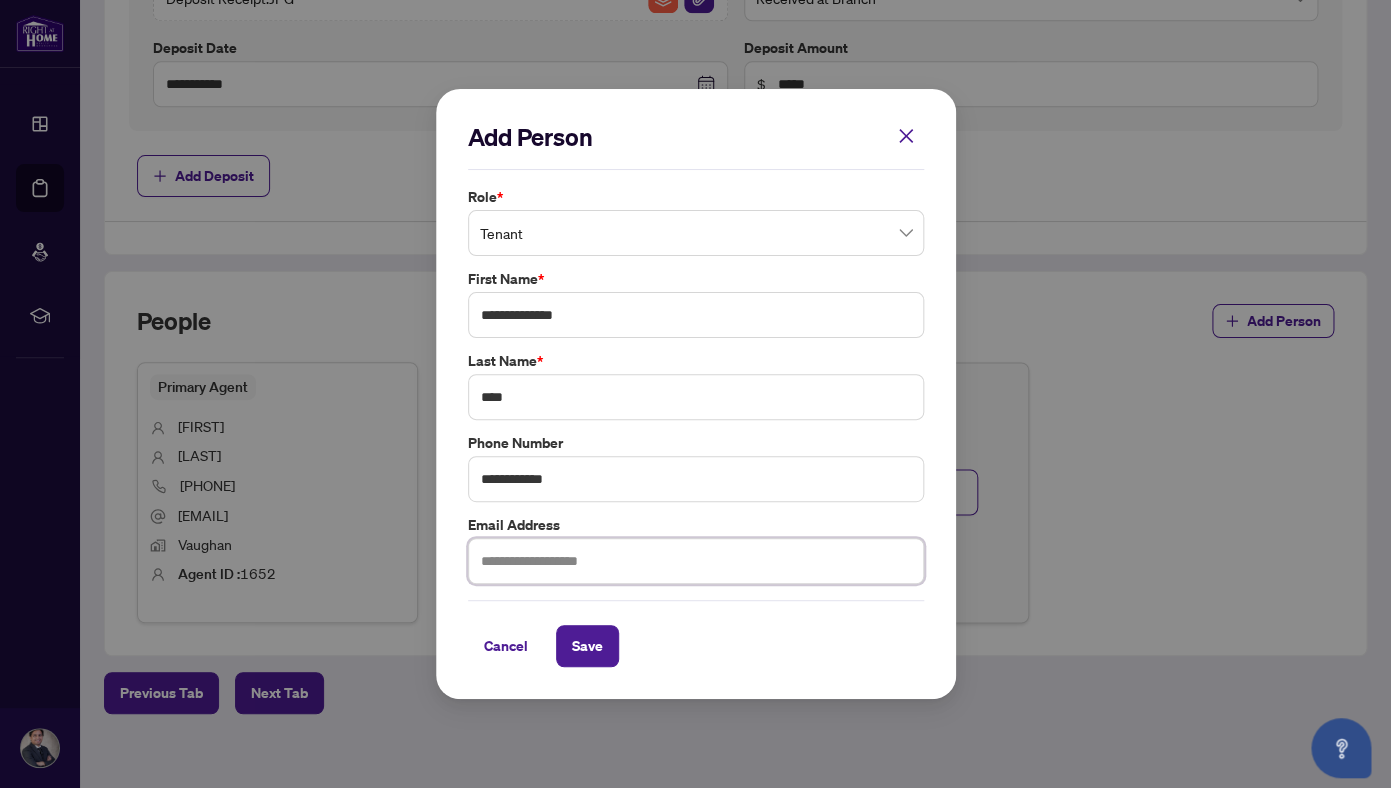 paste on "**********" 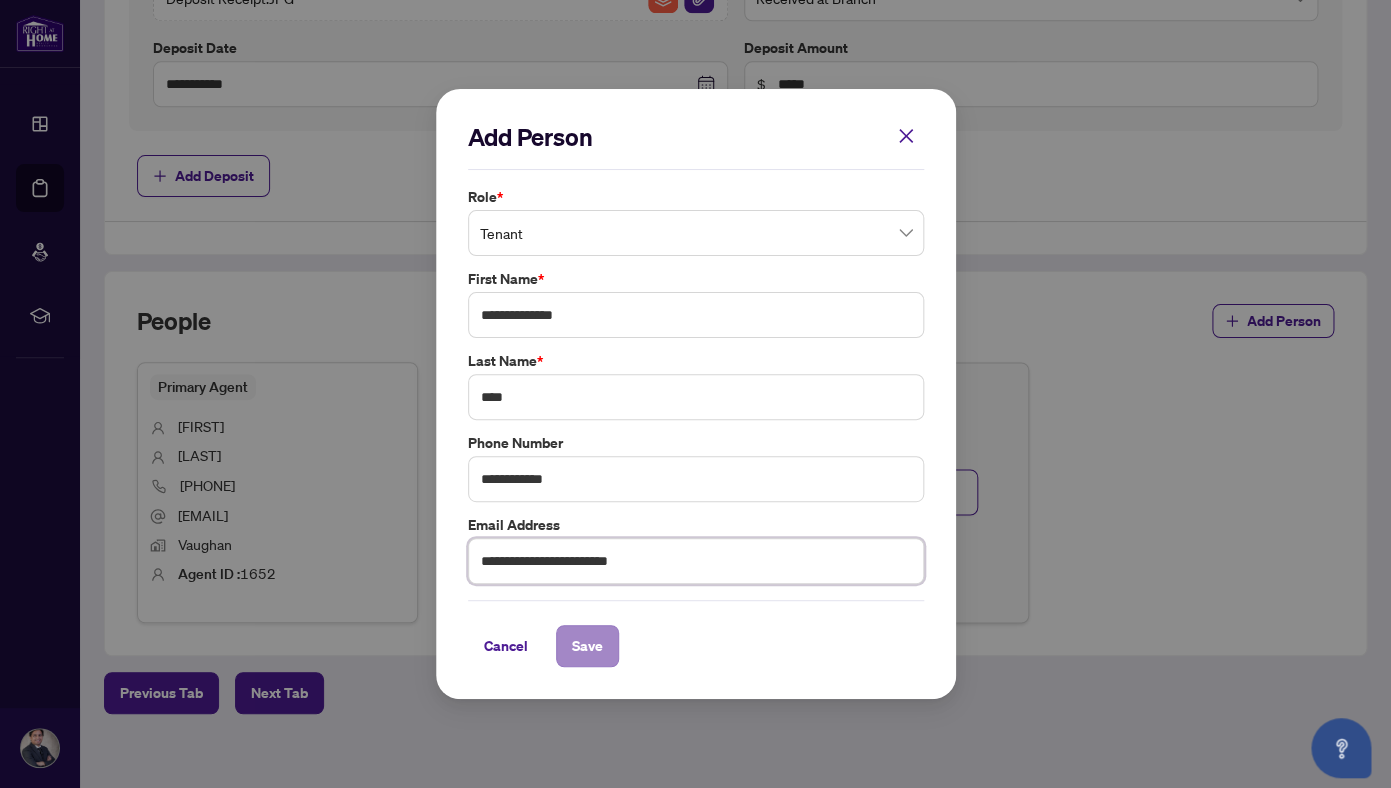 type on "**********" 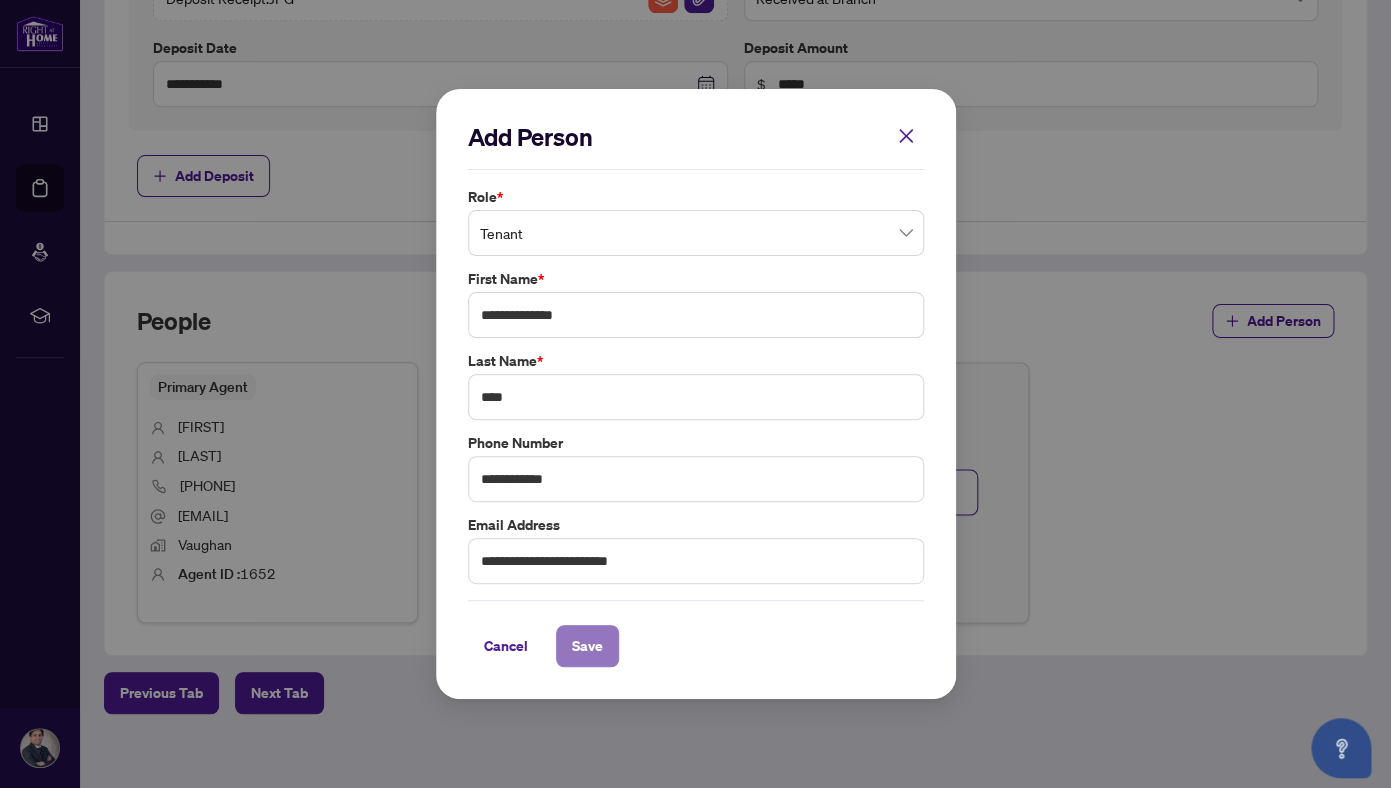 click on "Save" at bounding box center (587, 646) 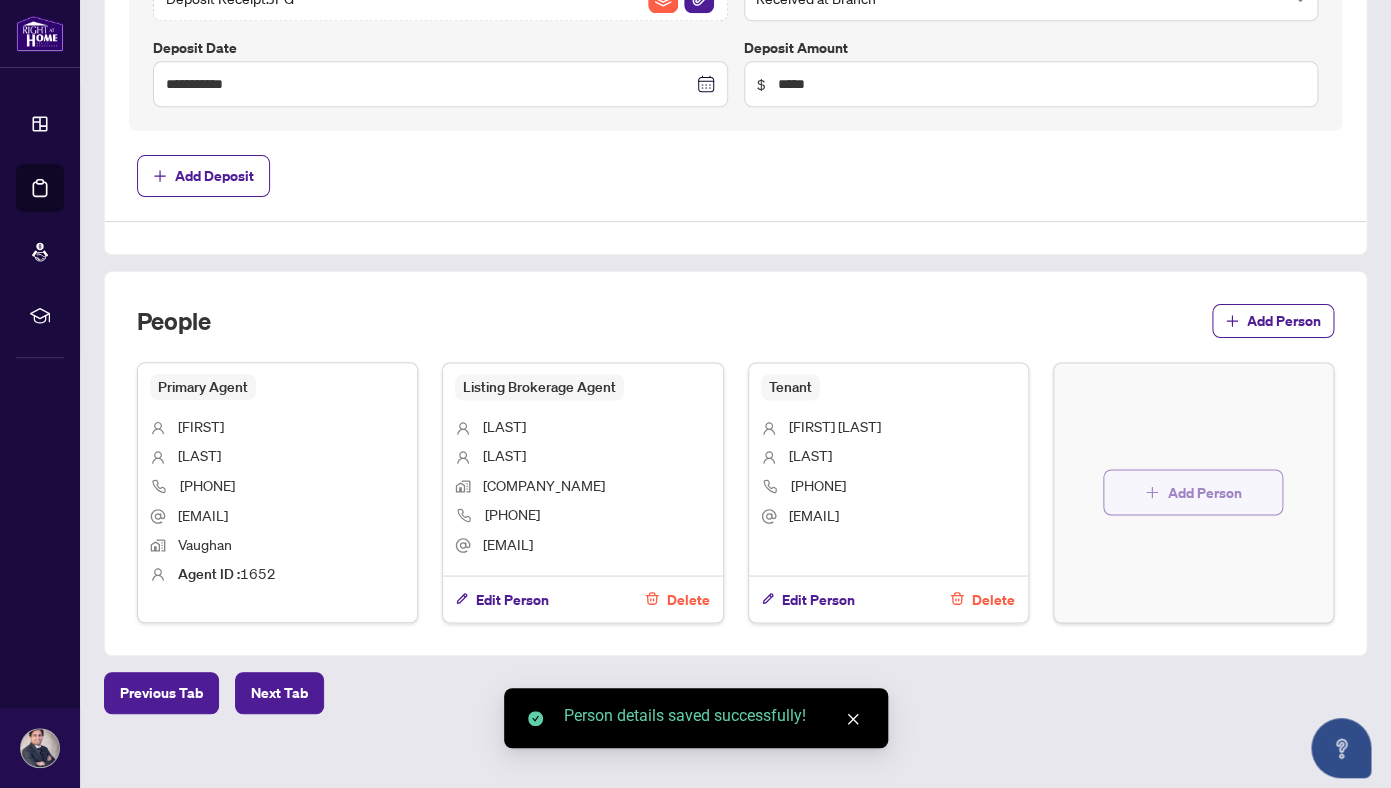 click on "Add Person" at bounding box center (1193, 492) 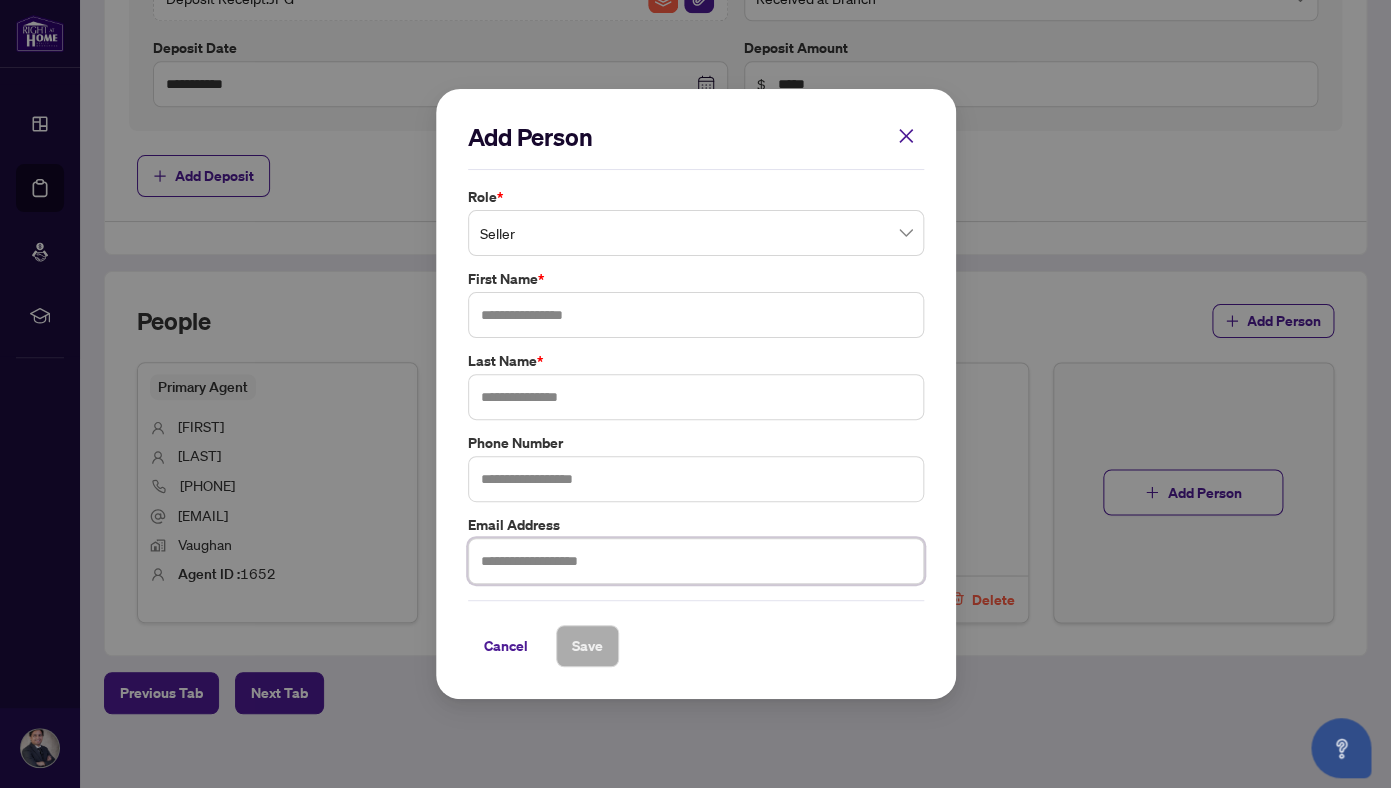 click at bounding box center [696, 561] 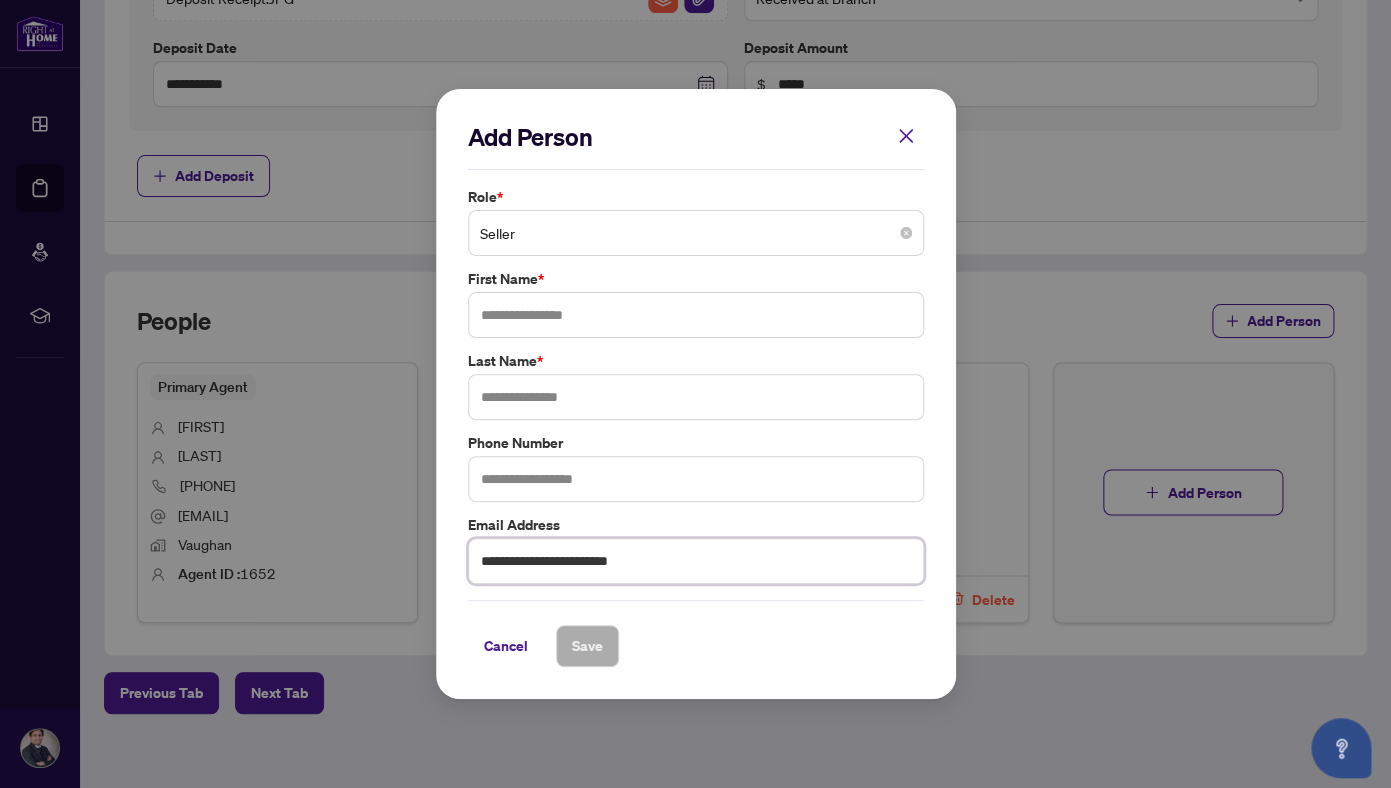 click on "Seller" at bounding box center [696, 233] 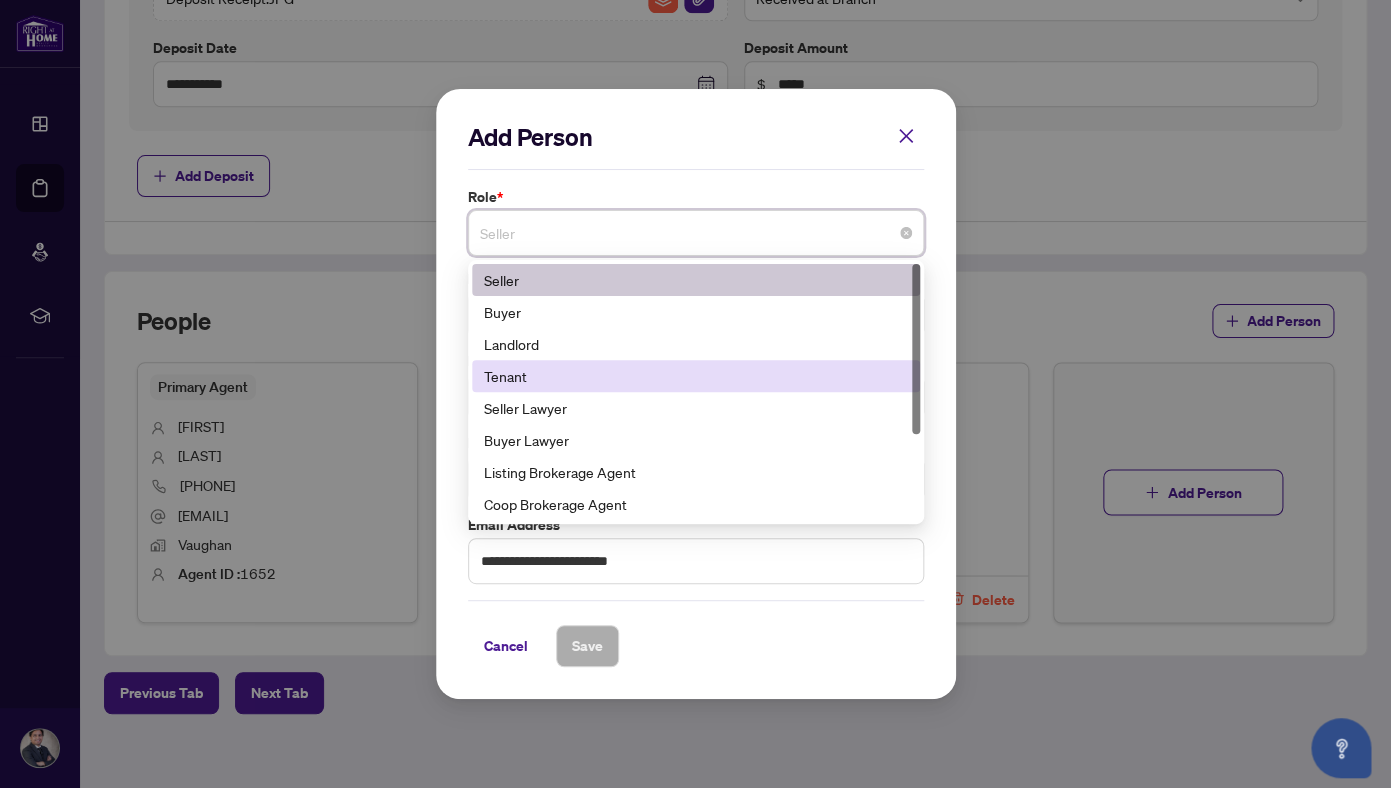 click on "Tenant" at bounding box center [696, 376] 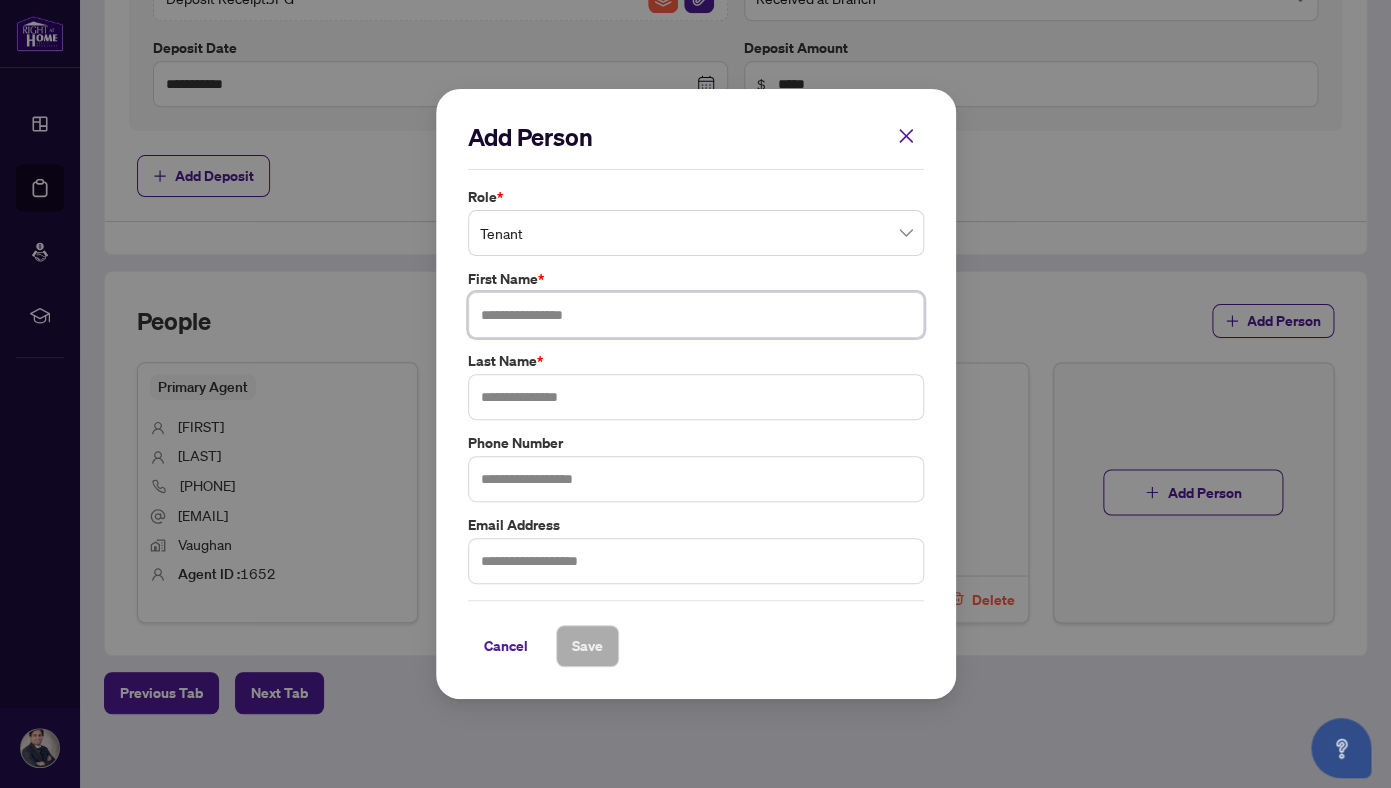 click at bounding box center (696, 315) 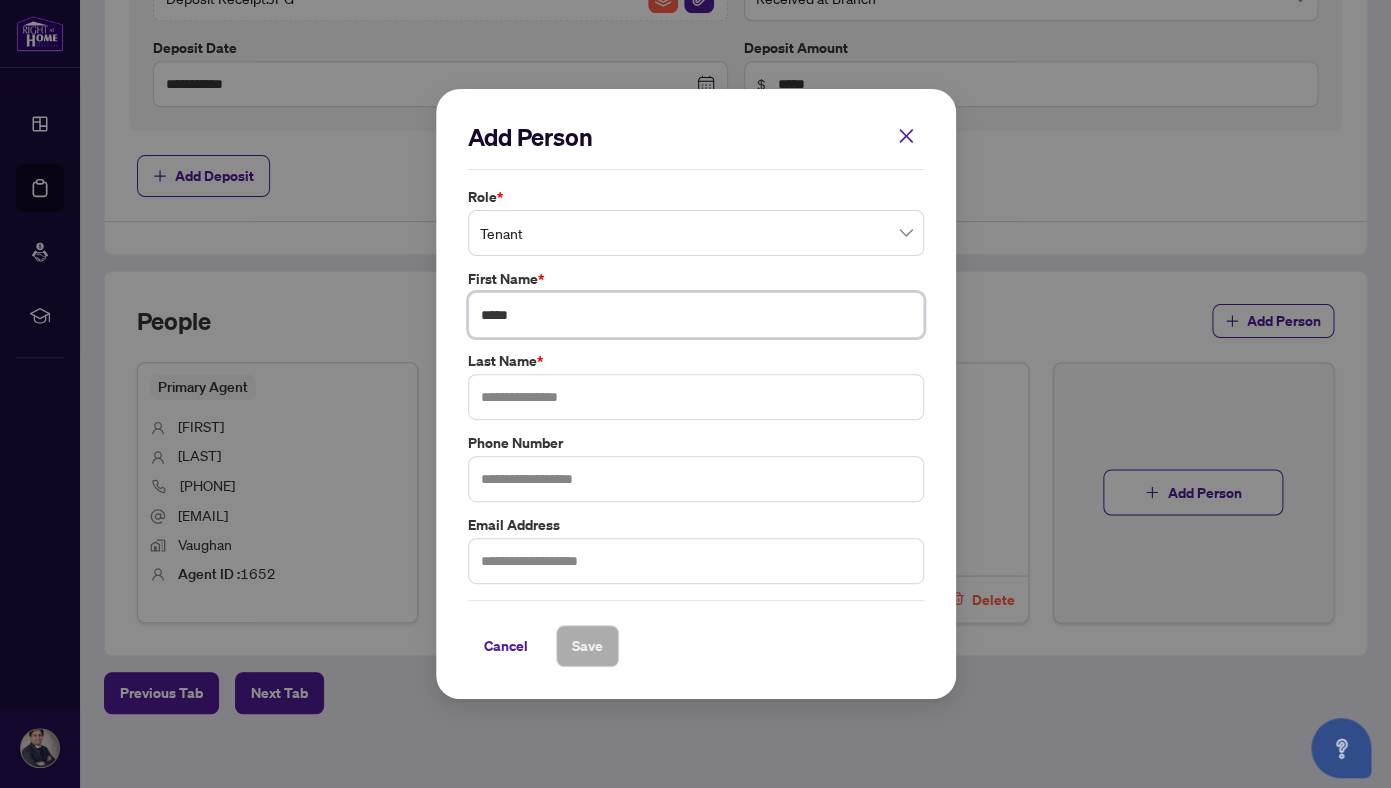 type on "*****" 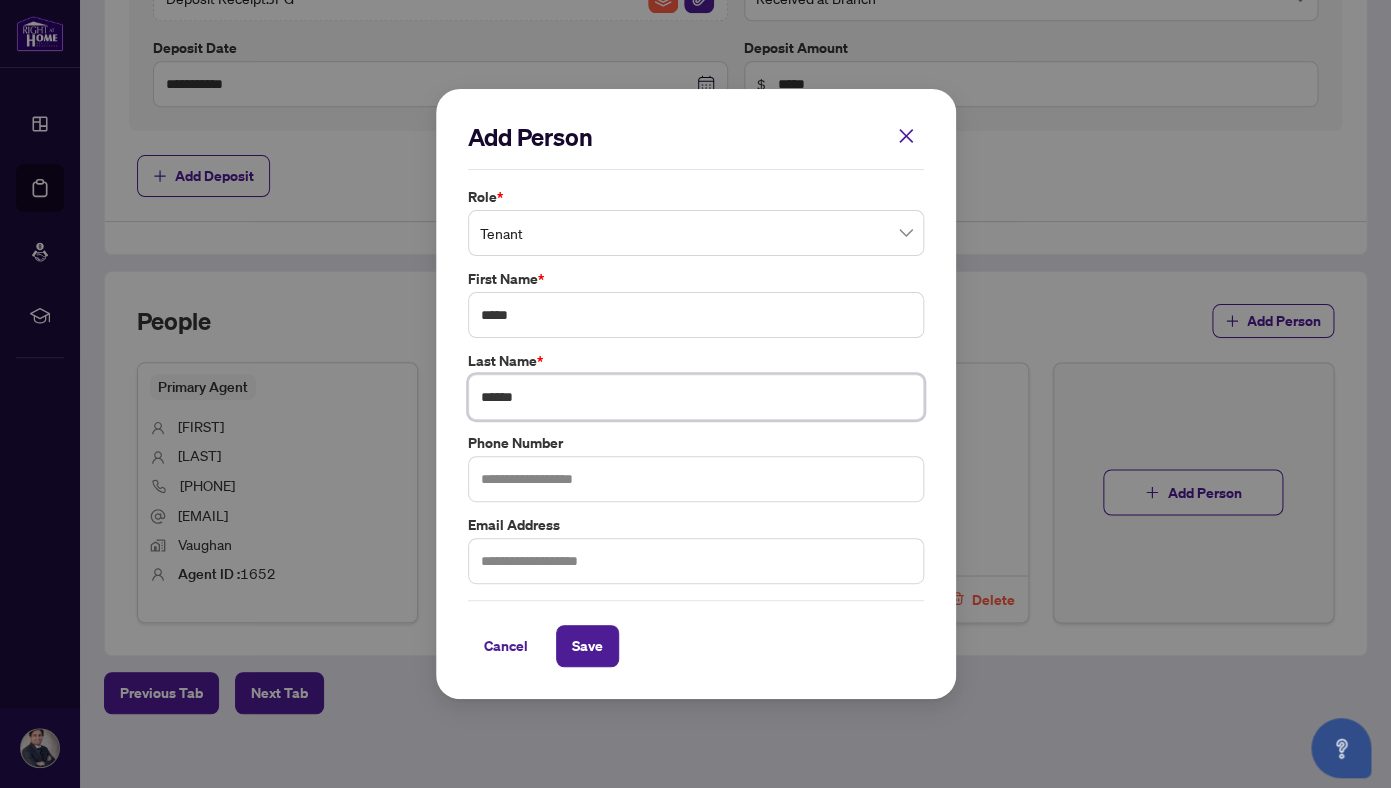 type on "******" 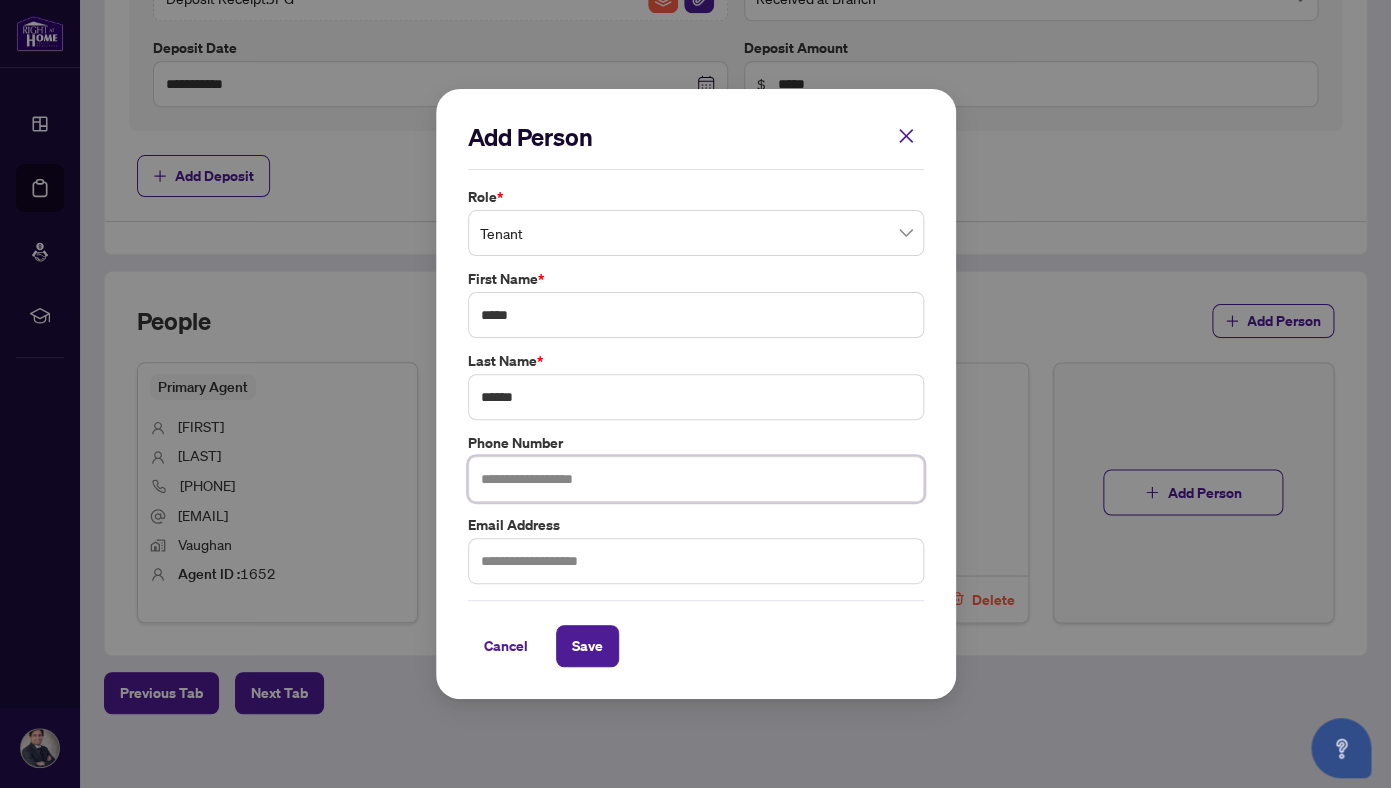 paste on "**********" 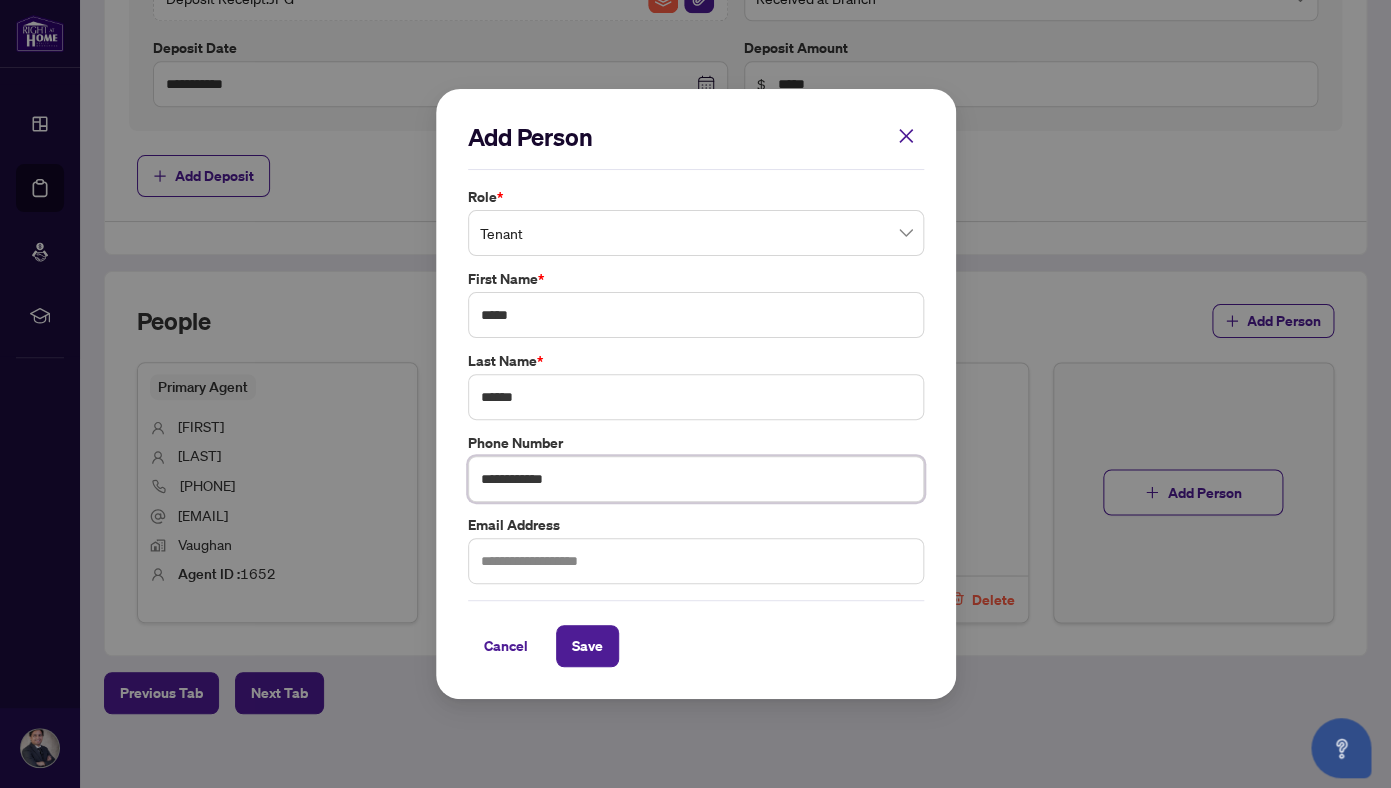 type on "**********" 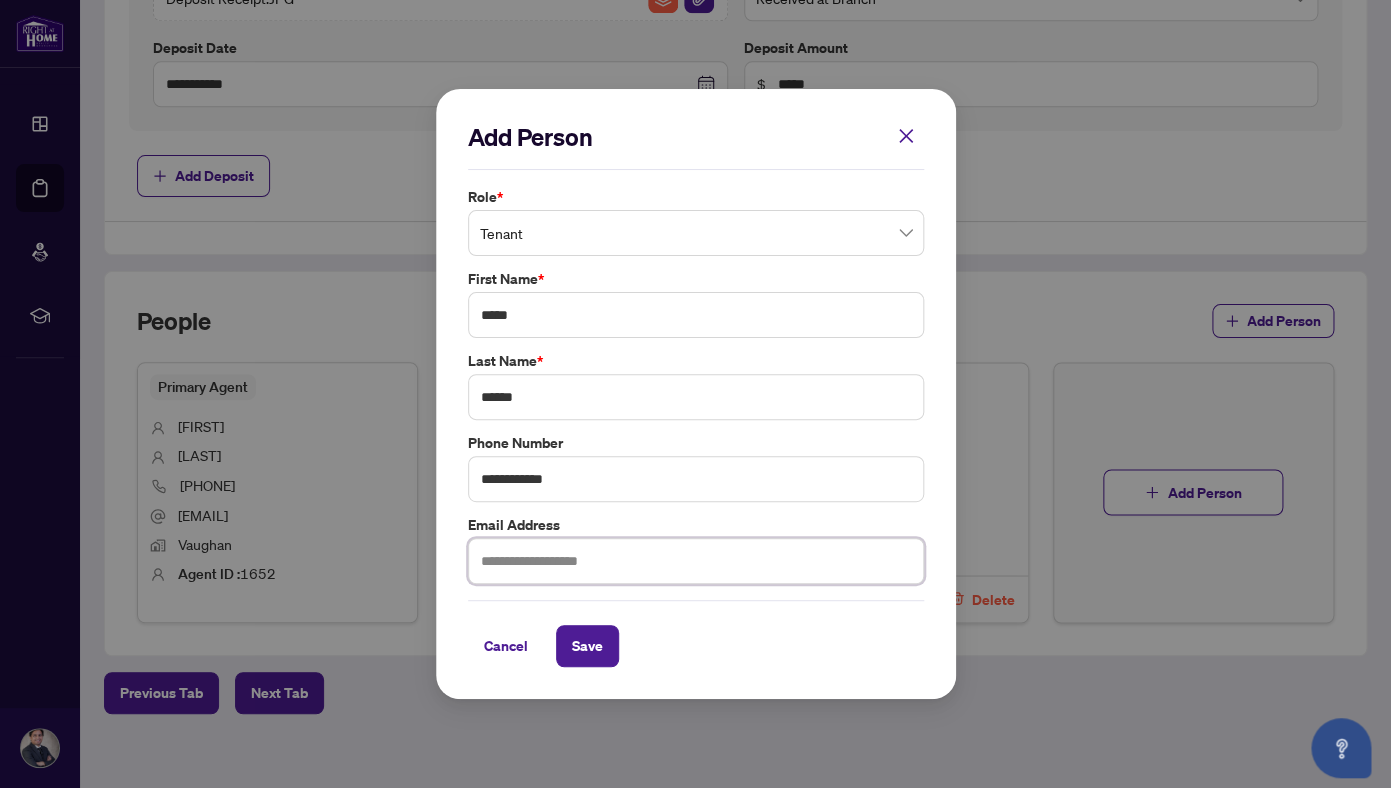 click at bounding box center (696, 561) 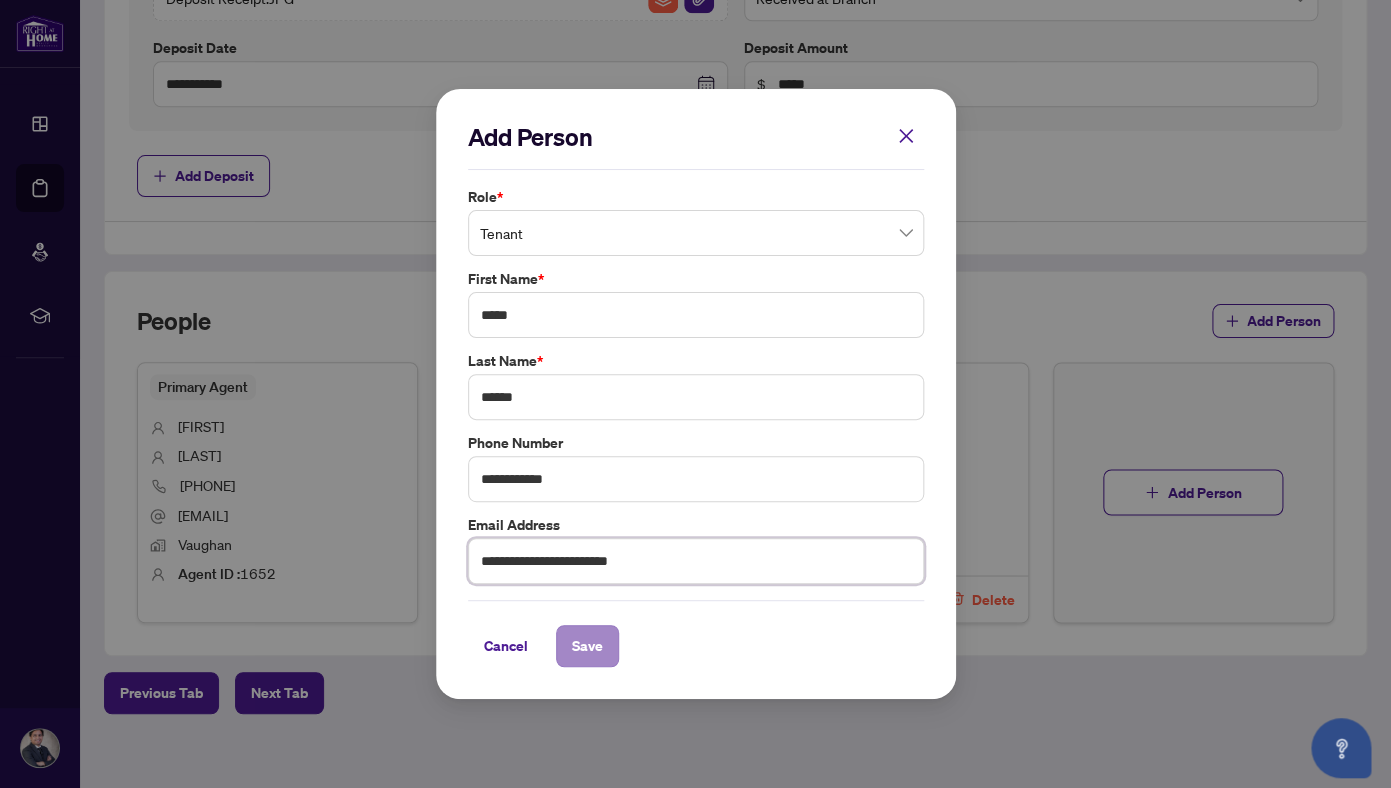 type on "**********" 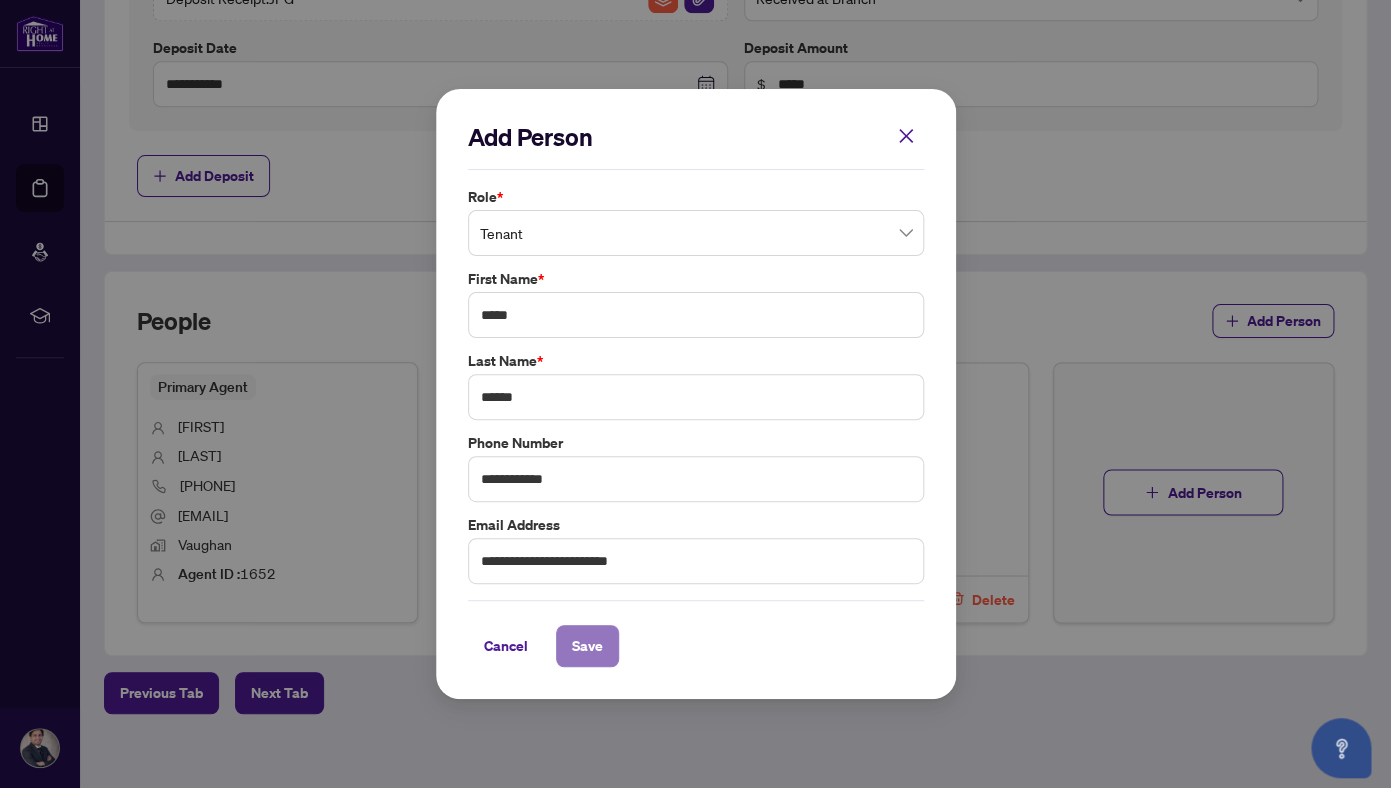 click on "Save" at bounding box center [587, 646] 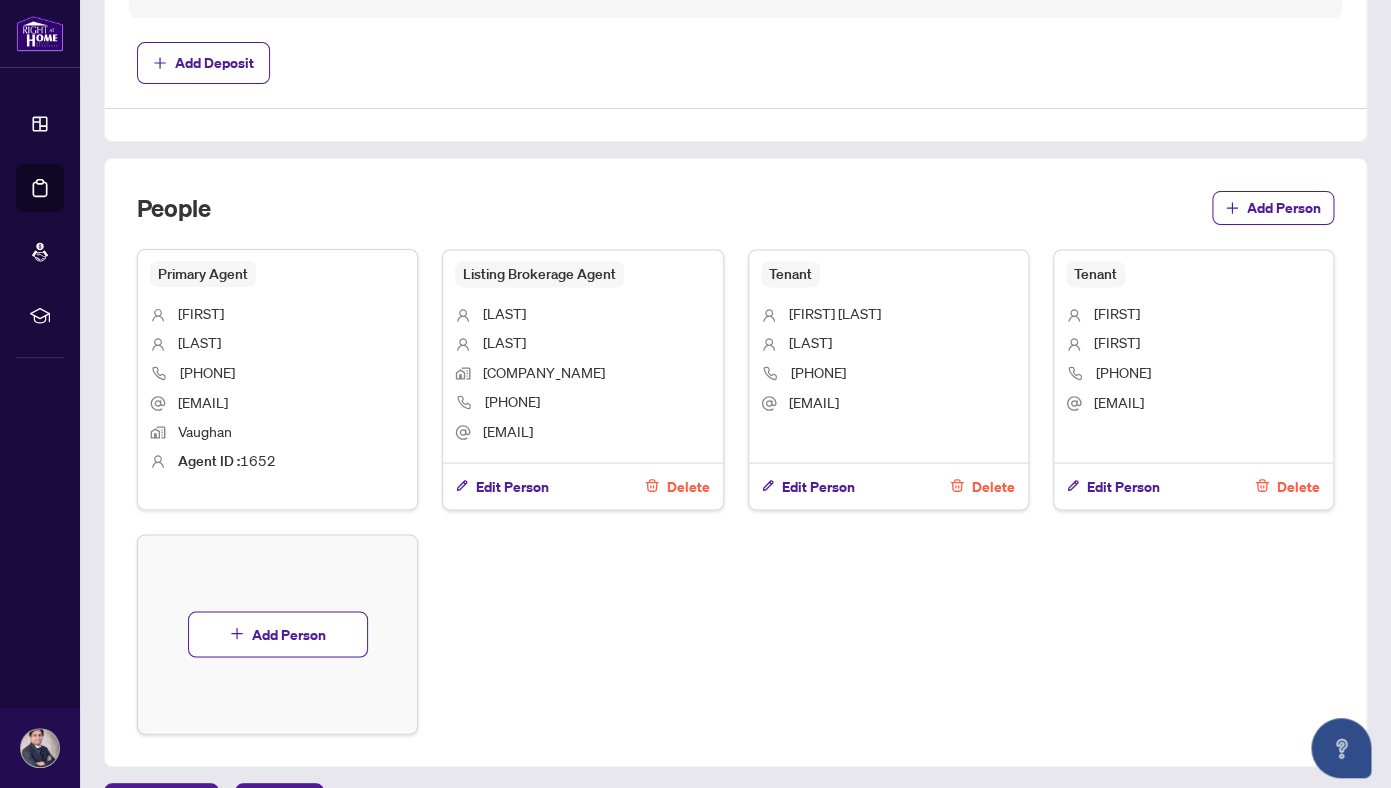 scroll, scrollTop: 1161, scrollLeft: 0, axis: vertical 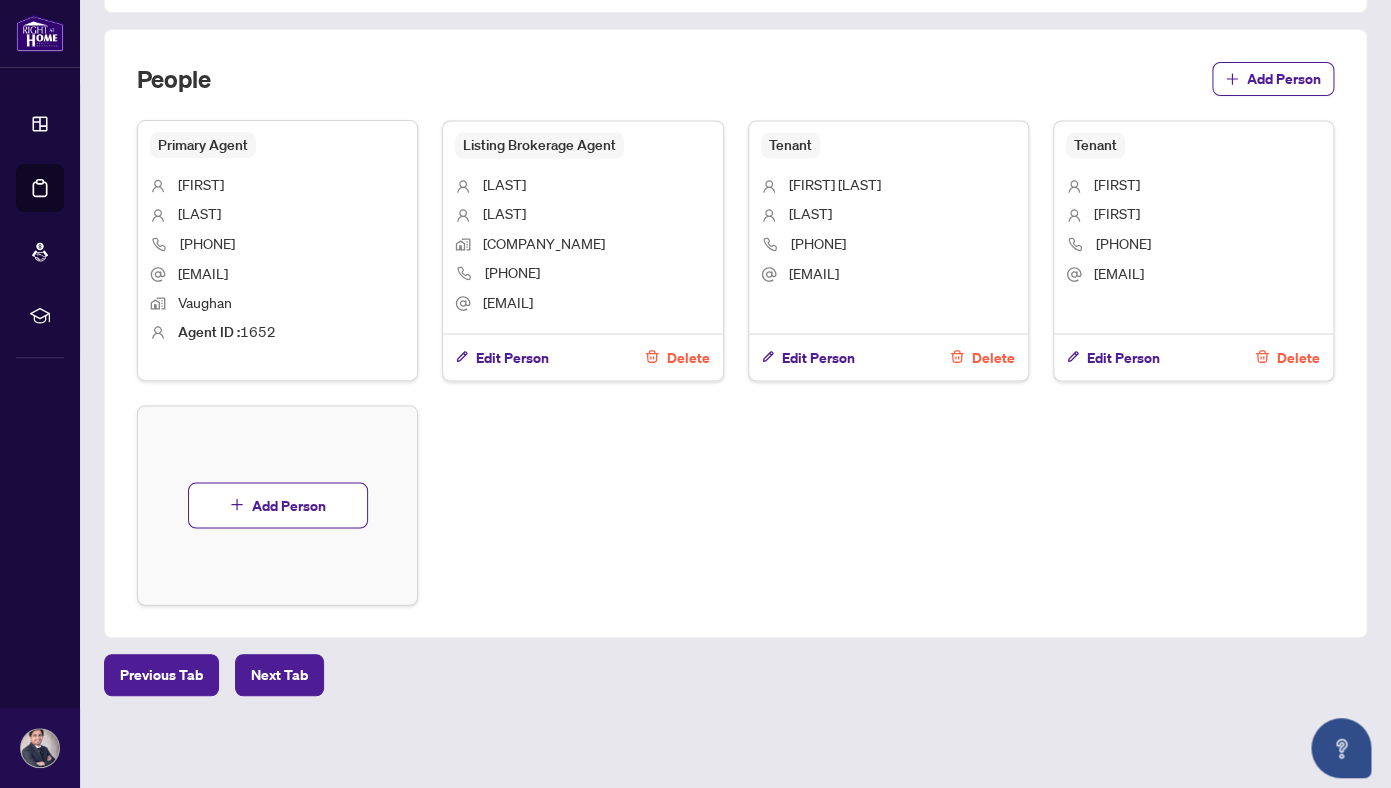 click on "**********" at bounding box center [735, -186] 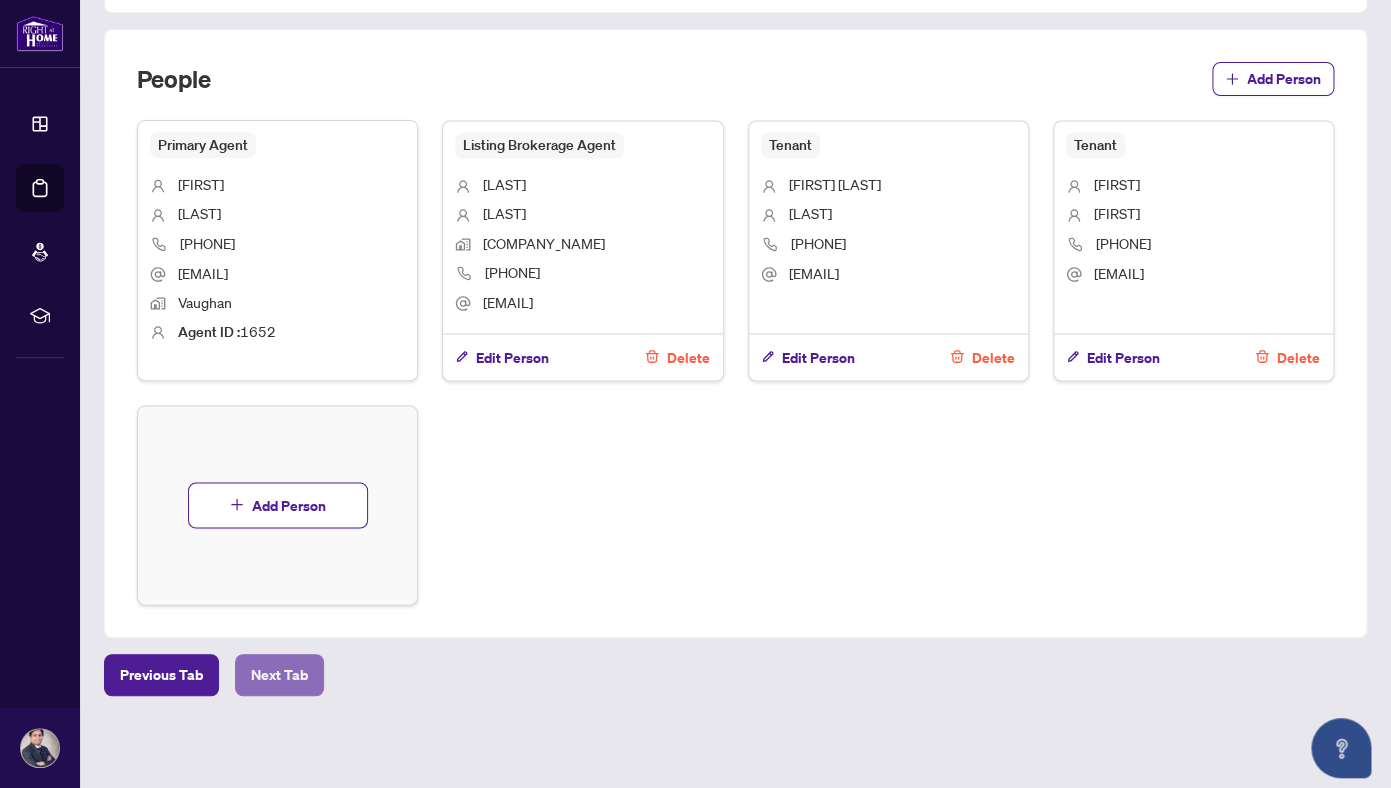 click on "Next Tab" at bounding box center [279, 675] 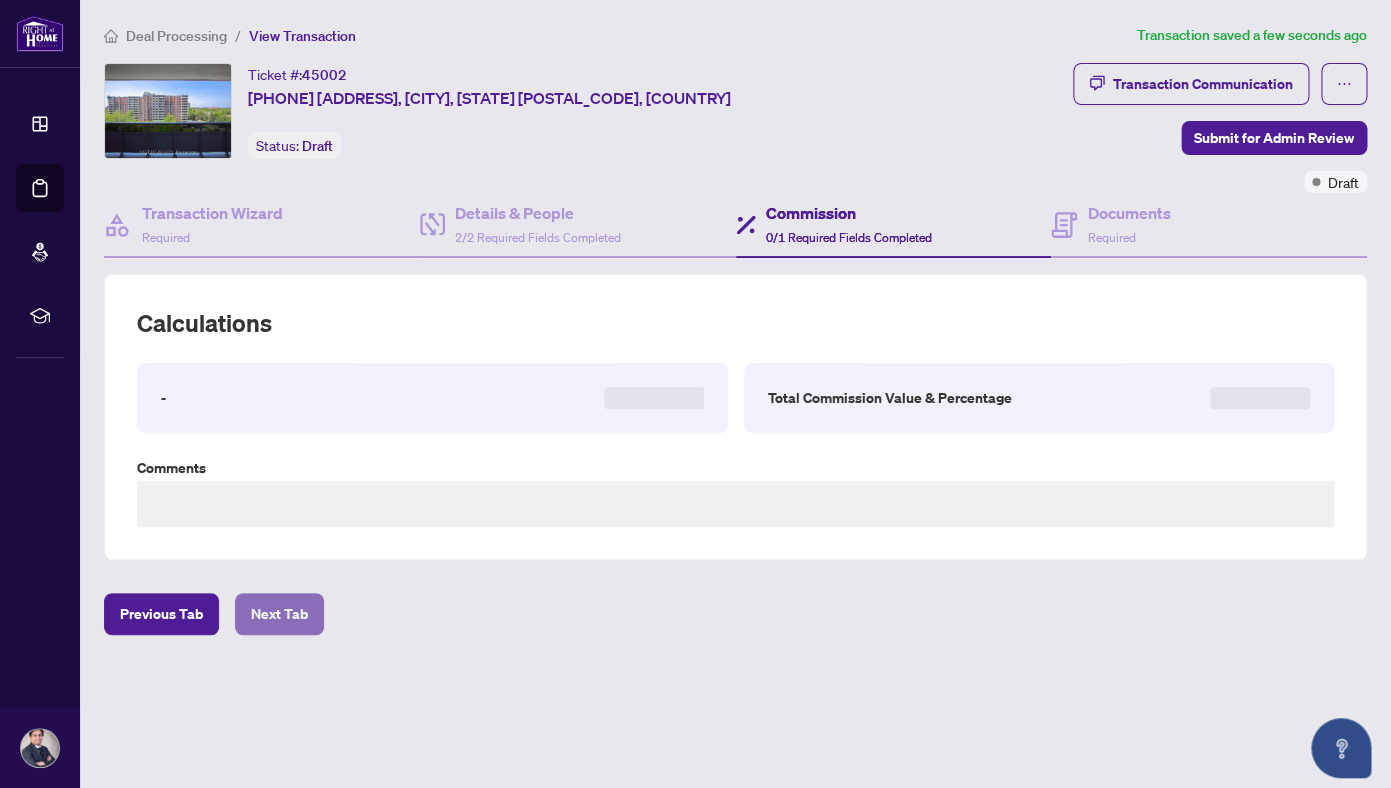 scroll, scrollTop: 0, scrollLeft: 0, axis: both 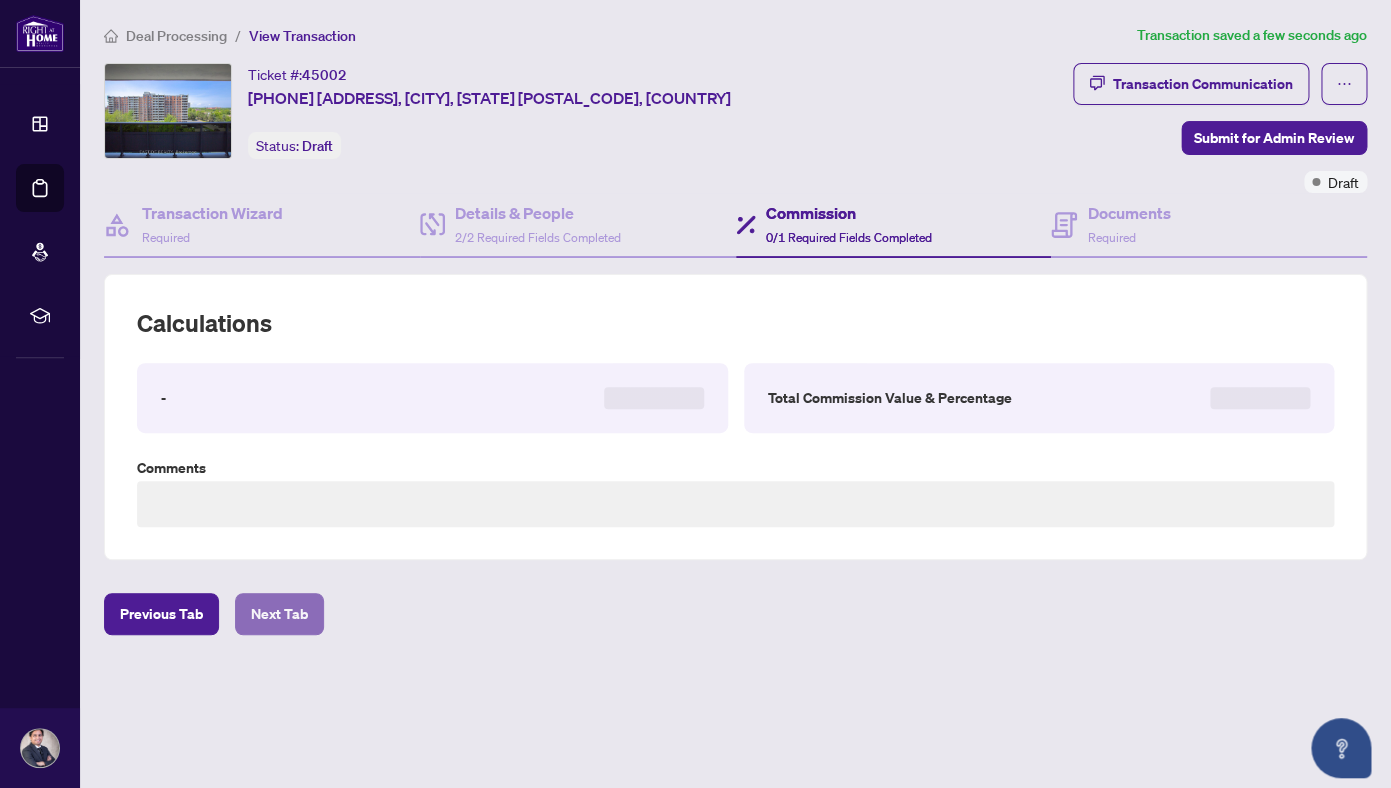 type on "**********" 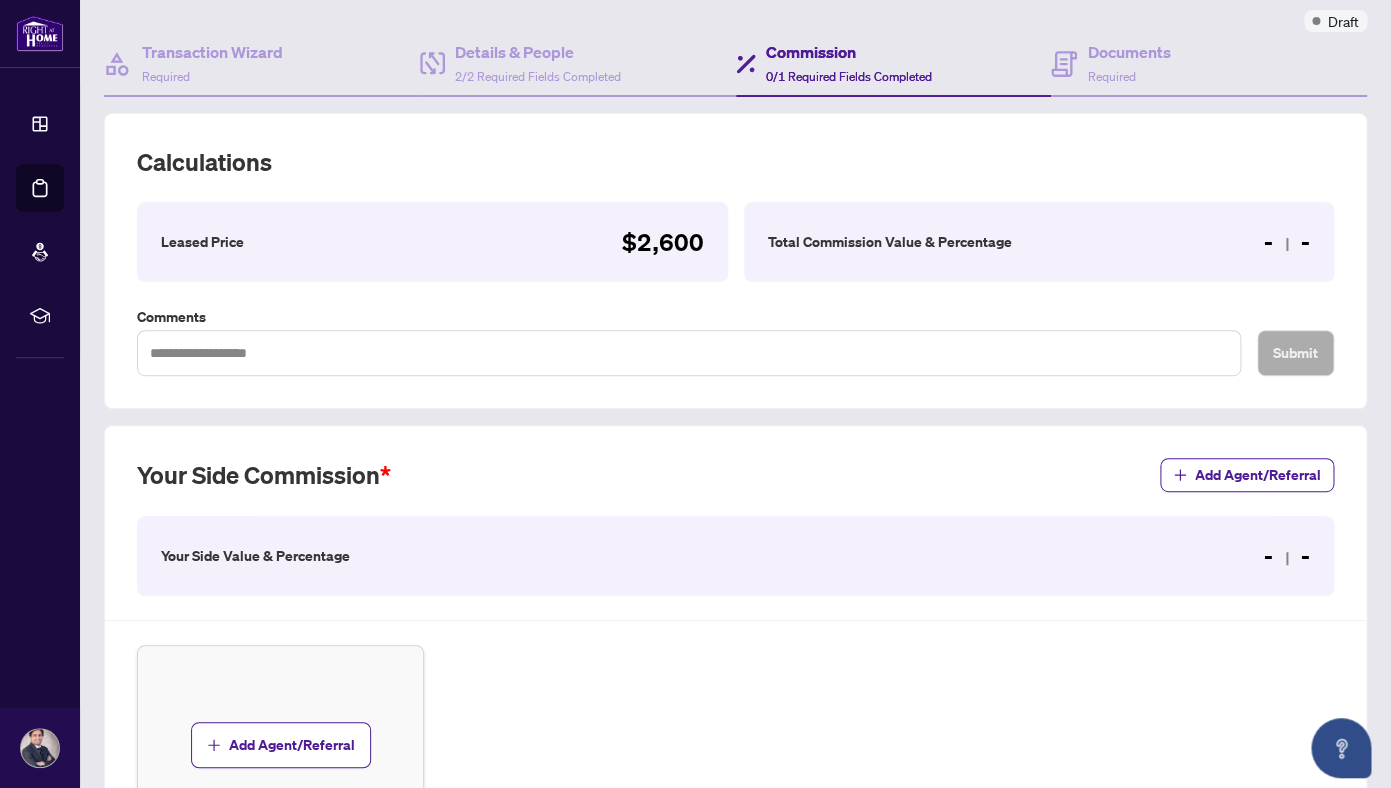 scroll, scrollTop: 167, scrollLeft: 0, axis: vertical 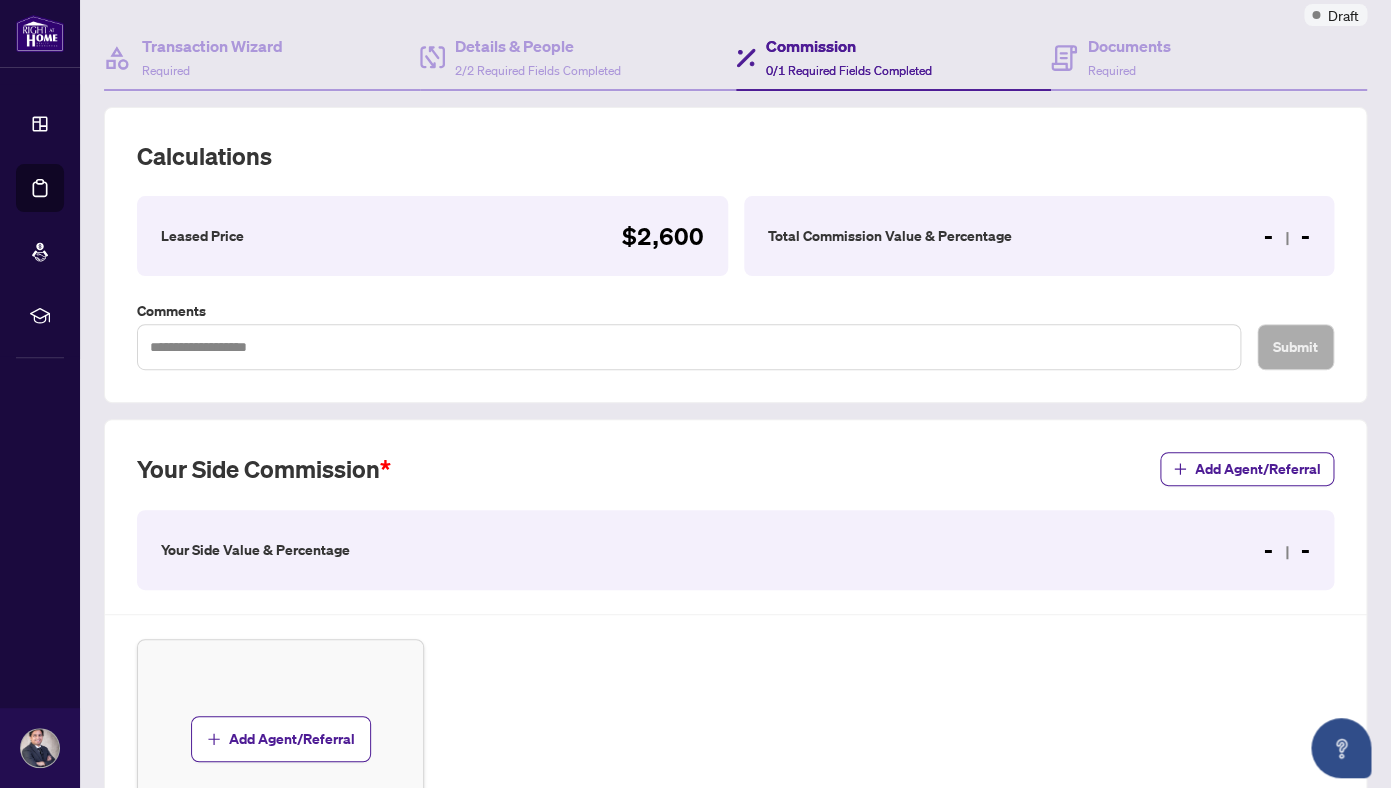 click on "Total Commission Value & Percentage" at bounding box center [890, 236] 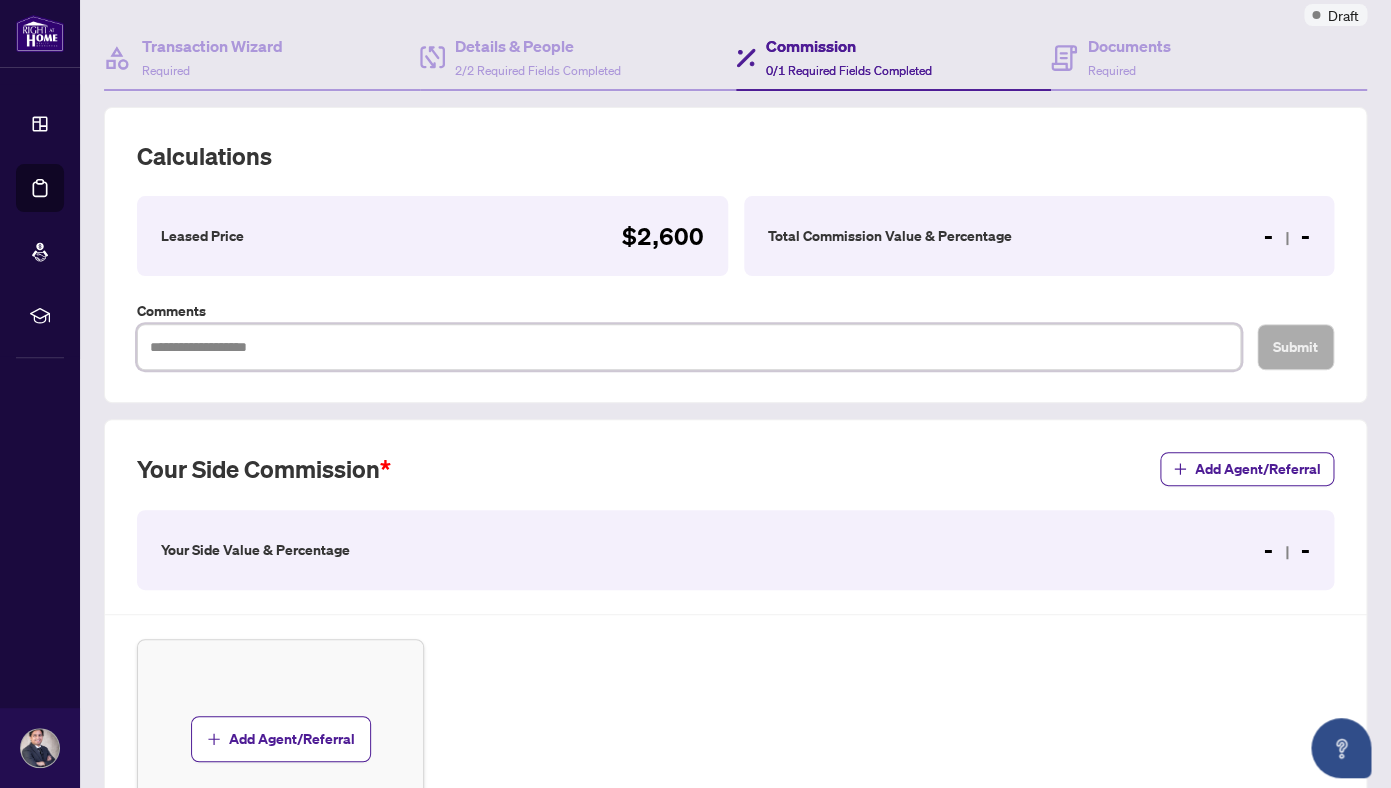 click at bounding box center [689, 347] 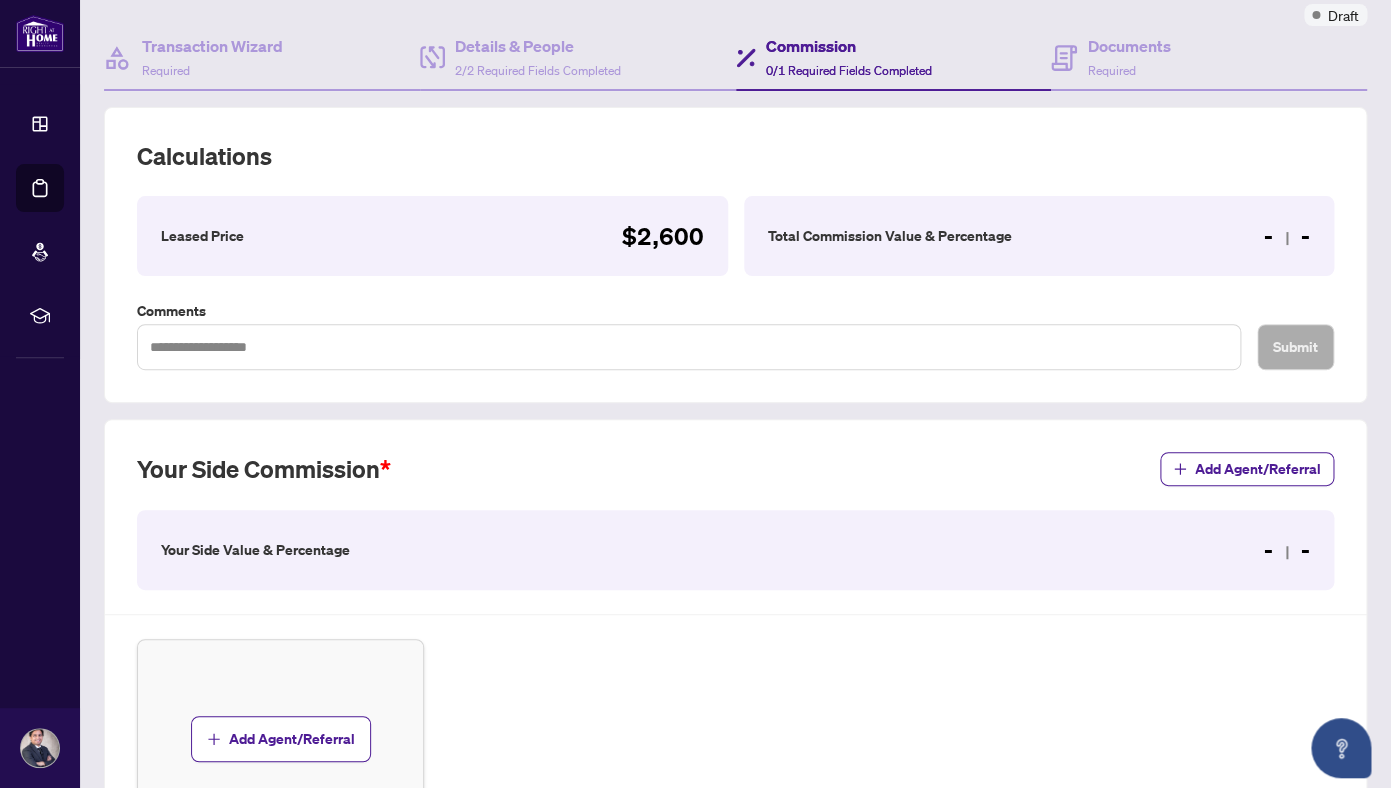 click on "Total Commission Value & Percentage" at bounding box center (890, 236) 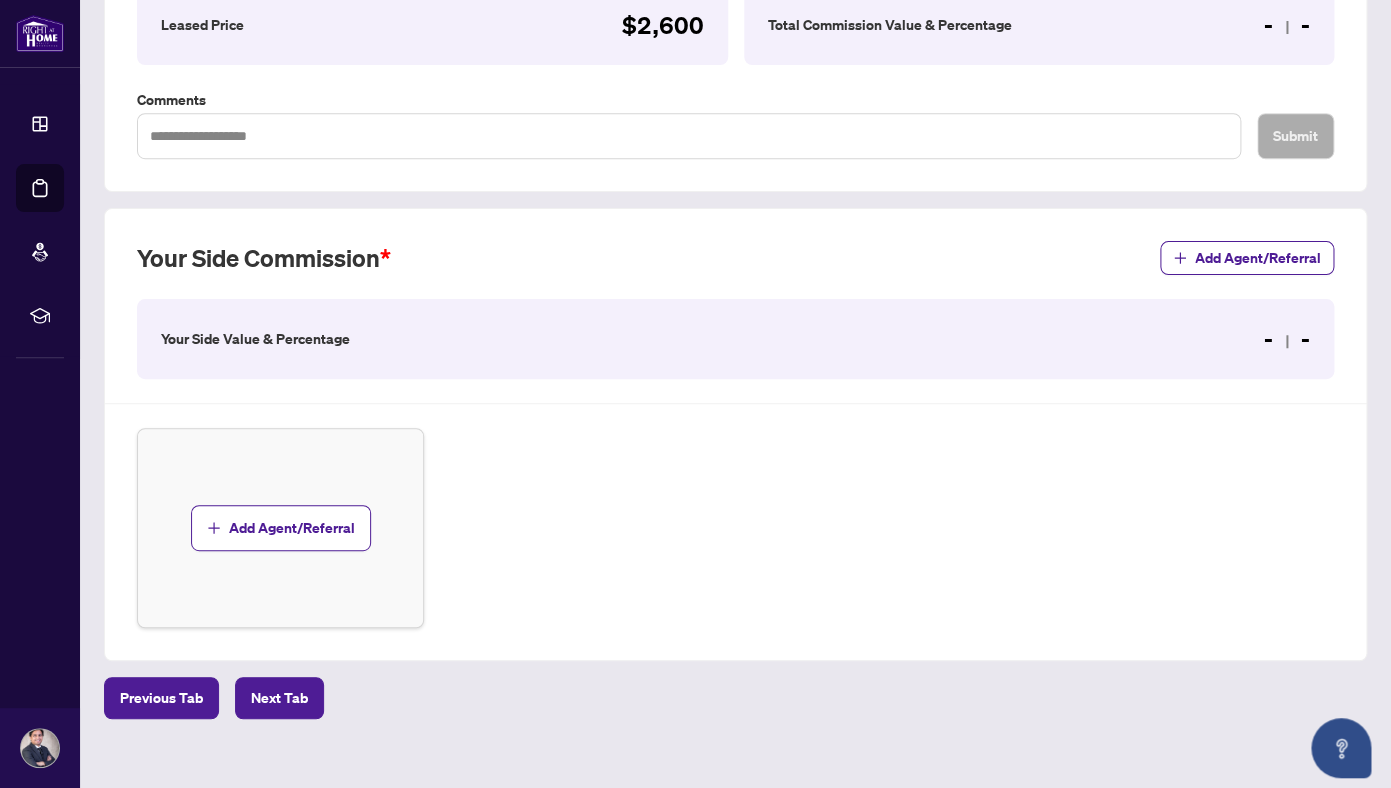 scroll, scrollTop: 370, scrollLeft: 0, axis: vertical 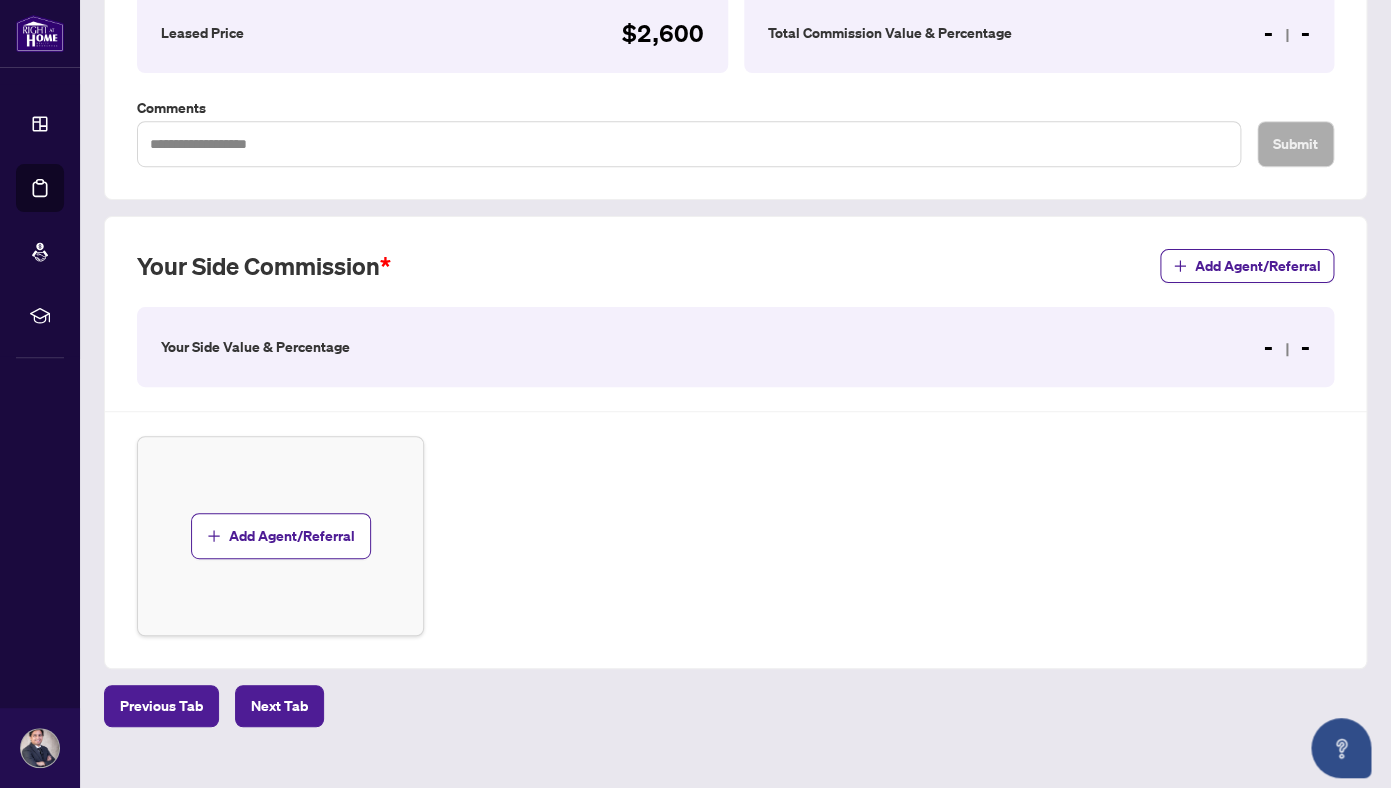 drag, startPoint x: 1261, startPoint y: 360, endPoint x: 1252, endPoint y: 346, distance: 16.643316 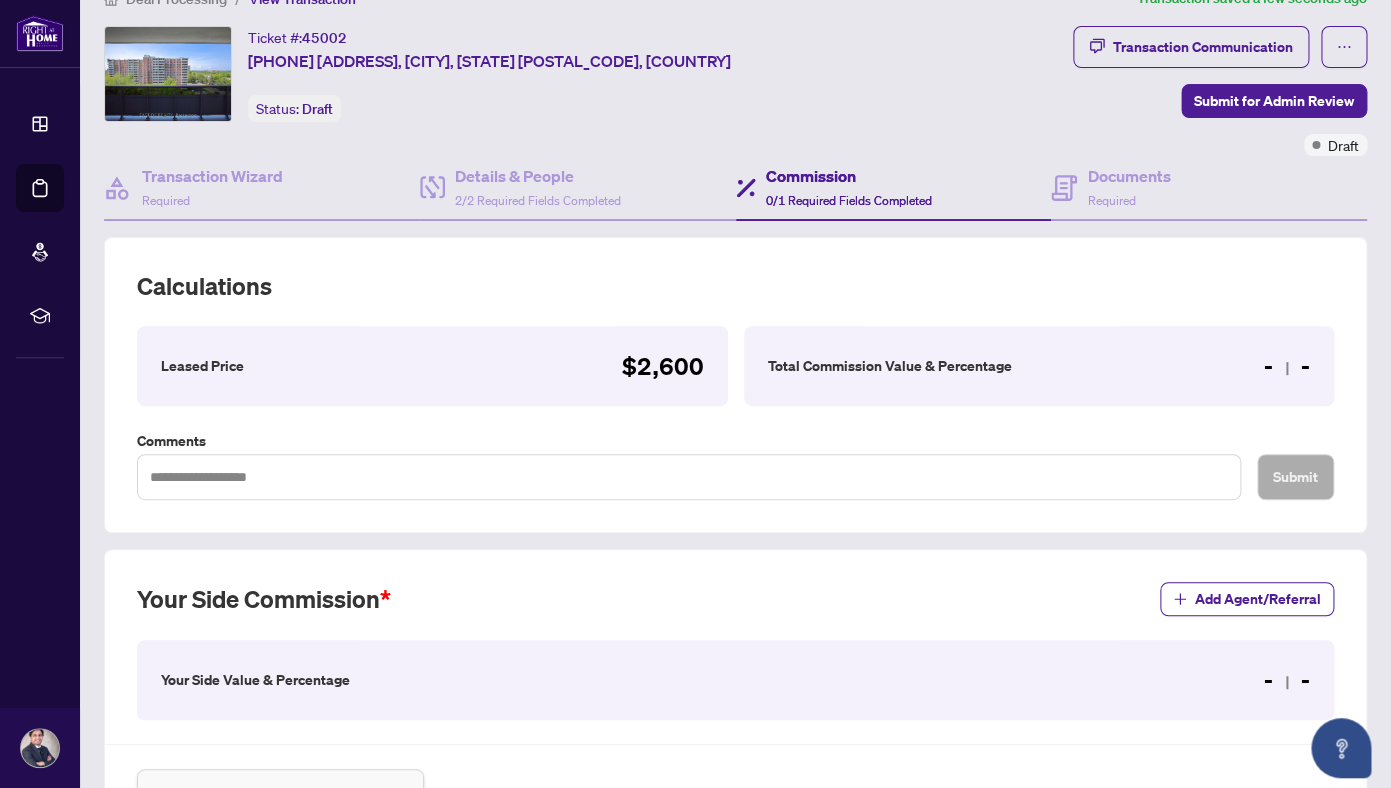 scroll, scrollTop: 19, scrollLeft: 0, axis: vertical 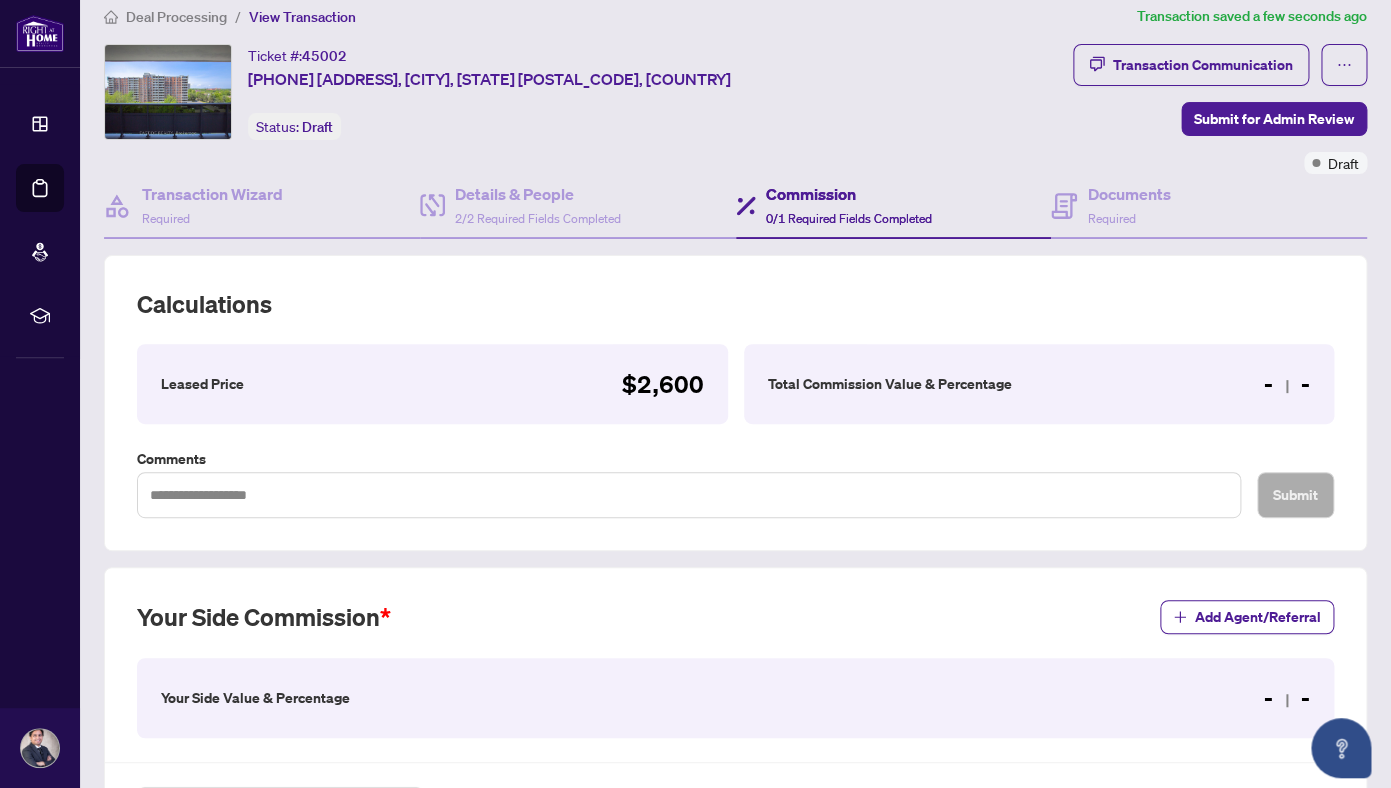 click on "Calculations" at bounding box center [735, 304] 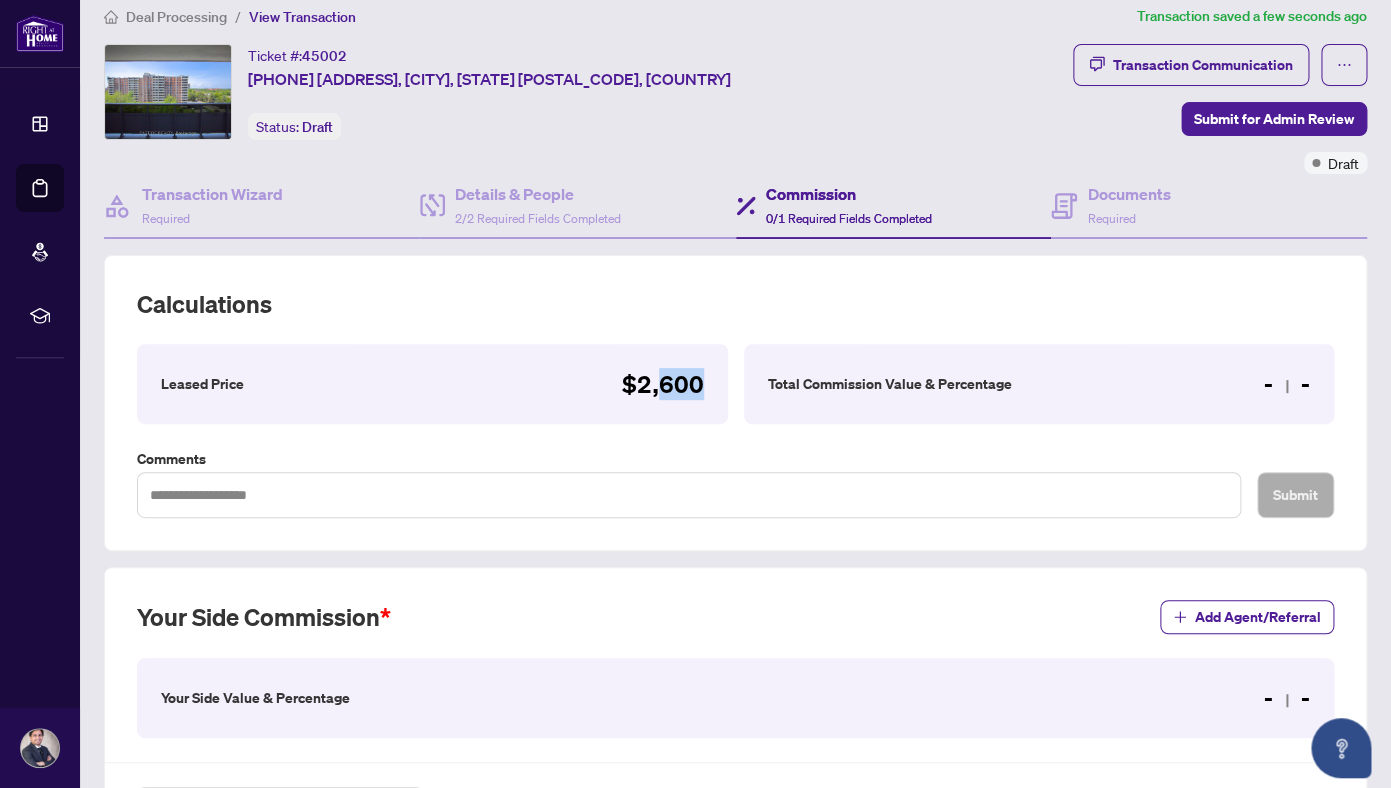 click on "$2,600" at bounding box center [663, 384] 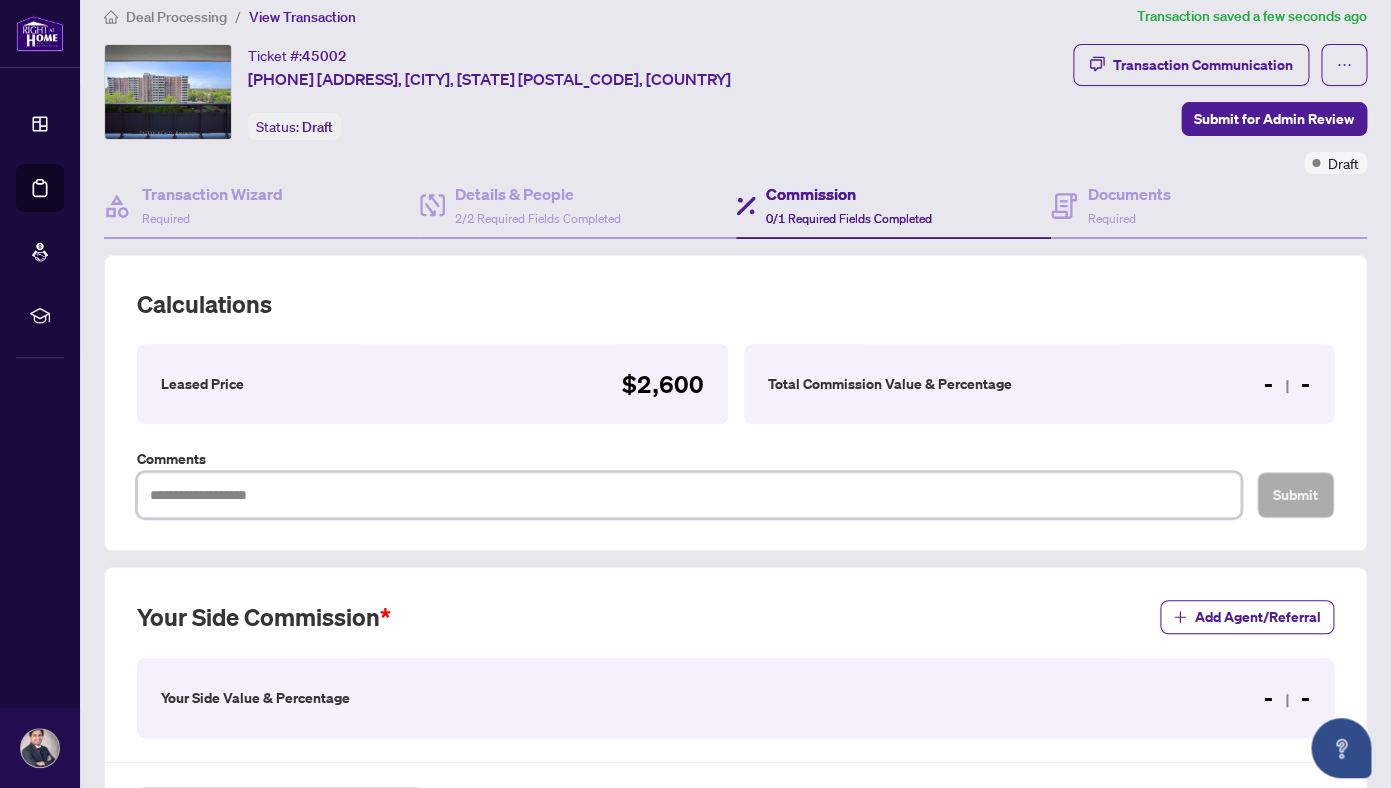 click at bounding box center (689, 495) 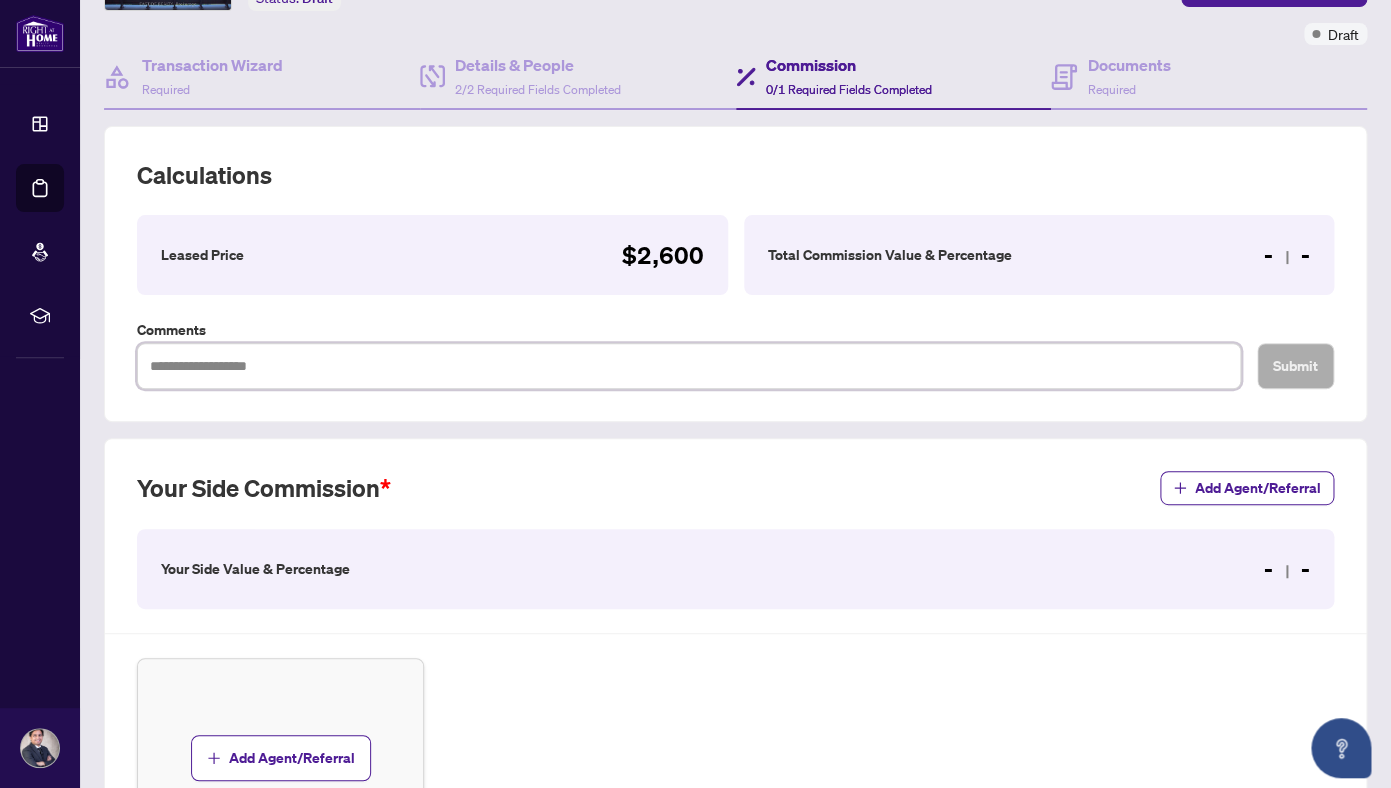 scroll, scrollTop: 167, scrollLeft: 0, axis: vertical 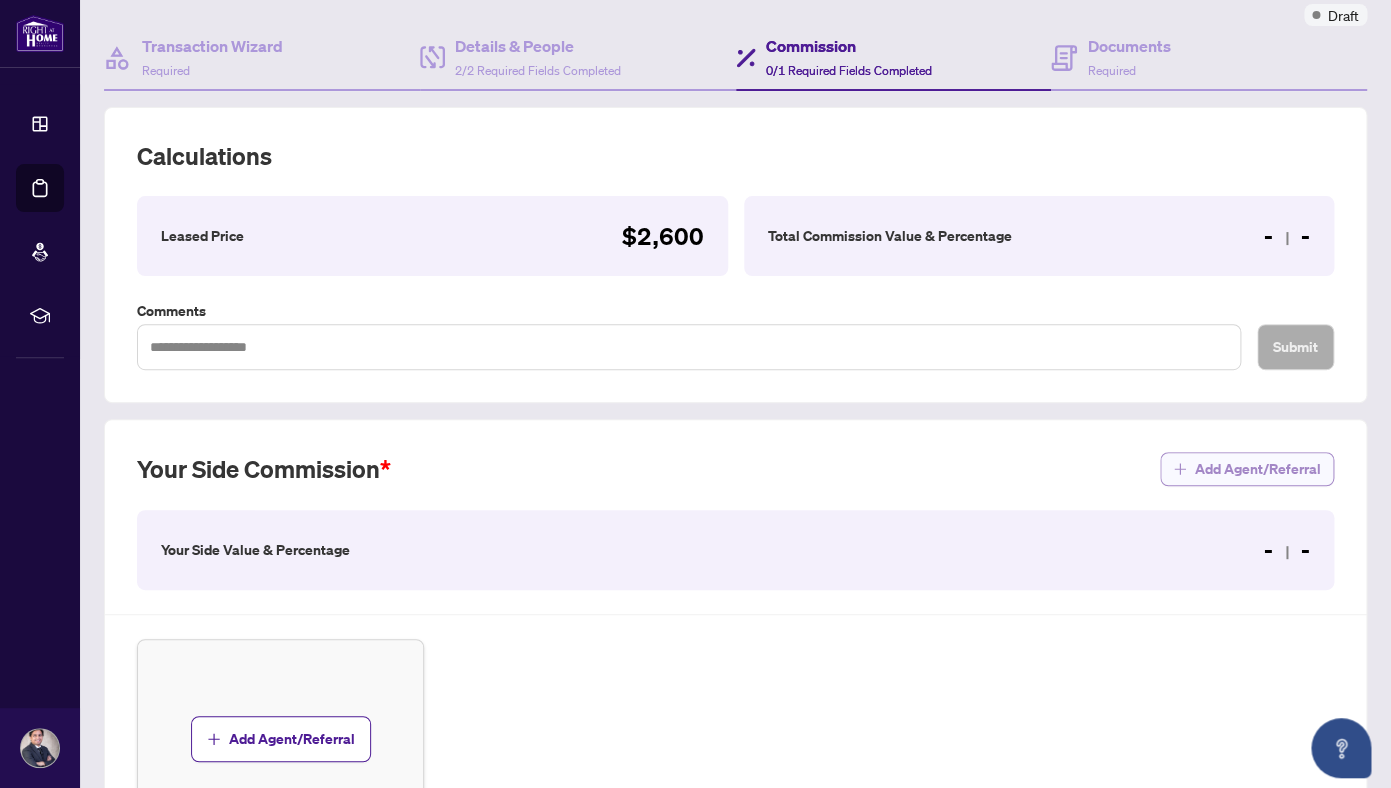 click on "Add Agent/Referral" at bounding box center (1247, 469) 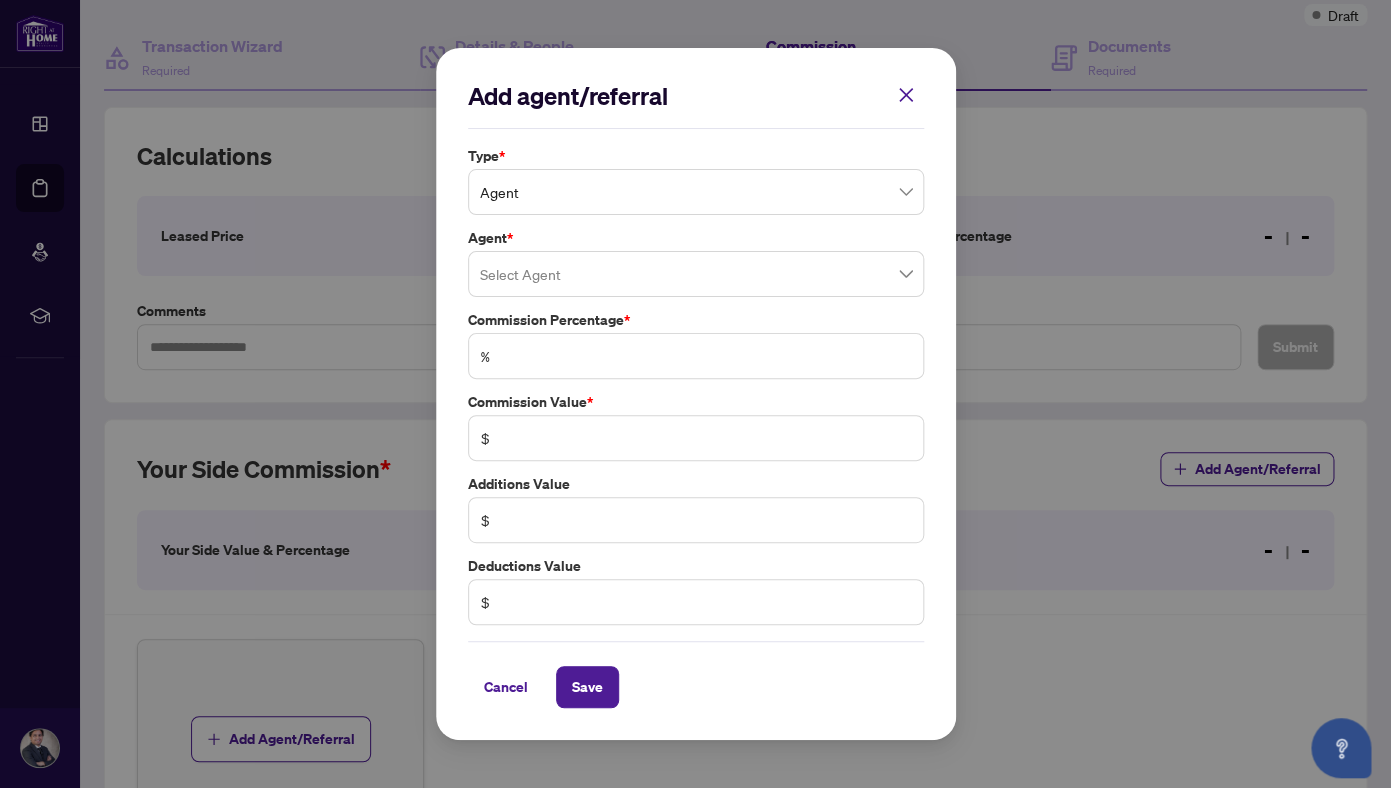 click on "Agent" at bounding box center [696, 192] 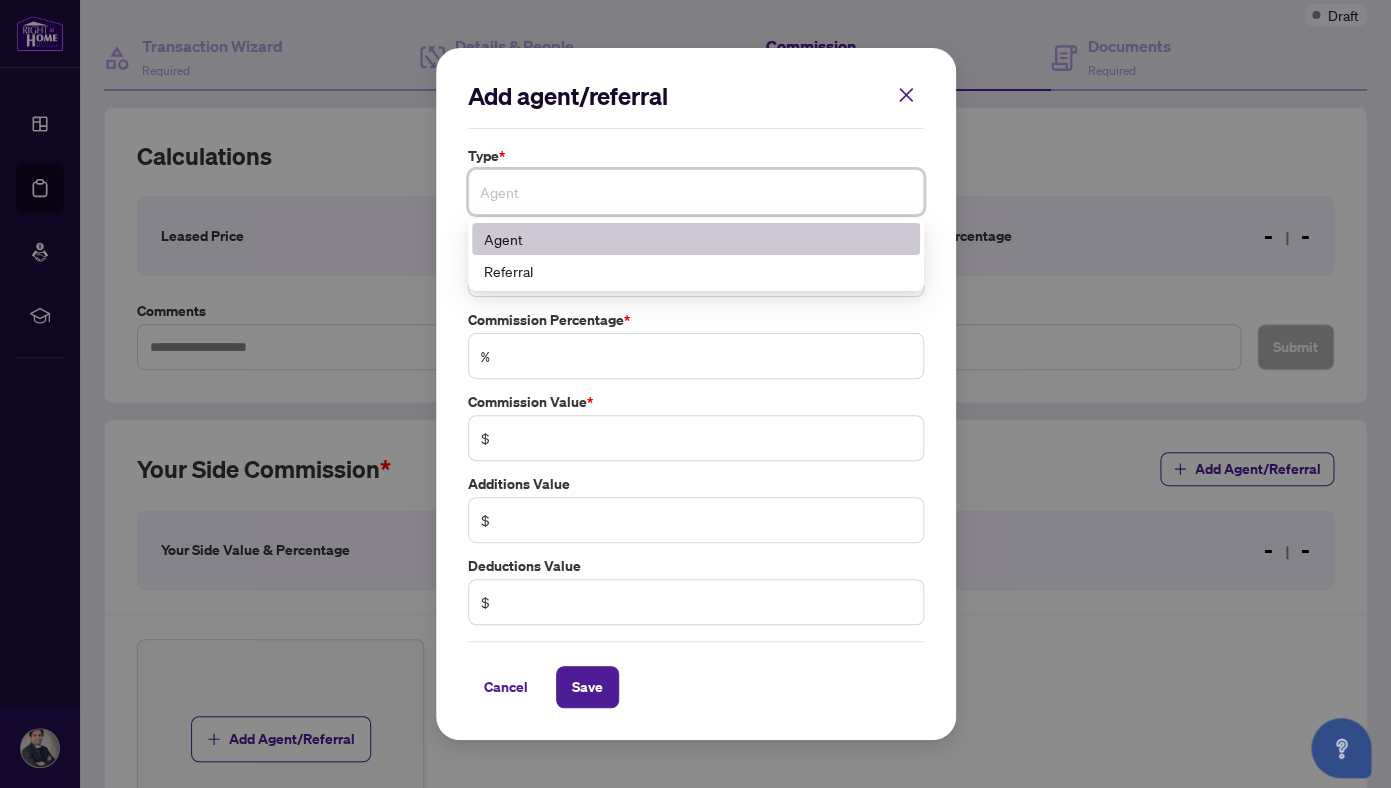 click on "Agent" at bounding box center (696, 192) 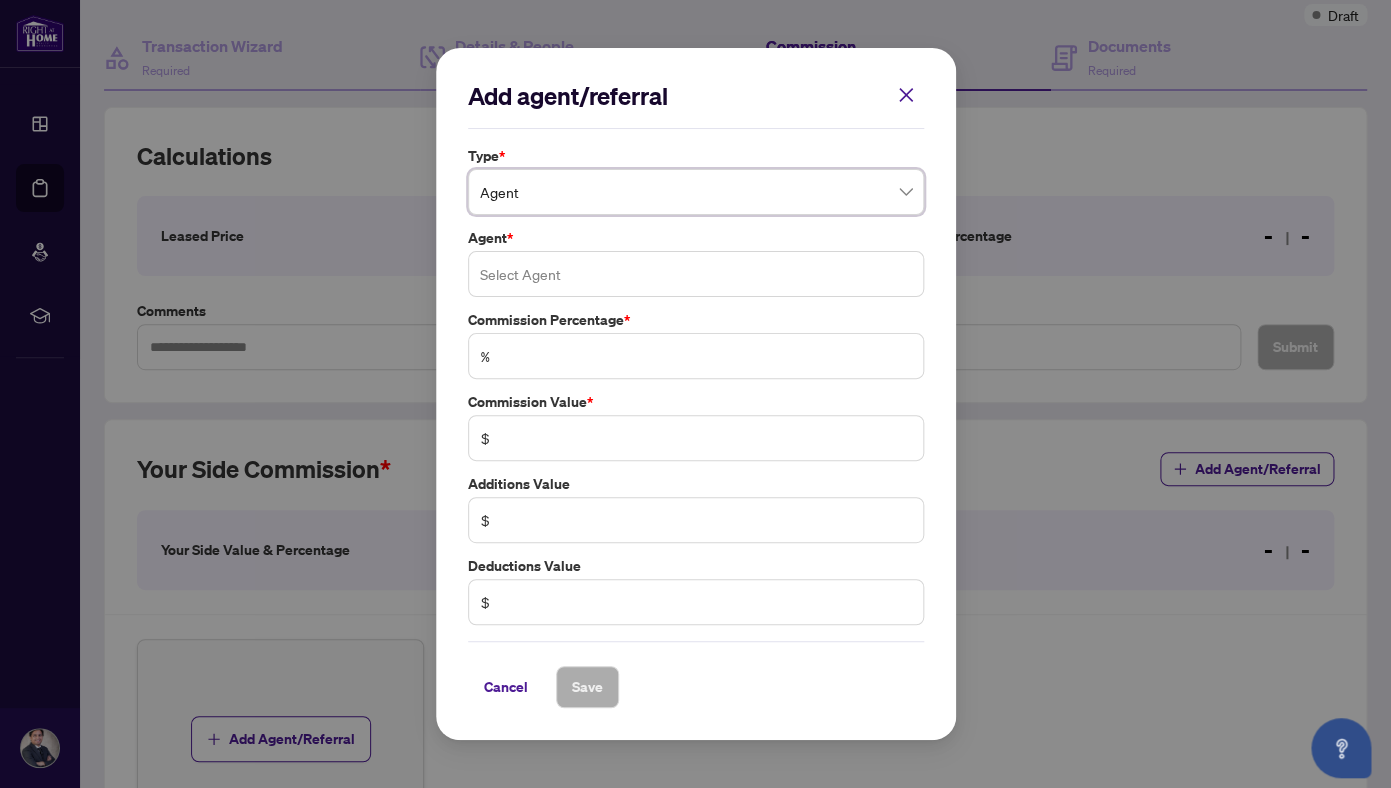 click at bounding box center [696, 274] 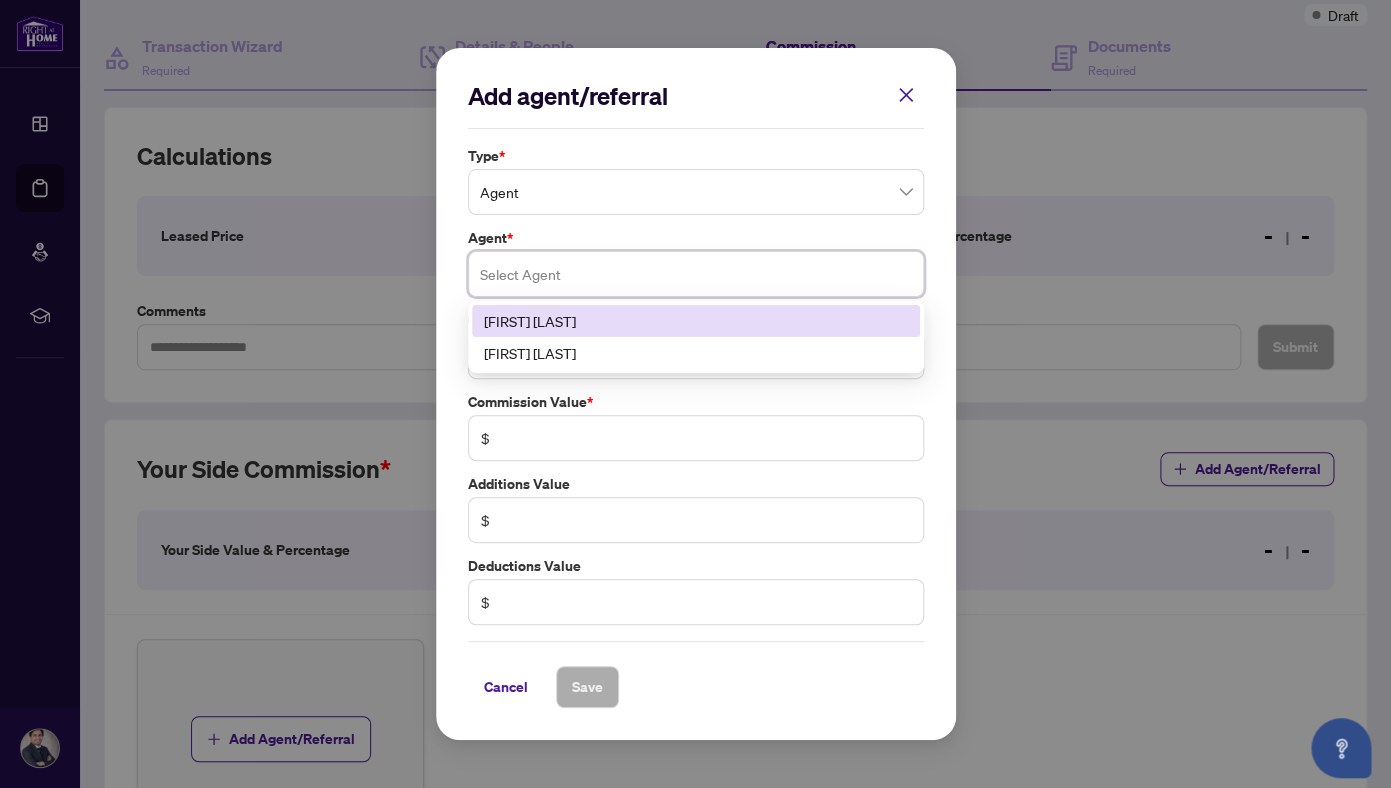 click on "[FIRST] [LAST]" at bounding box center (696, 321) 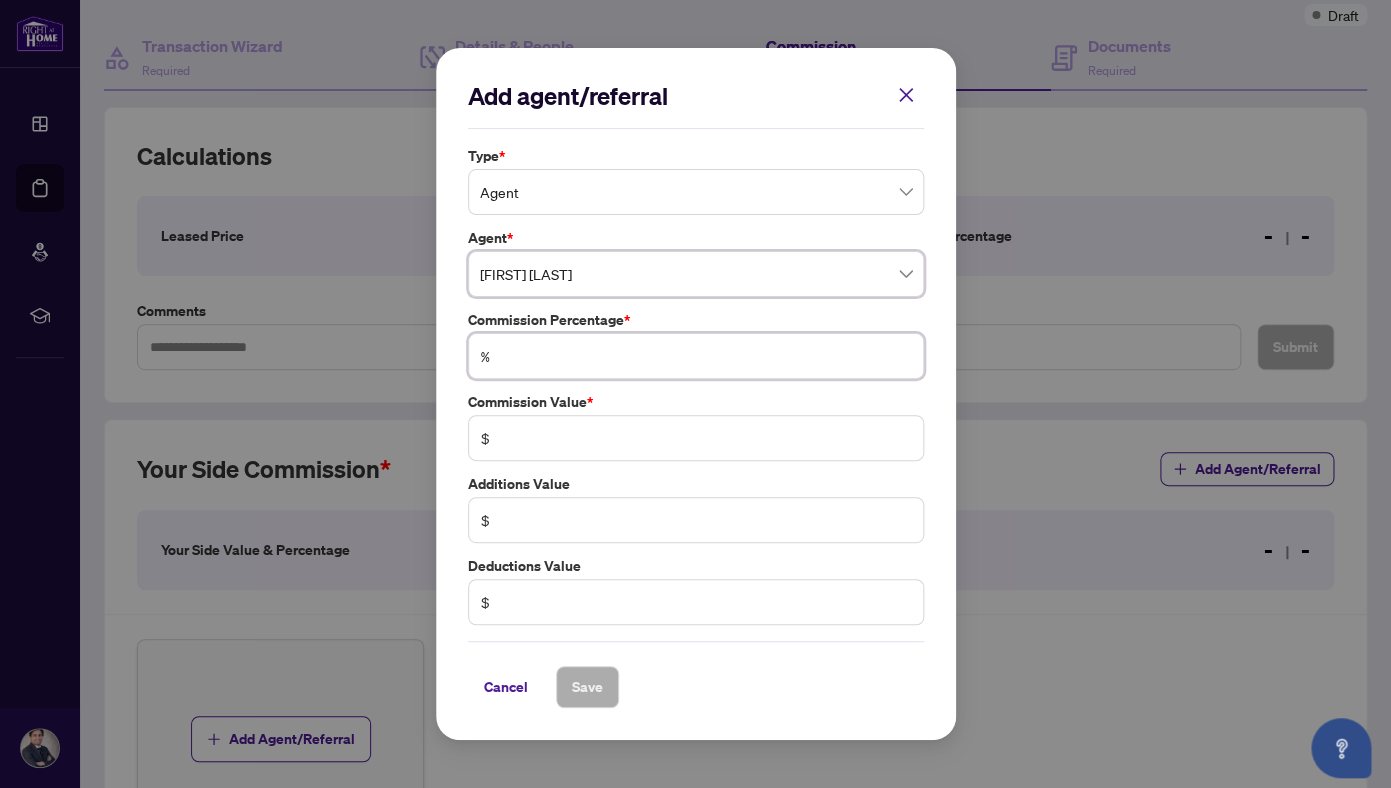 click at bounding box center (706, 356) 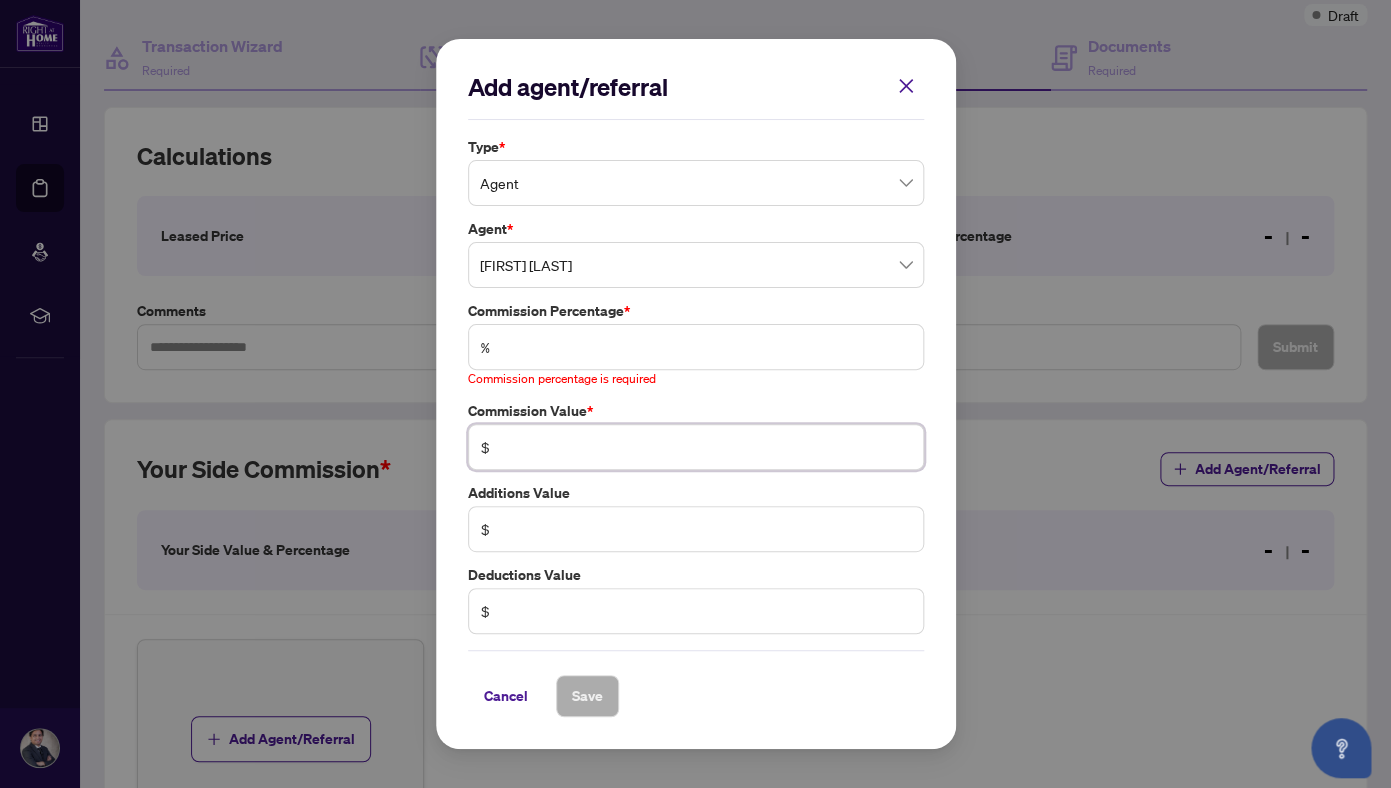 click at bounding box center (706, 447) 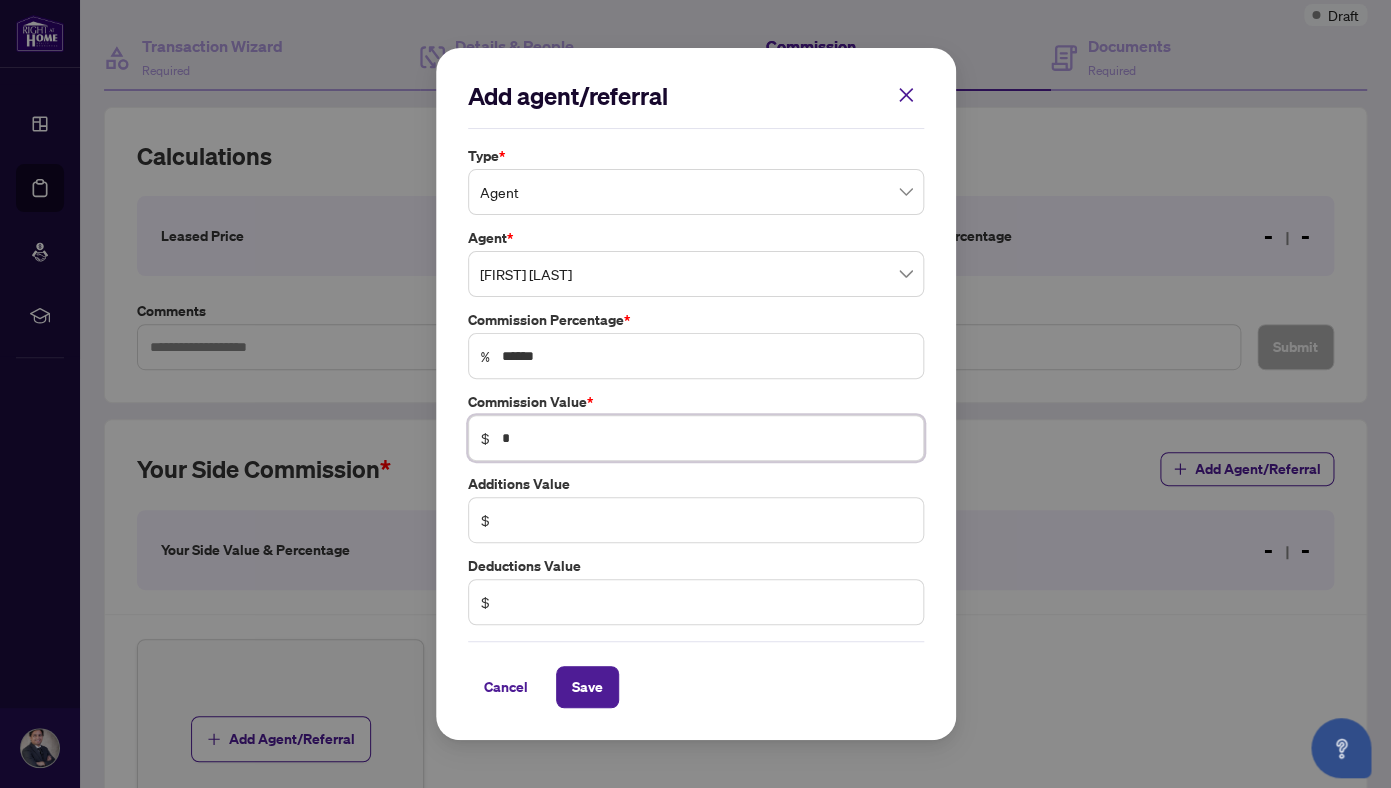 type on "***" 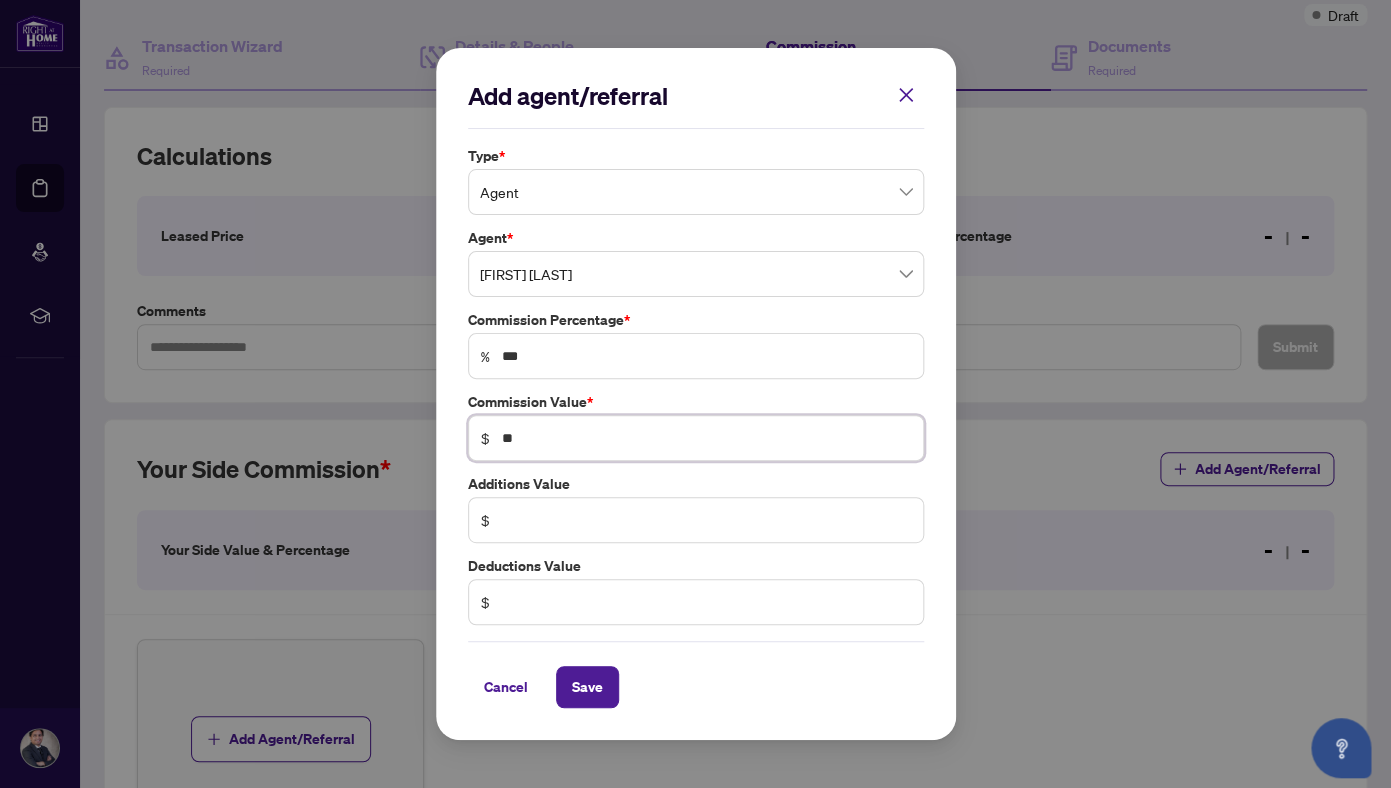 type on "*" 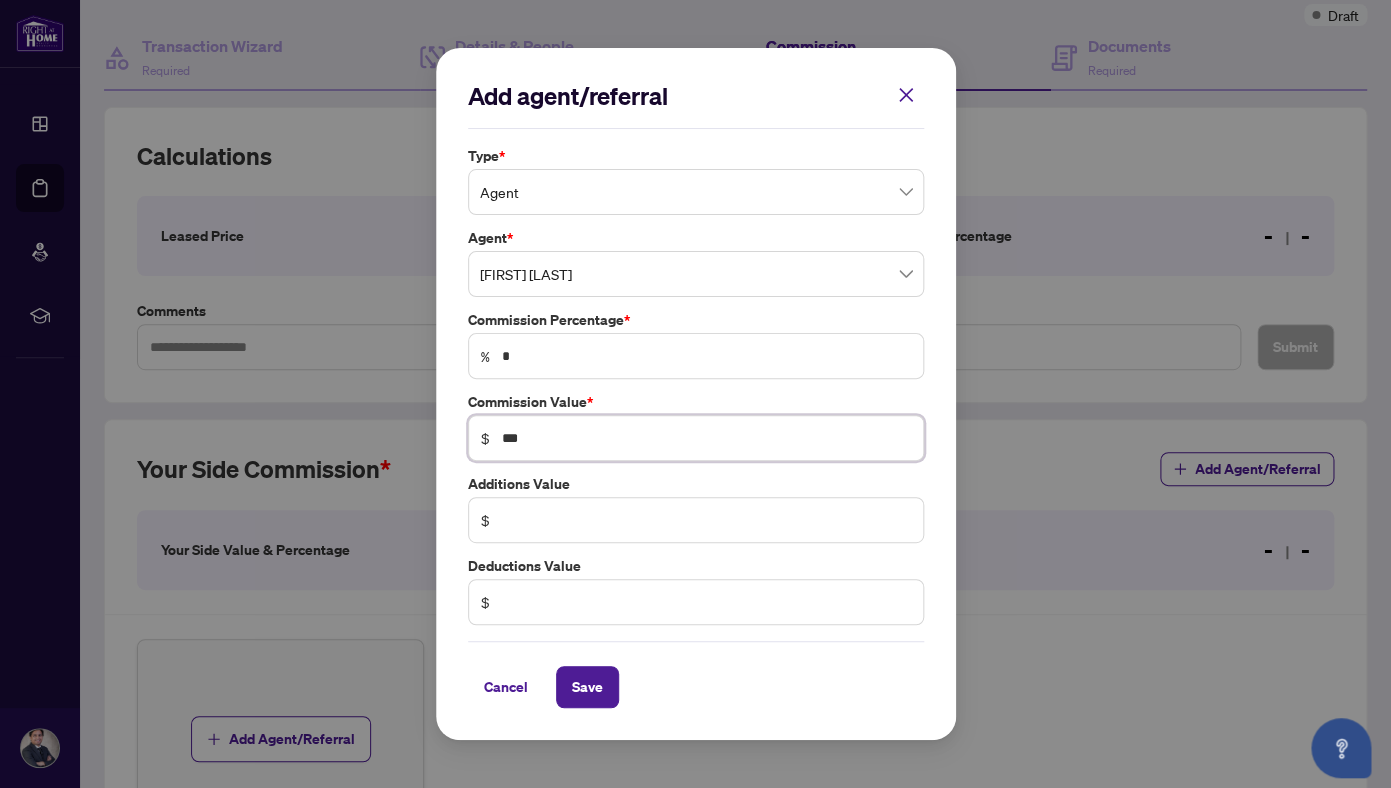 type on "**" 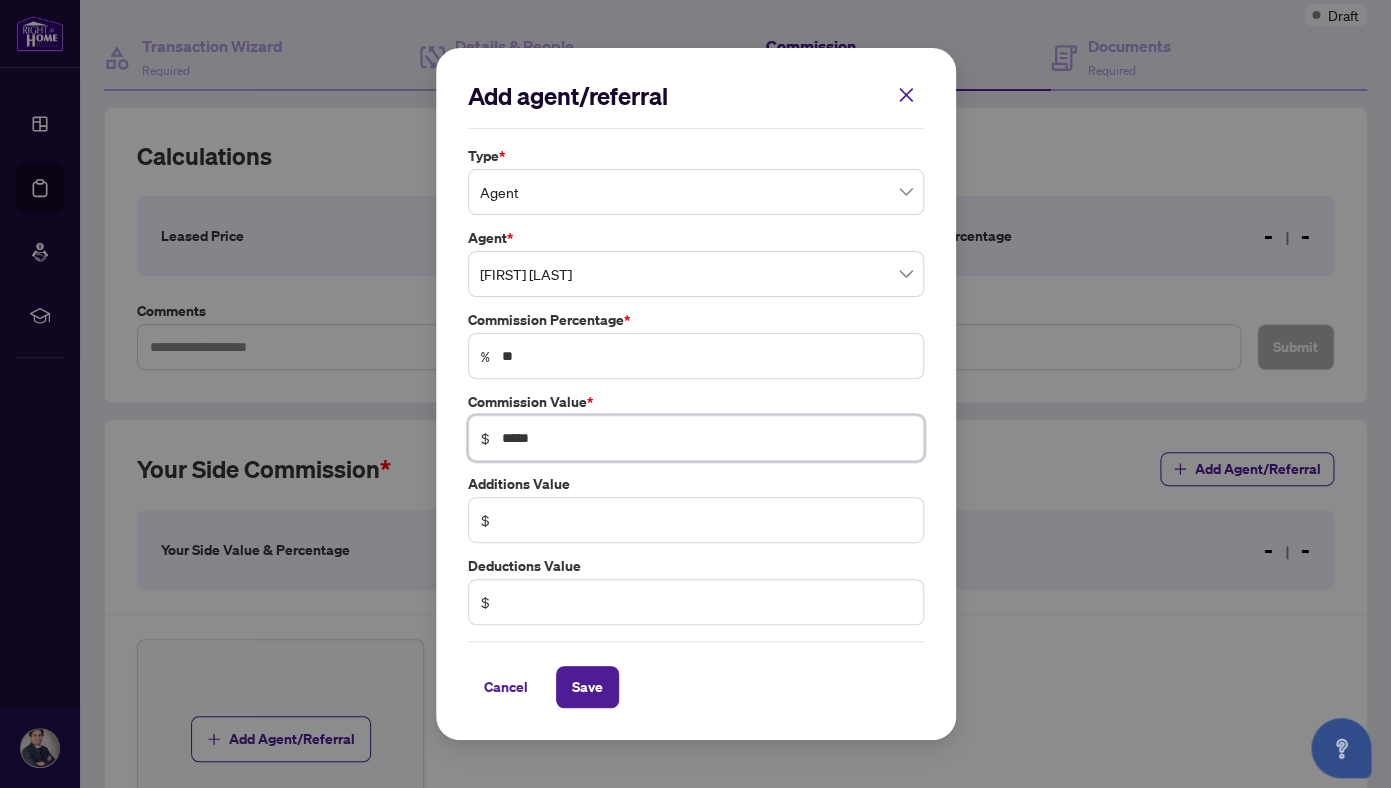 type on "*****" 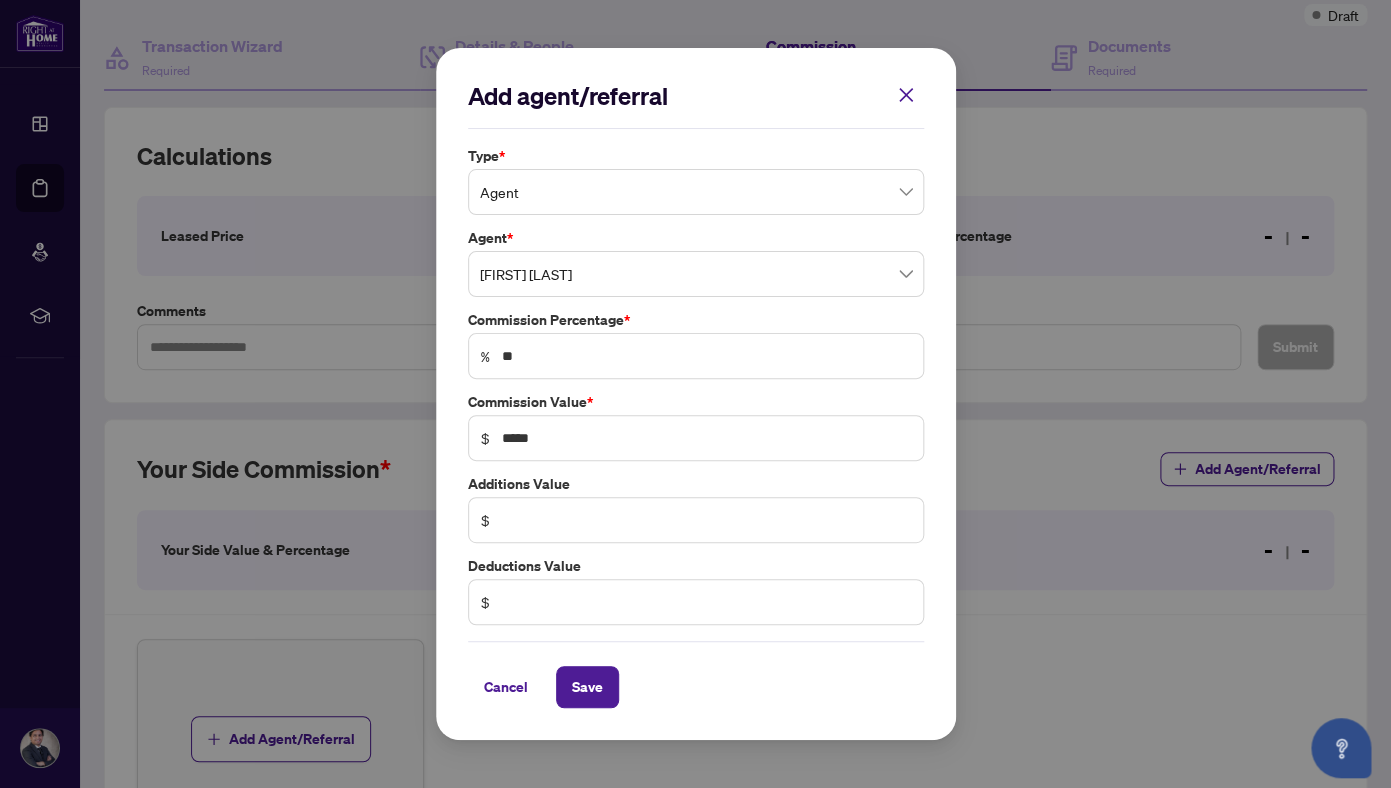 click on "Type * Agent 0 1 Agent Referral Agent * [FIRST] [LAST] [NUMBER] [NUMBER] [FIRST] [LAST] XIUWEN WANG Commission Percentage * % ** Commission Value * $ ***** Additions Value $ Deductions Value $" at bounding box center [696, 385] 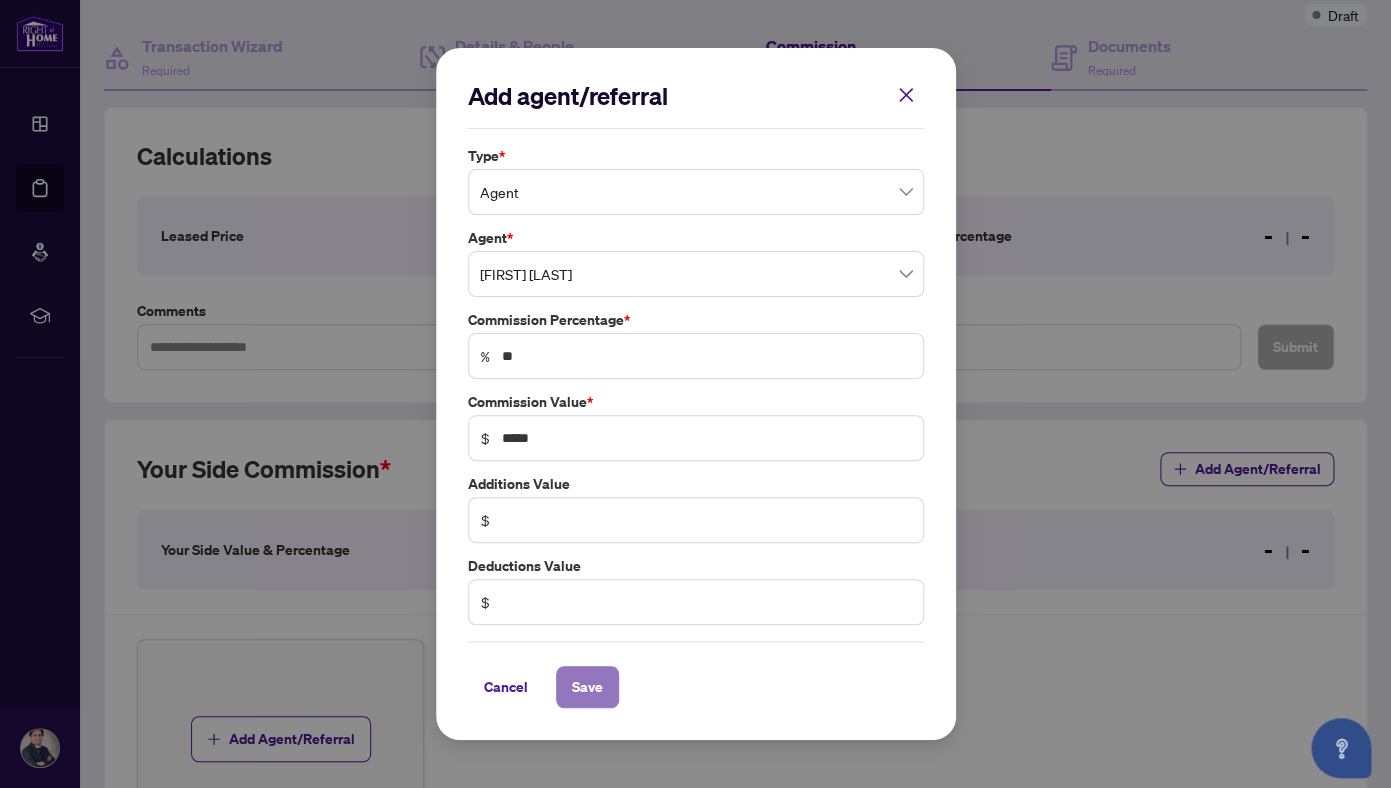 click on "Save" at bounding box center [587, 687] 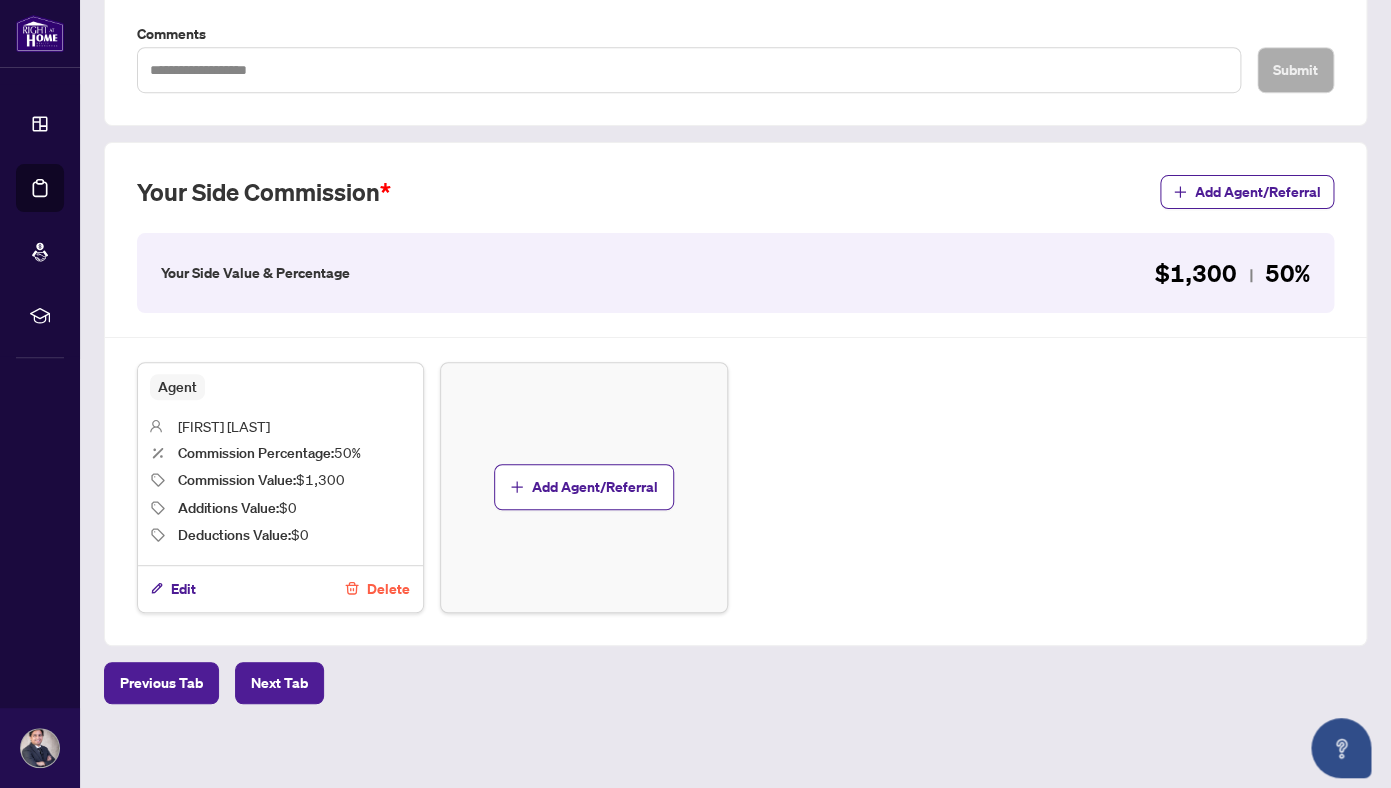 scroll, scrollTop: 447, scrollLeft: 0, axis: vertical 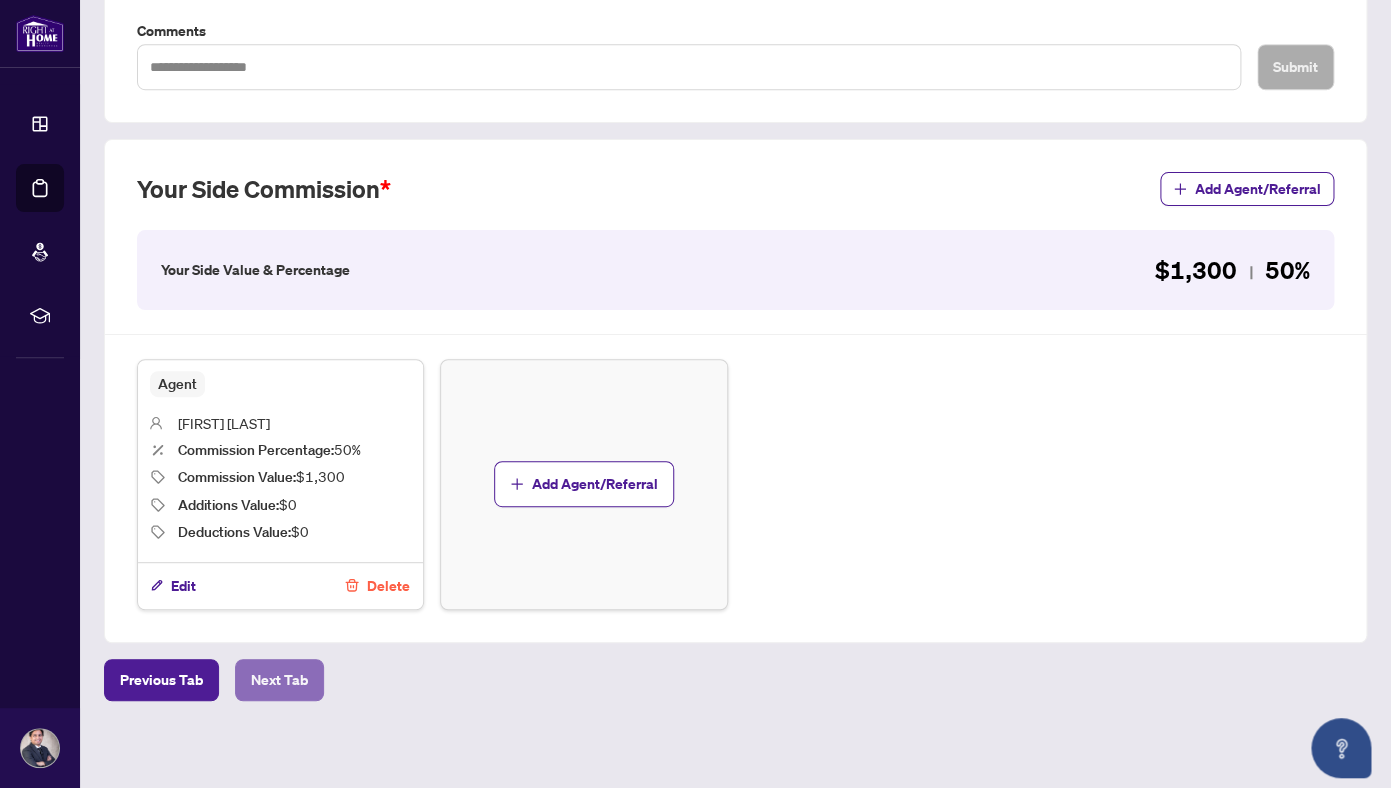 click on "Next Tab" at bounding box center (279, 680) 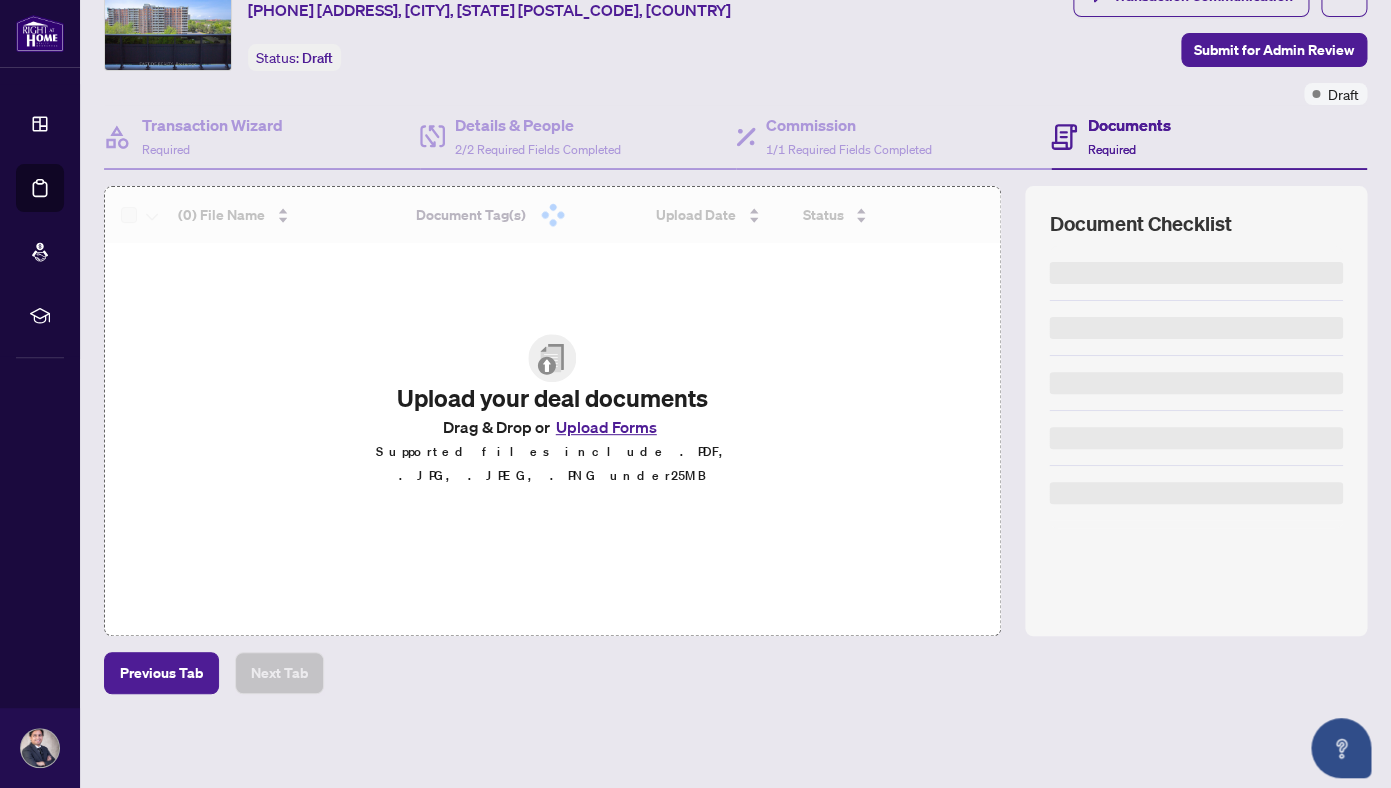 scroll, scrollTop: 87, scrollLeft: 0, axis: vertical 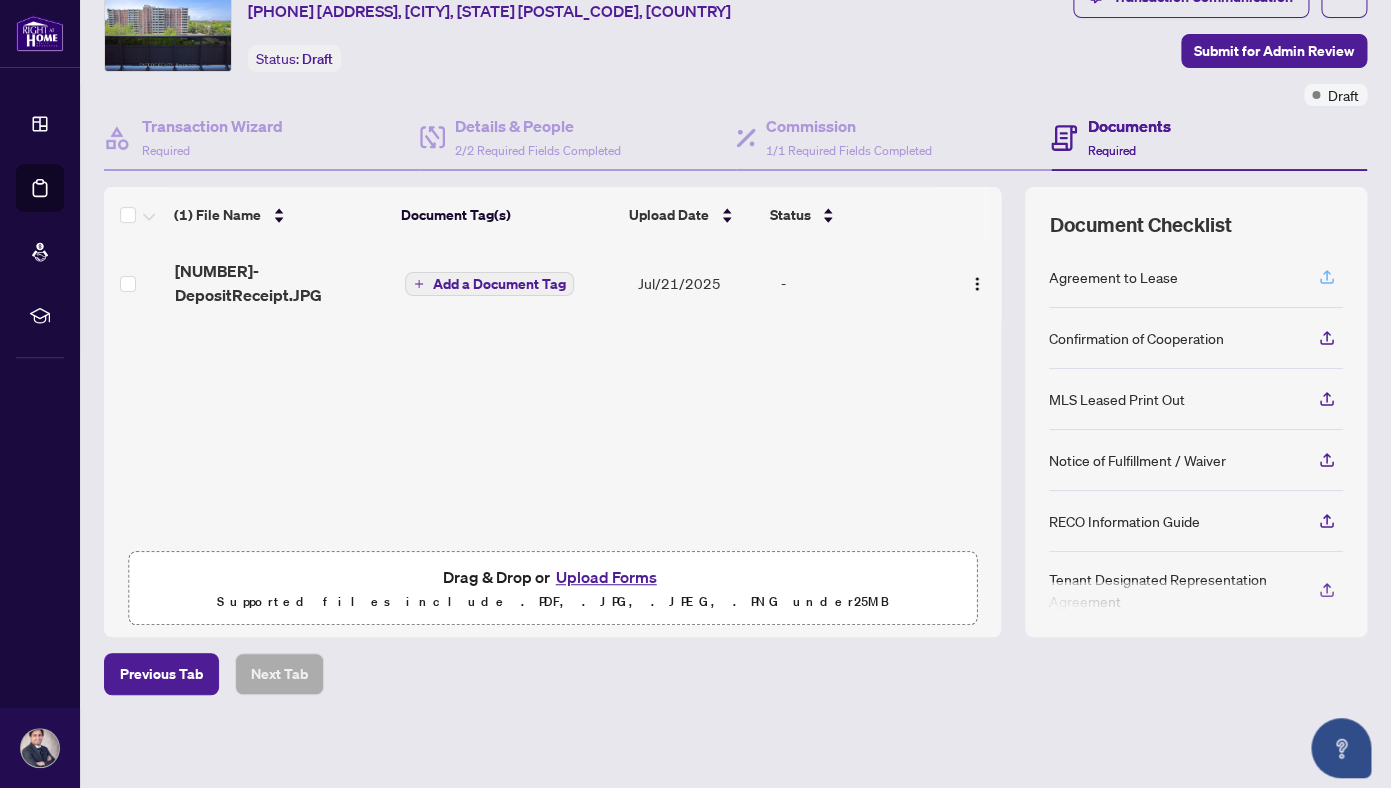 click 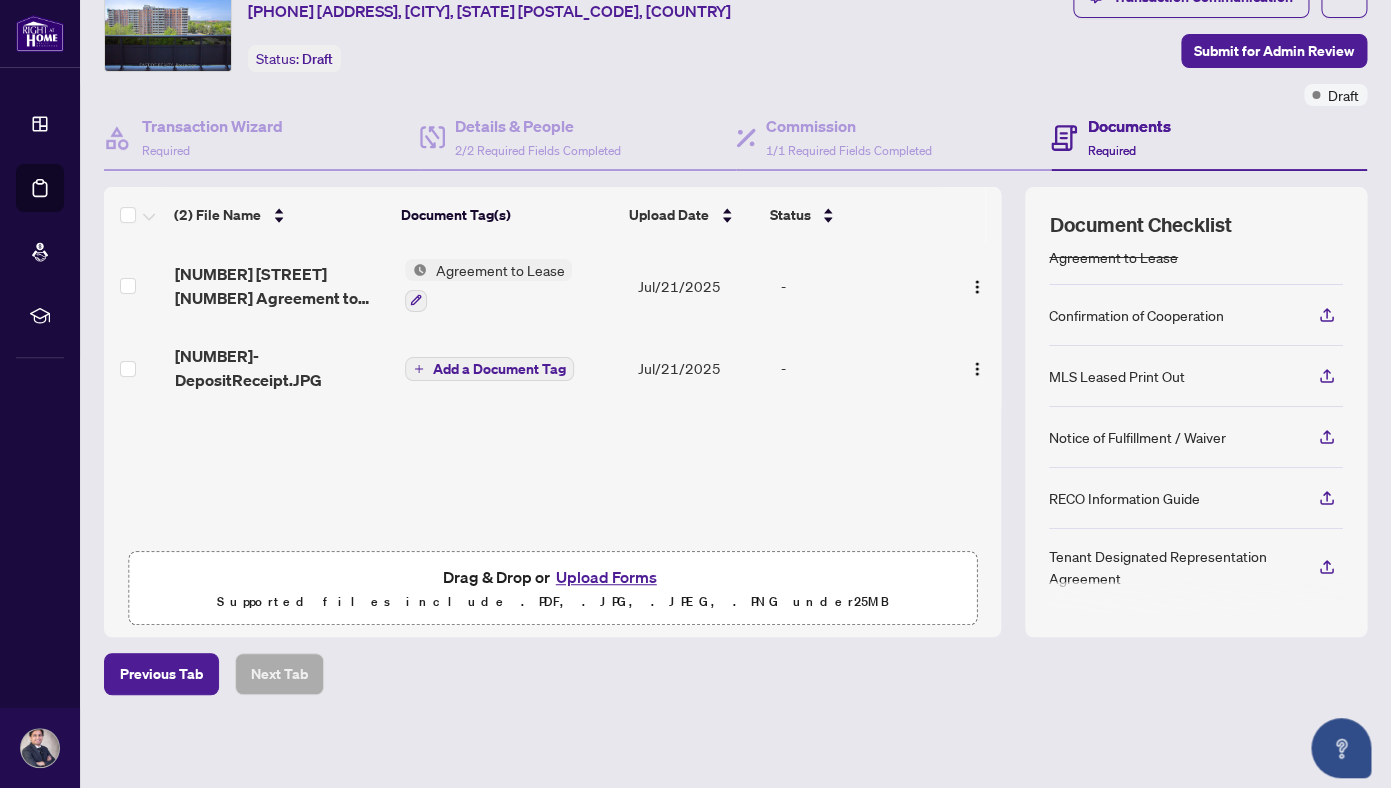scroll, scrollTop: 0, scrollLeft: 0, axis: both 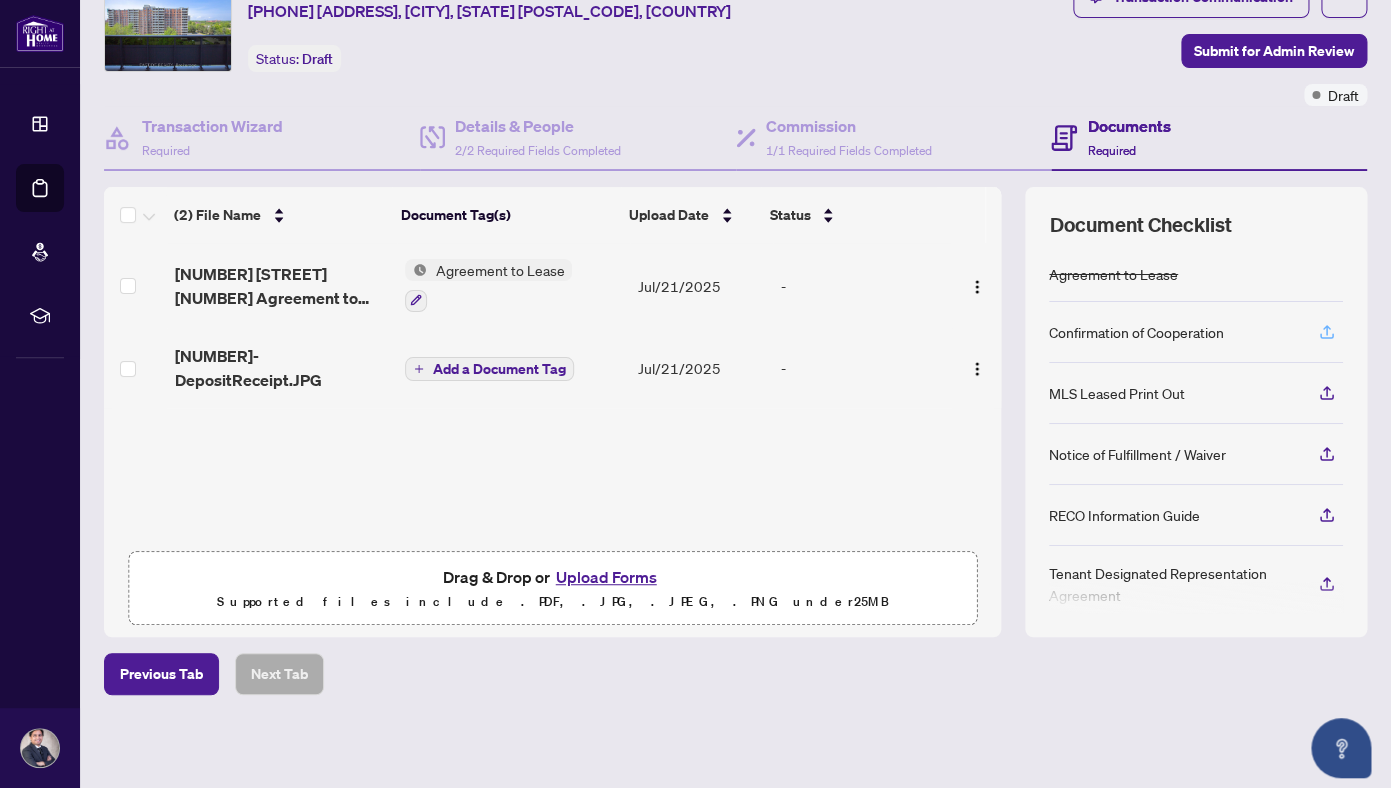 click 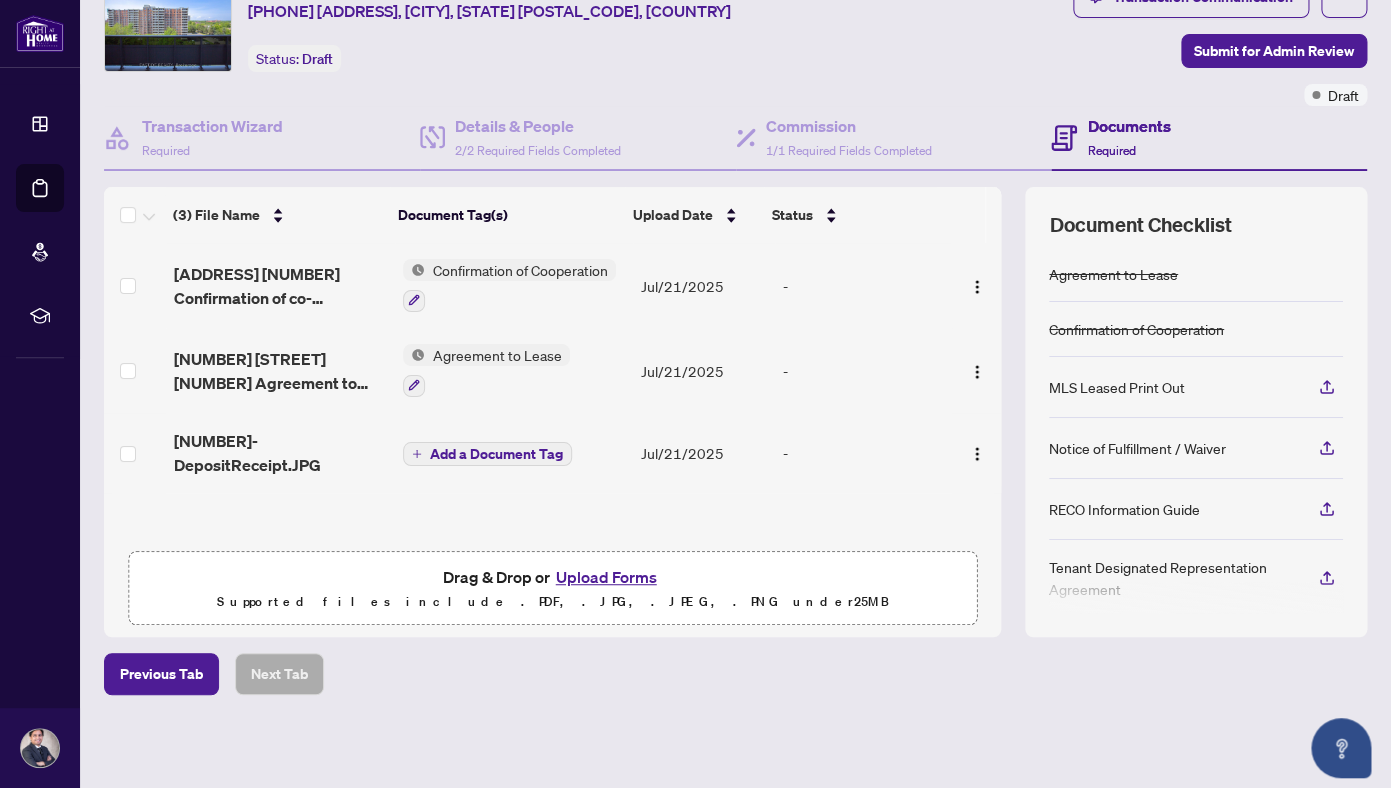 click on "MLS Leased Print Out" at bounding box center [1117, 387] 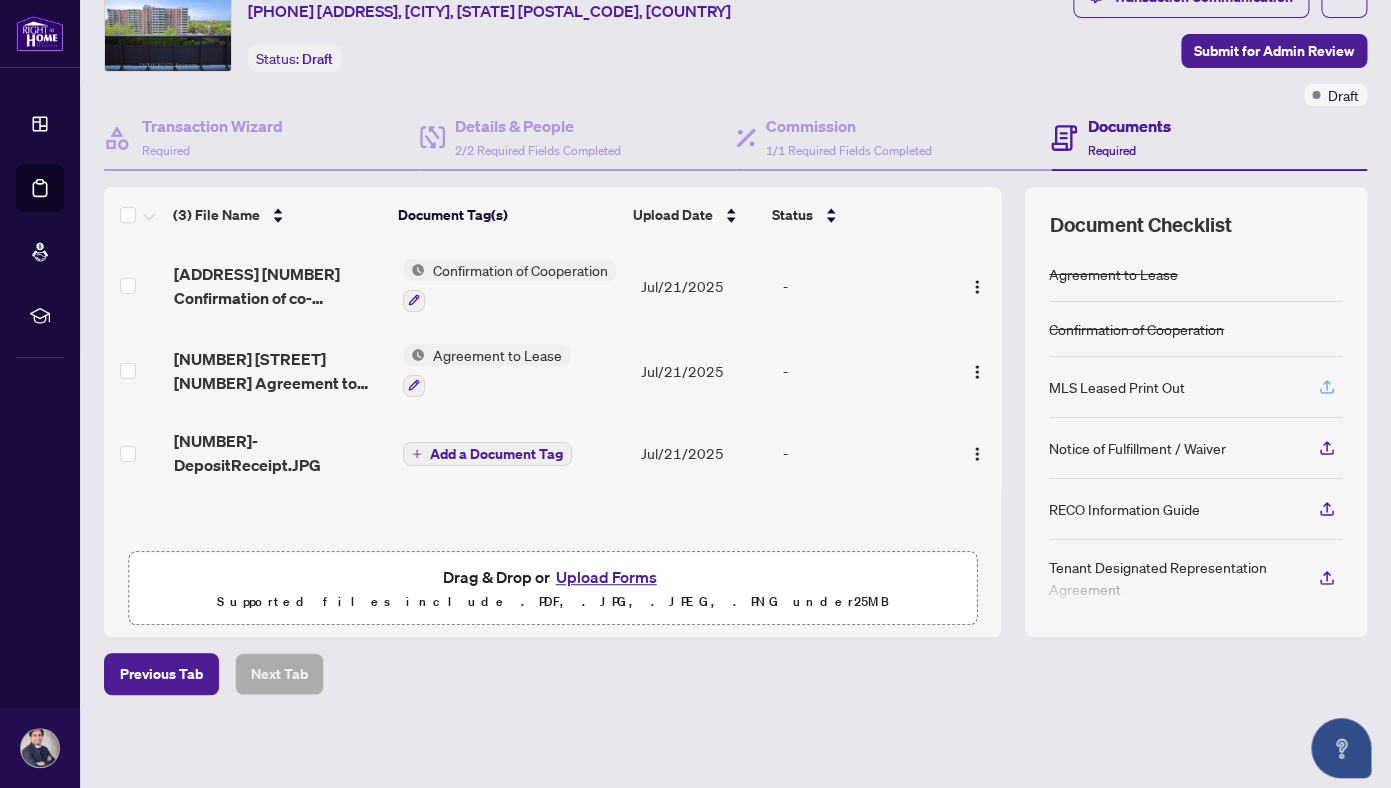 click 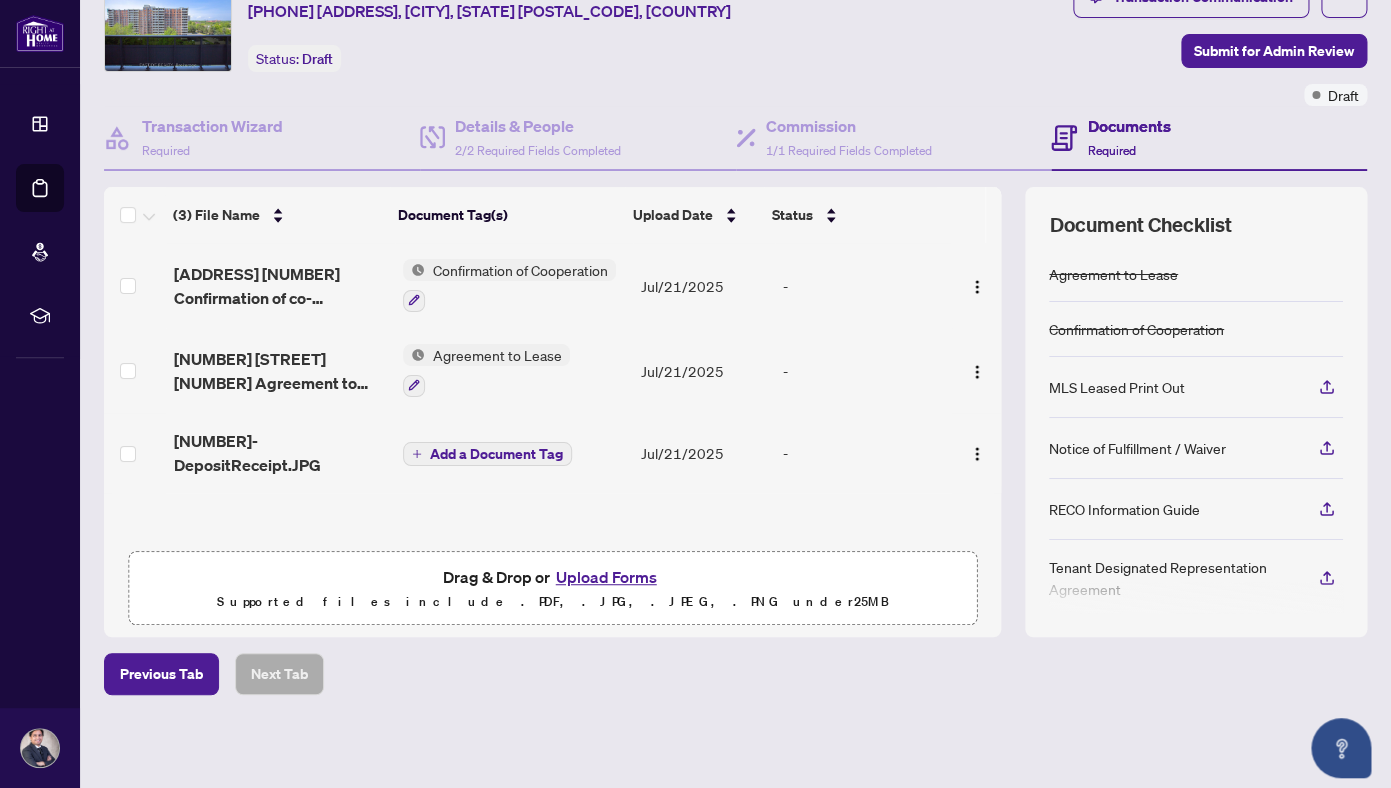 scroll, scrollTop: 11, scrollLeft: 0, axis: vertical 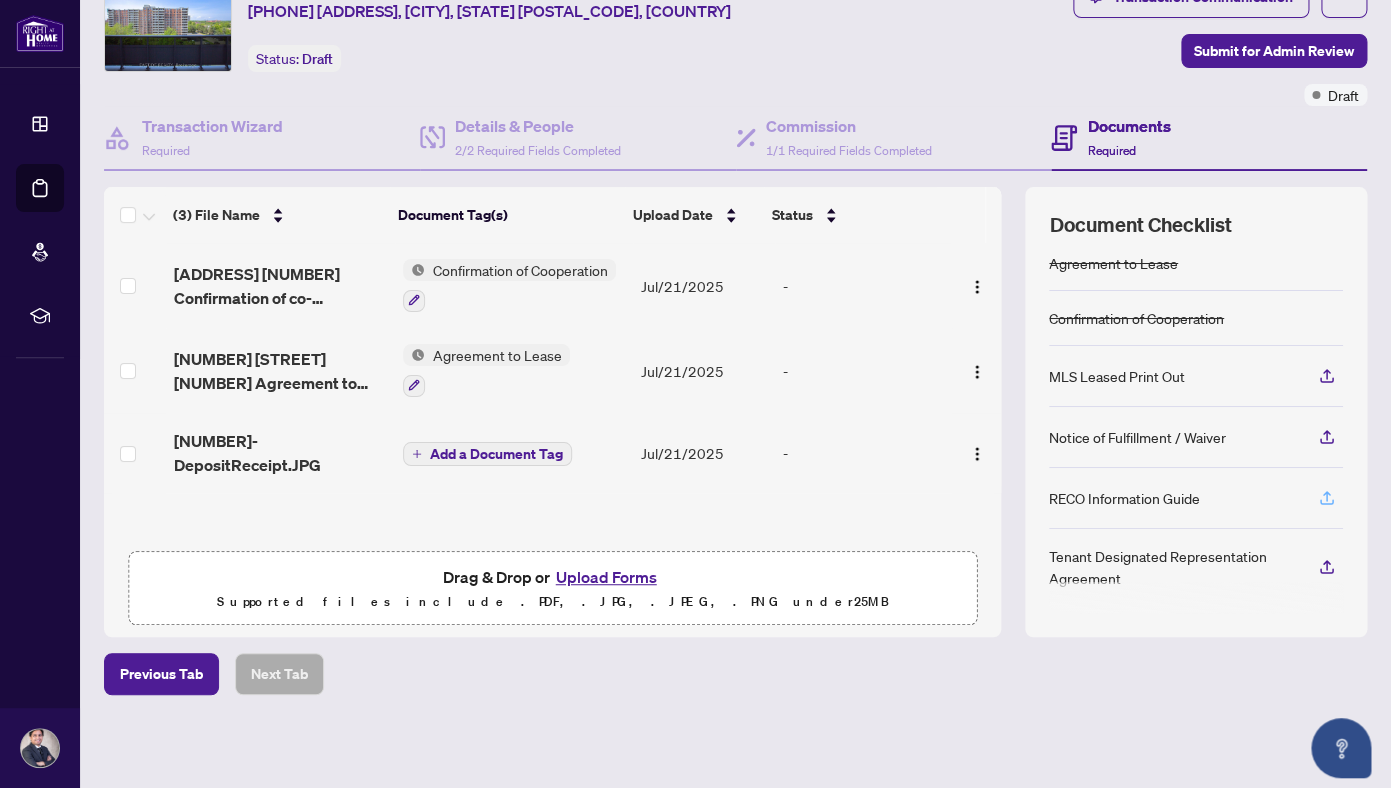 click 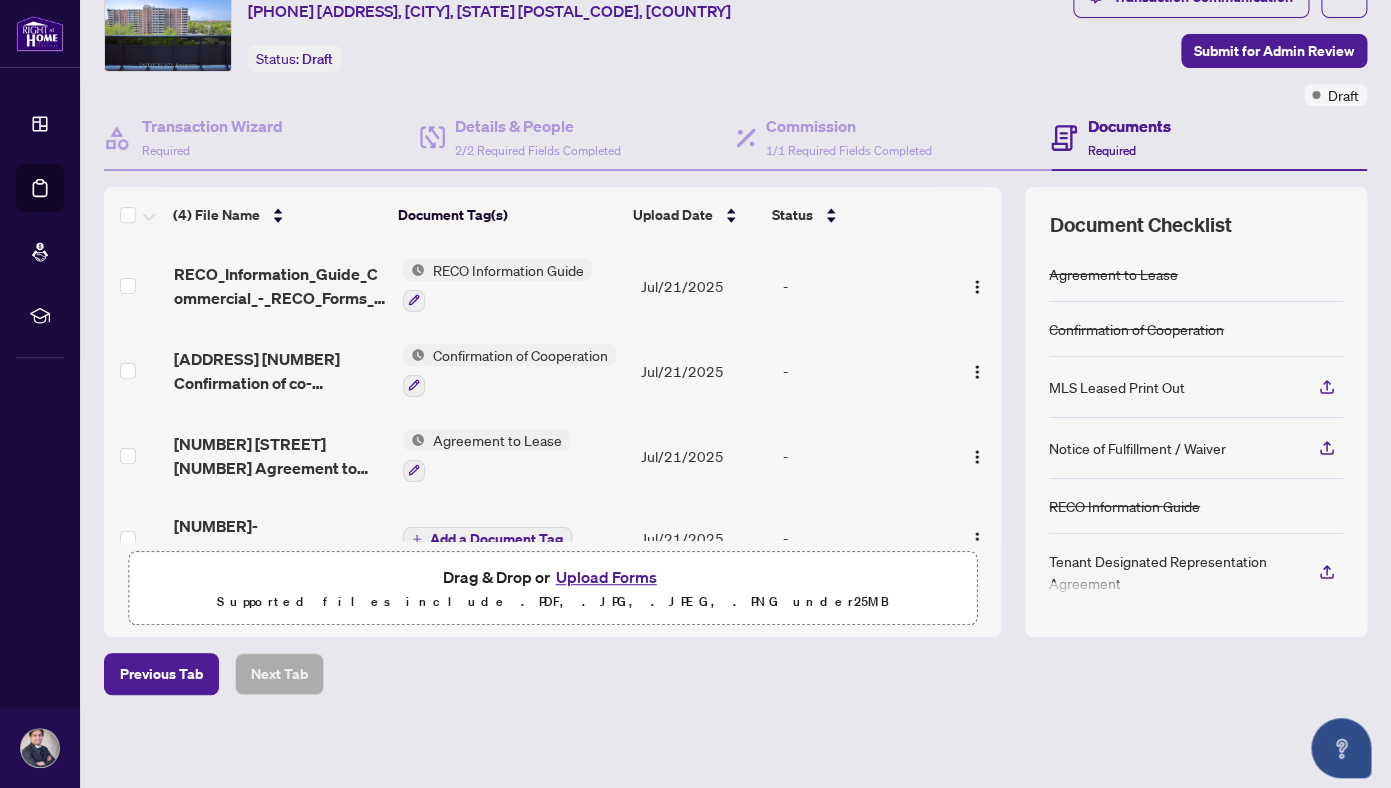 scroll, scrollTop: 5, scrollLeft: 0, axis: vertical 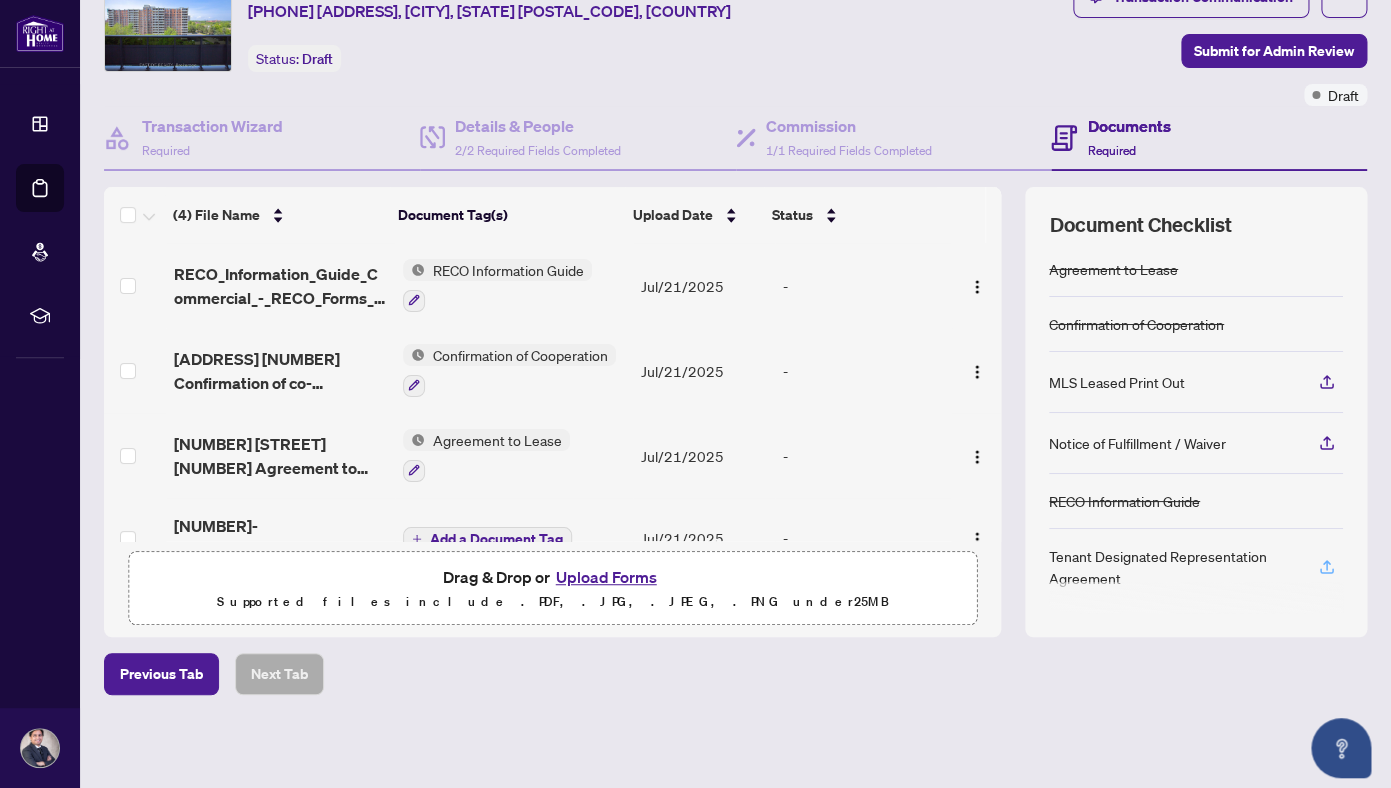 click 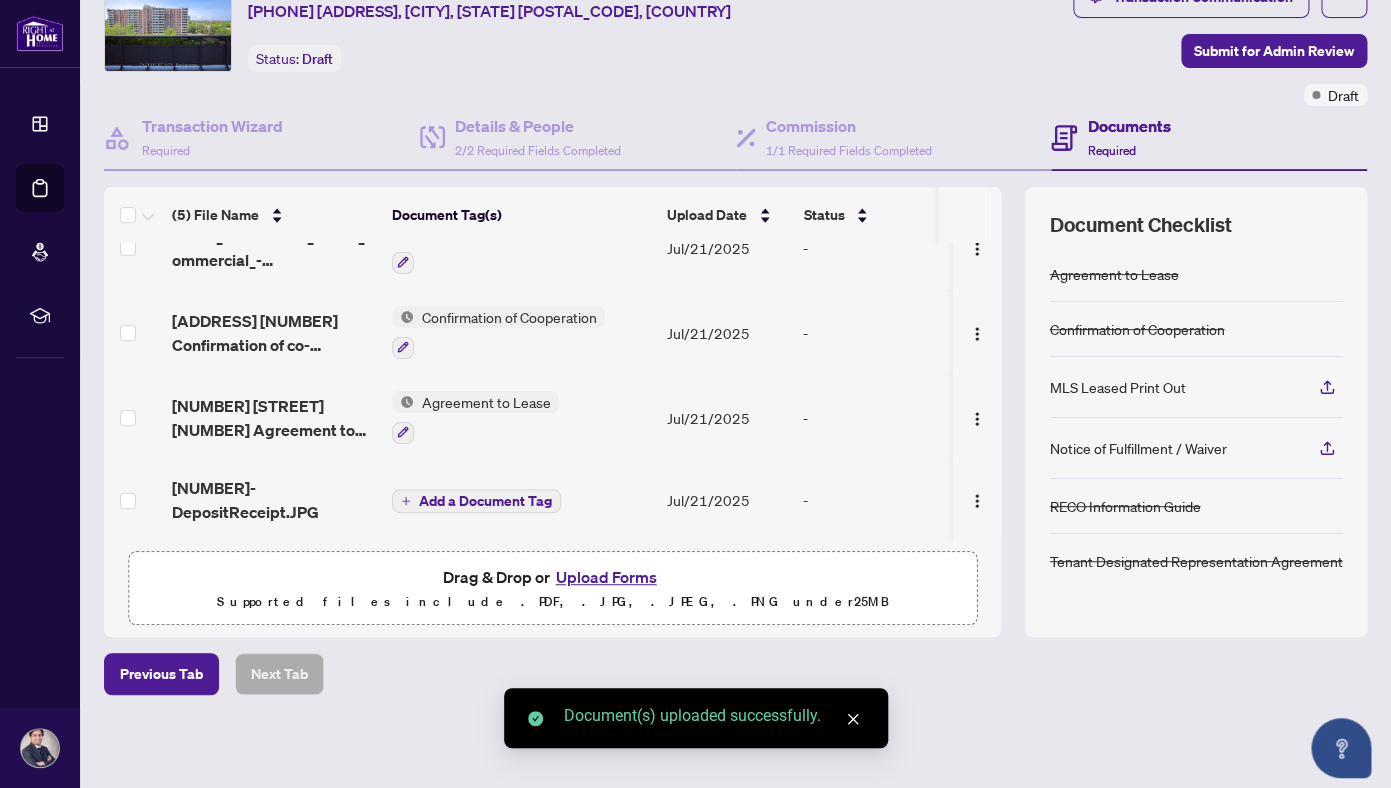 scroll, scrollTop: 135, scrollLeft: 0, axis: vertical 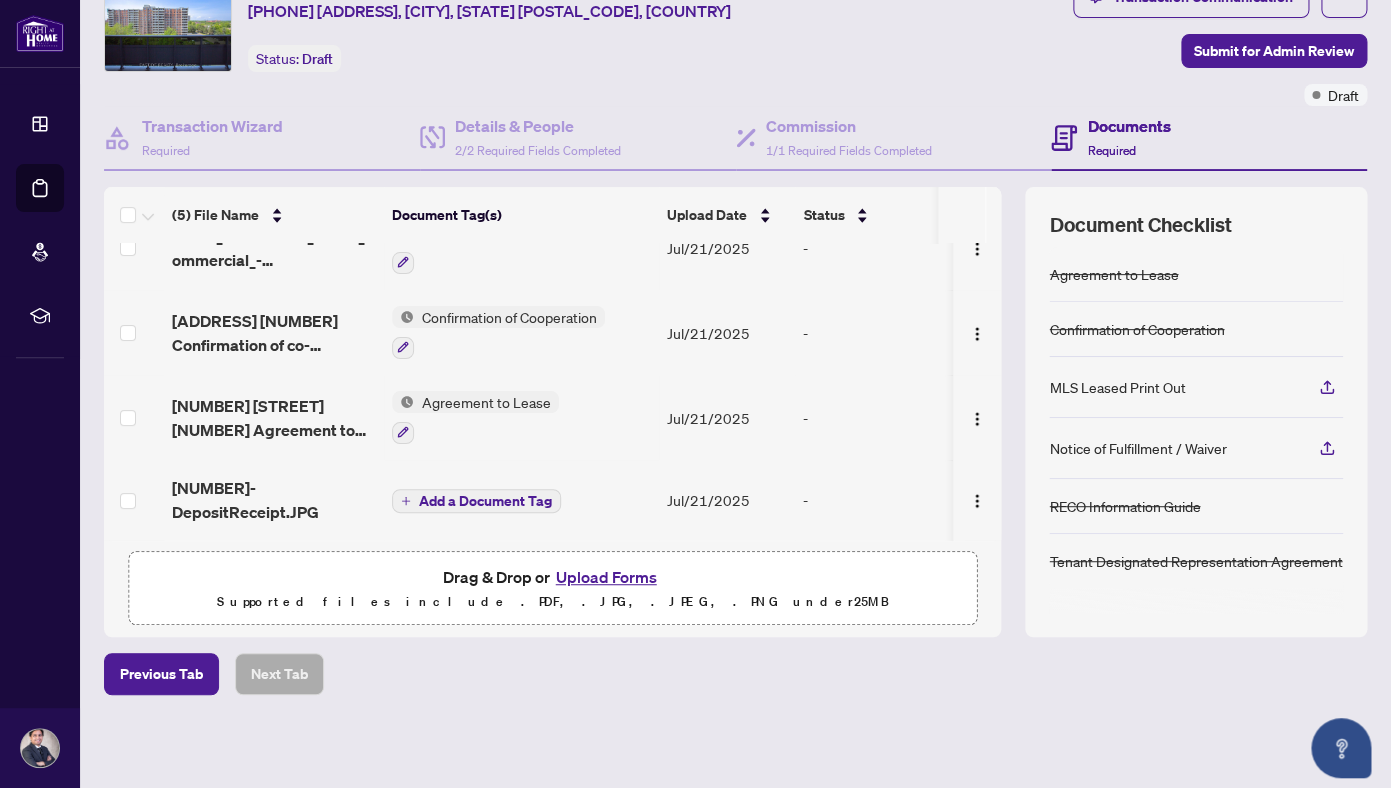 click on "Add a Document Tag" at bounding box center [485, 501] 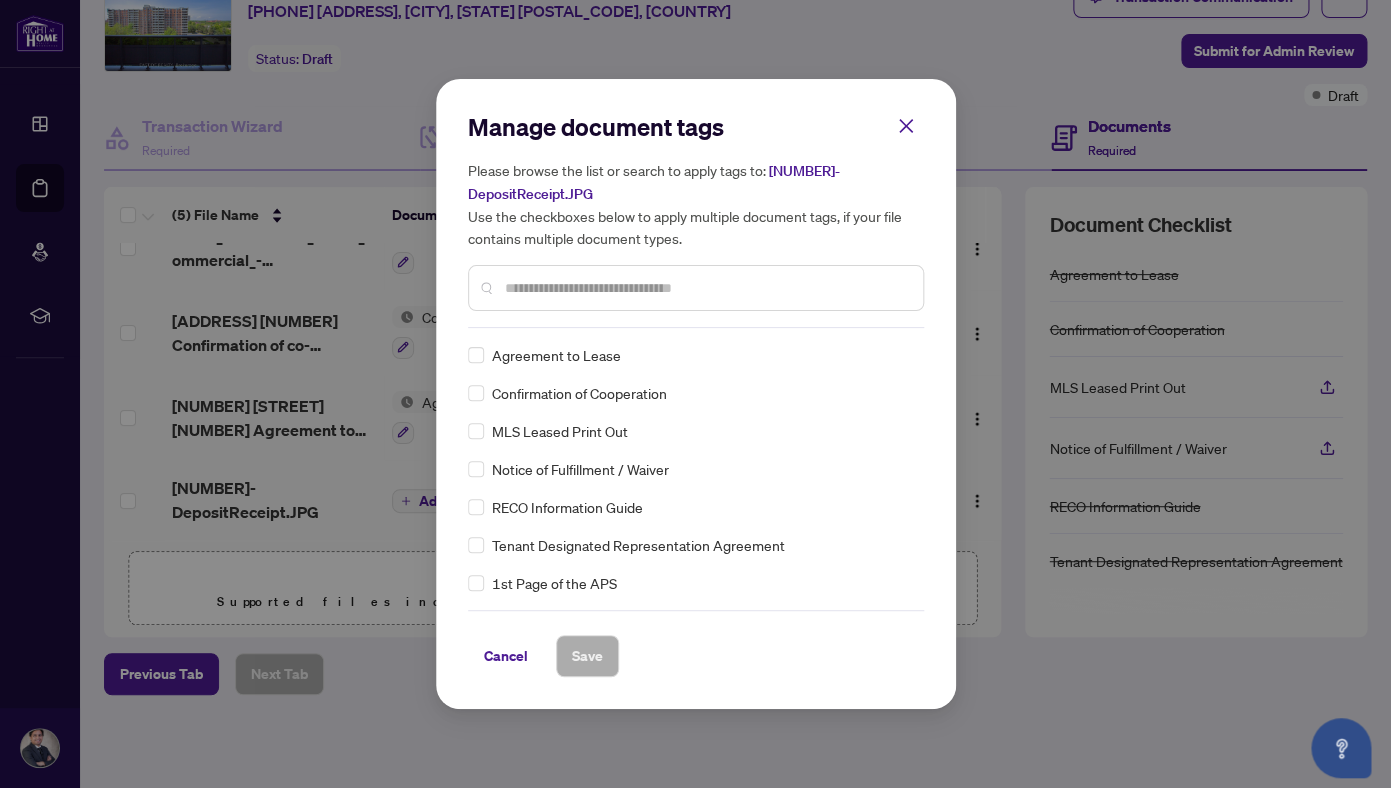 click at bounding box center [706, 288] 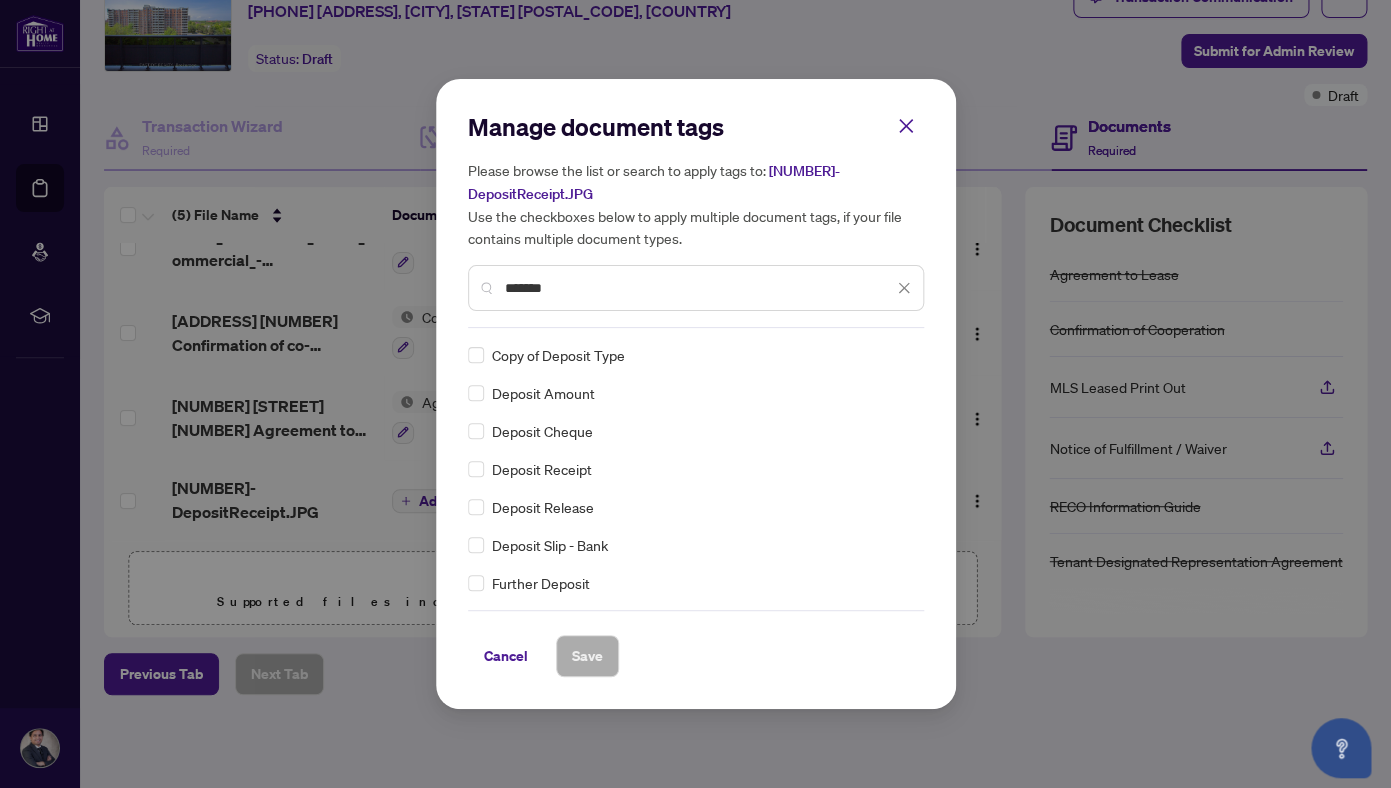type on "*******" 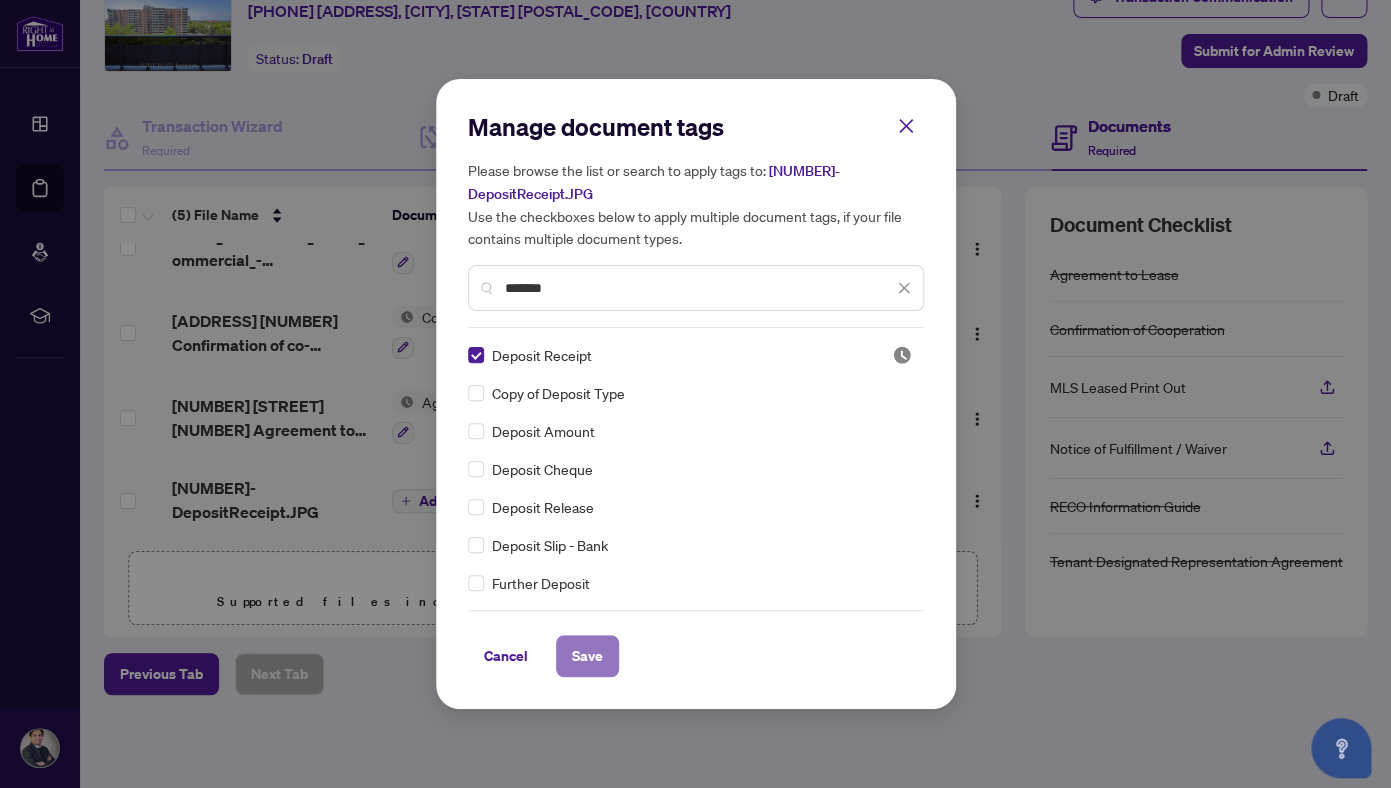 click on "Save" at bounding box center [587, 656] 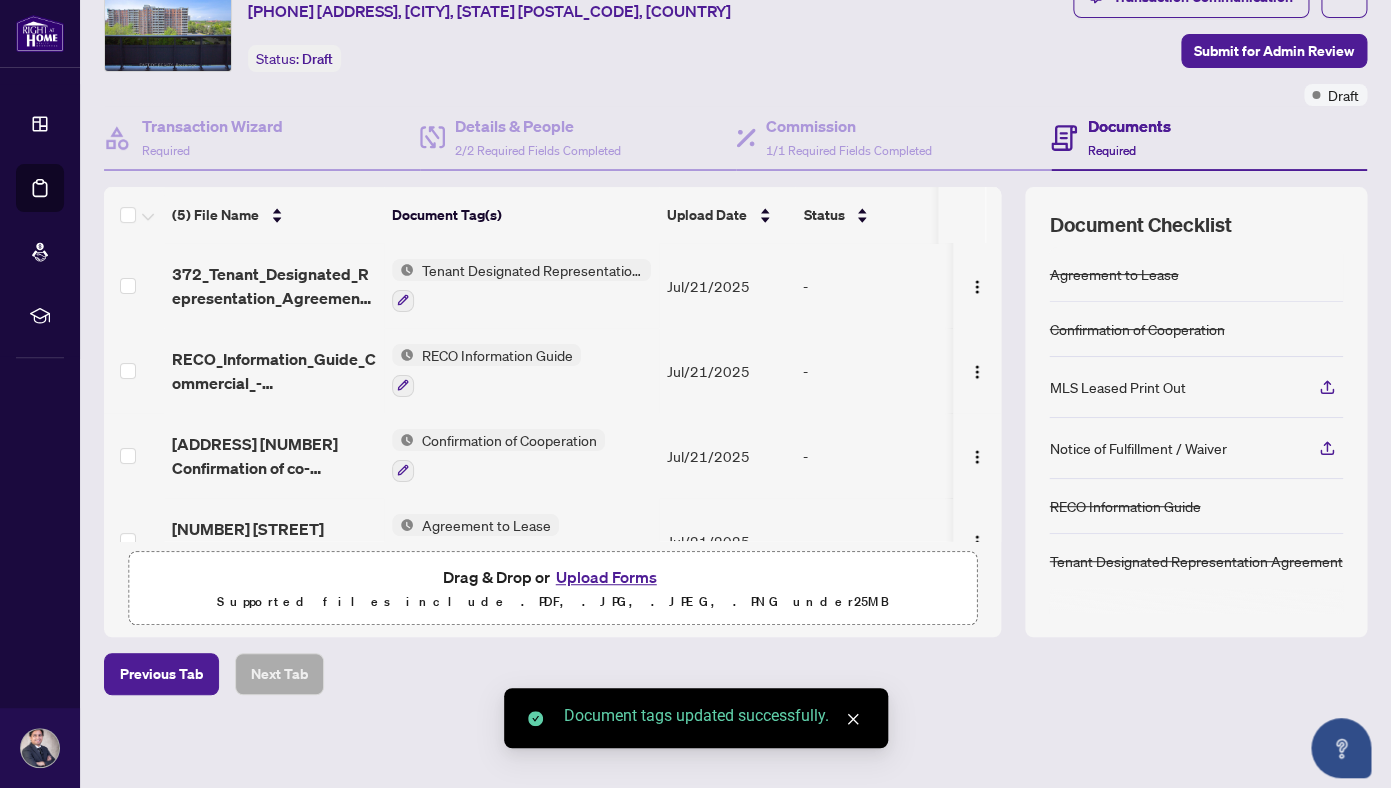 scroll, scrollTop: 139, scrollLeft: 0, axis: vertical 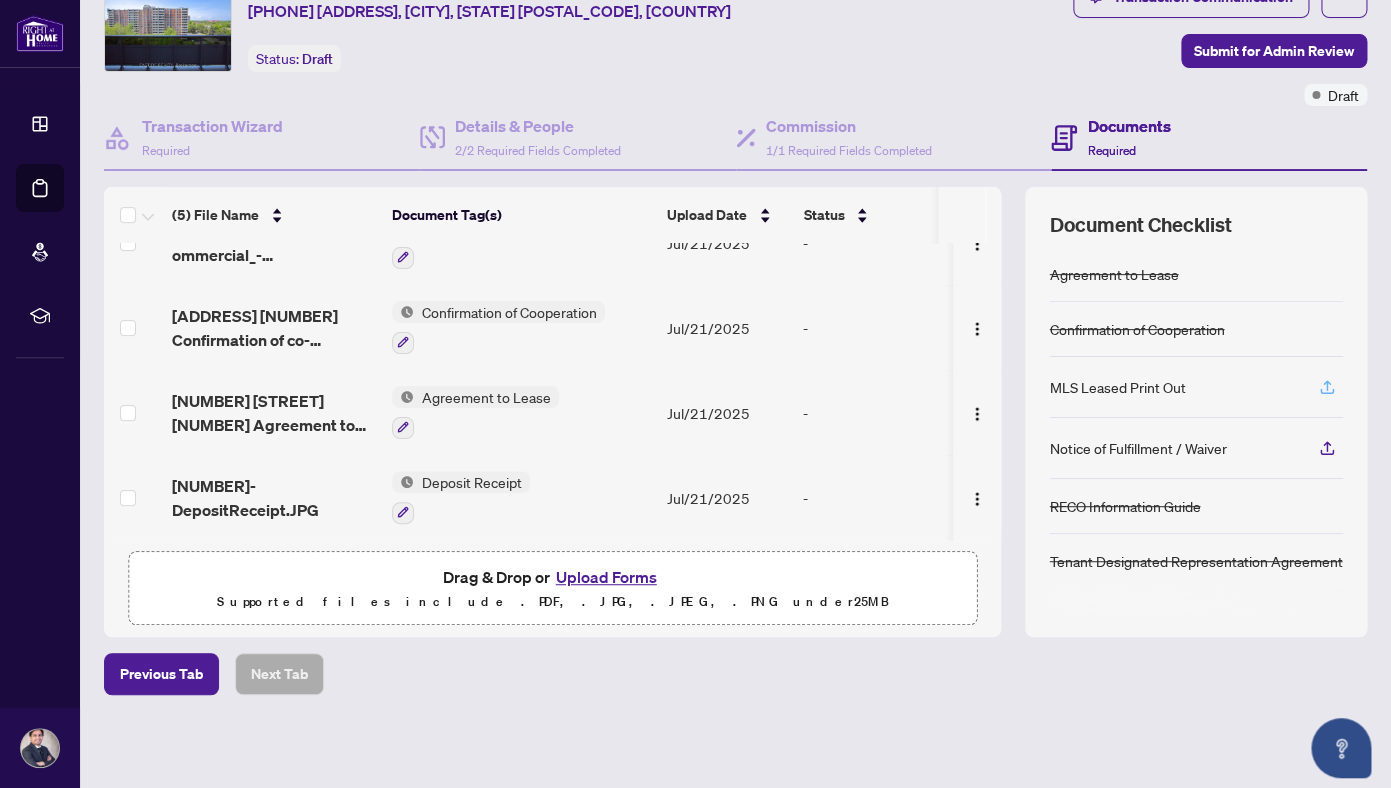 click 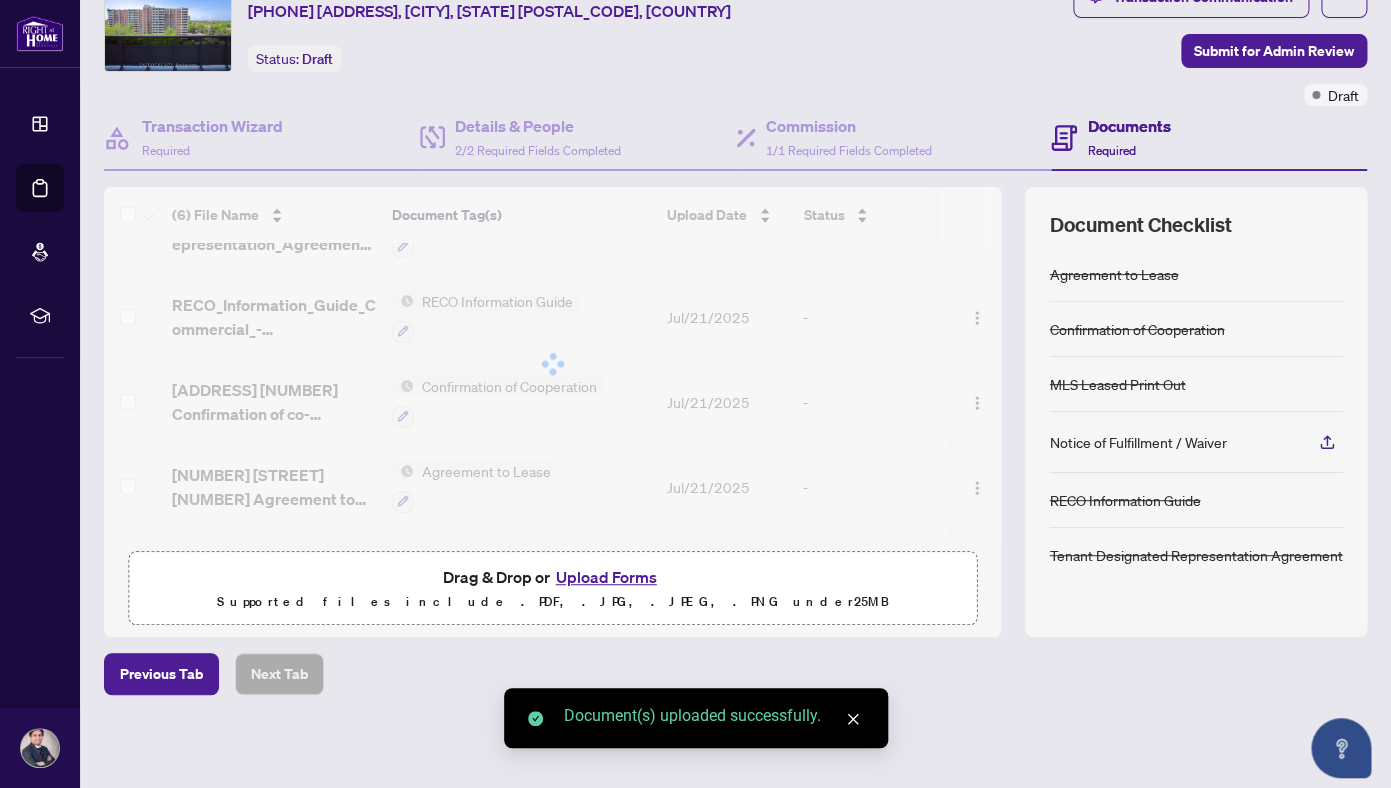scroll, scrollTop: 223, scrollLeft: 0, axis: vertical 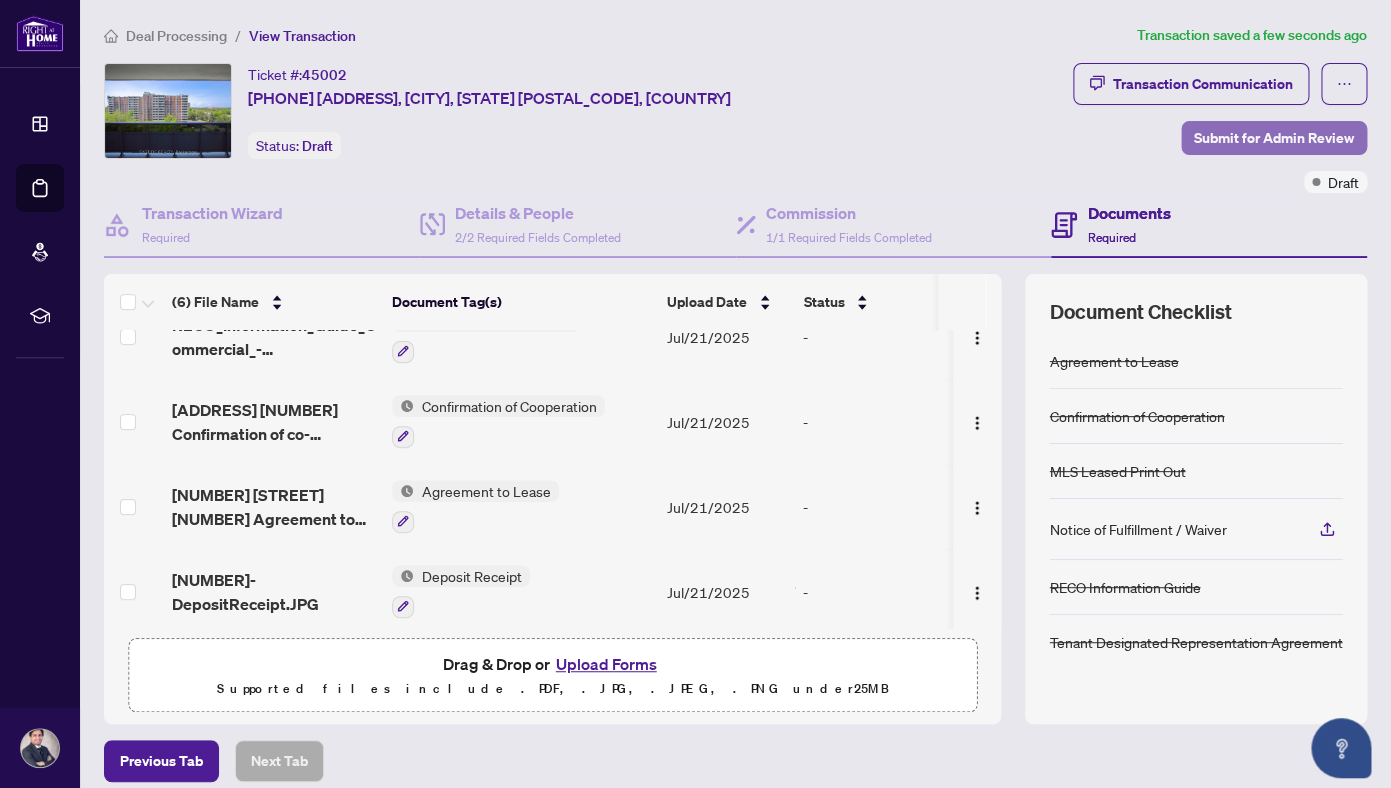 click on "Submit for Admin Review" at bounding box center [1274, 138] 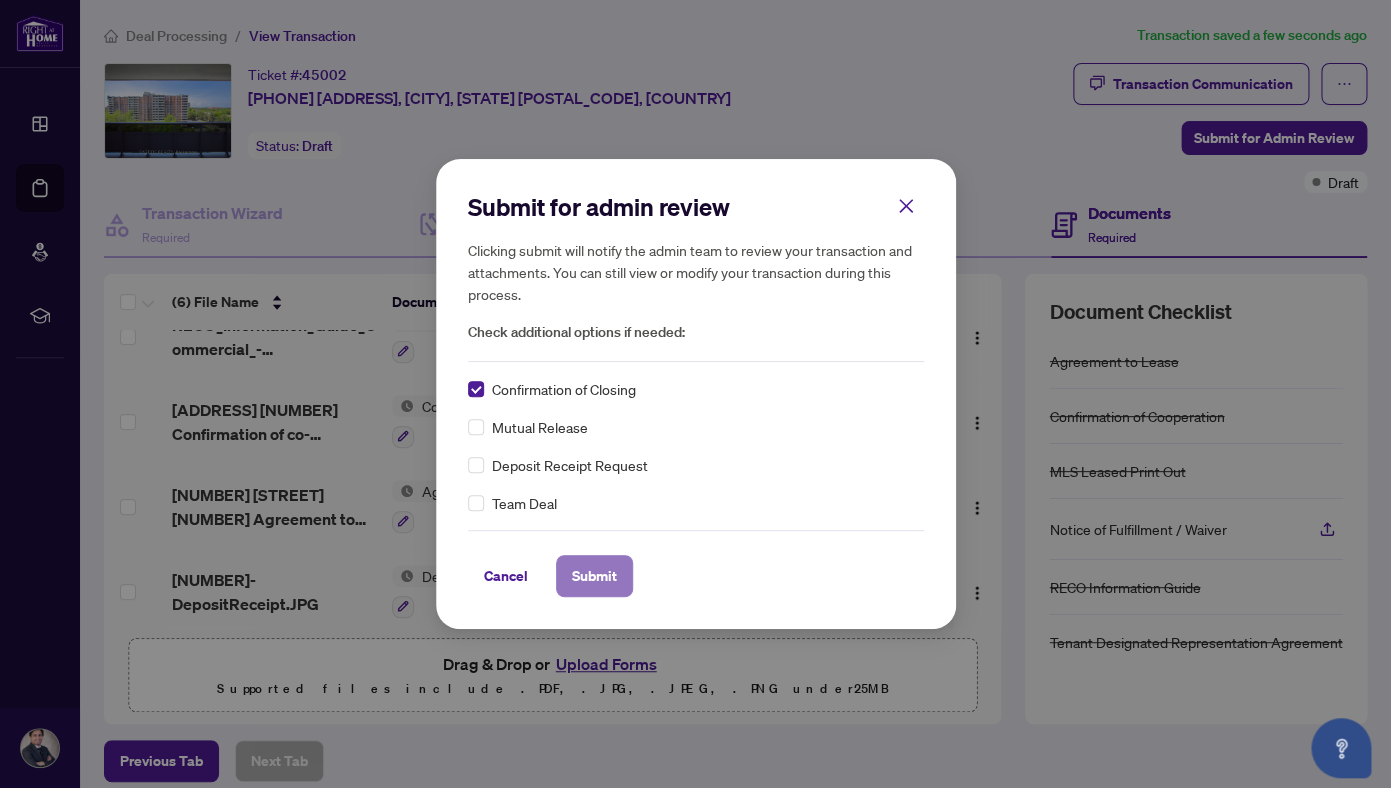 click on "Submit" at bounding box center (594, 576) 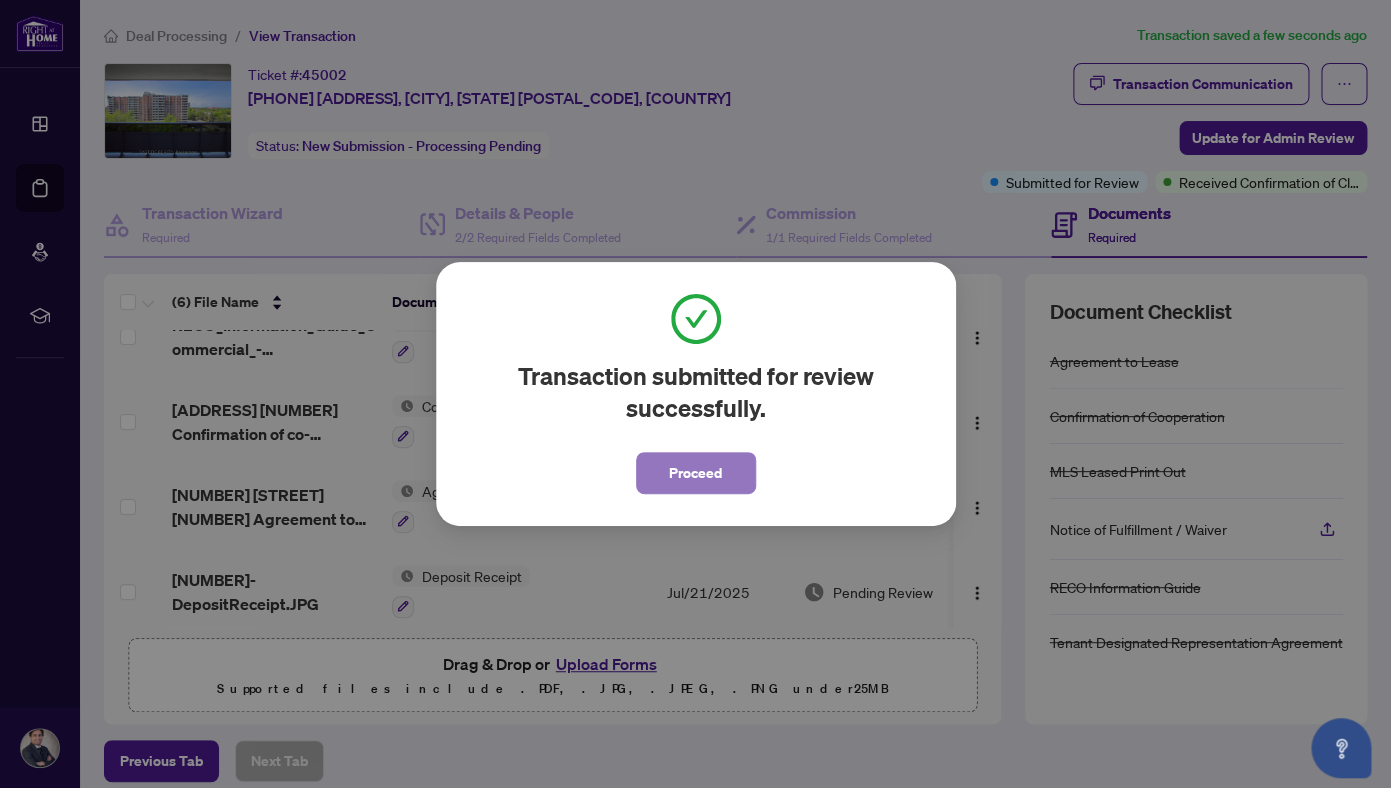 click on "Proceed" at bounding box center [695, 473] 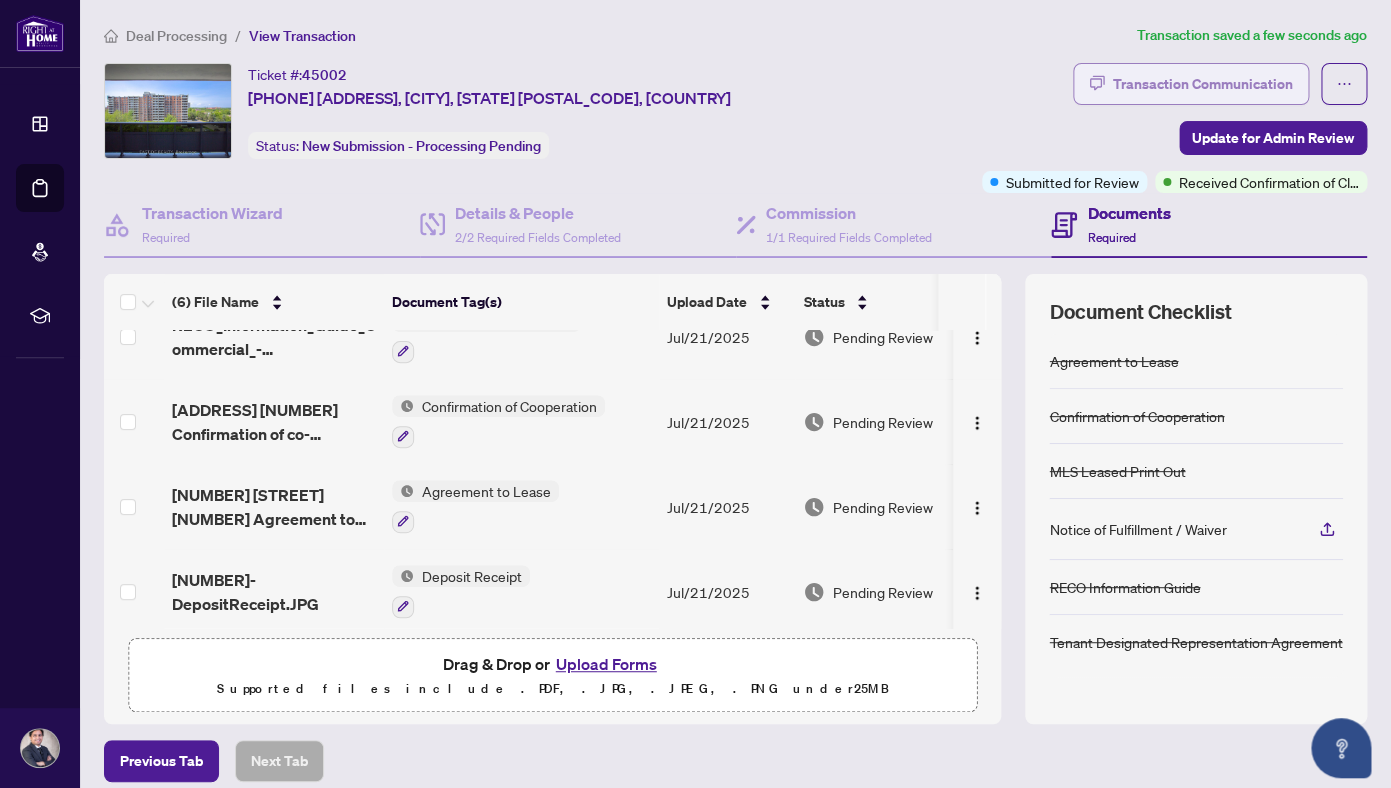 click on "Transaction Communication" at bounding box center (1203, 84) 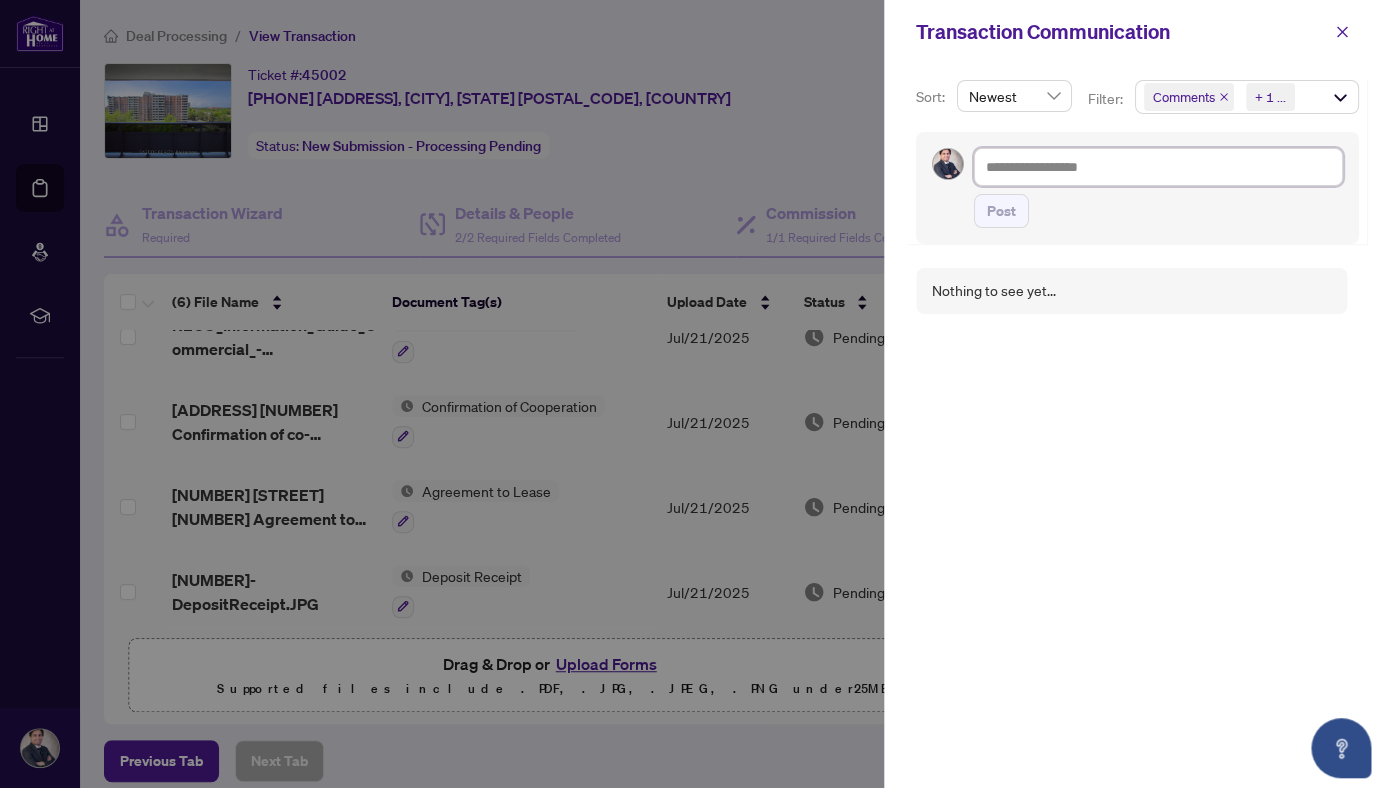click at bounding box center (1158, 167) 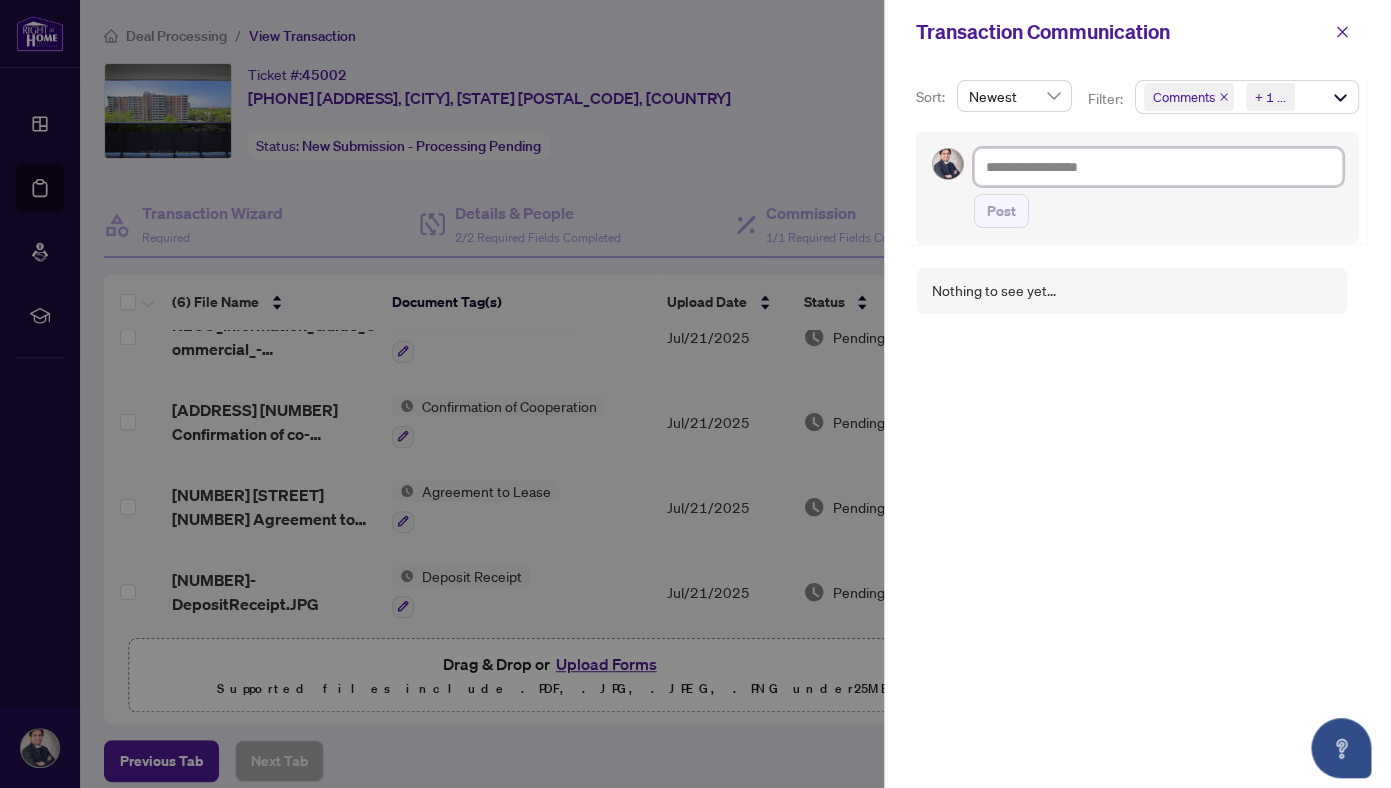 type on "*" 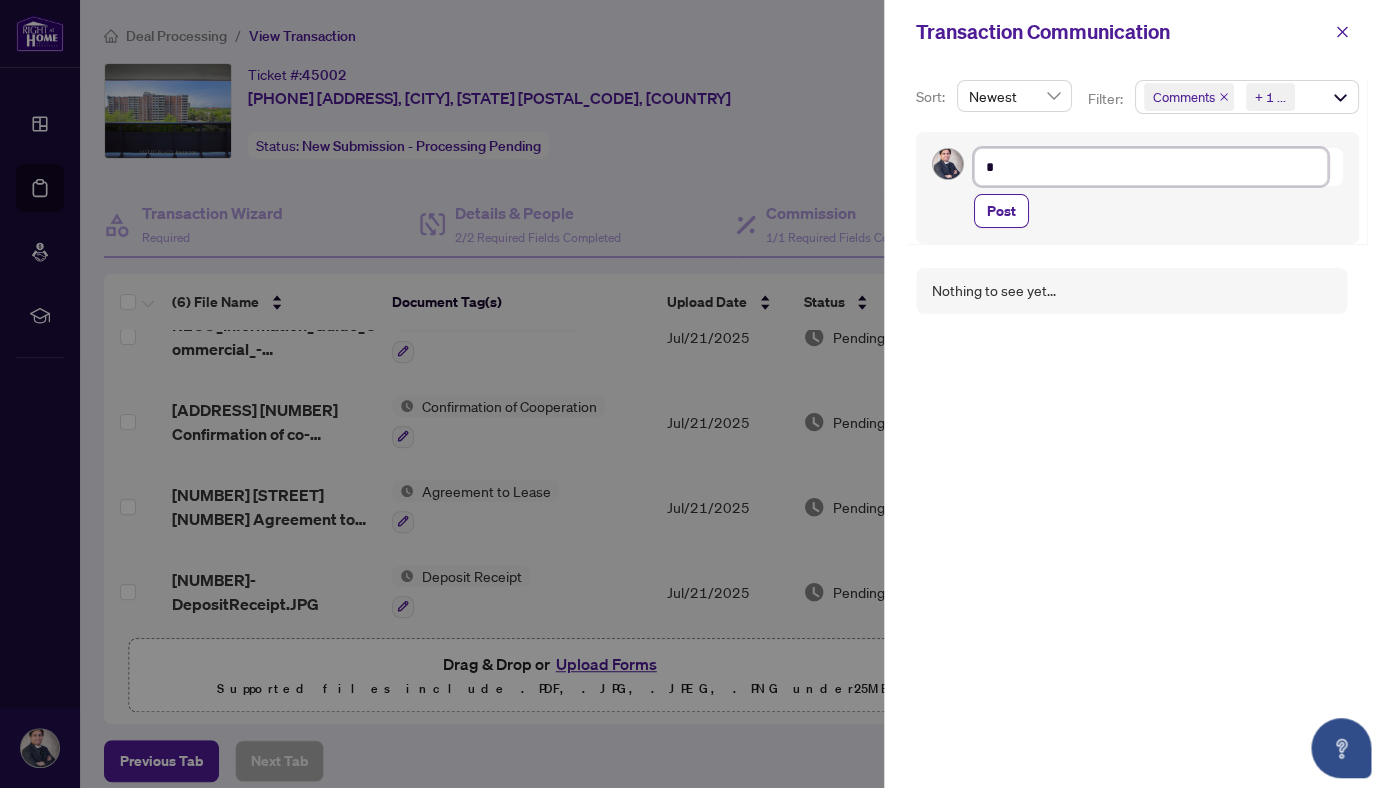 type on "**" 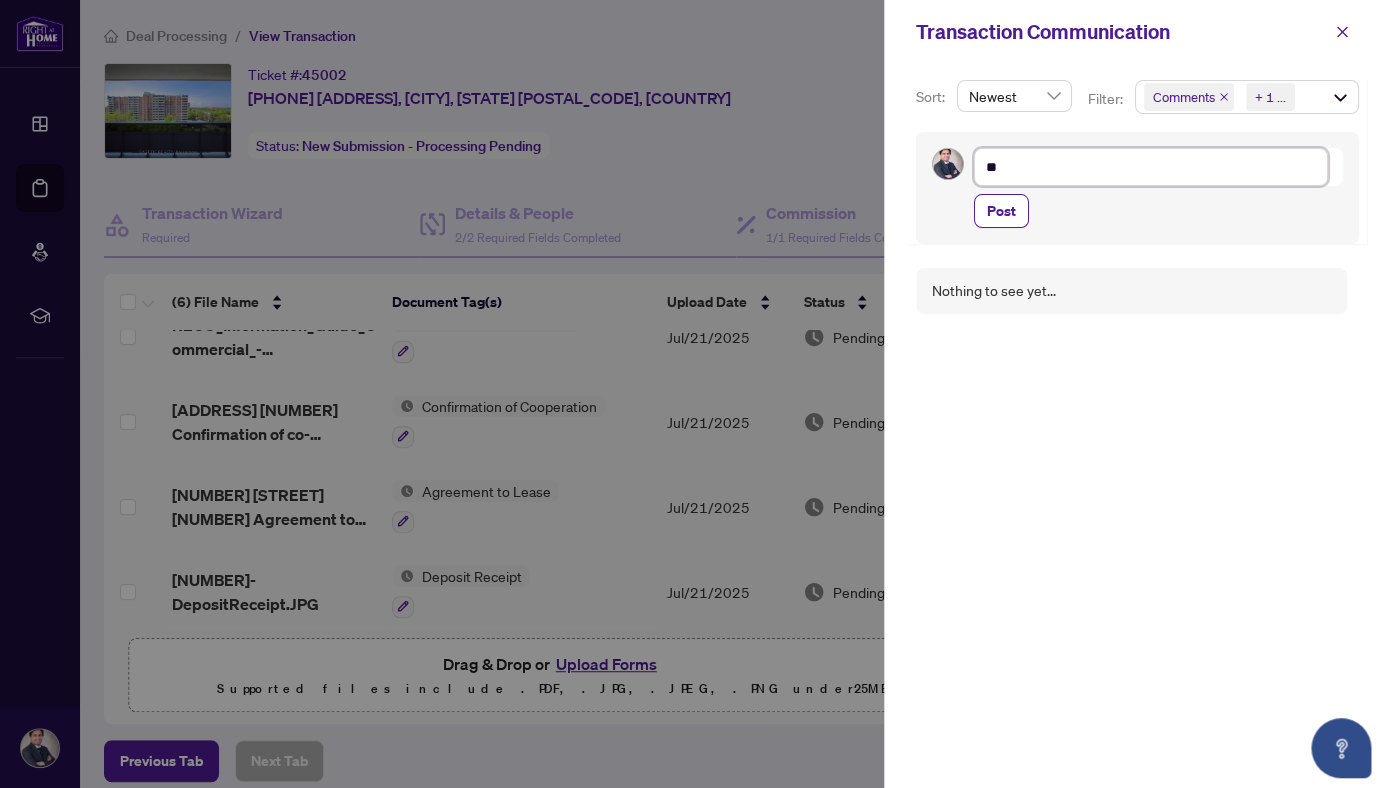 type on "***" 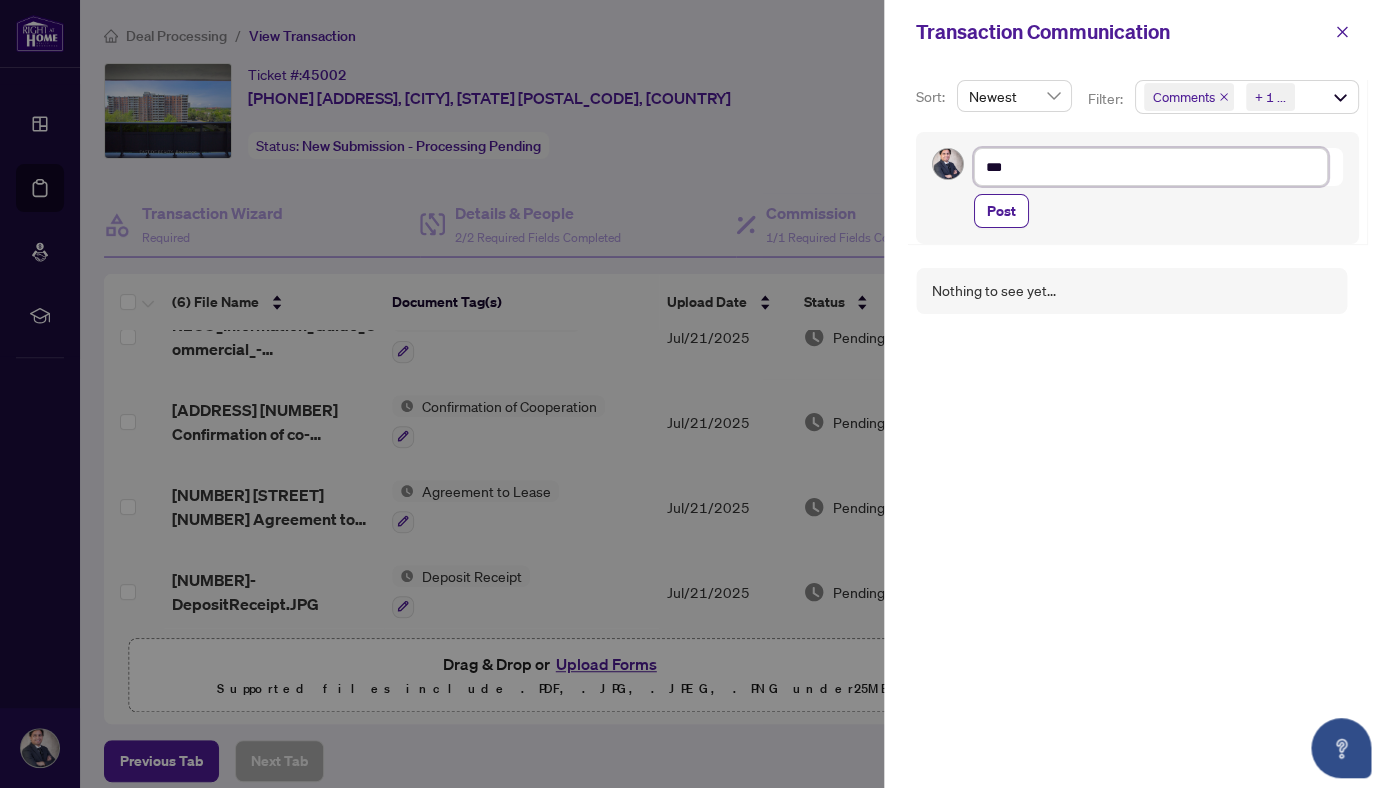 type on "****" 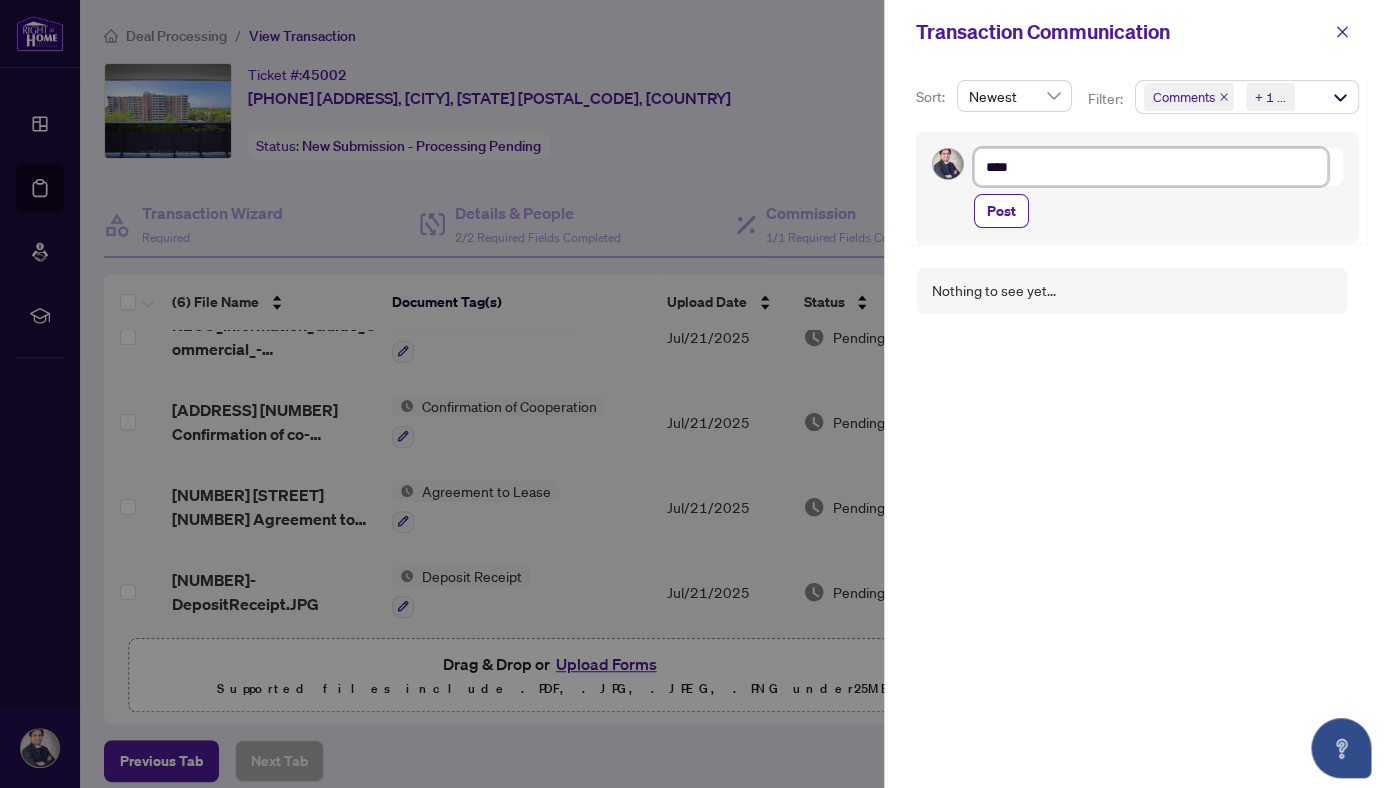 type on "*****" 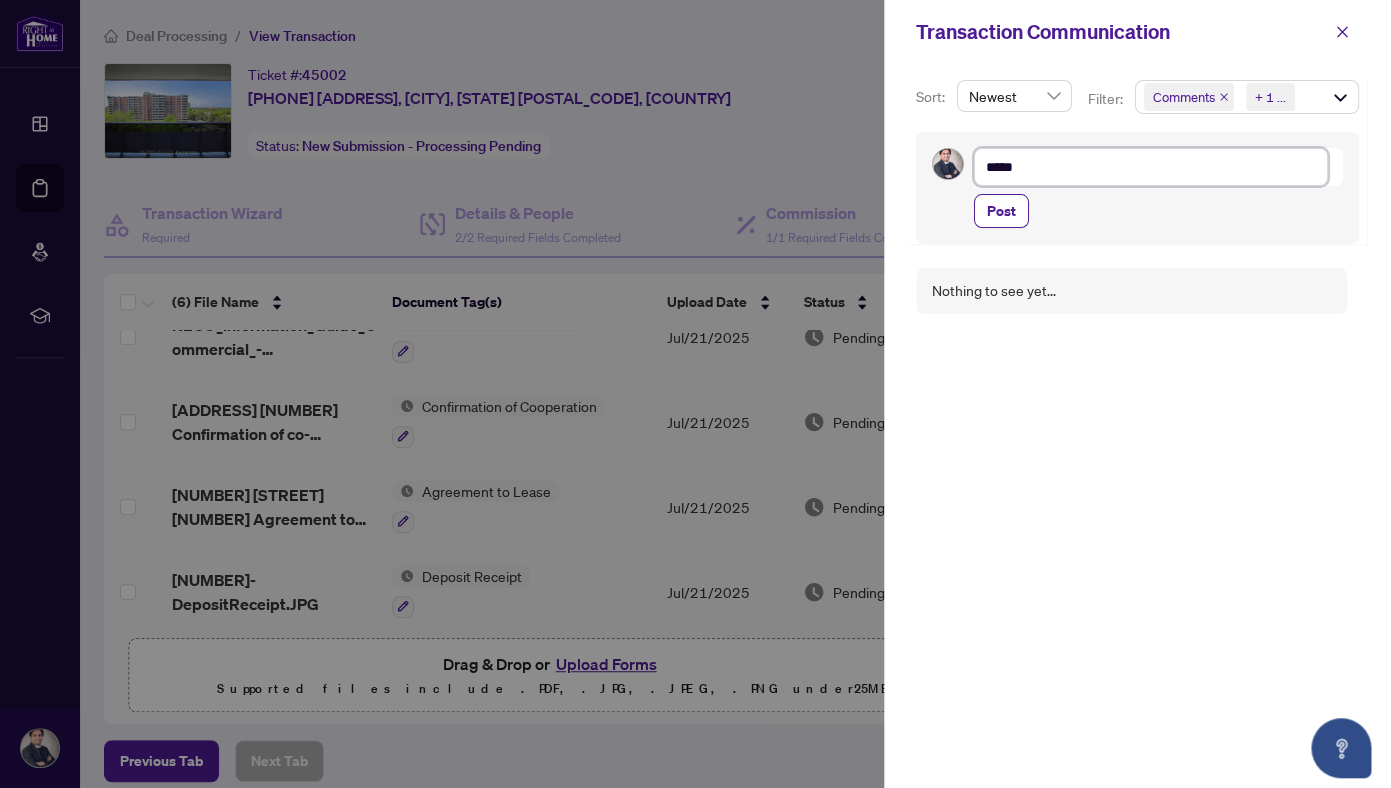 type on "******" 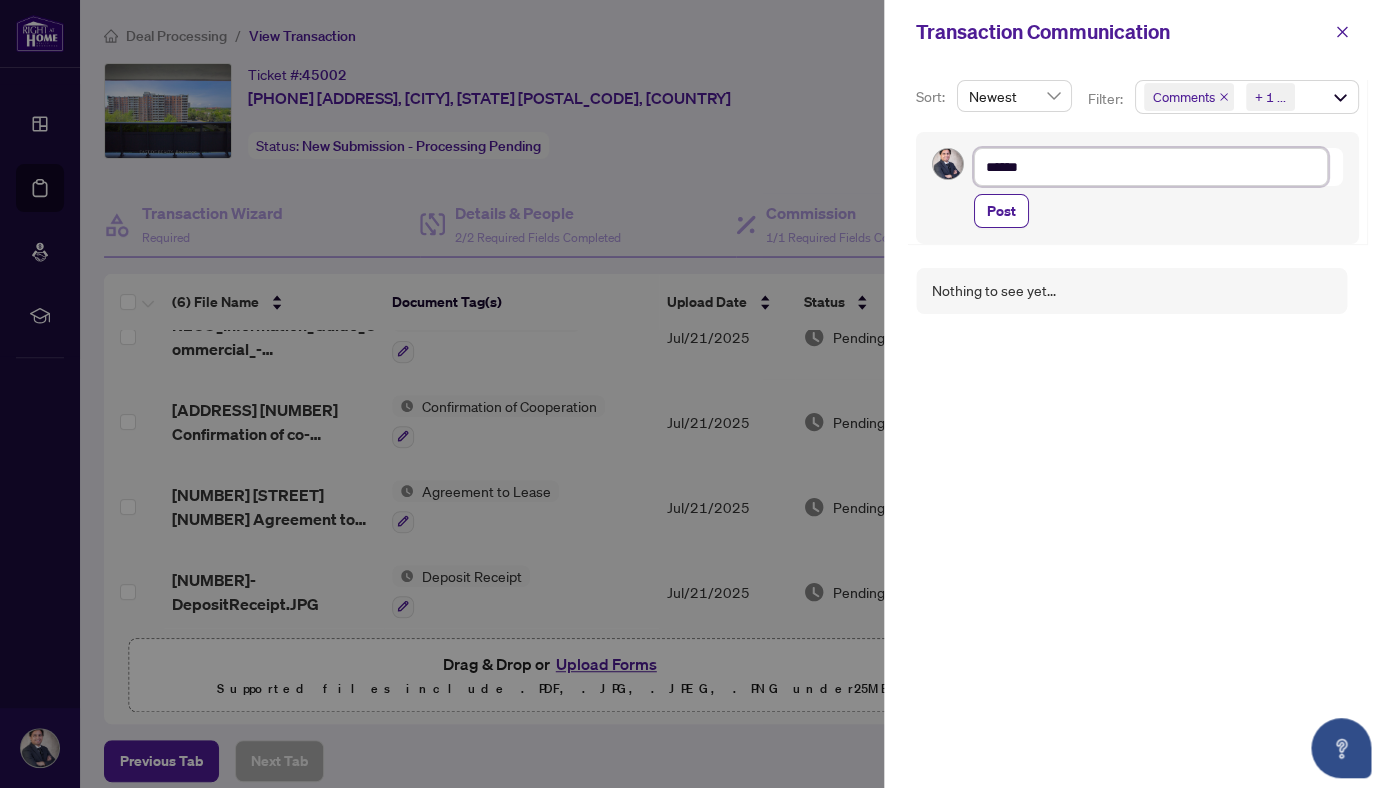 type on "******" 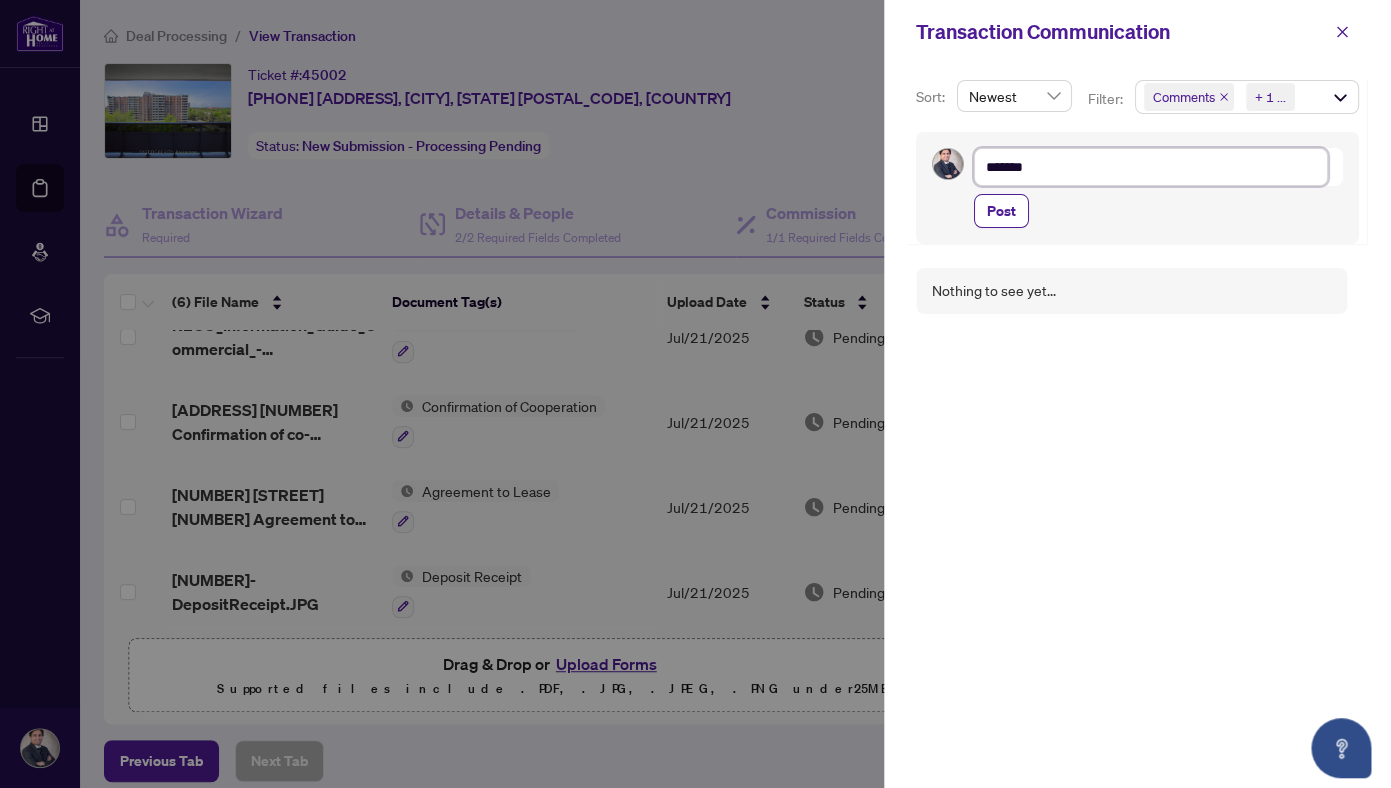 type on "********" 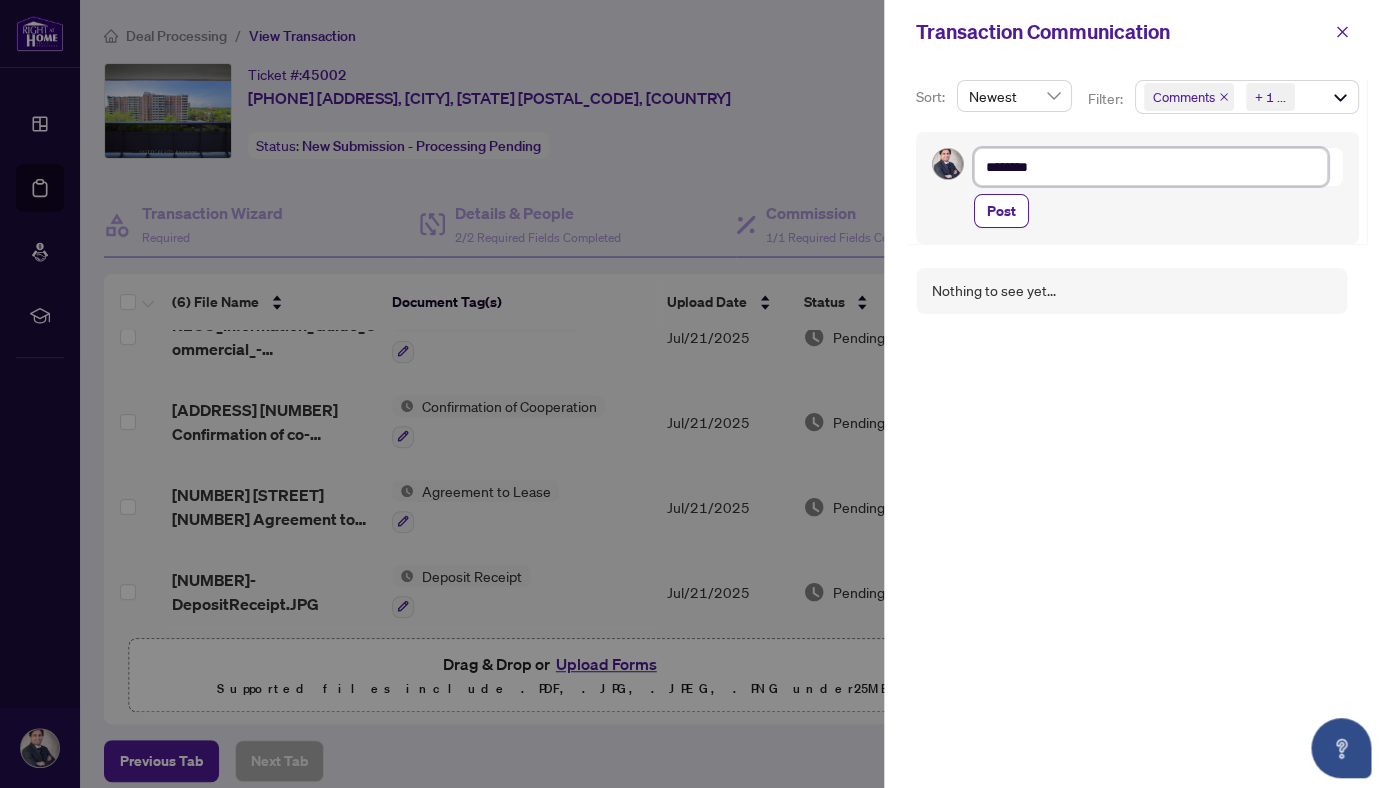 type on "******" 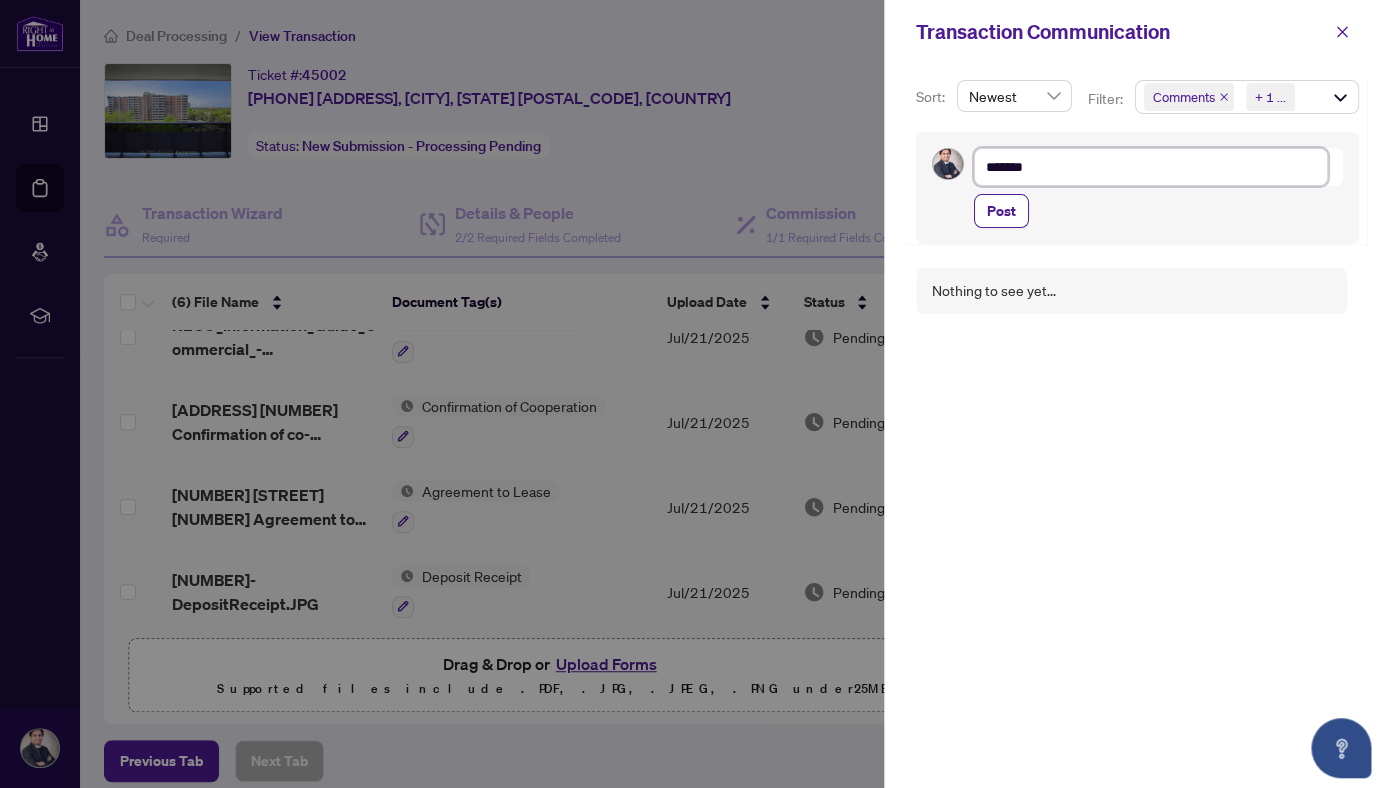 type on "********" 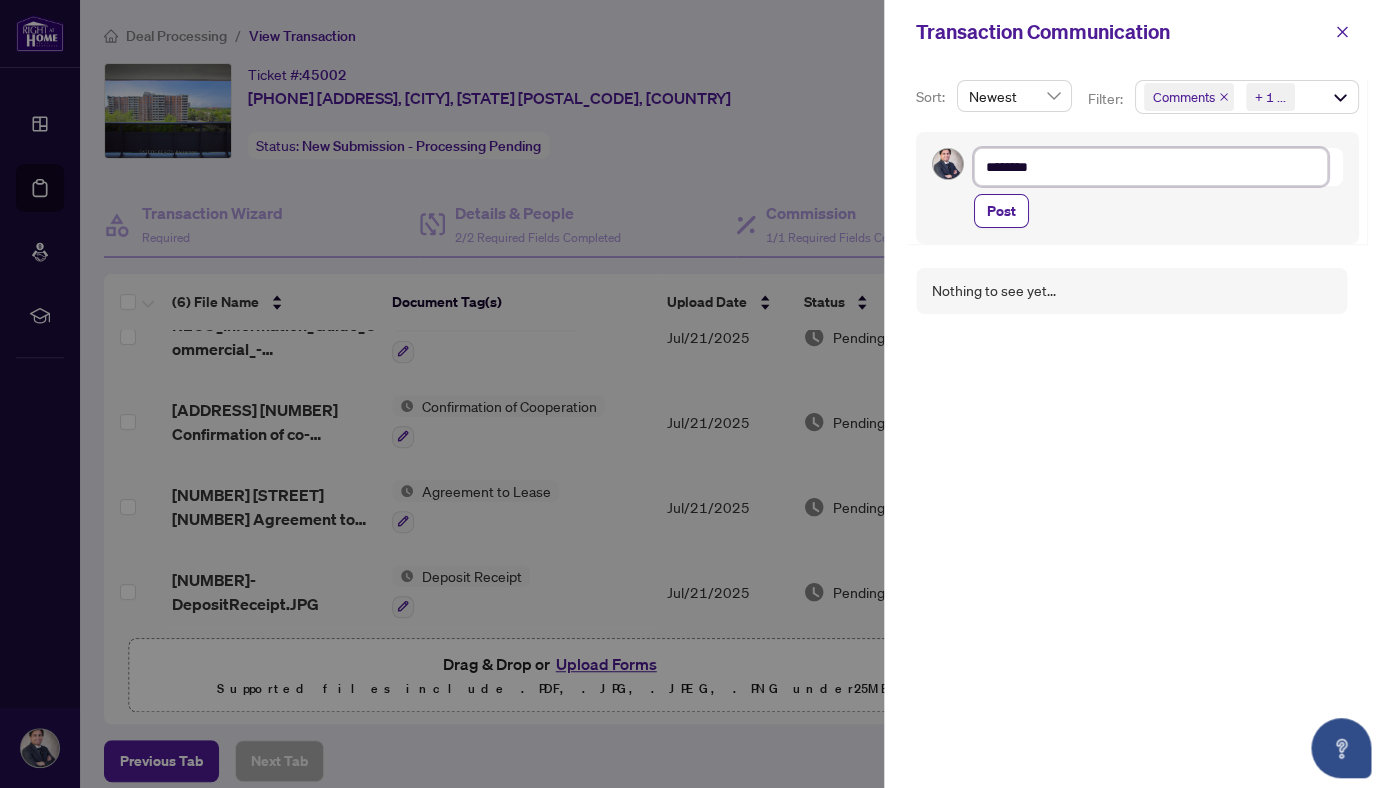 type on "*********" 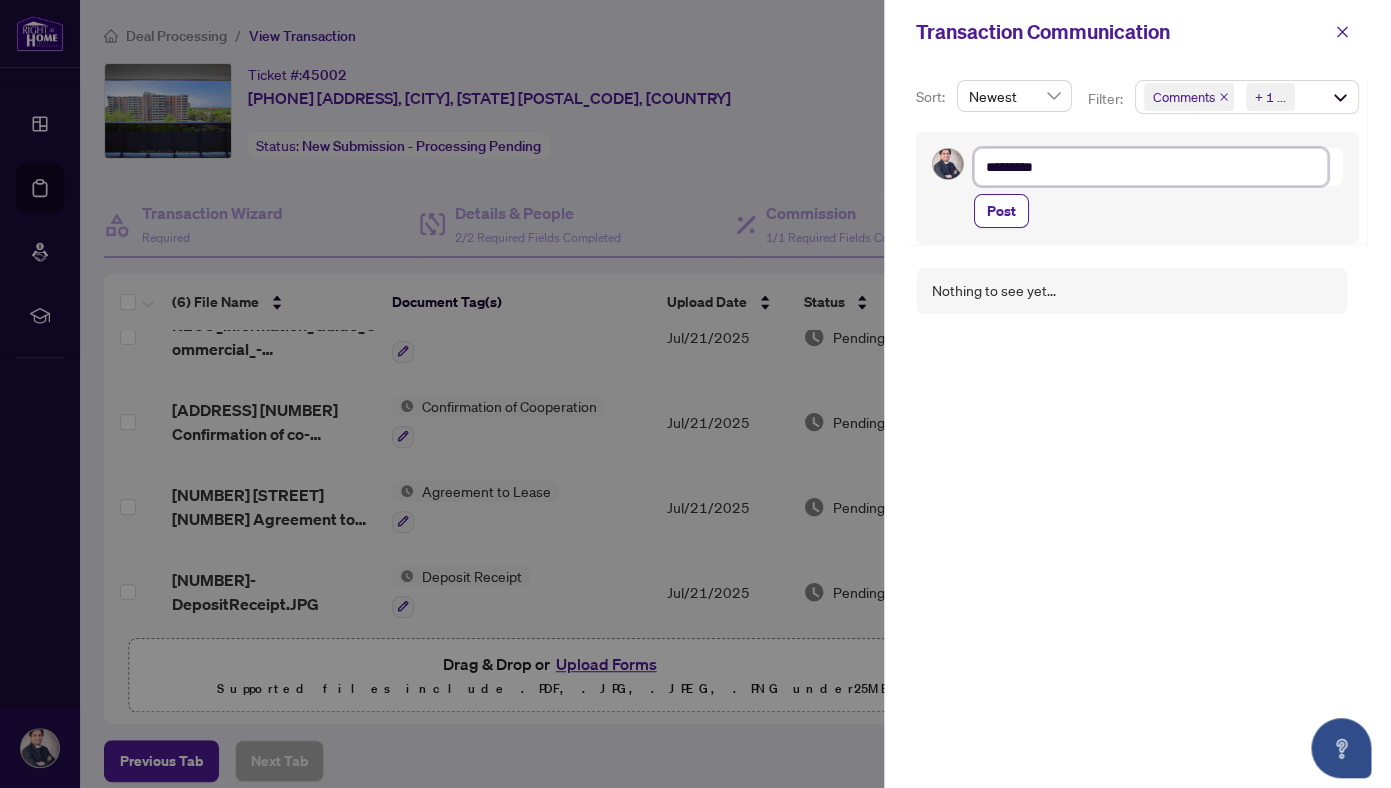 type on "**********" 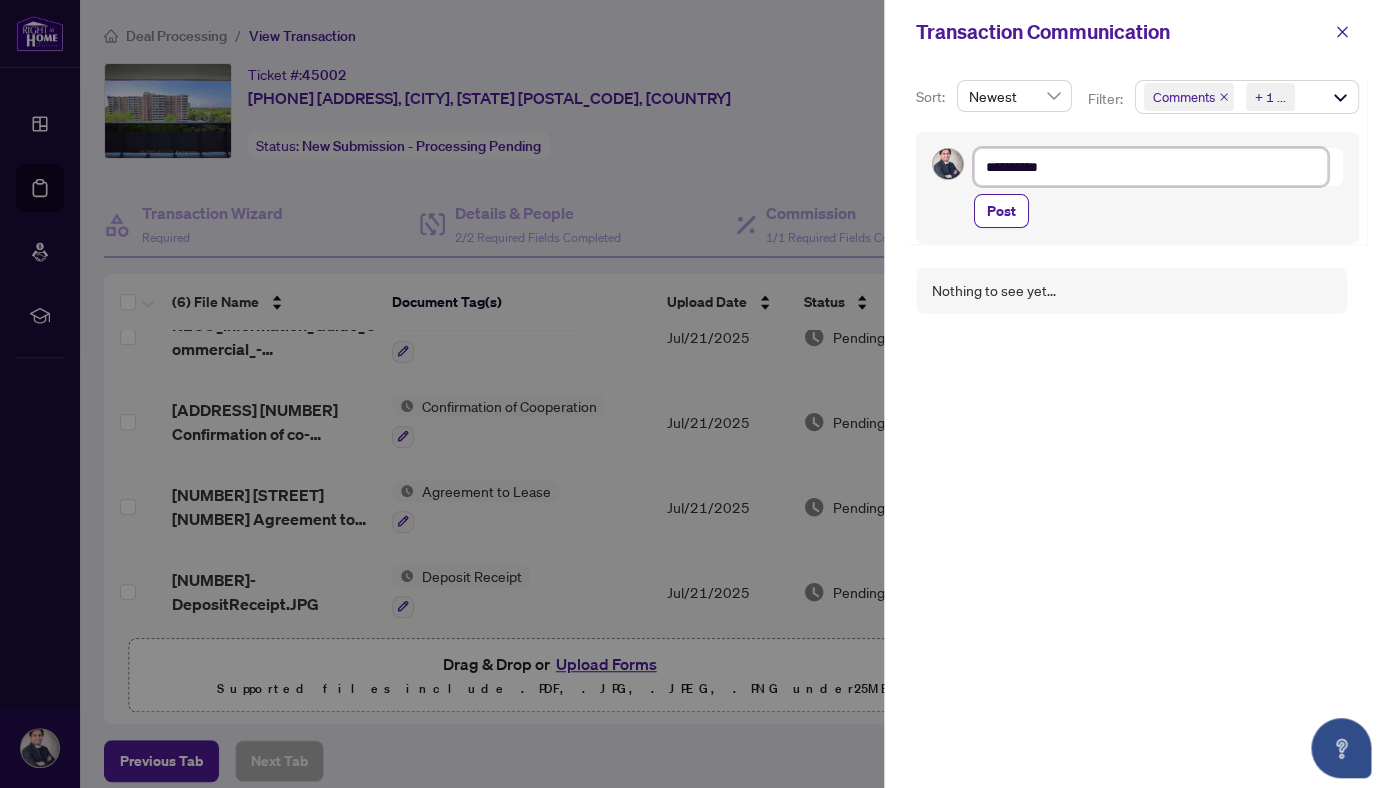 type on "**********" 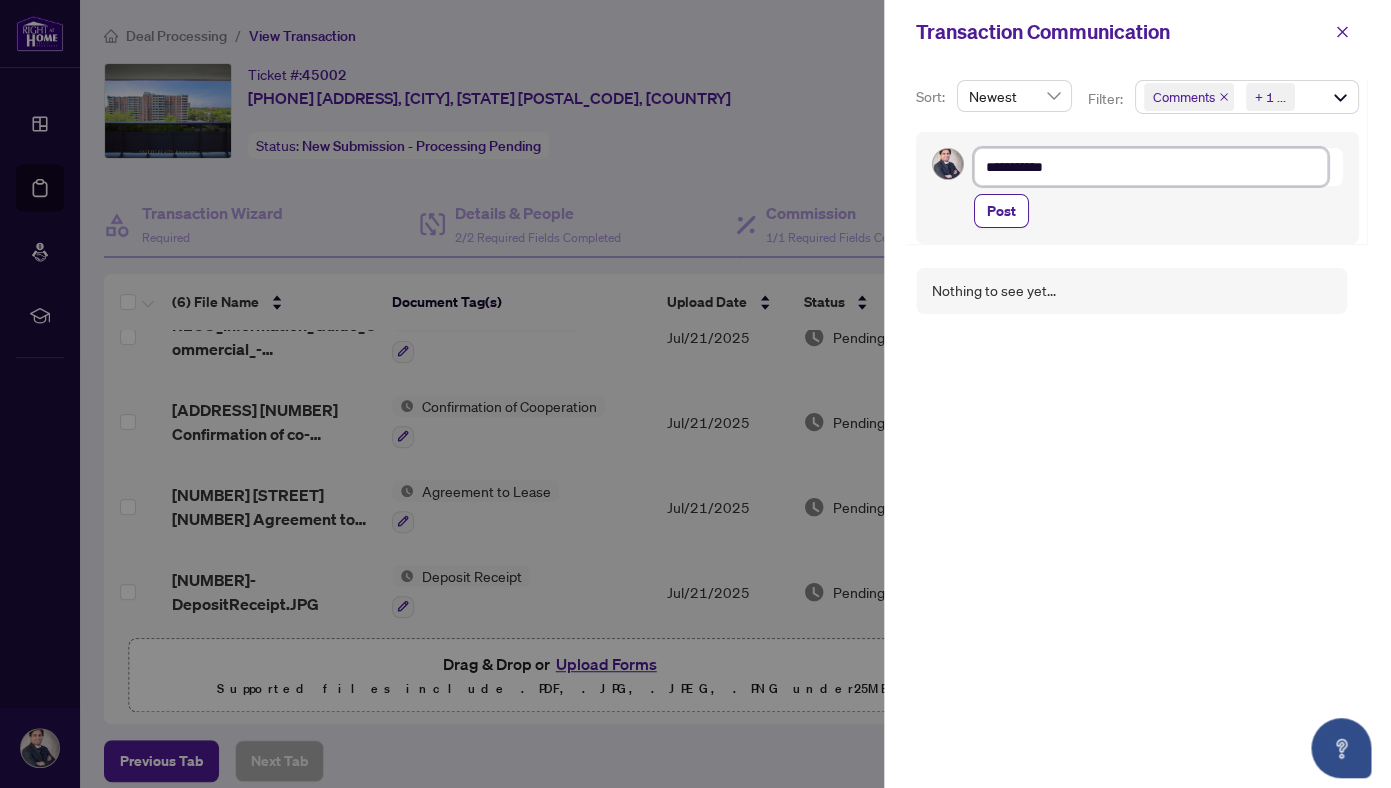 type on "**********" 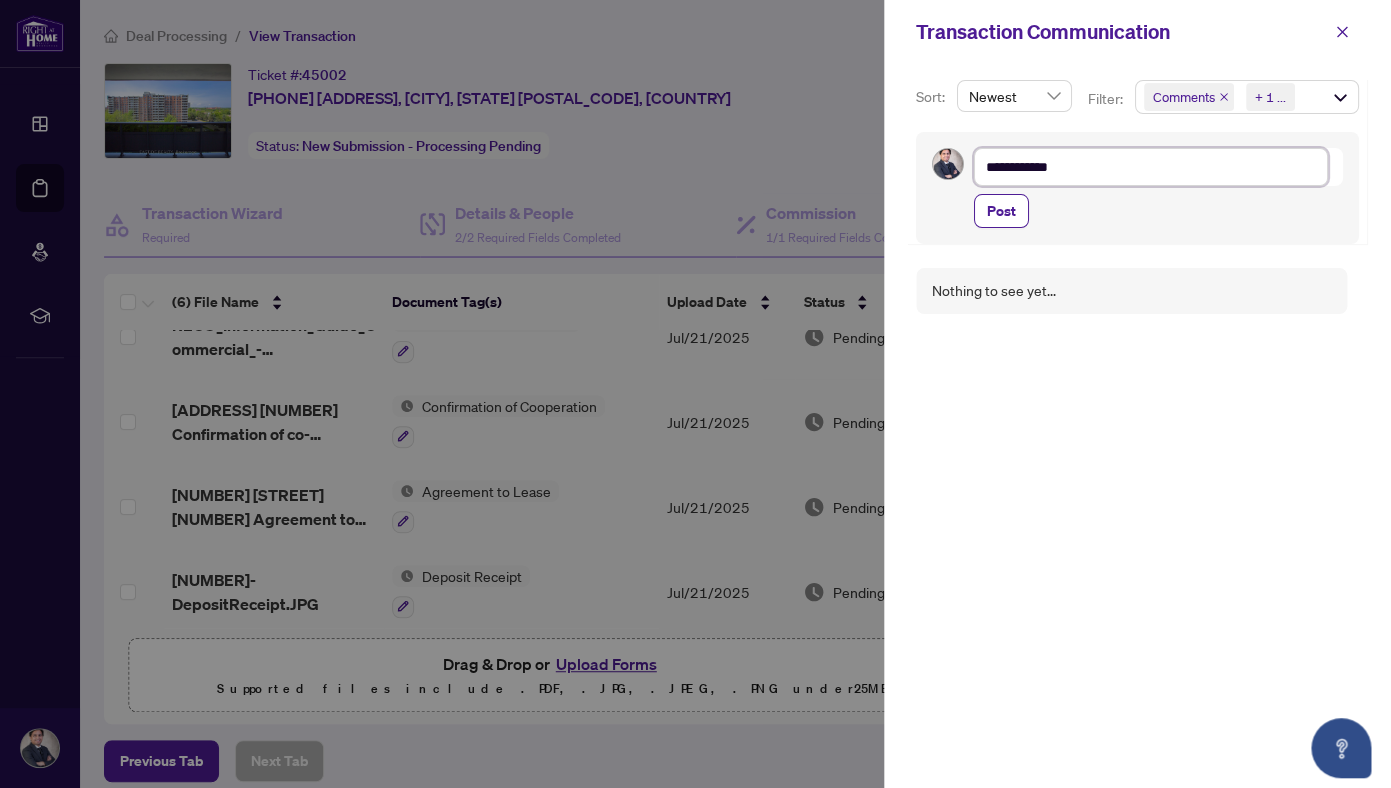 type on "**********" 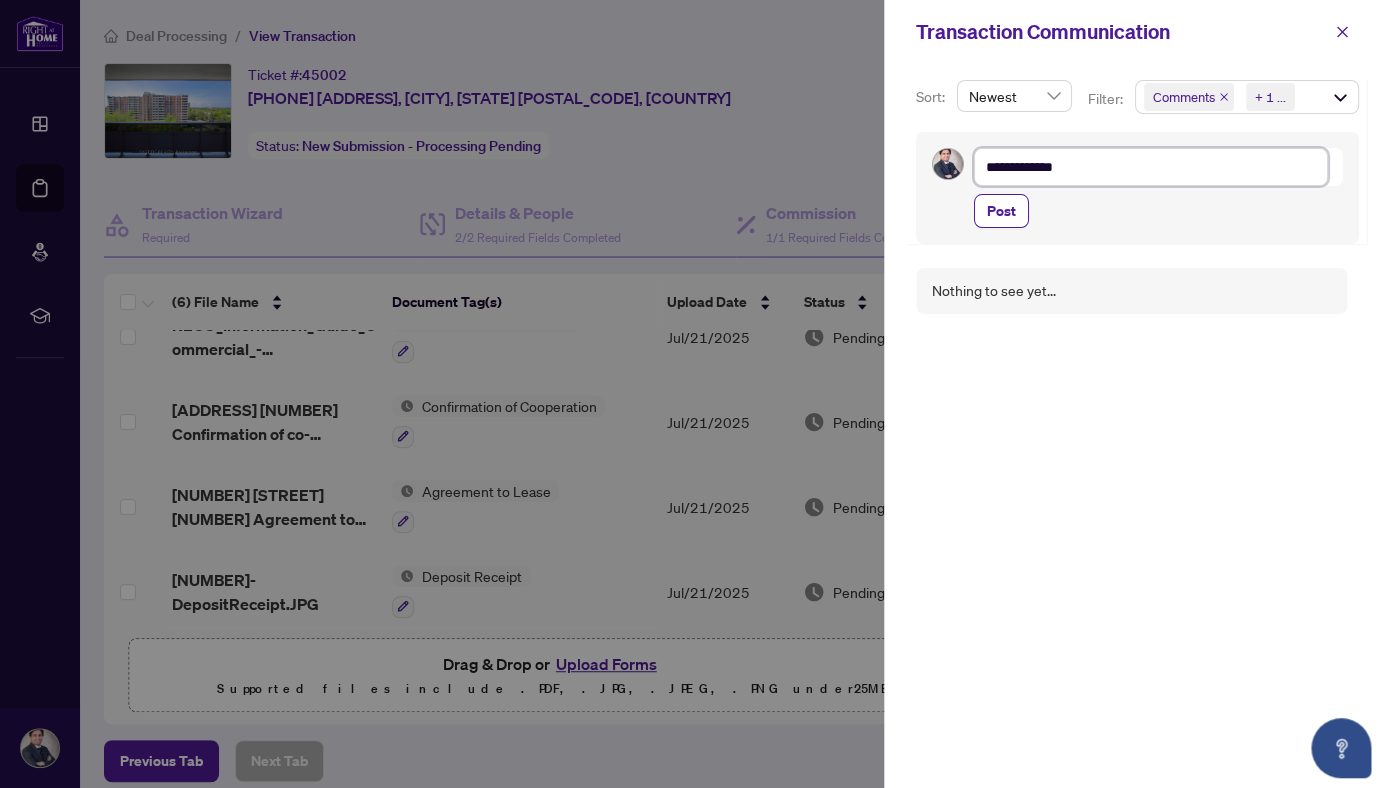 type on "**********" 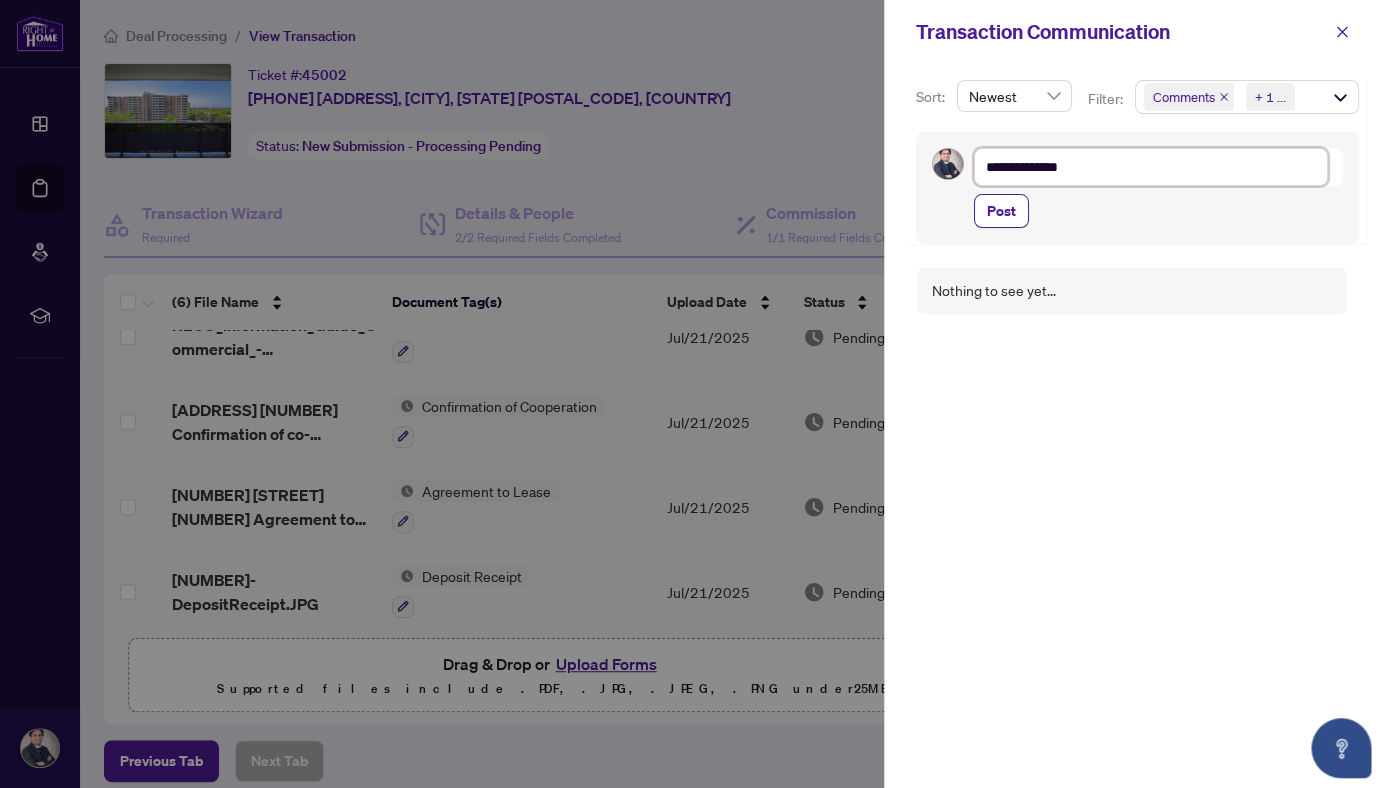type on "**********" 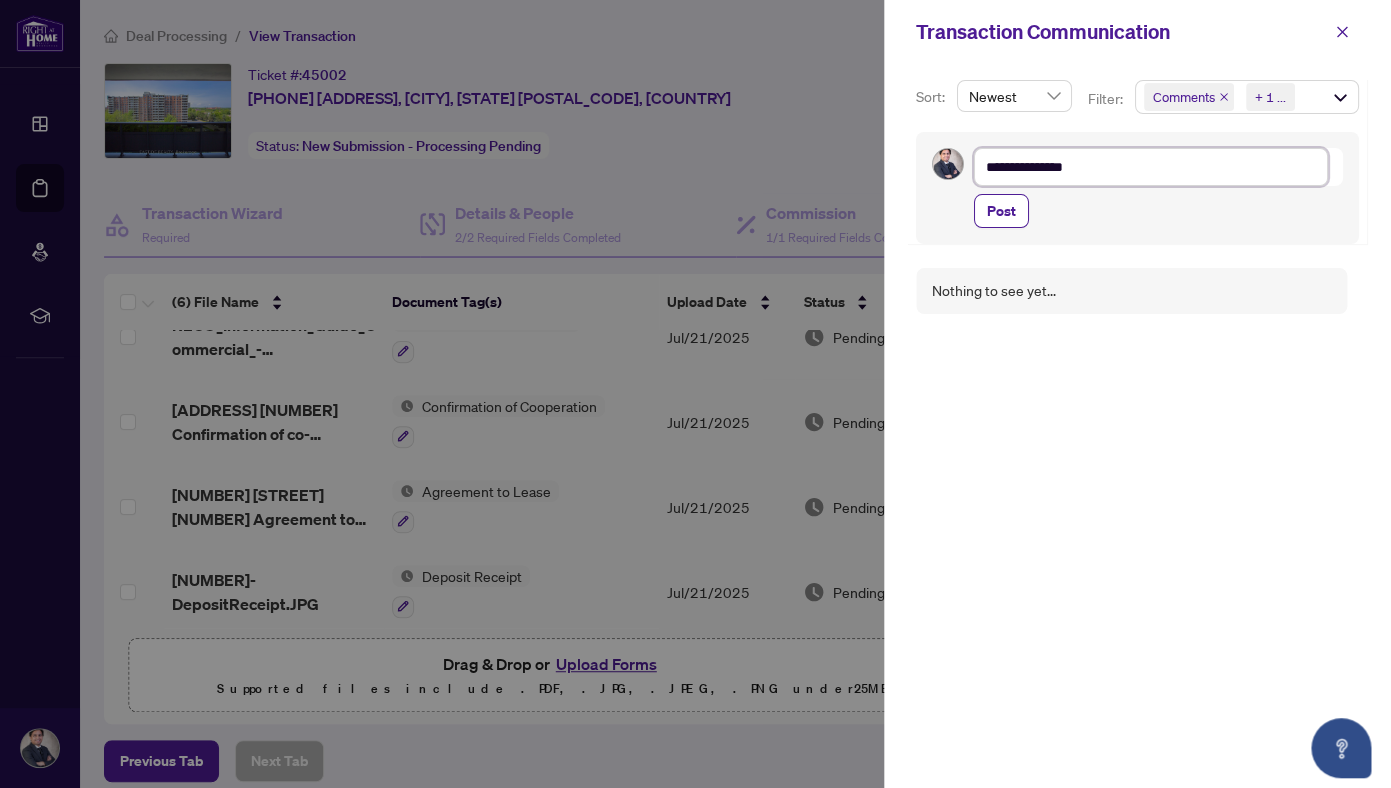 type on "**********" 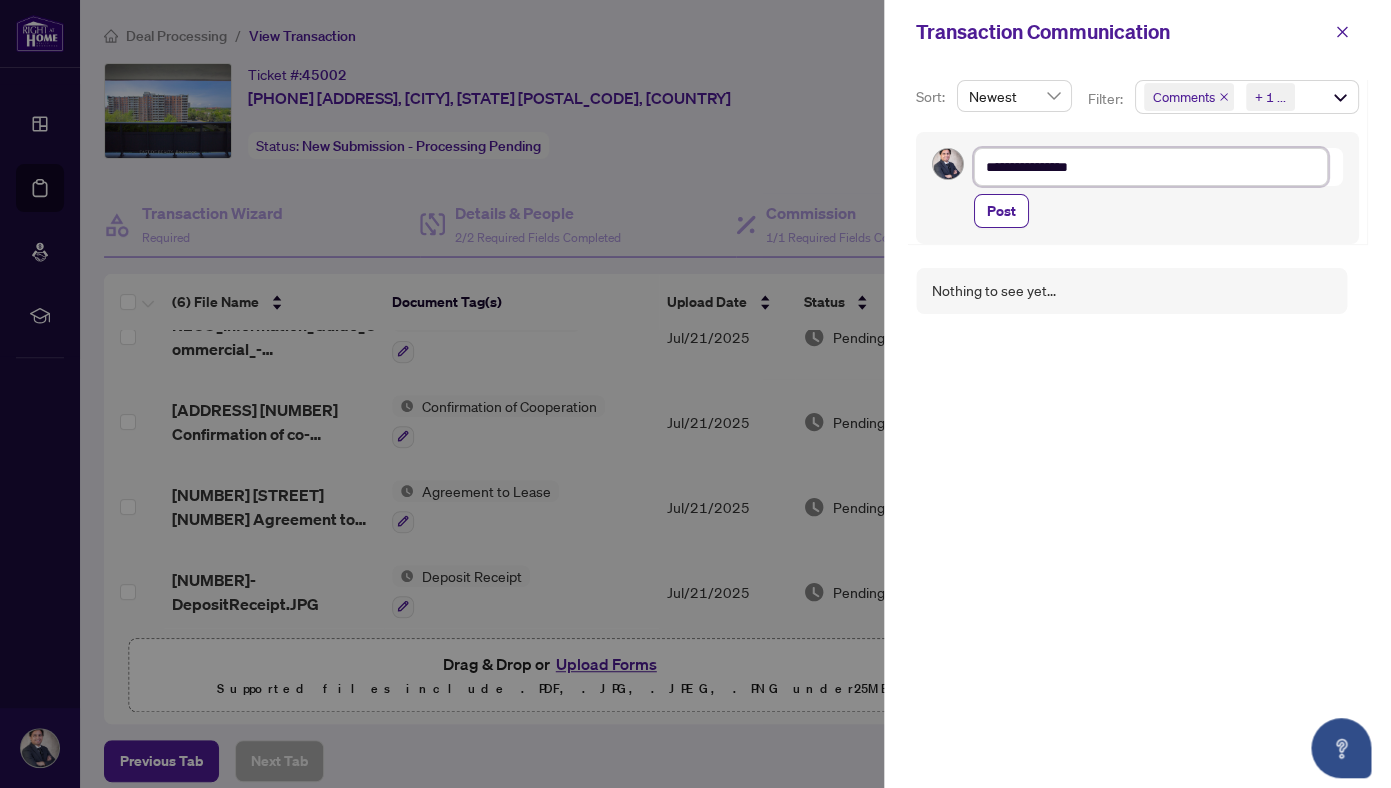 type on "**********" 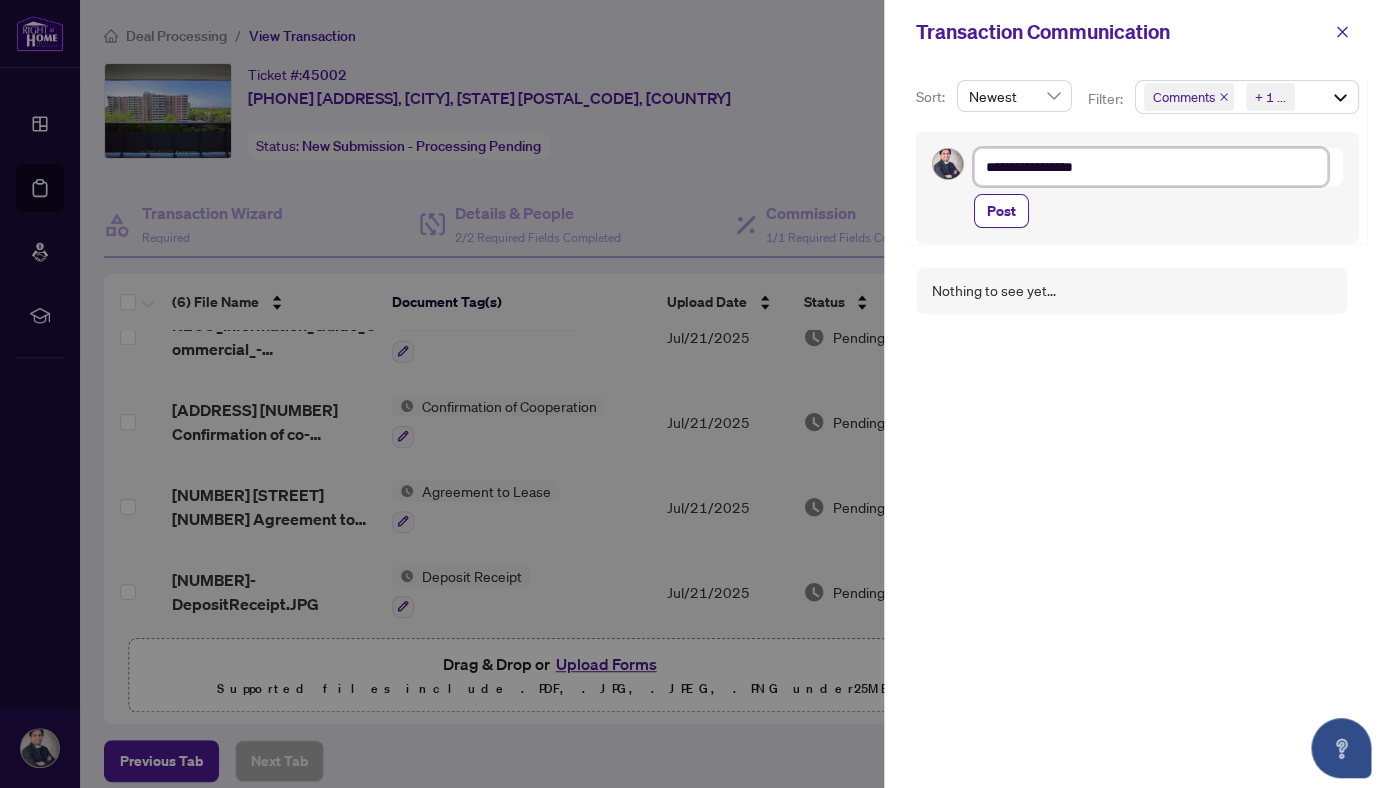 type on "**********" 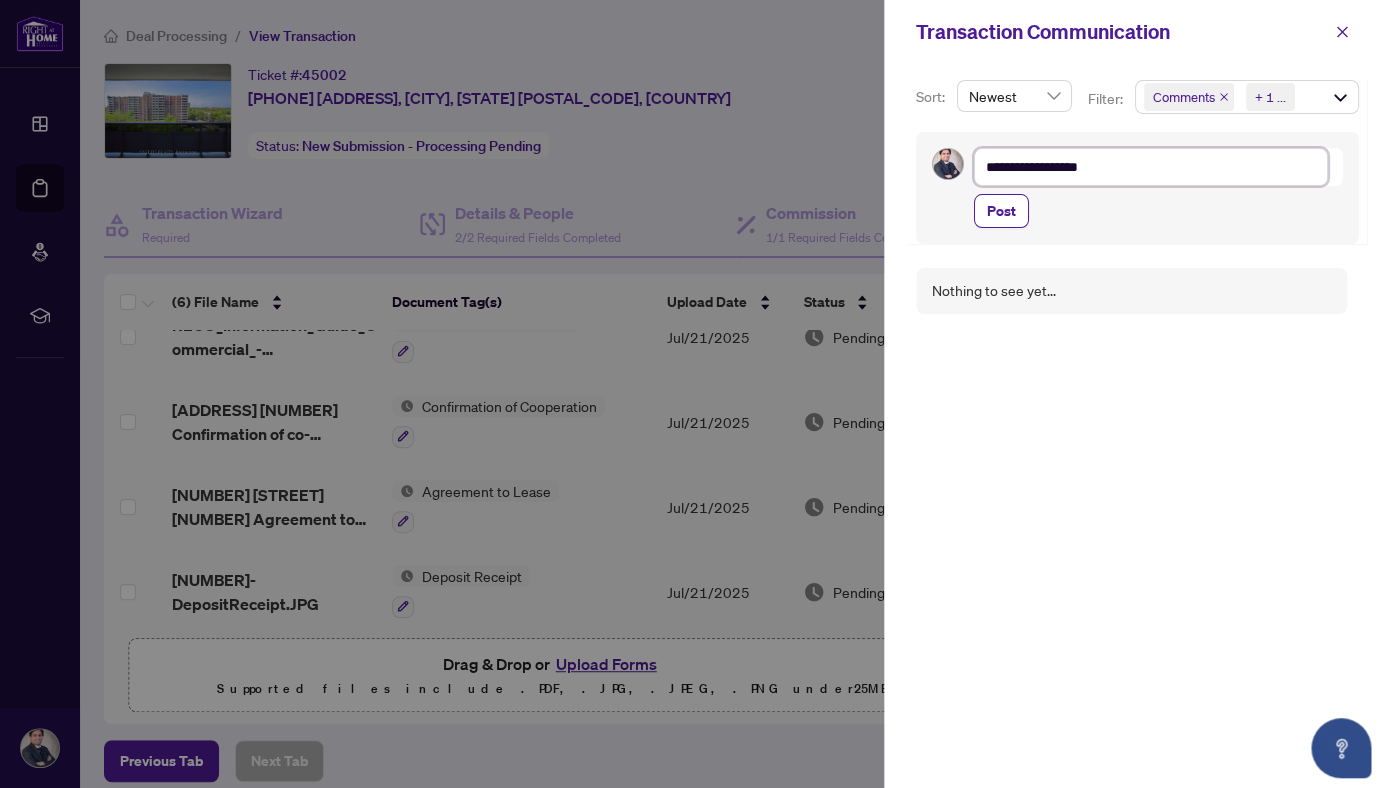 type on "**********" 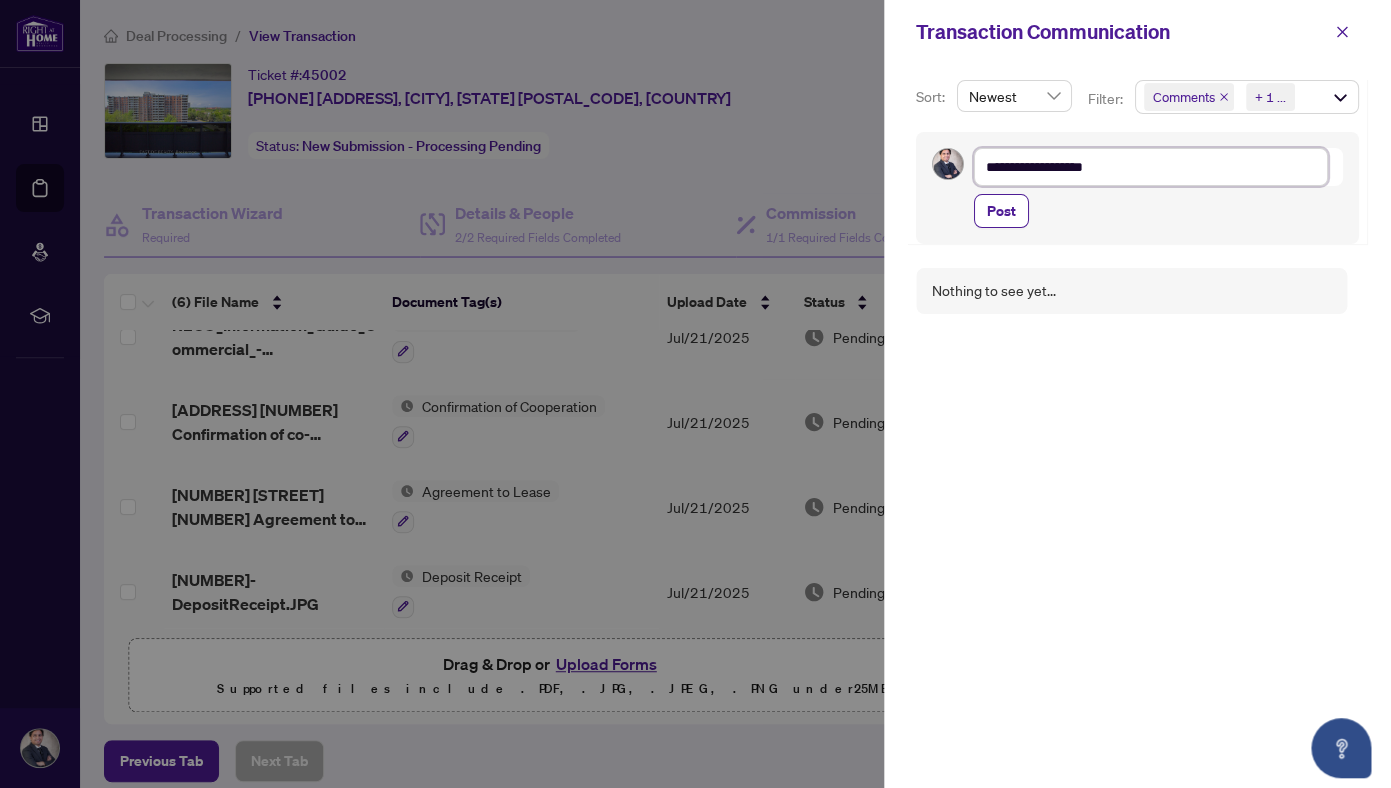 type on "**********" 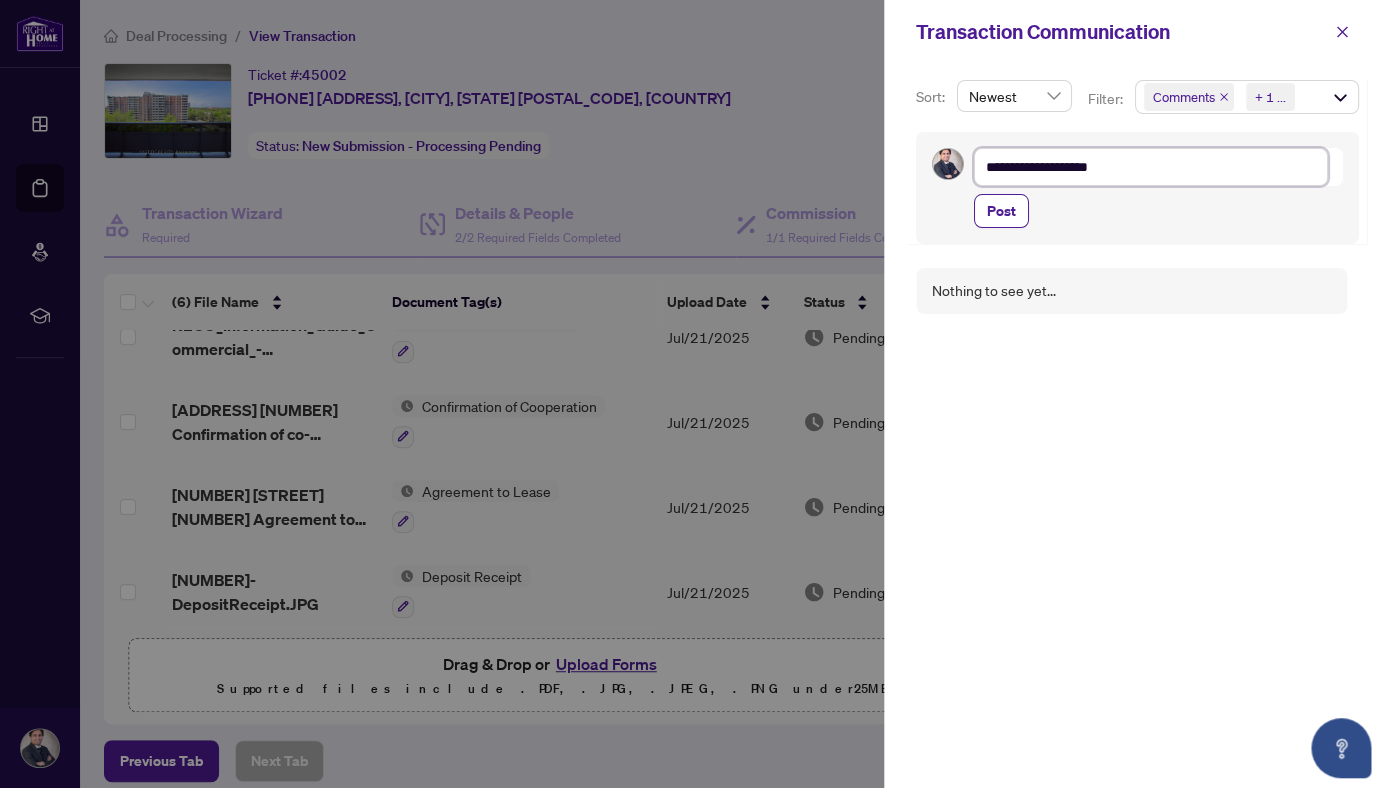 type on "**********" 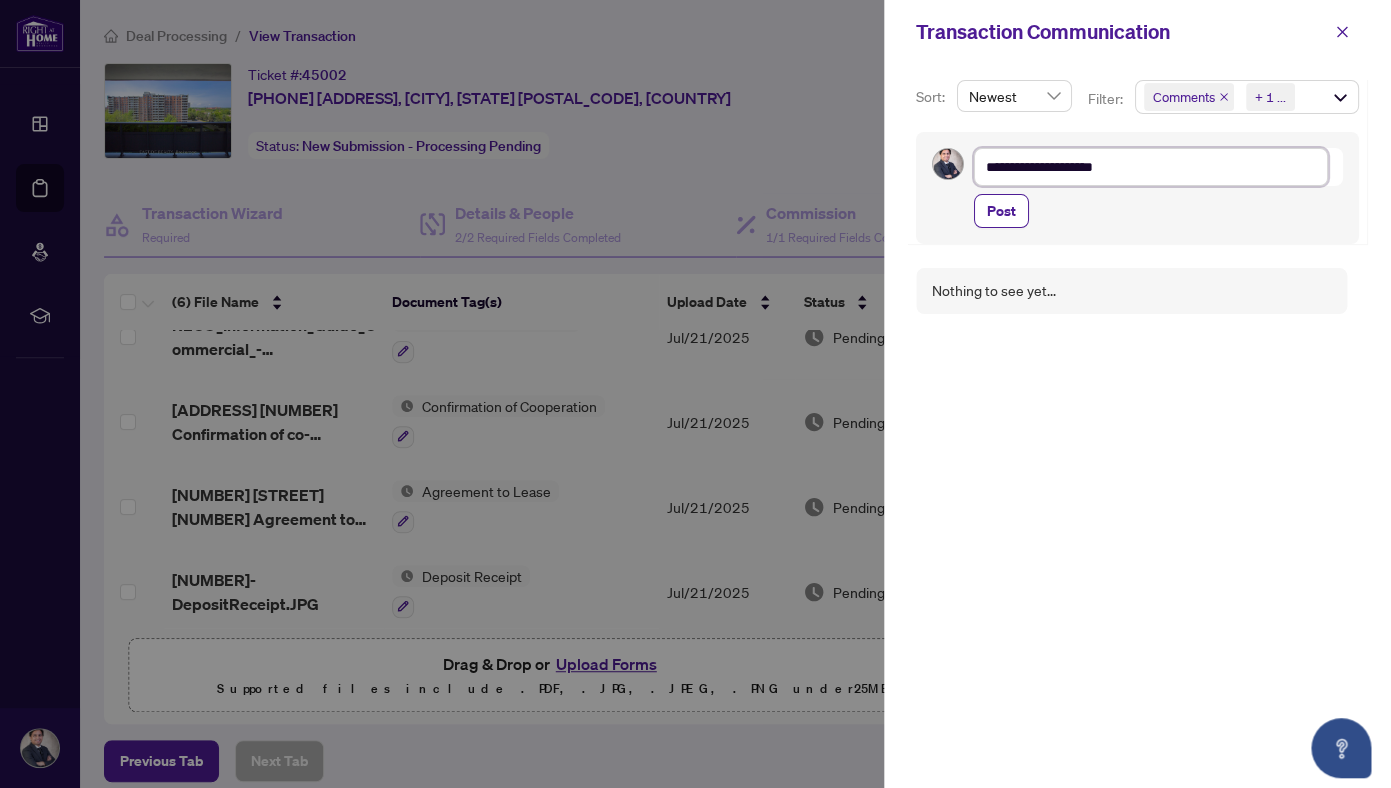 type on "**********" 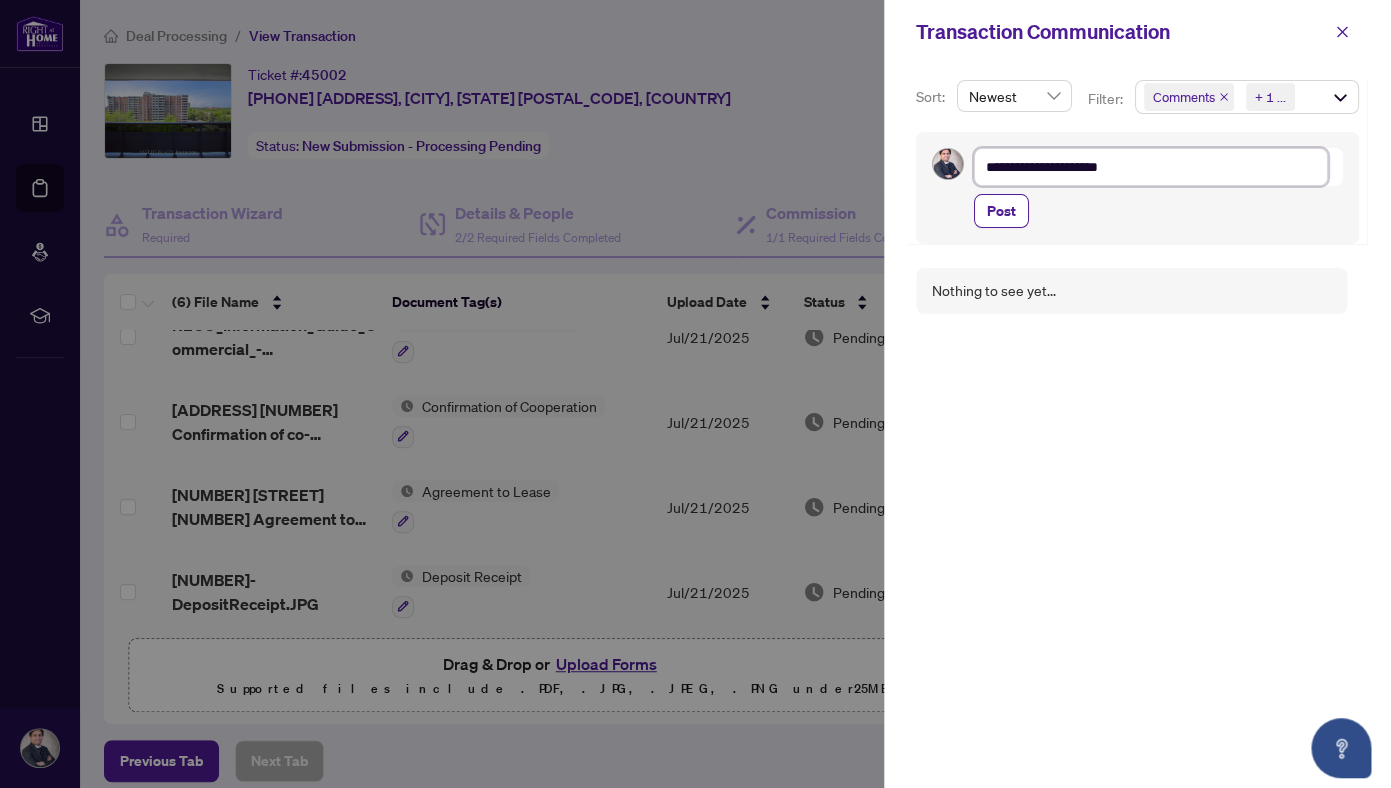 type on "**********" 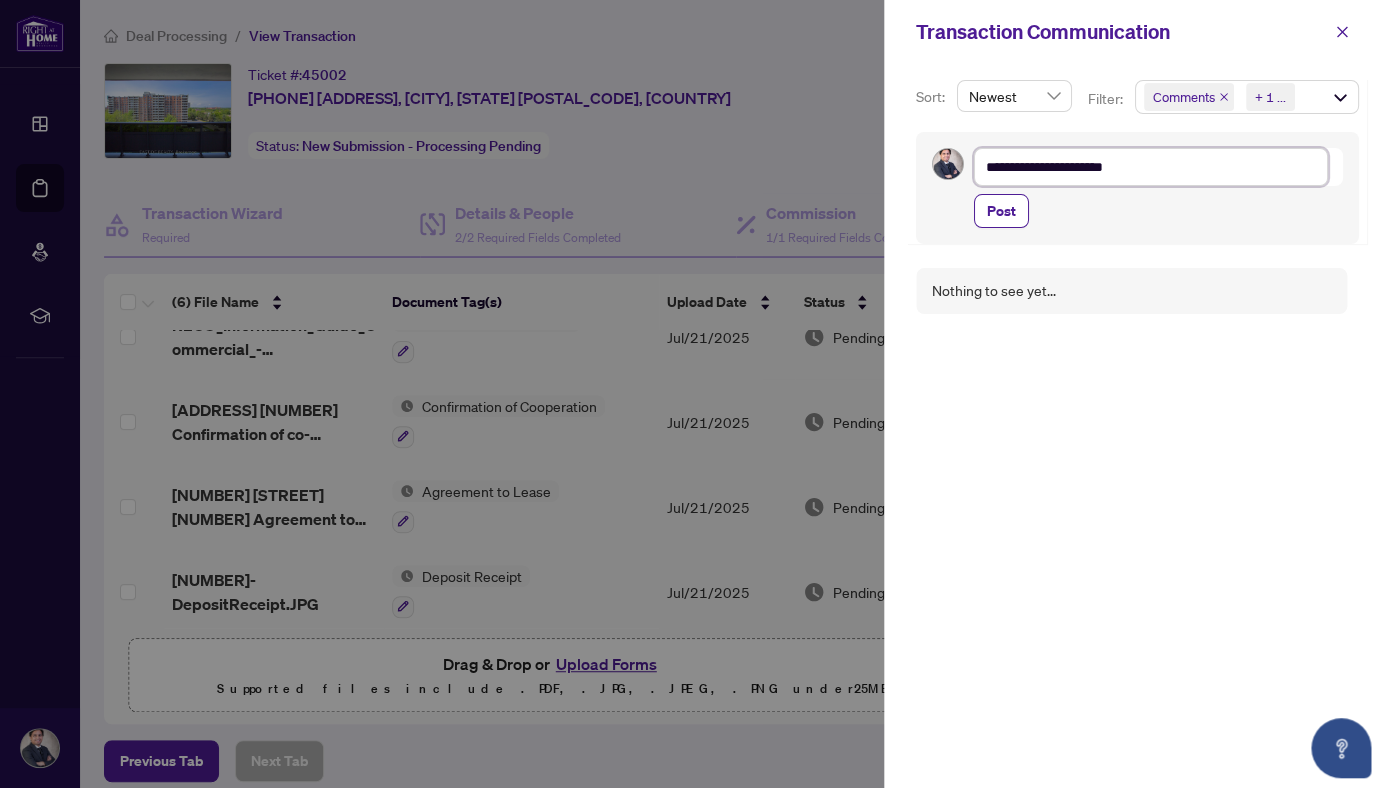 type on "**********" 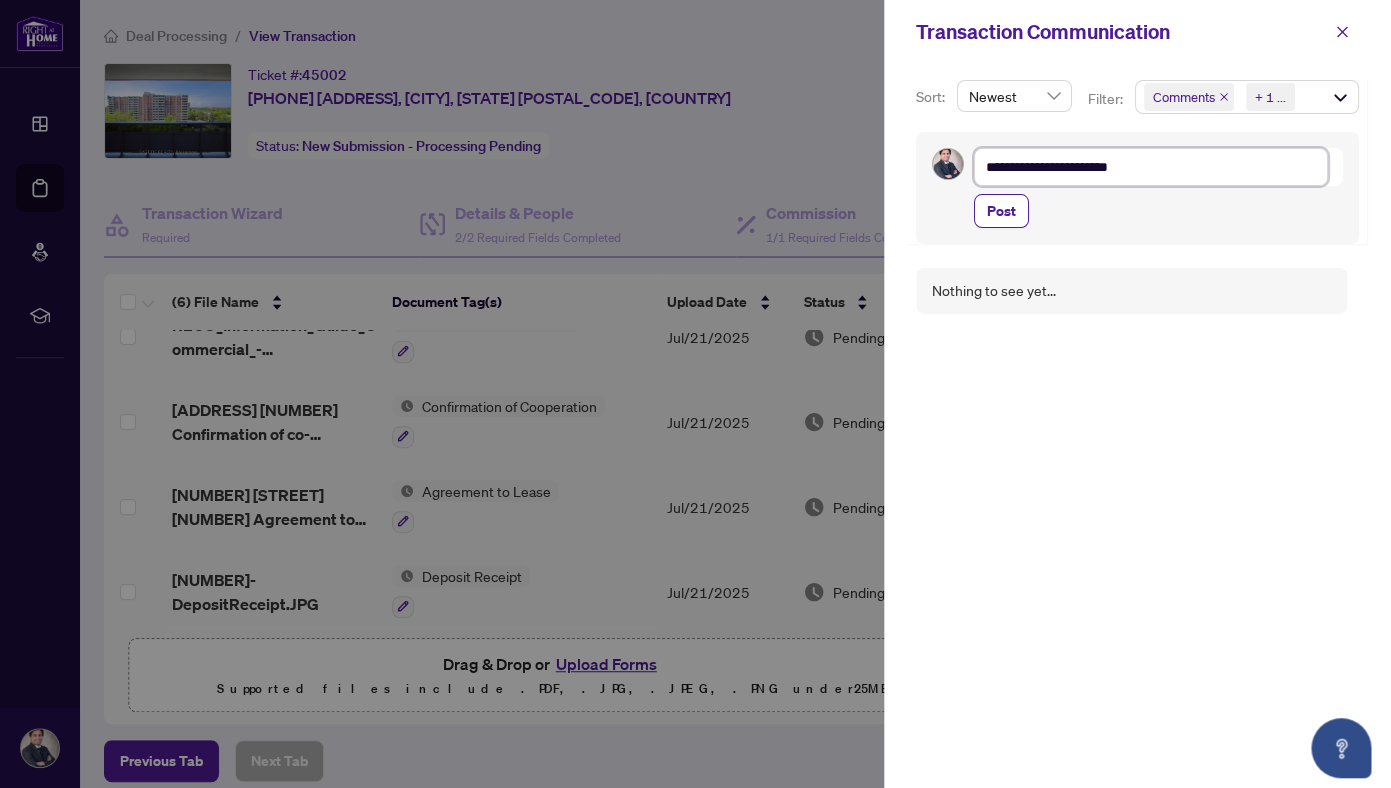 type on "**********" 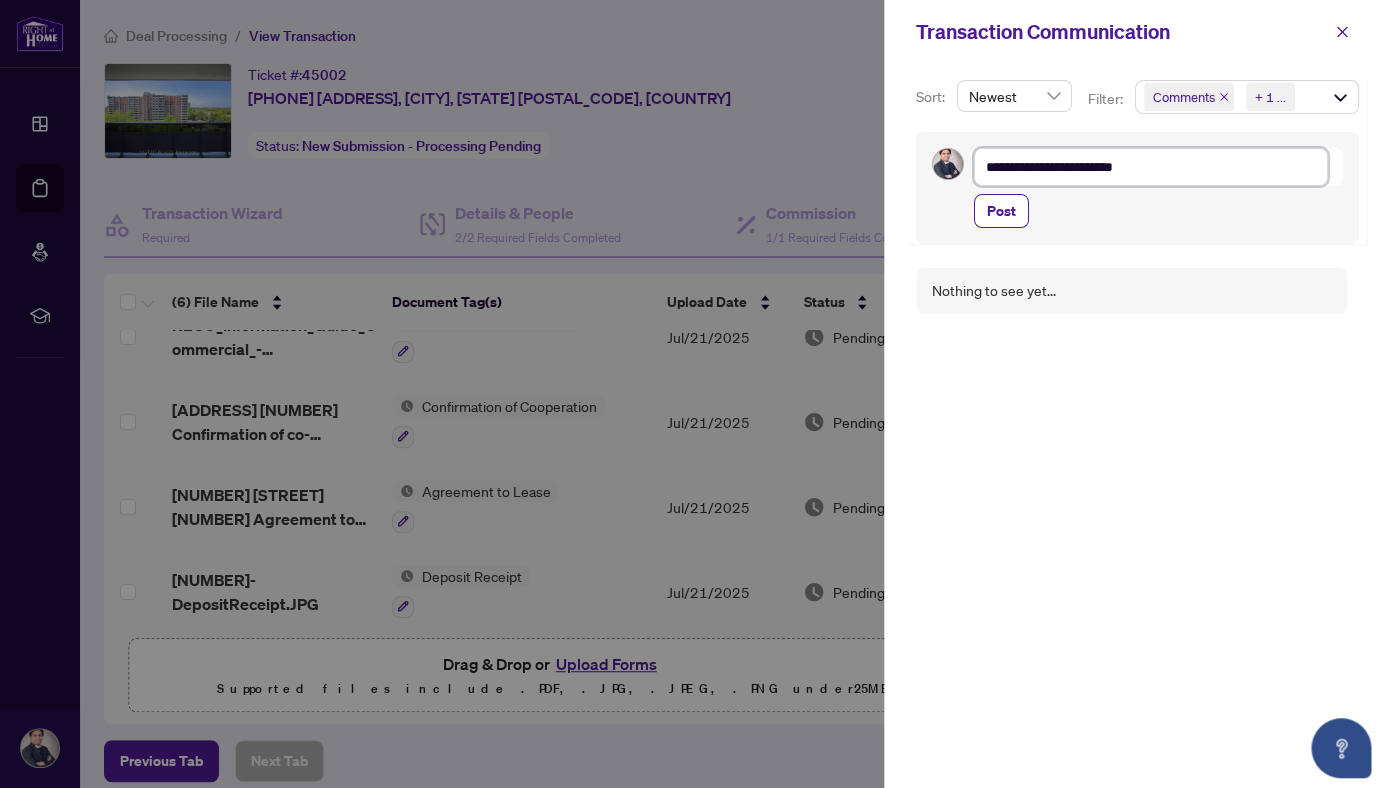 type on "**********" 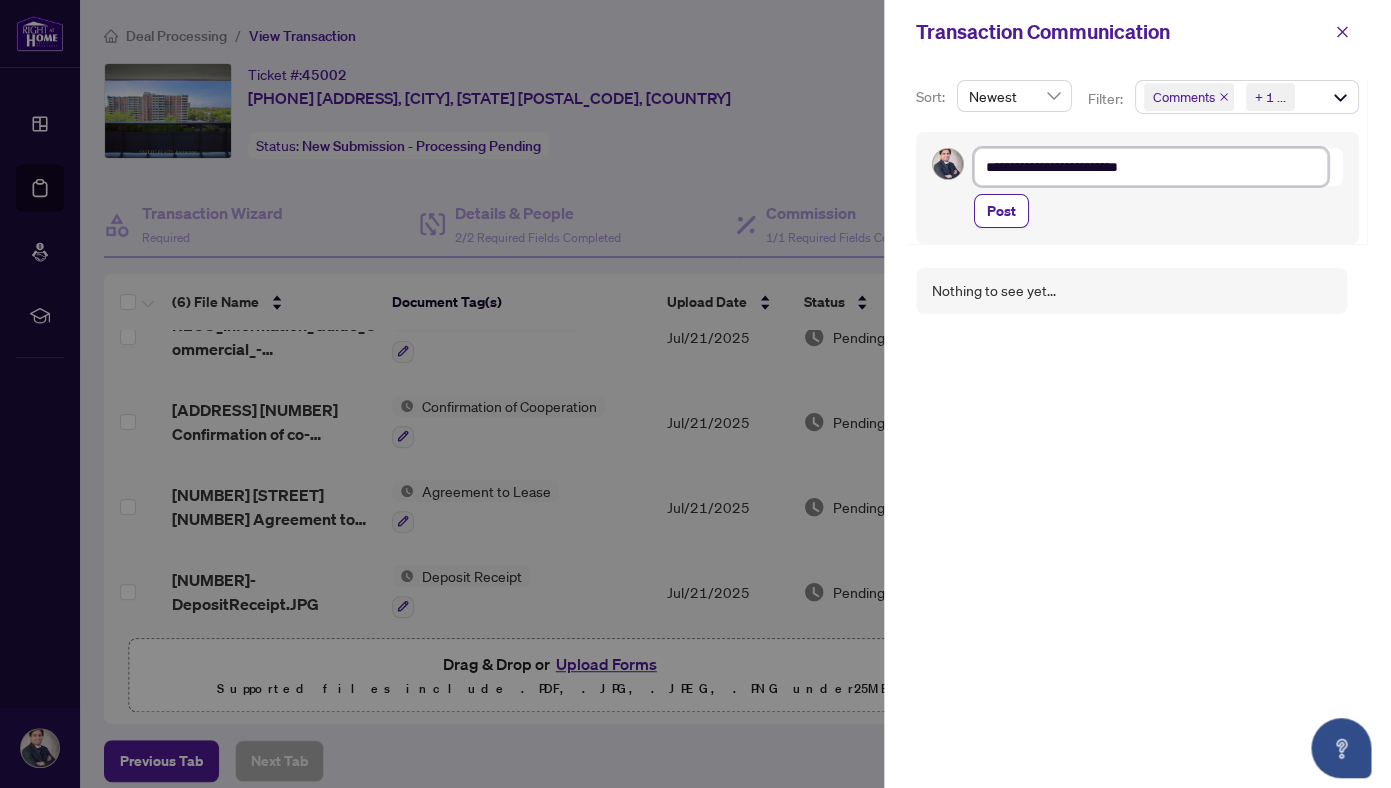 type on "**********" 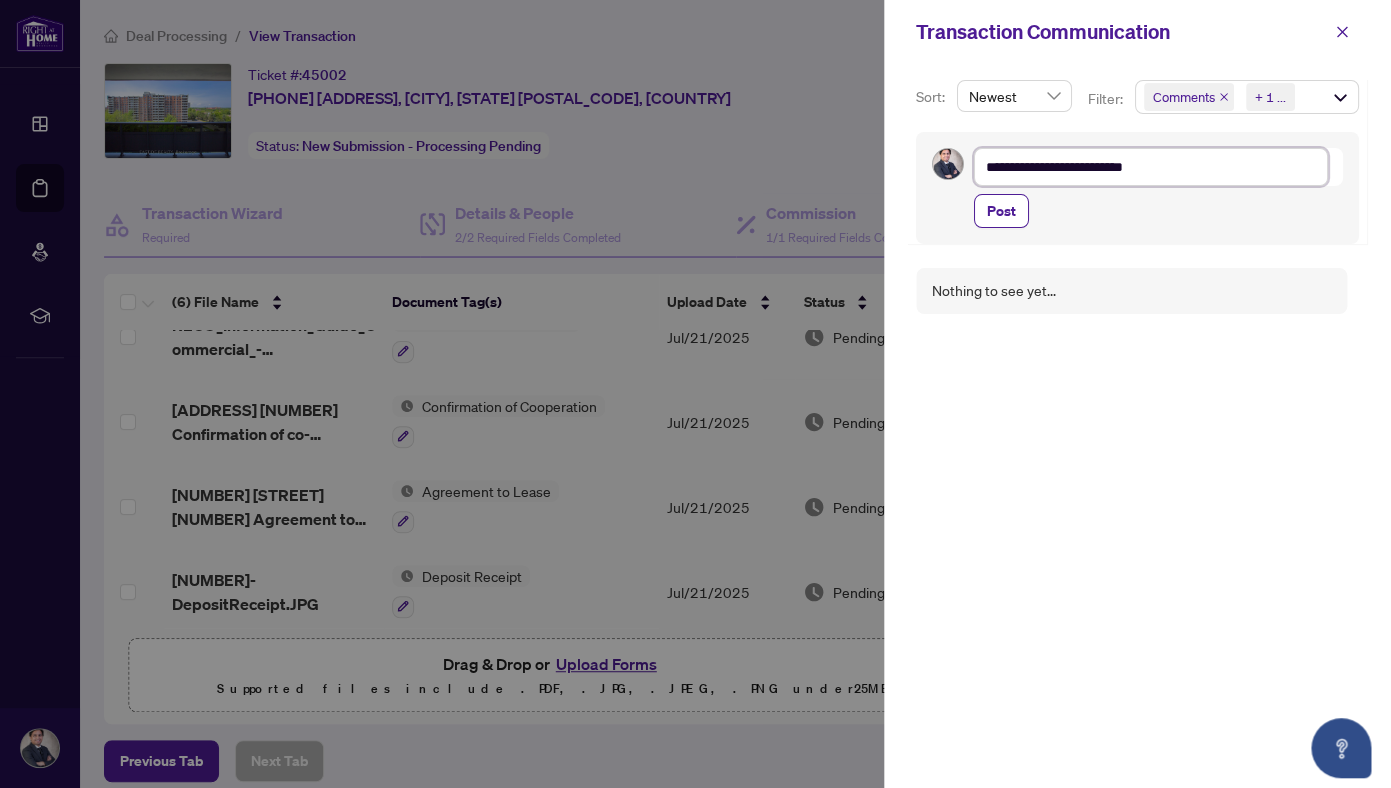 type on "**********" 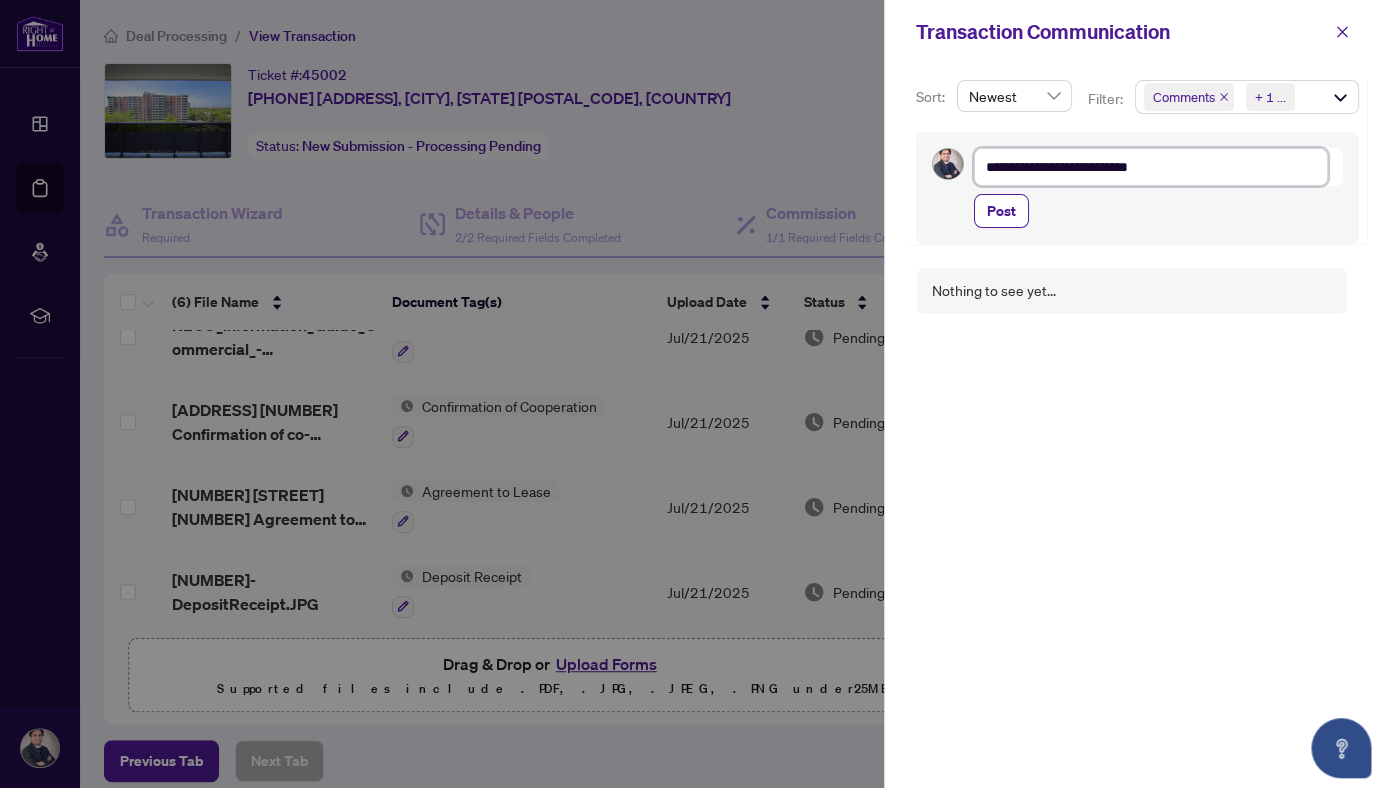 type on "**********" 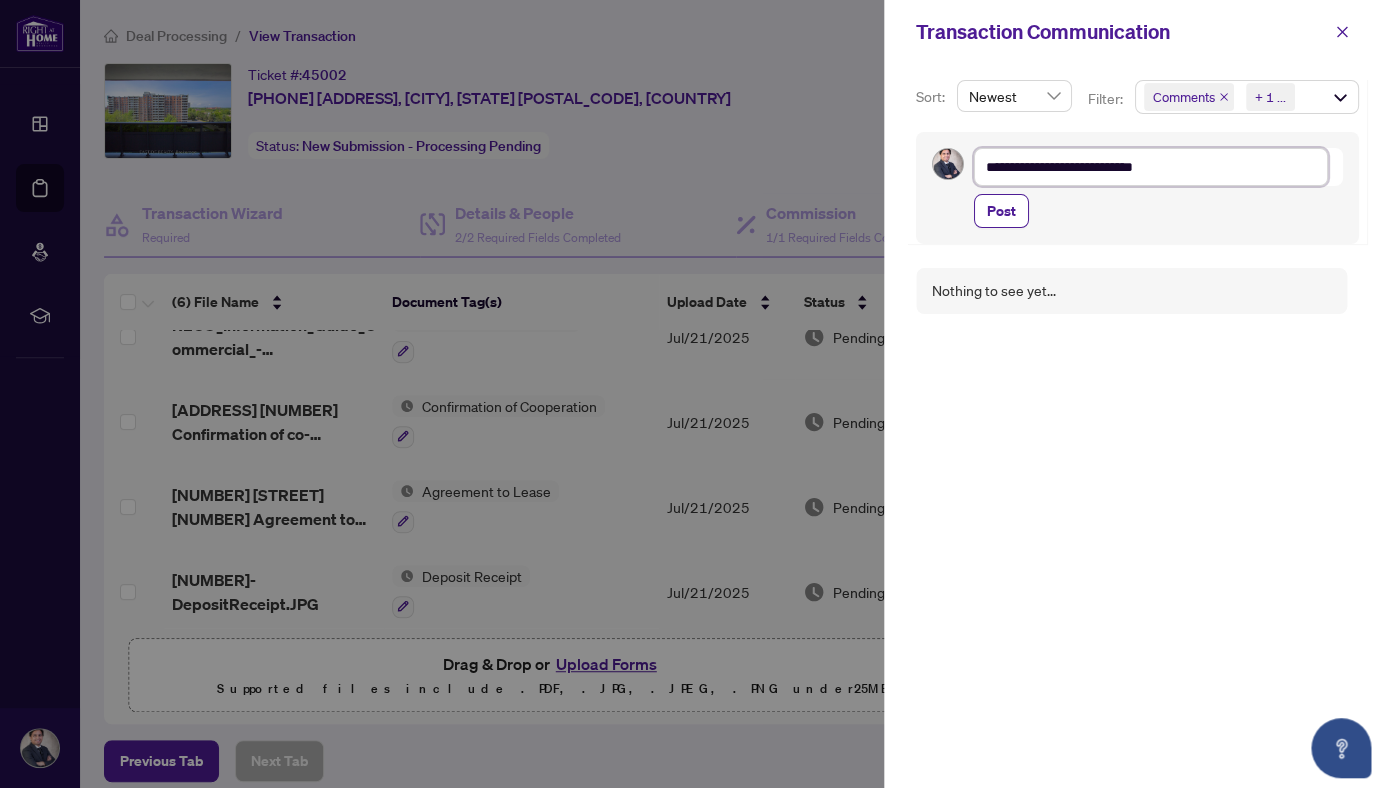 type on "**********" 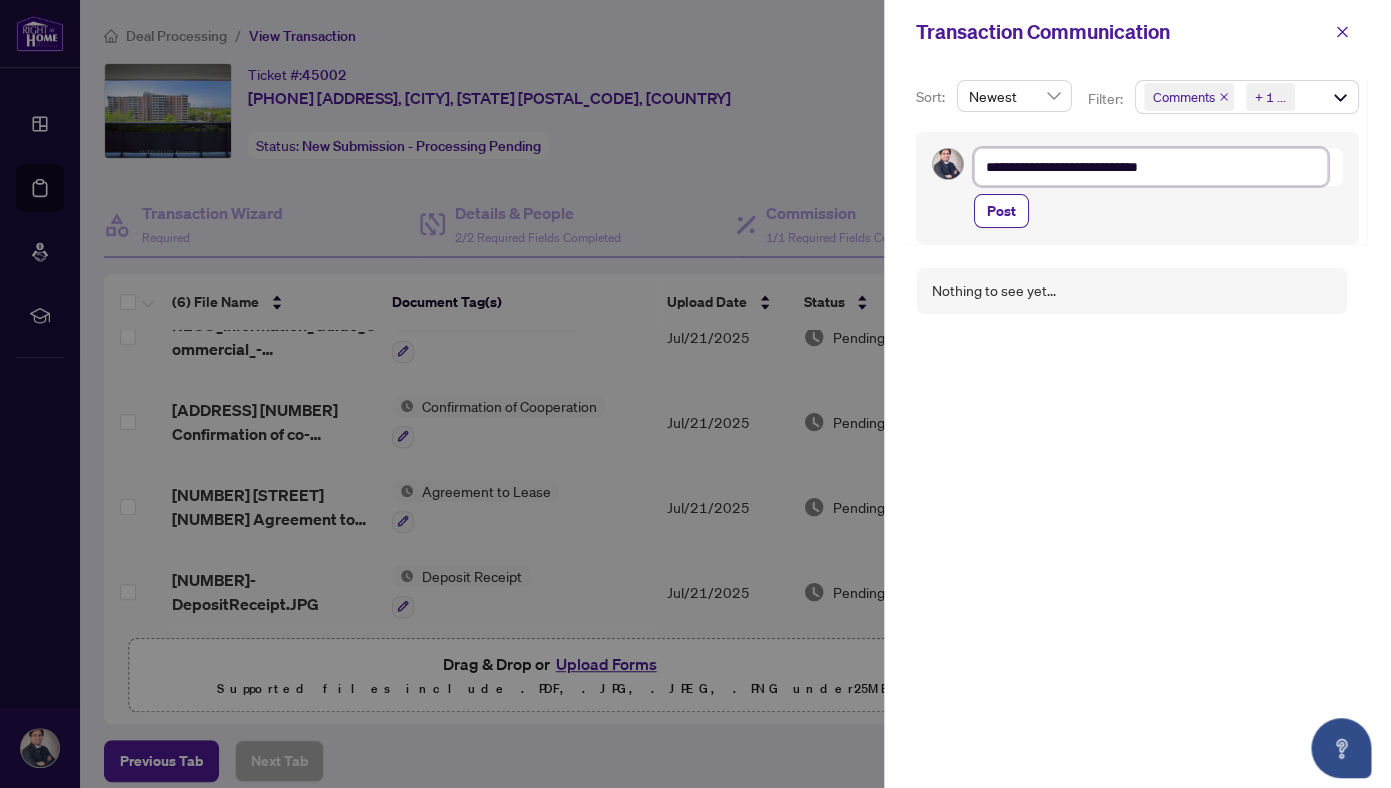 type on "**********" 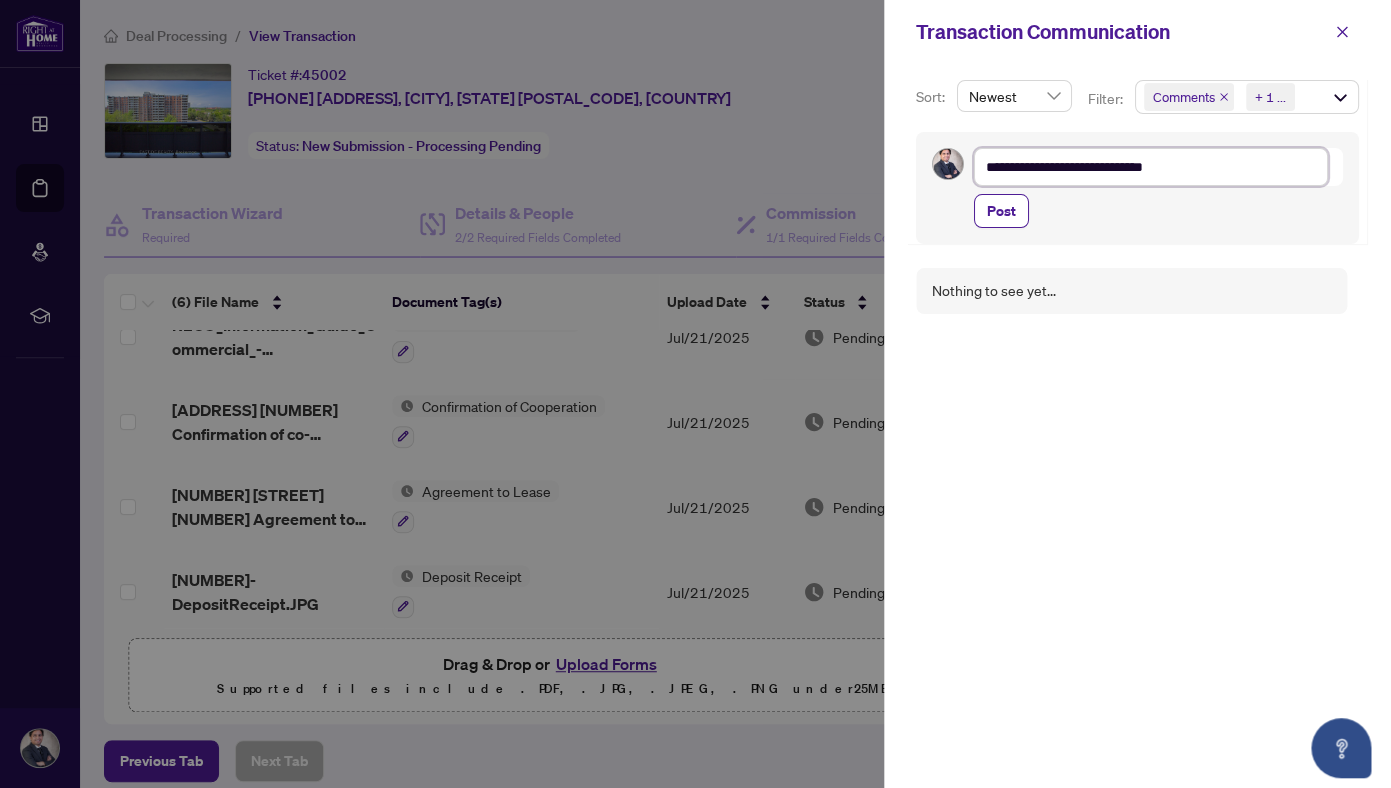 type on "**********" 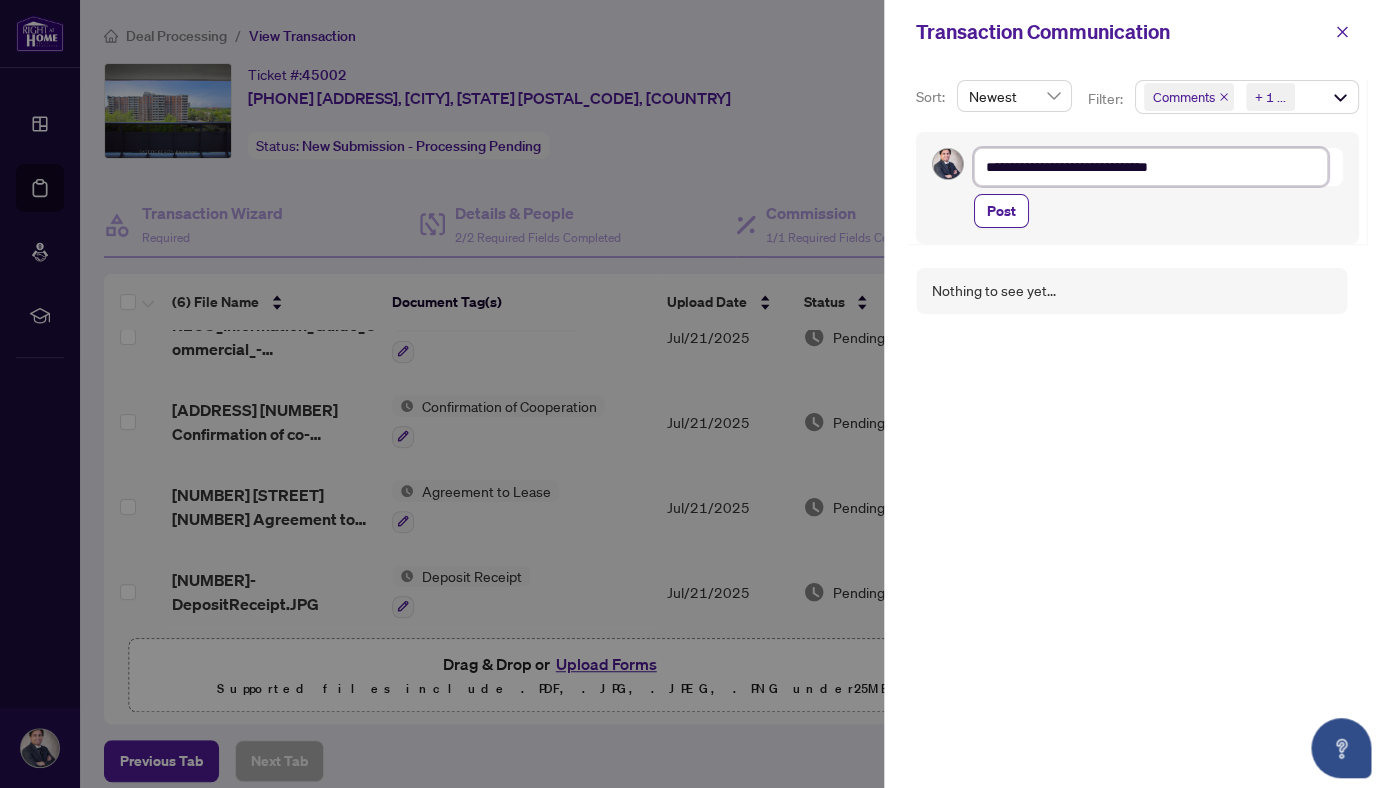type on "**********" 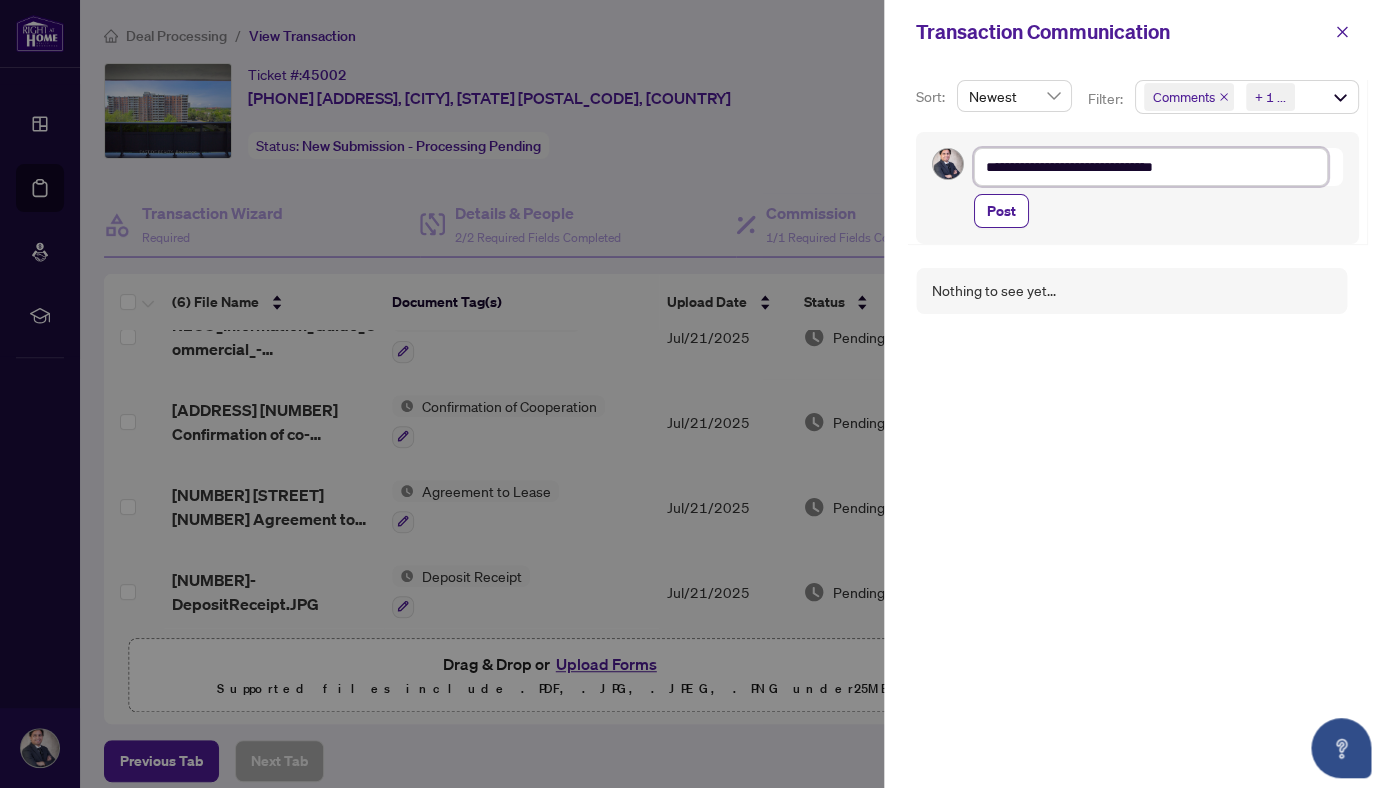 type on "**********" 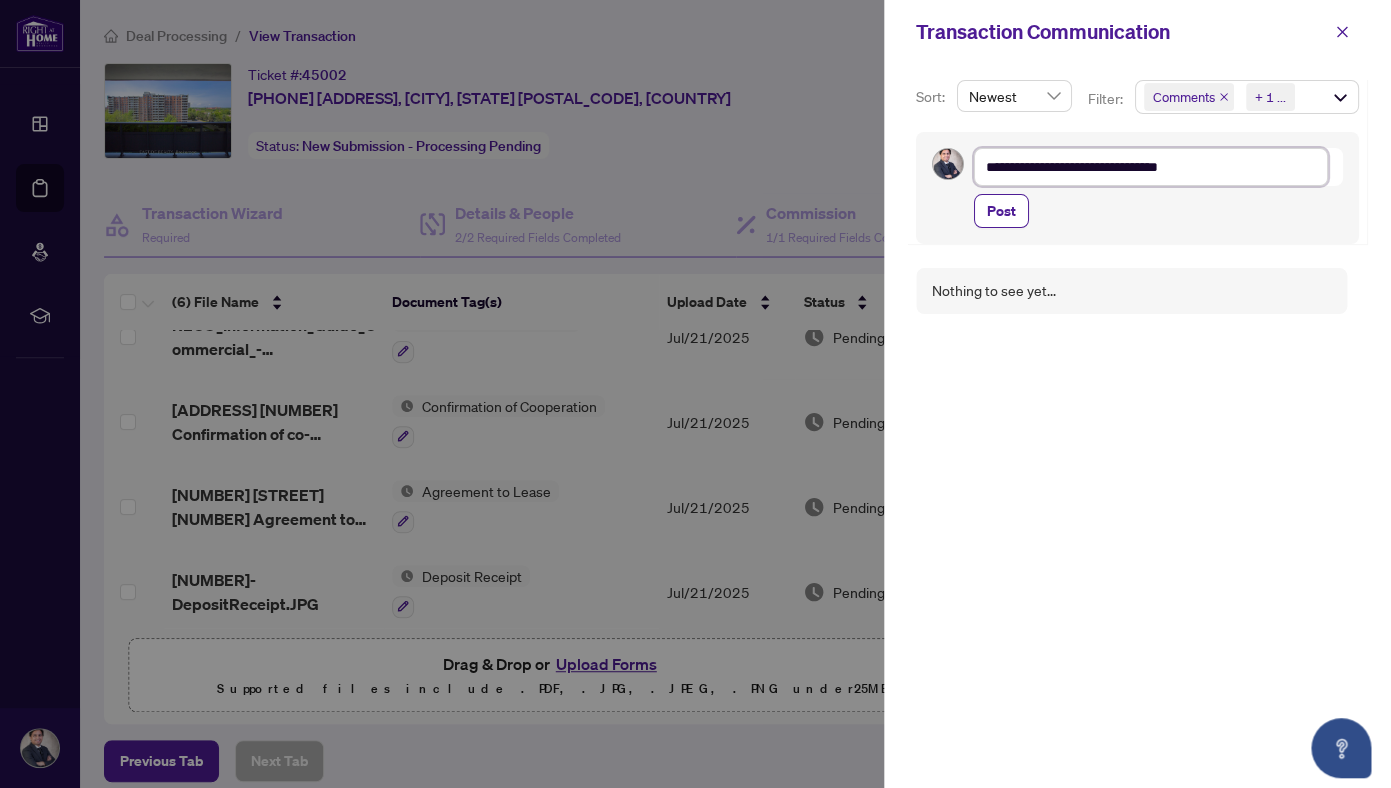 type on "**********" 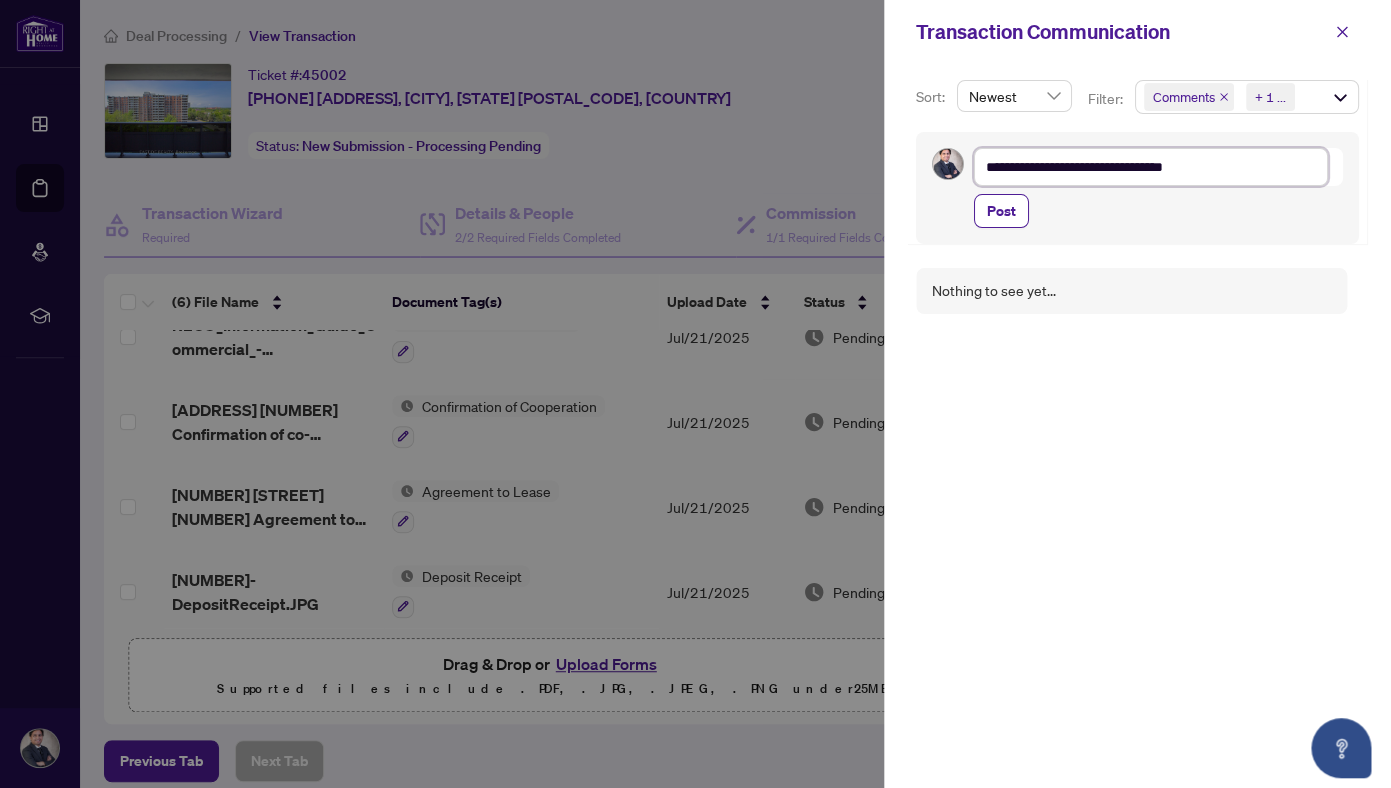 type on "**********" 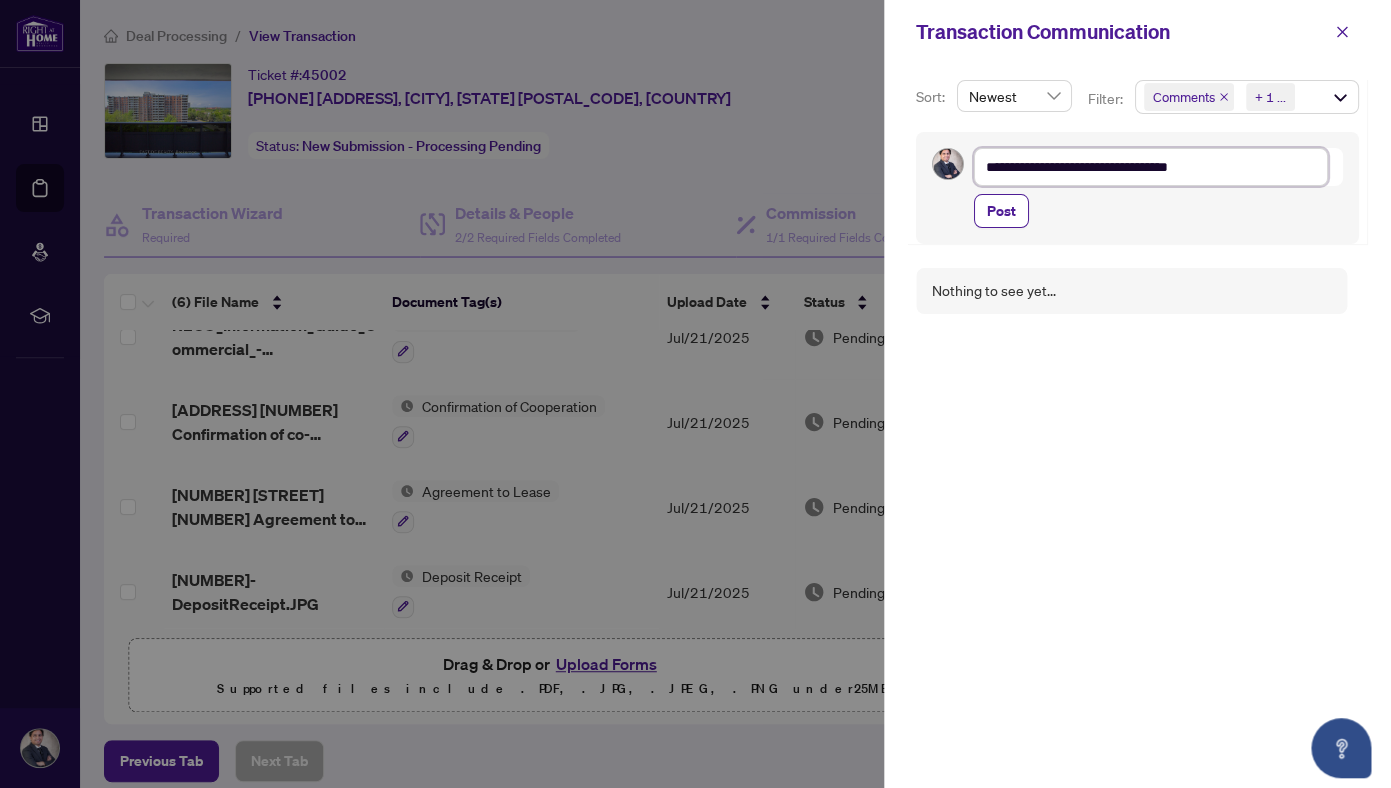 type on "**********" 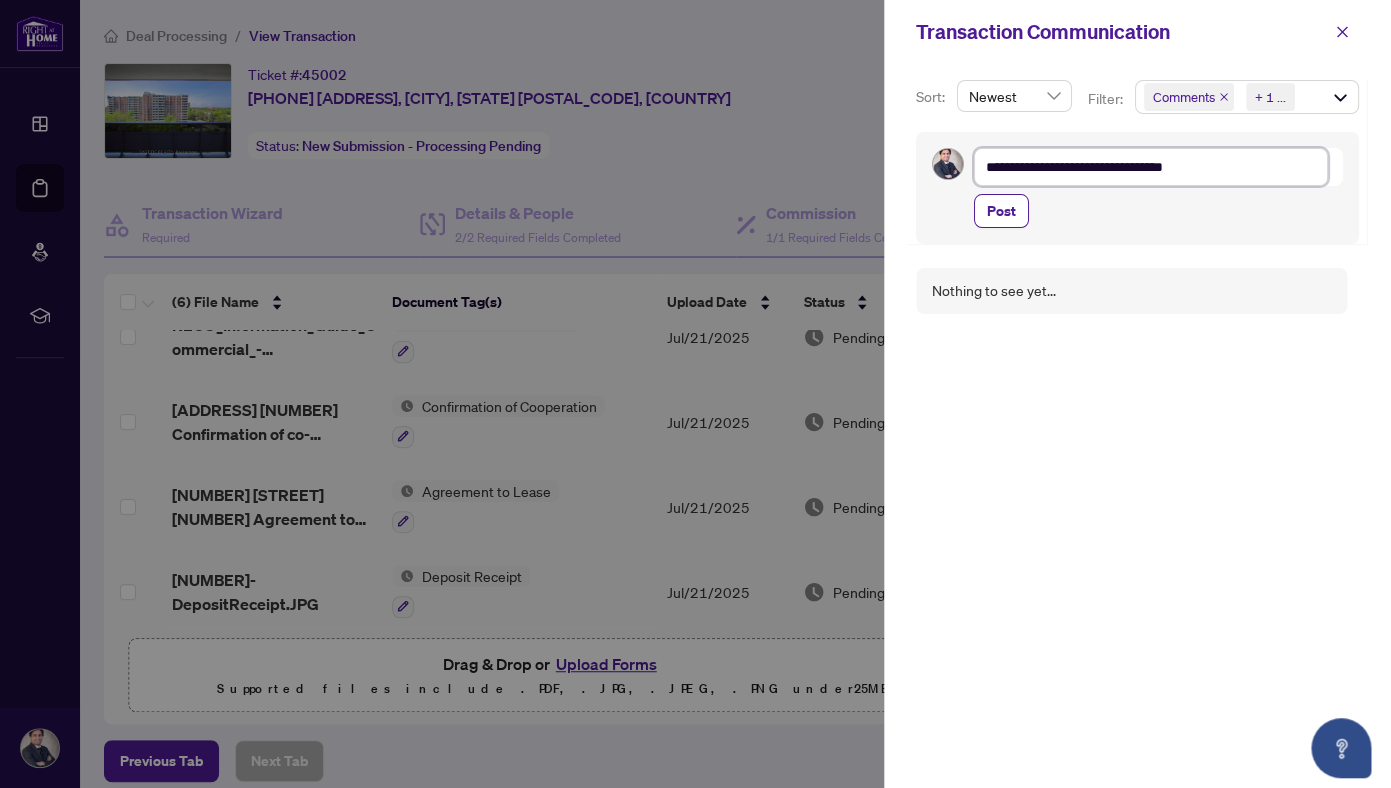 type on "**********" 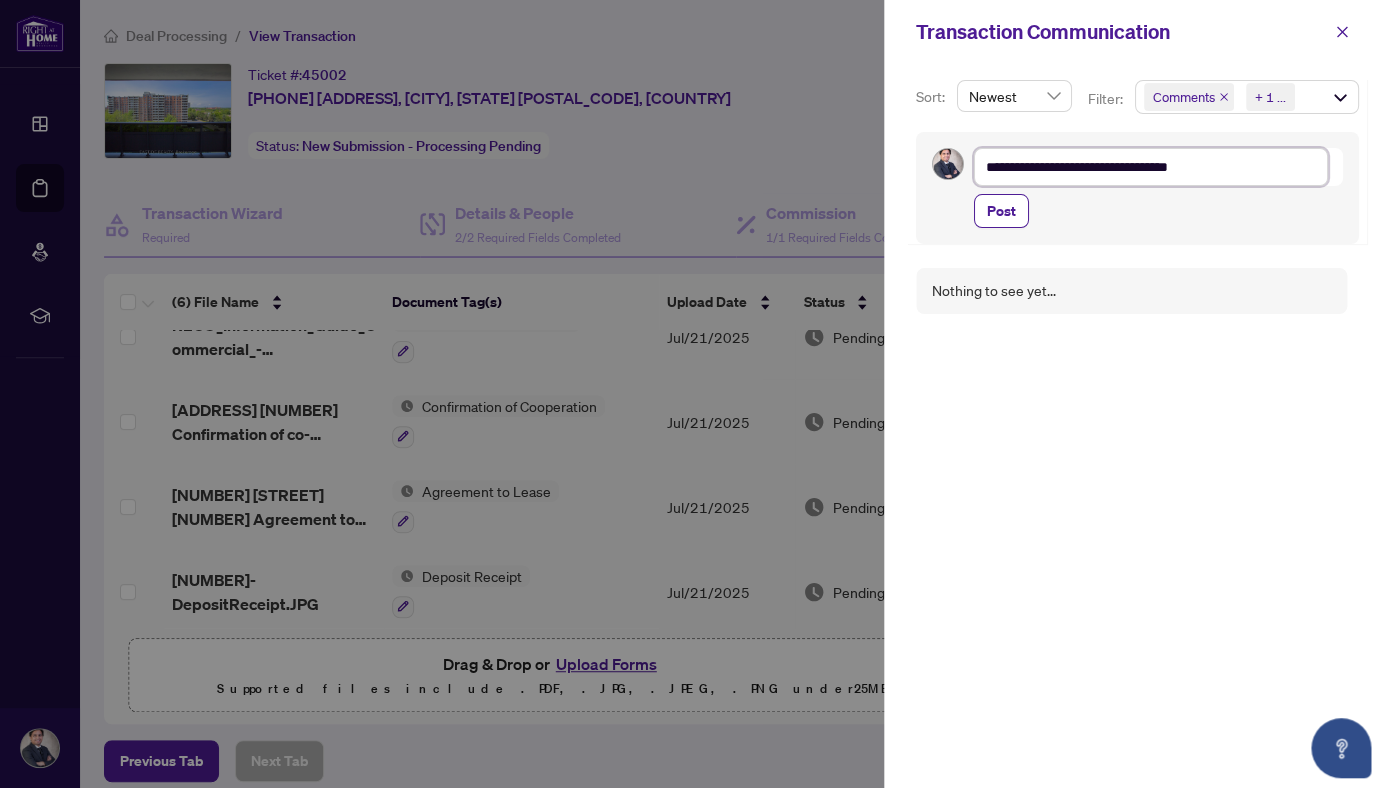 type on "**********" 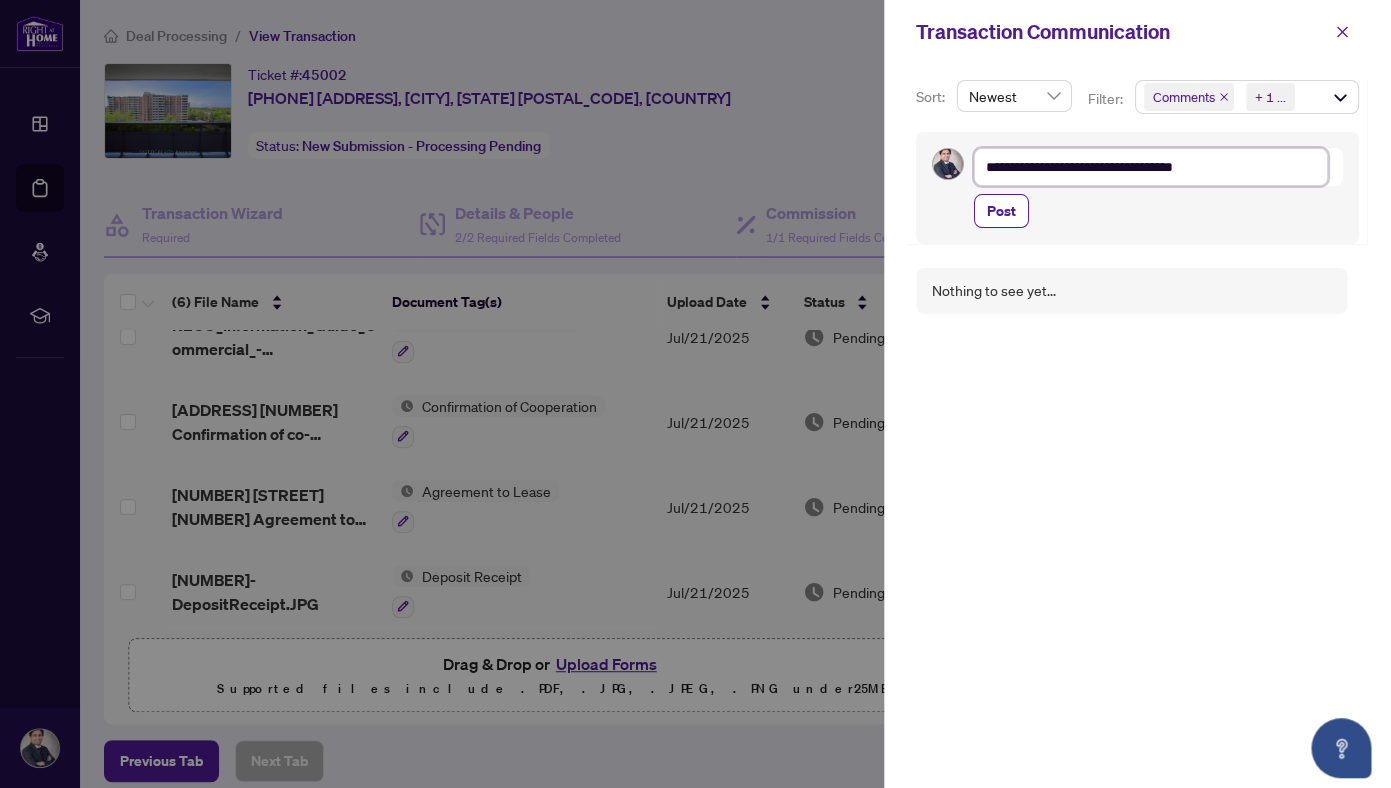 type on "**********" 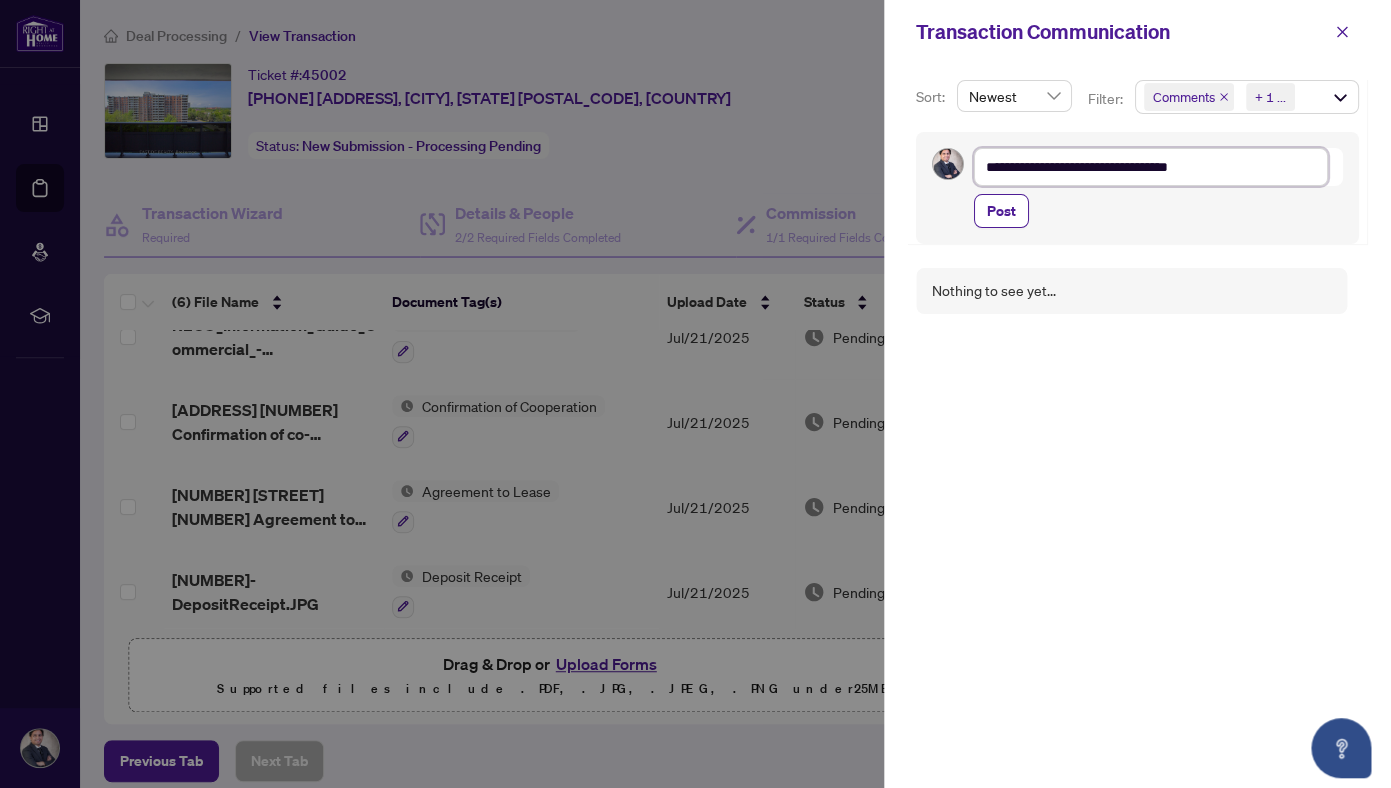type on "**********" 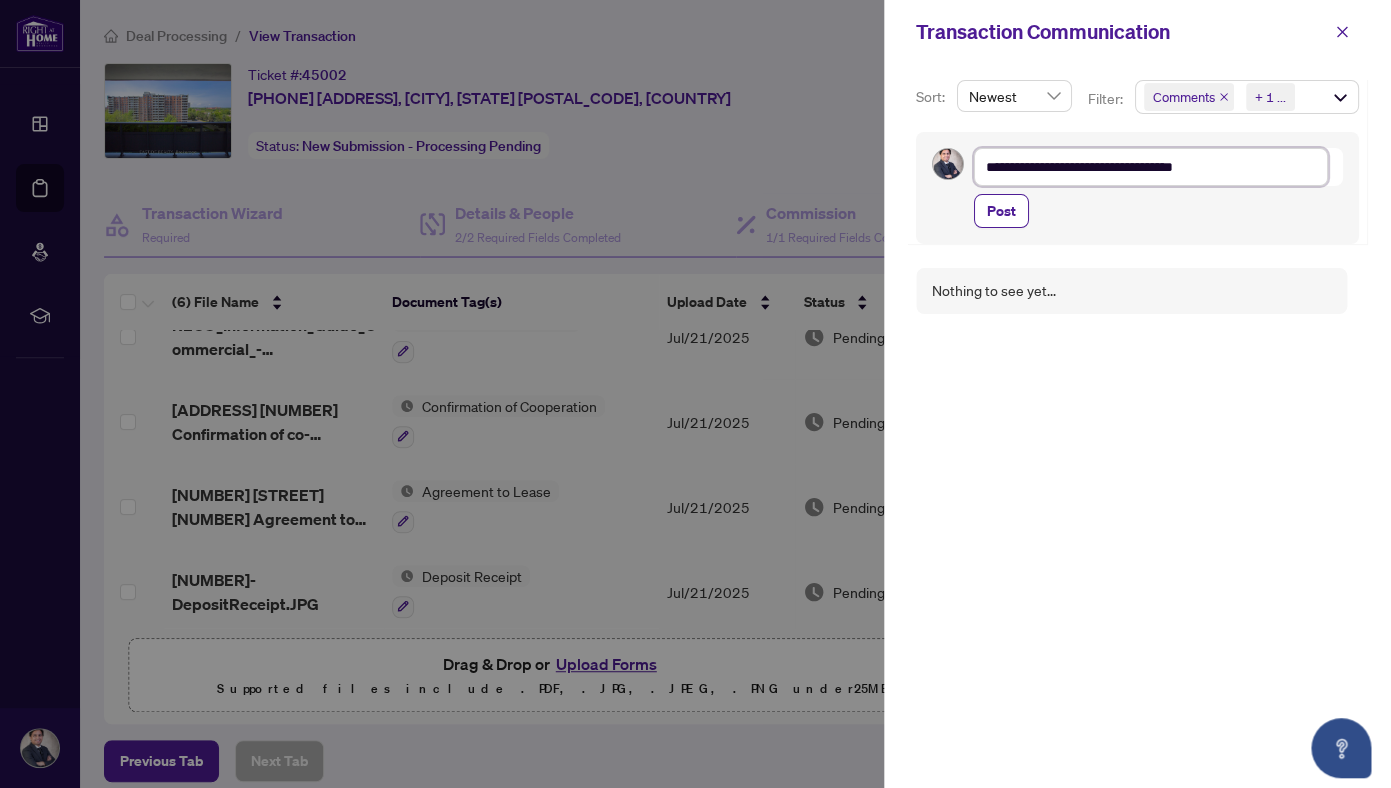 type on "**********" 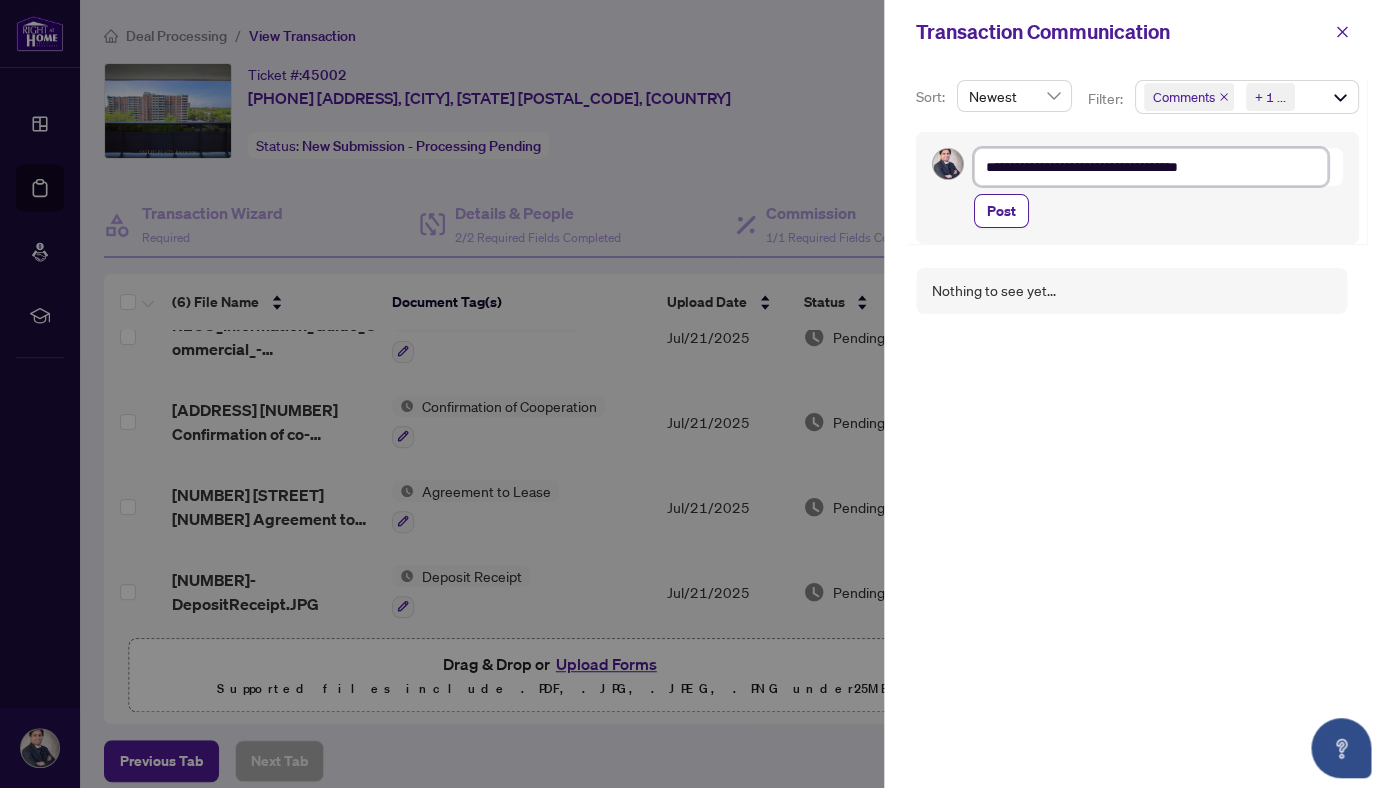 type on "**********" 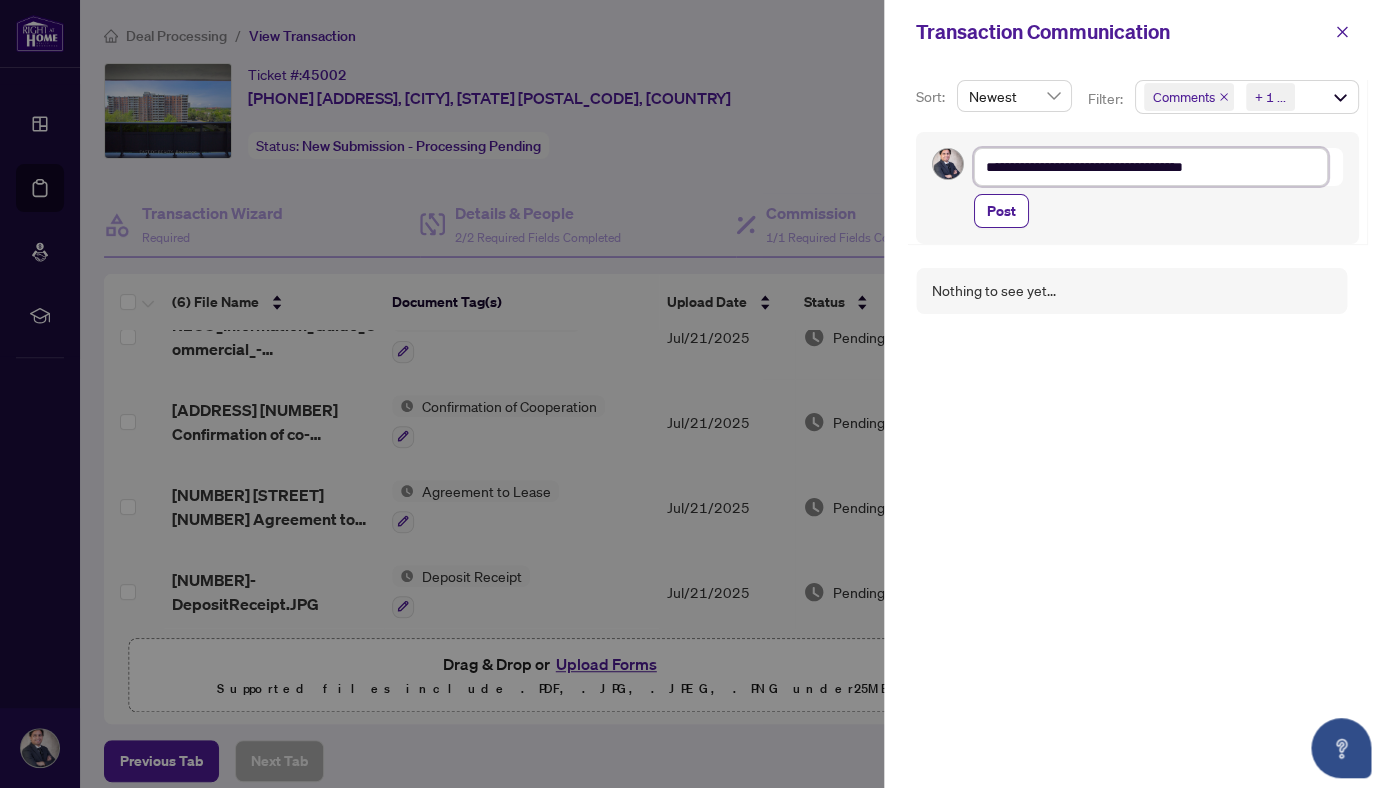 type on "**********" 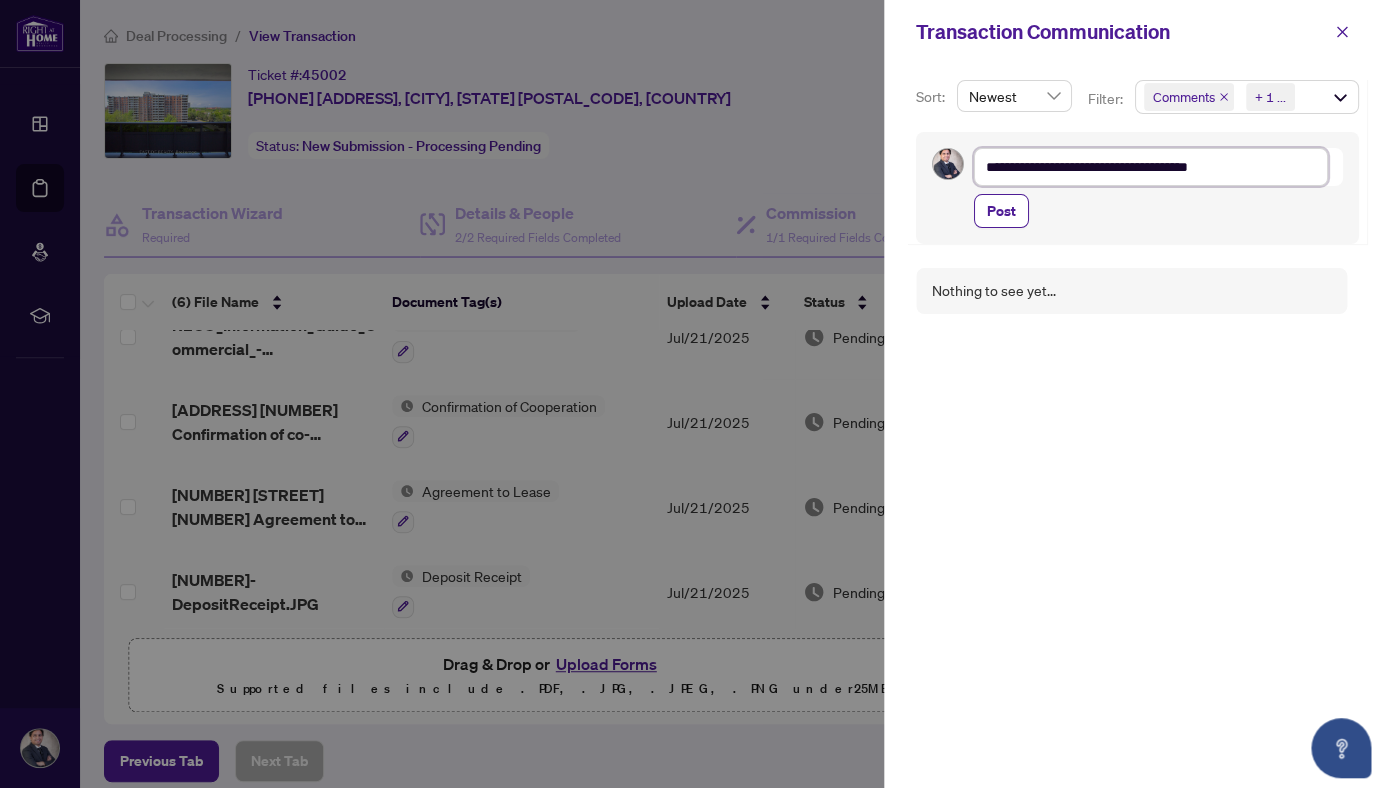 type on "**********" 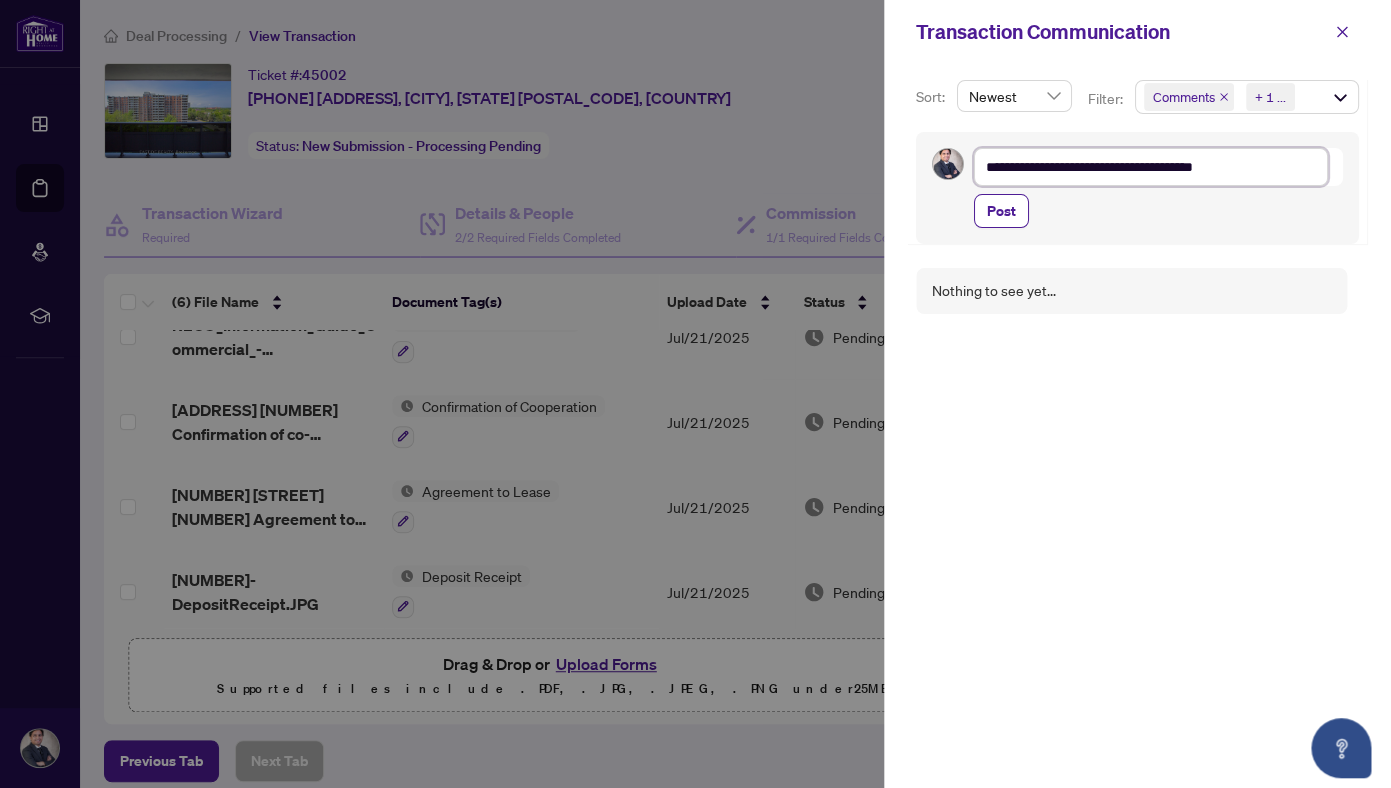 type on "**********" 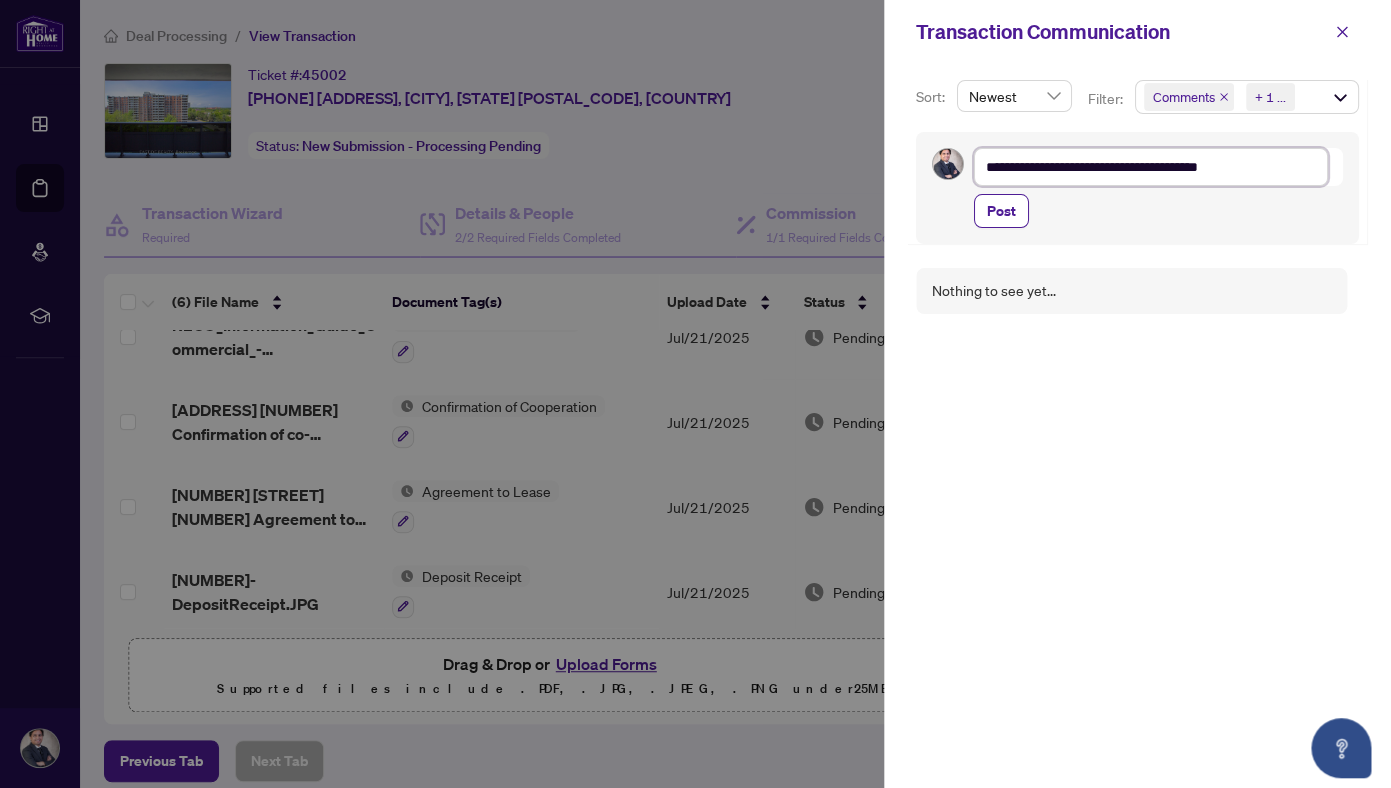 type on "**********" 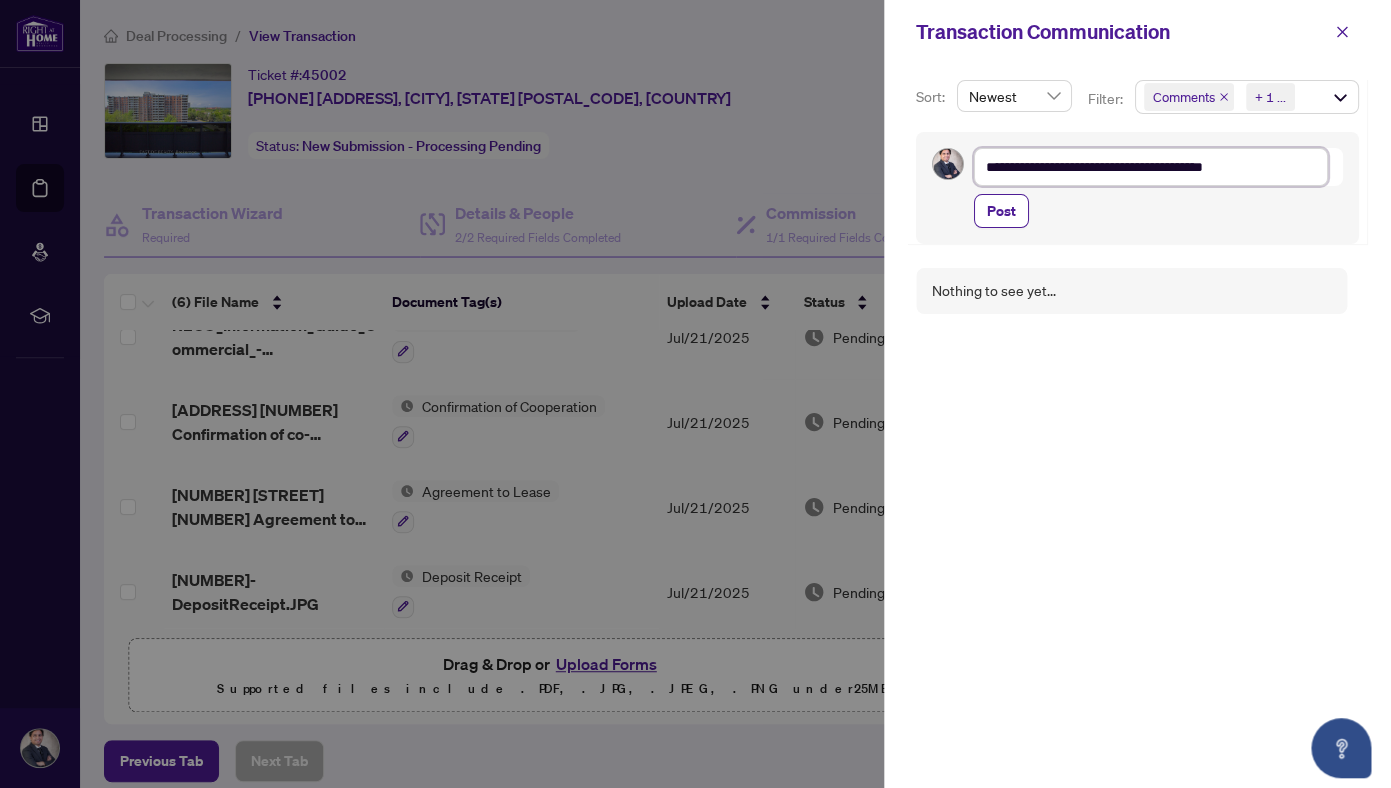 type on "**********" 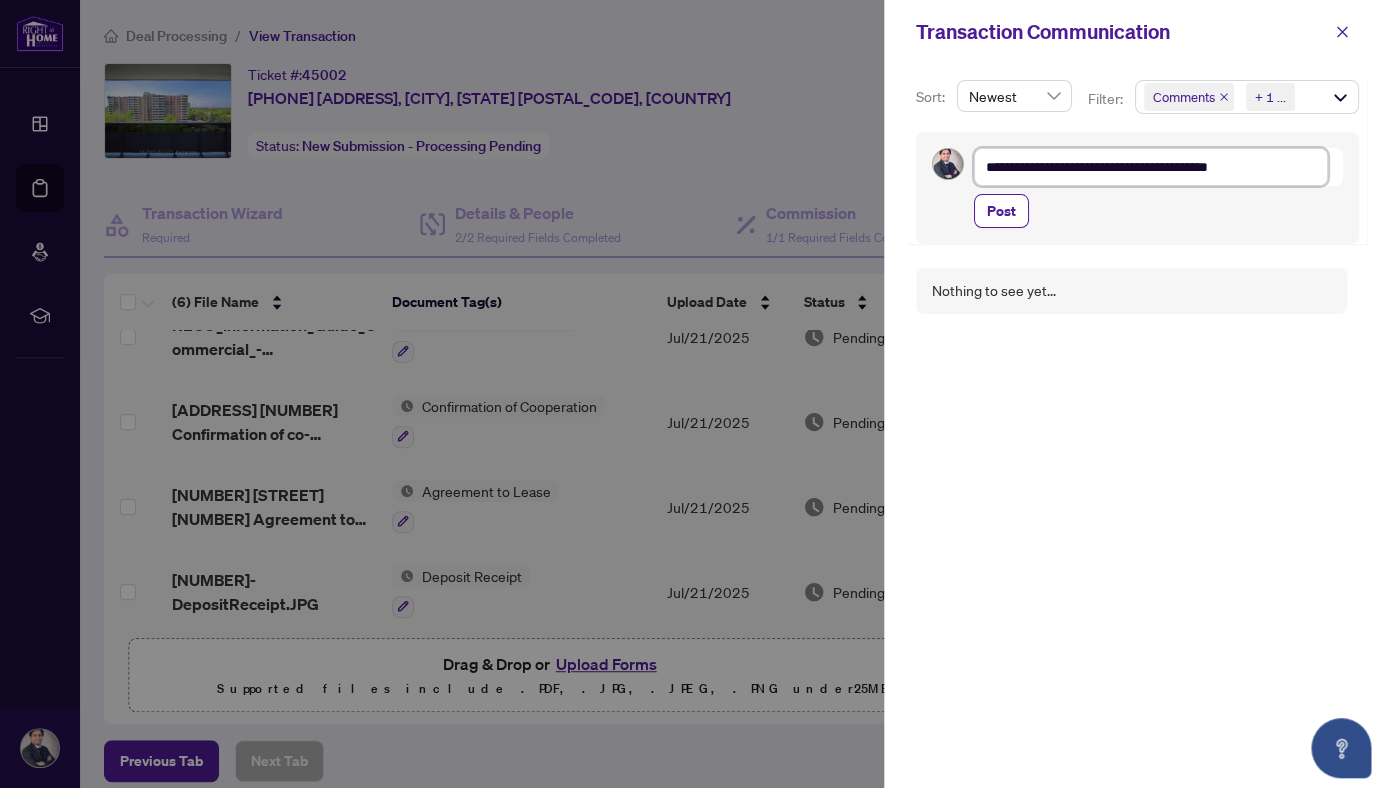 type on "**********" 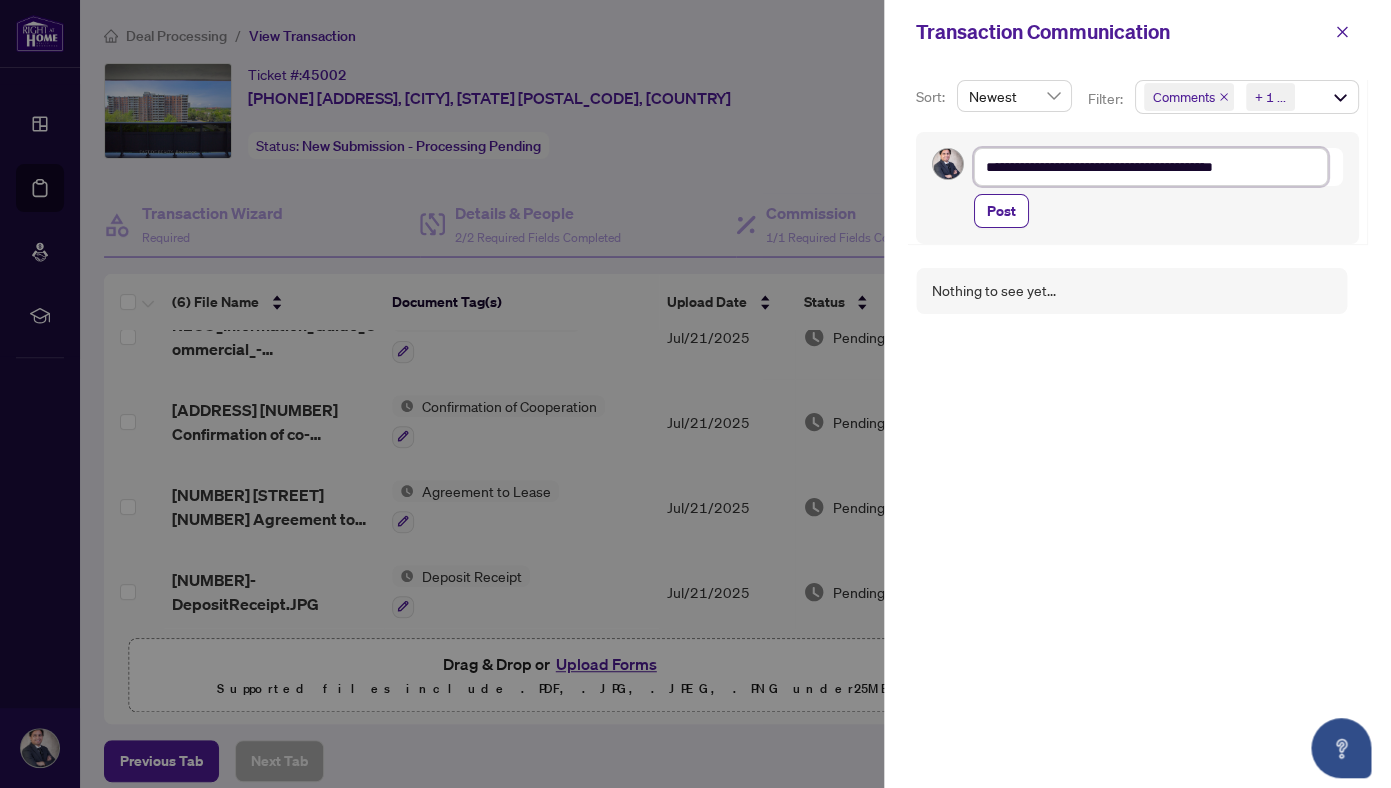 type on "**********" 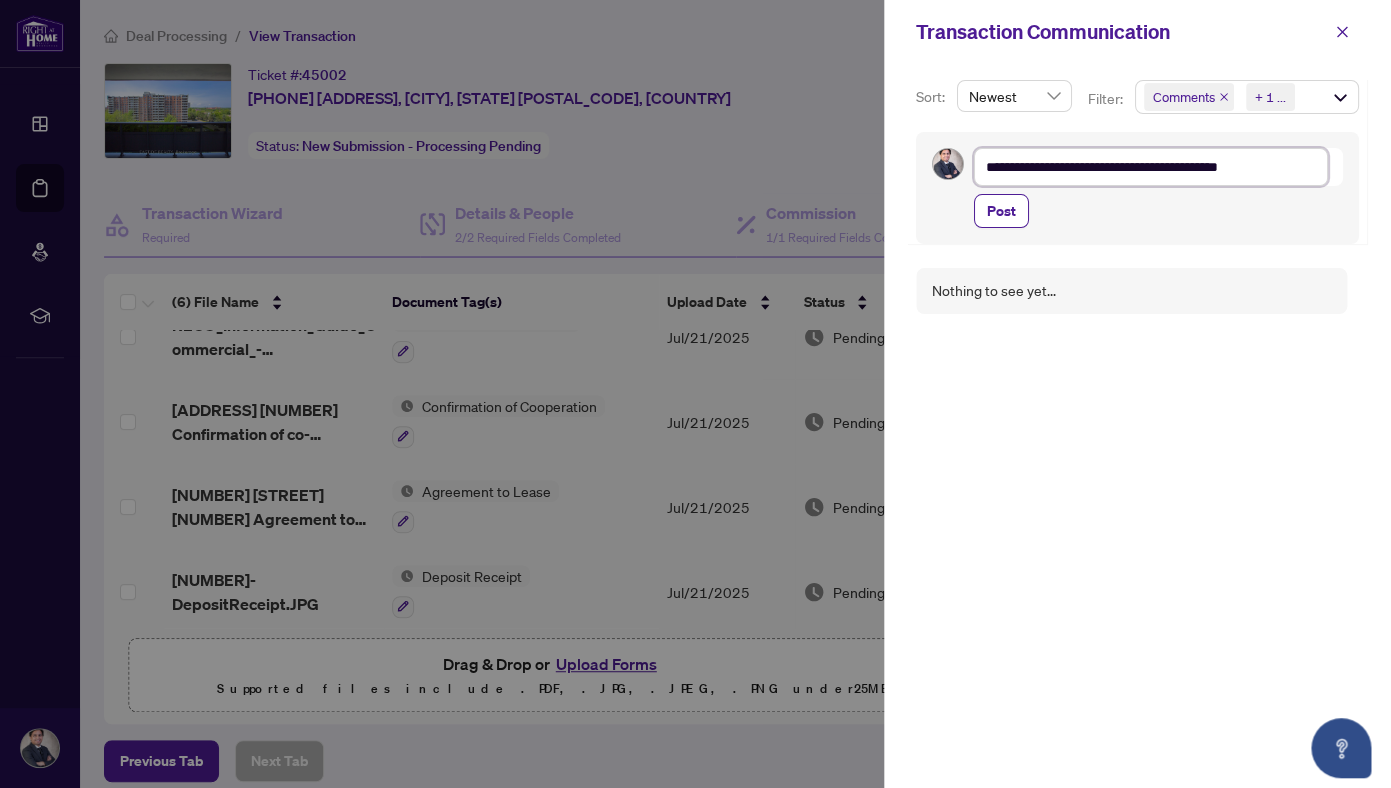 type on "**********" 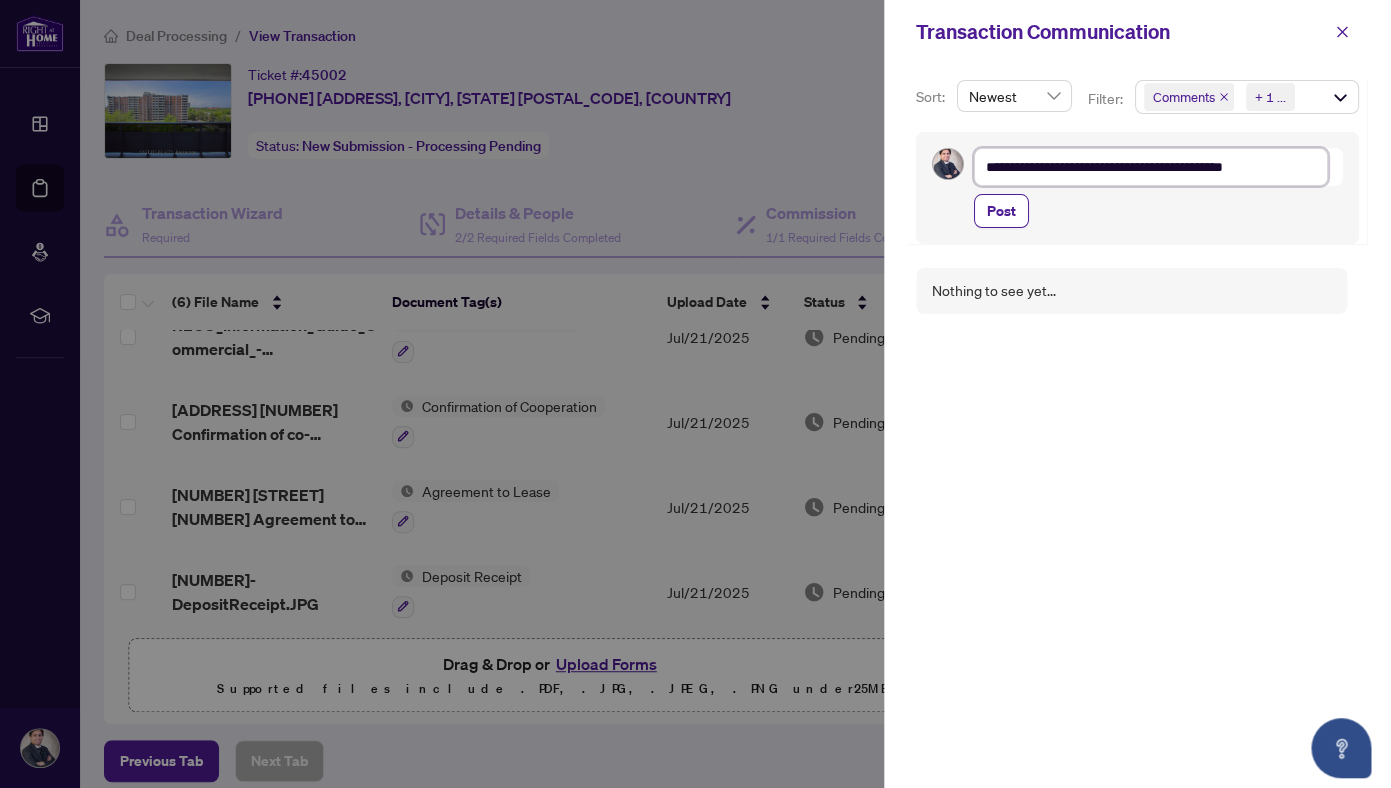 type on "**********" 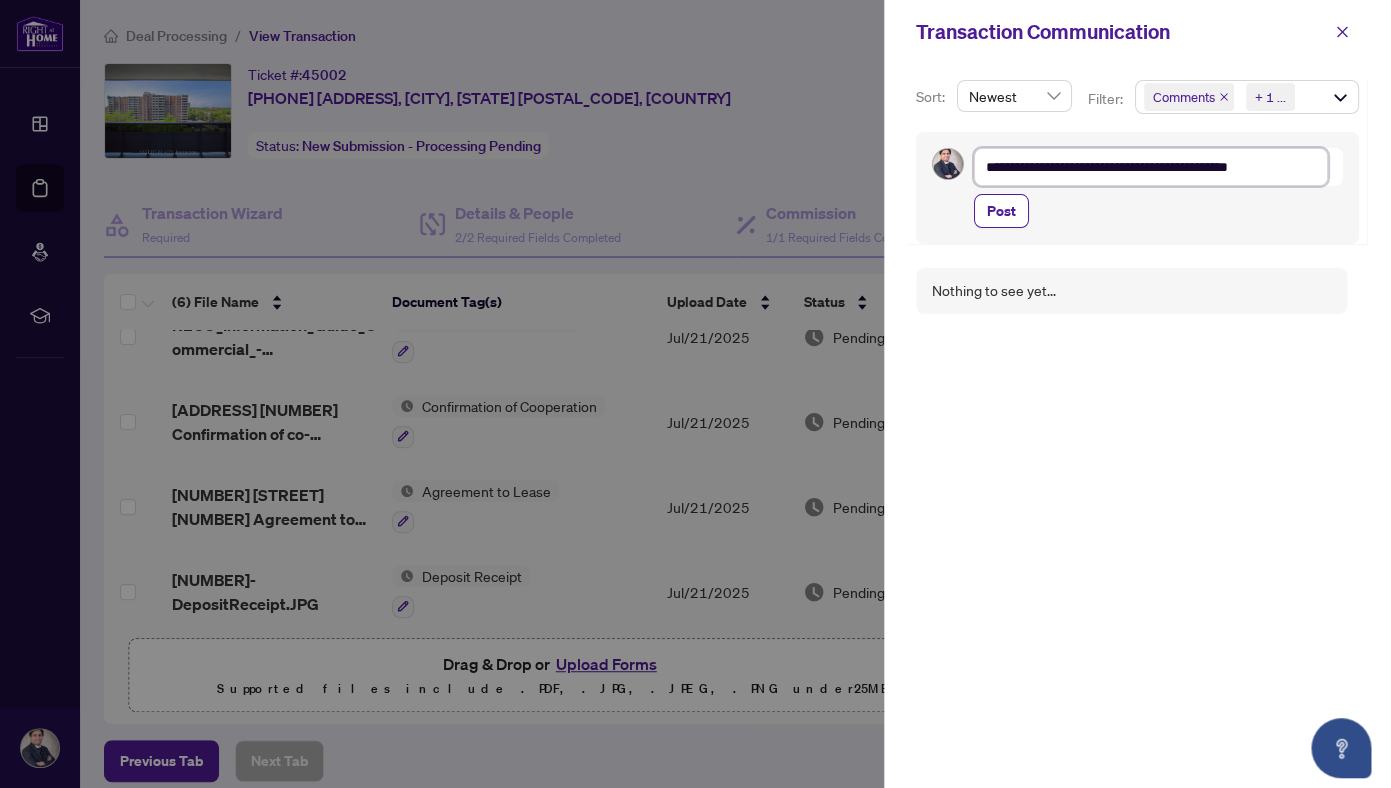 type on "**********" 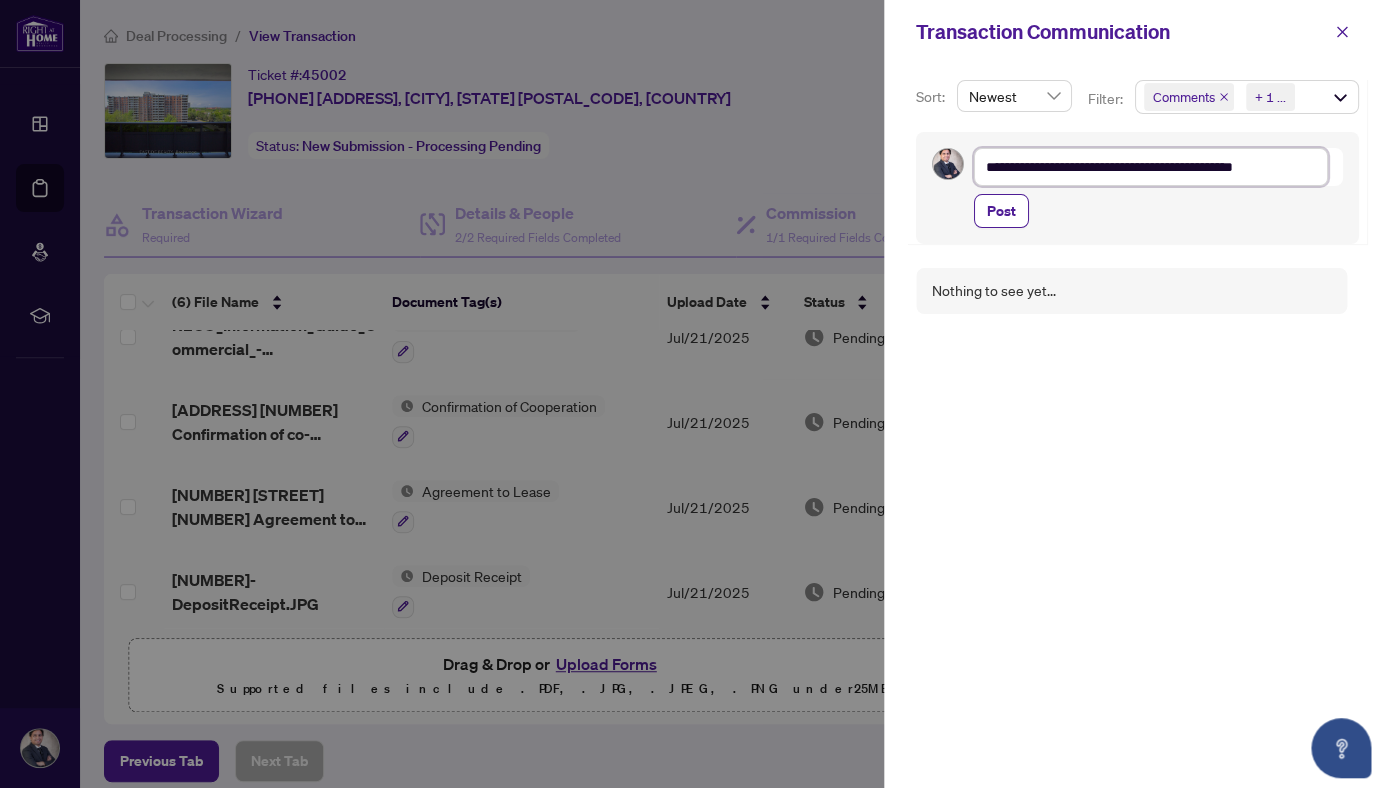 type on "**********" 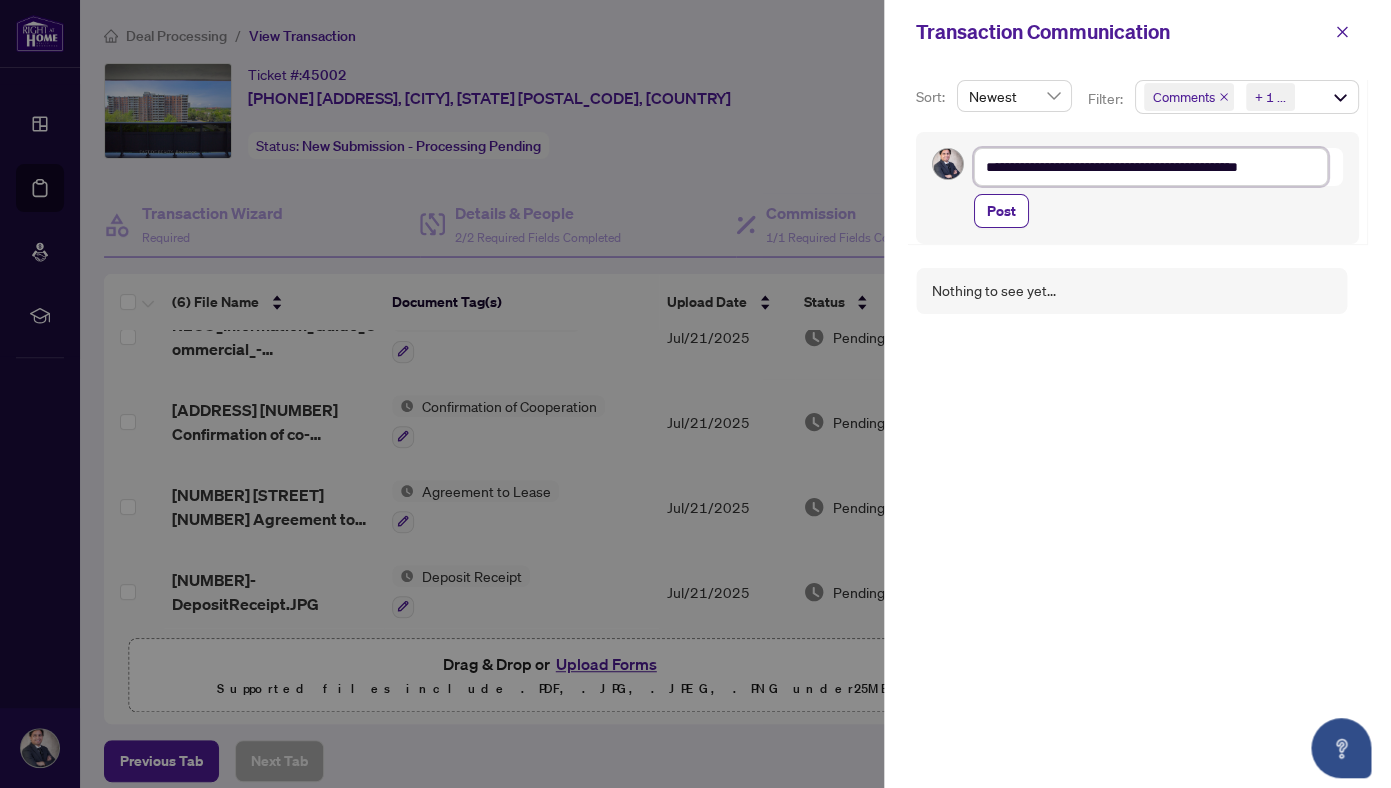 type on "**********" 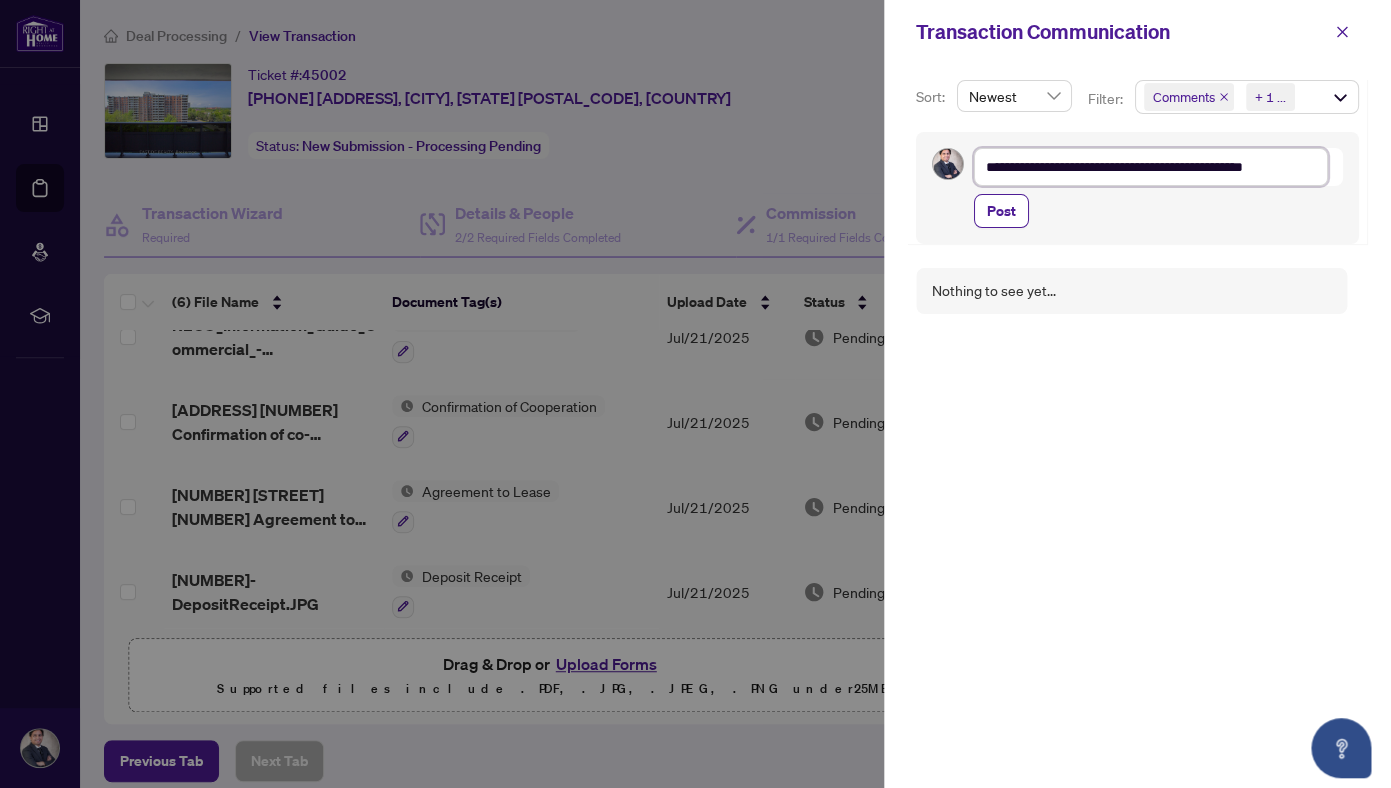 type on "**********" 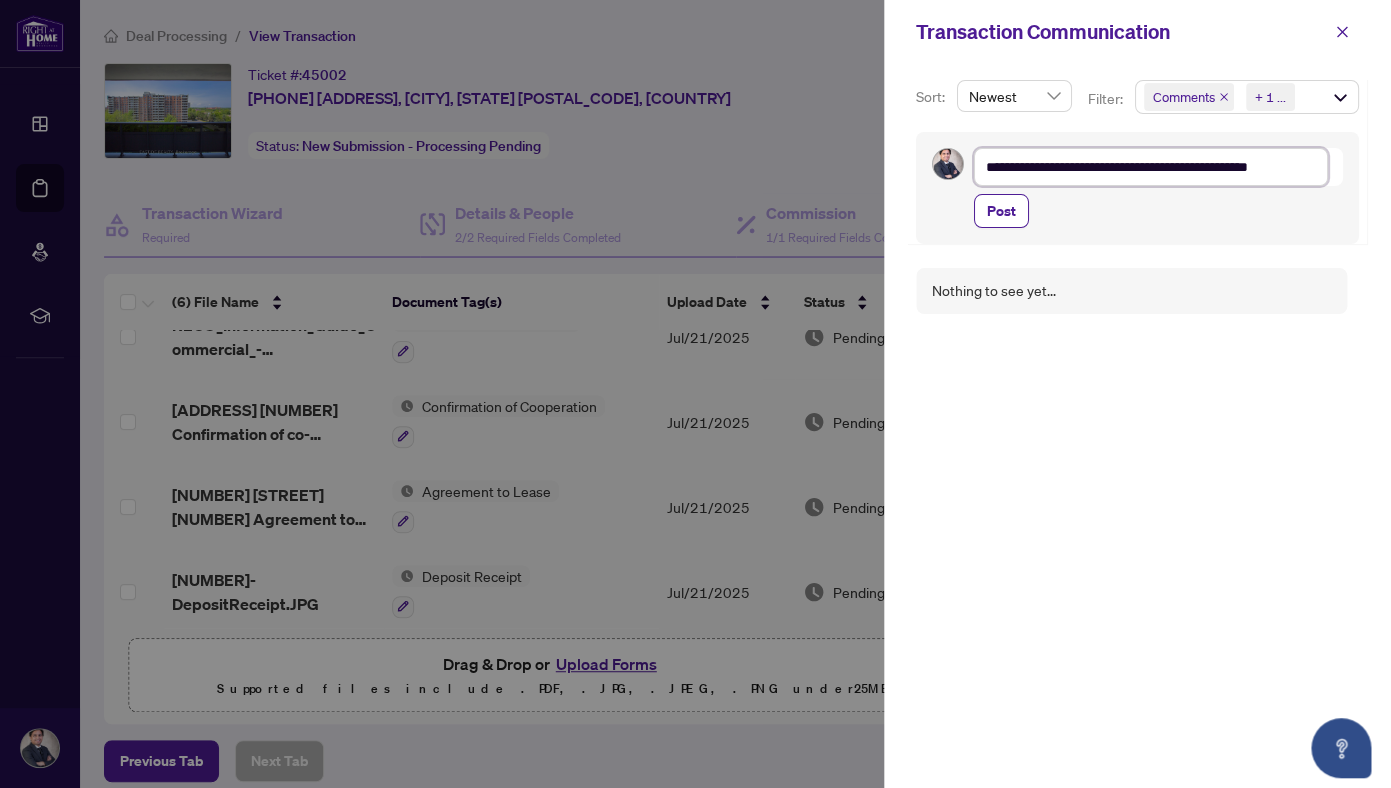 type on "**********" 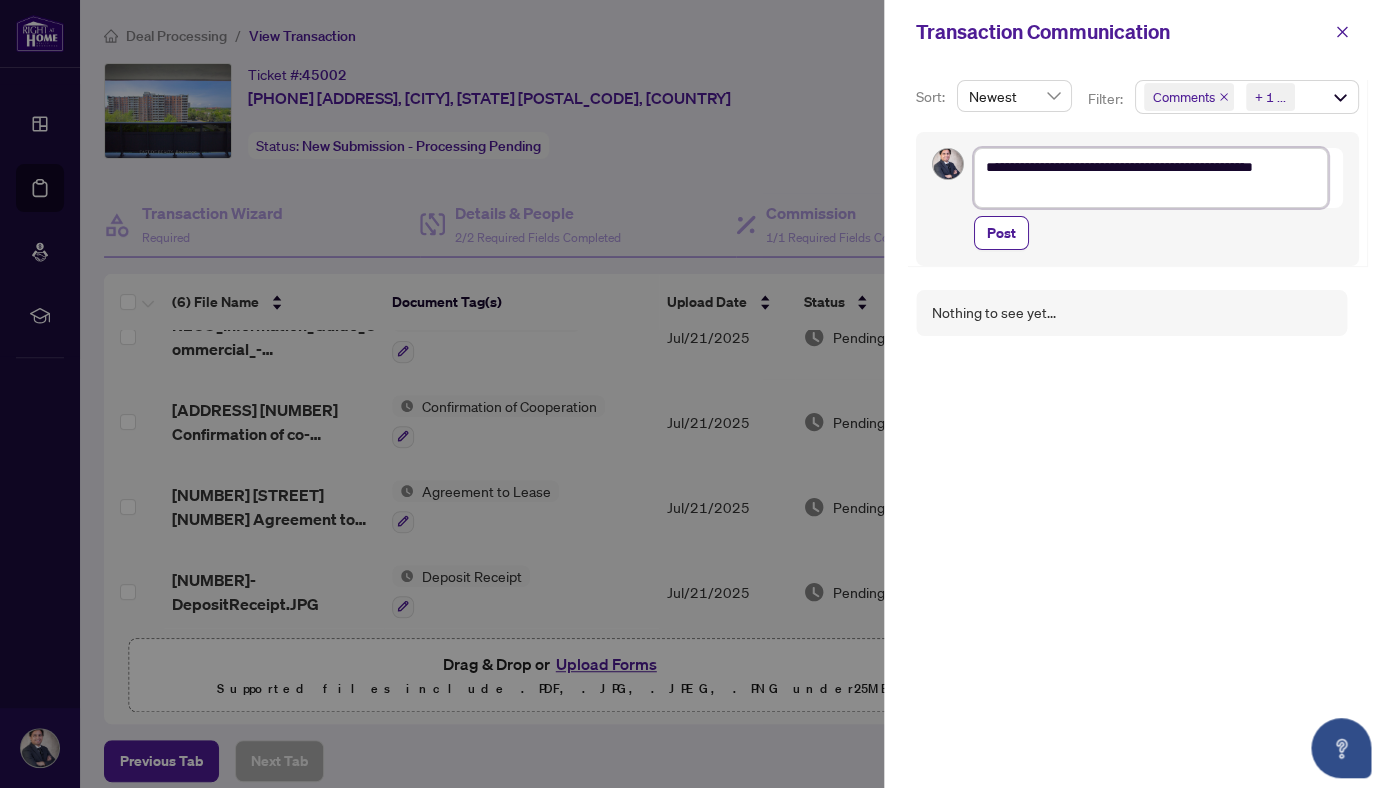 type 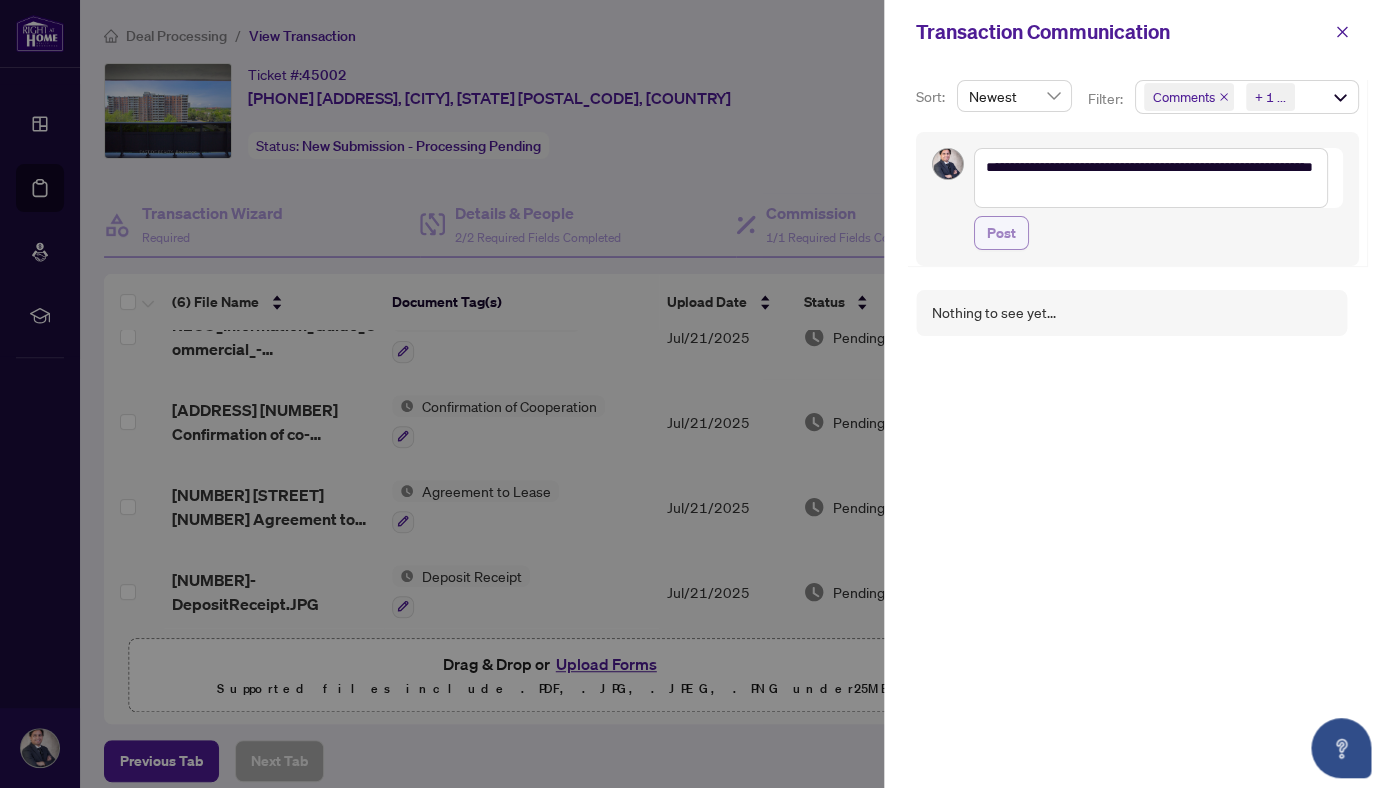 click on "Post" at bounding box center (1001, 233) 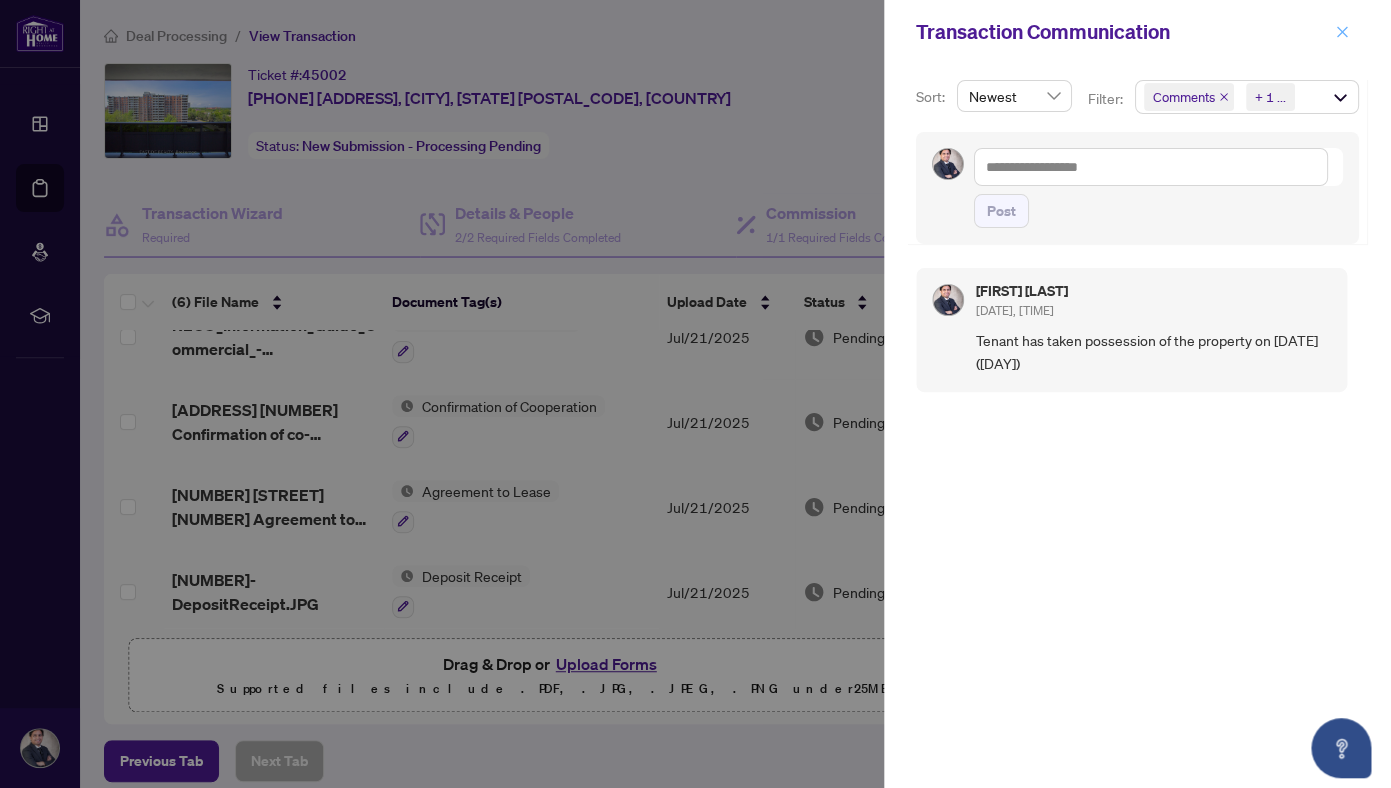 click 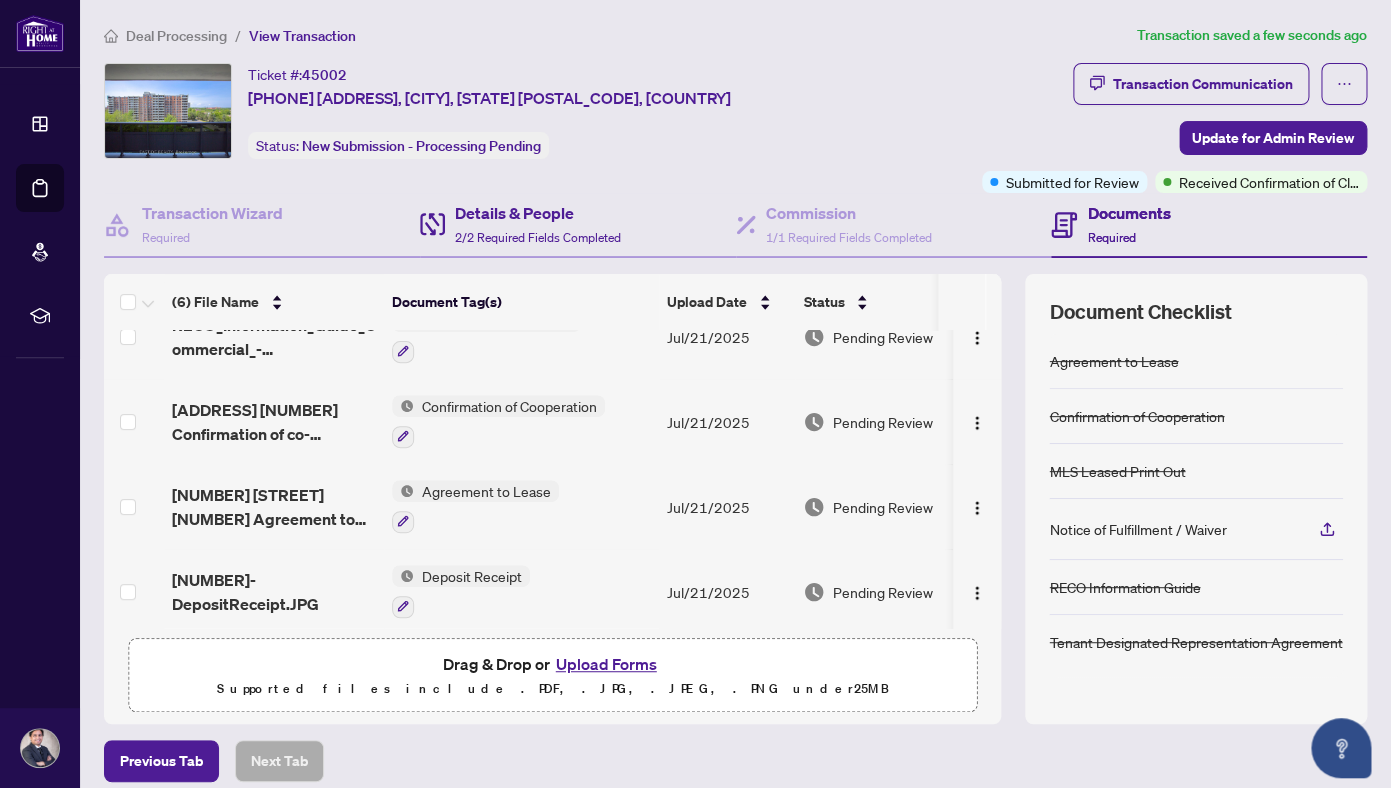 scroll, scrollTop: 87, scrollLeft: 0, axis: vertical 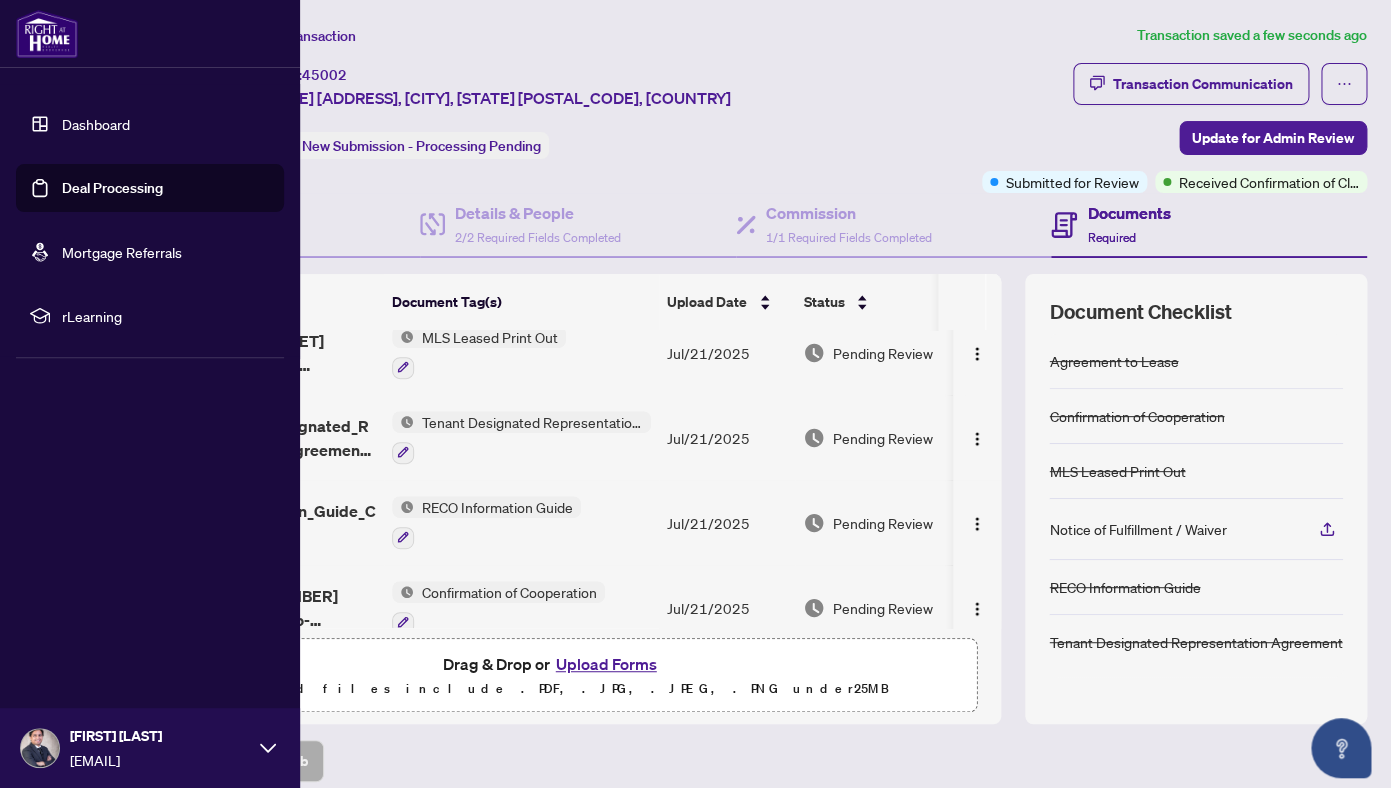 click on "Dashboard" at bounding box center [96, 124] 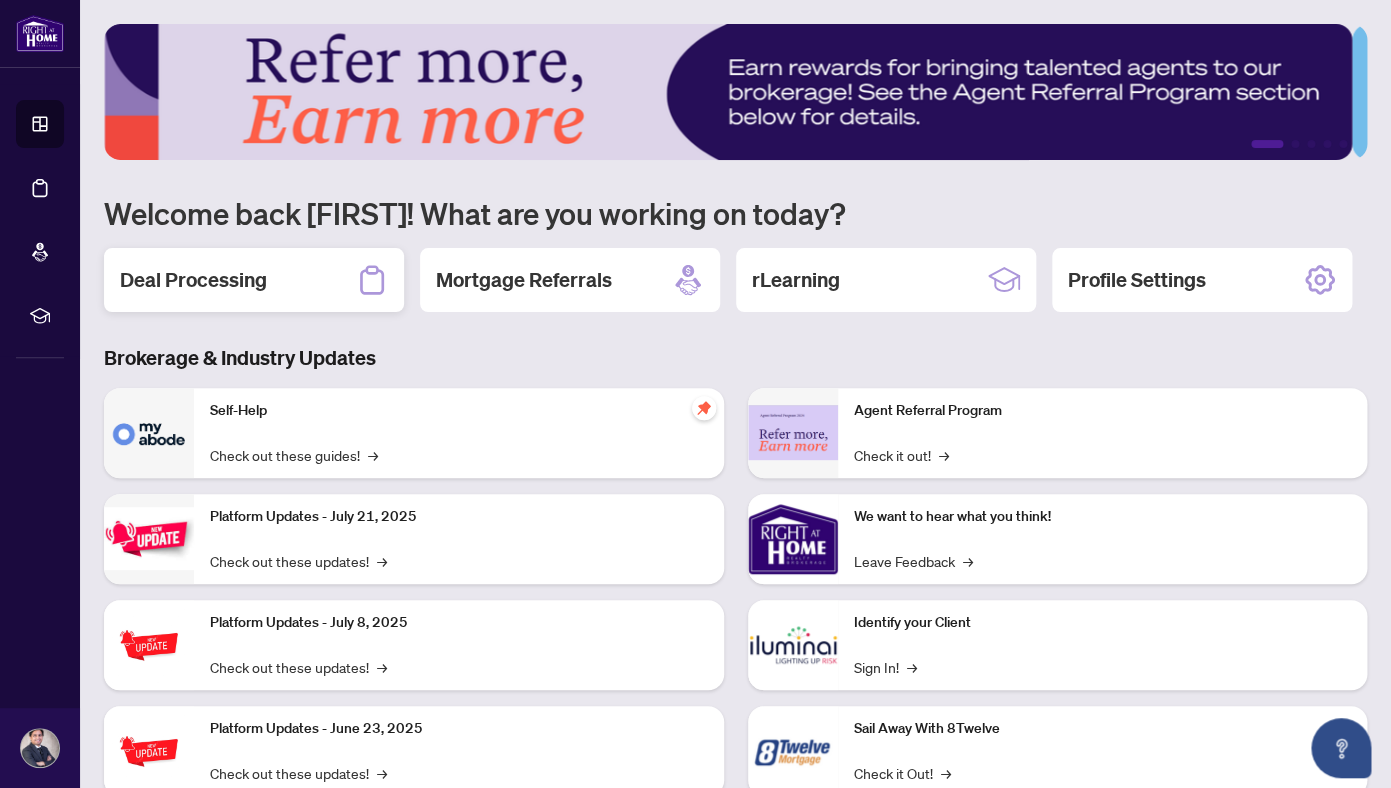 click on "Deal Processing" at bounding box center (193, 280) 